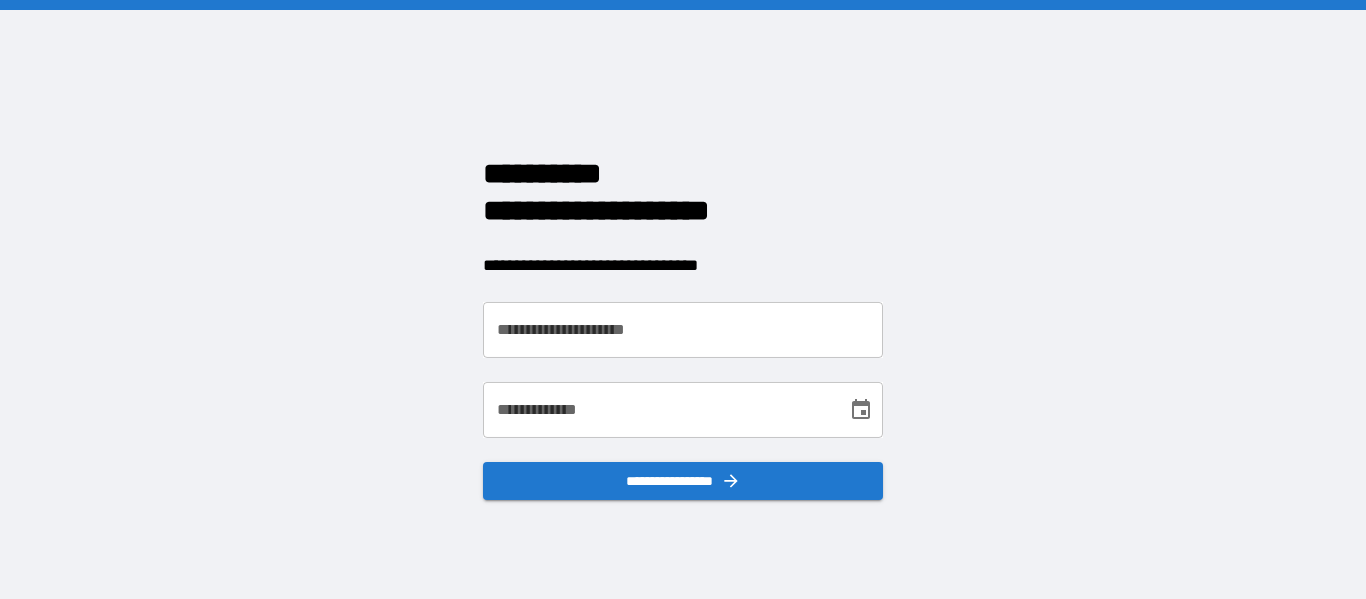scroll, scrollTop: 0, scrollLeft: 0, axis: both 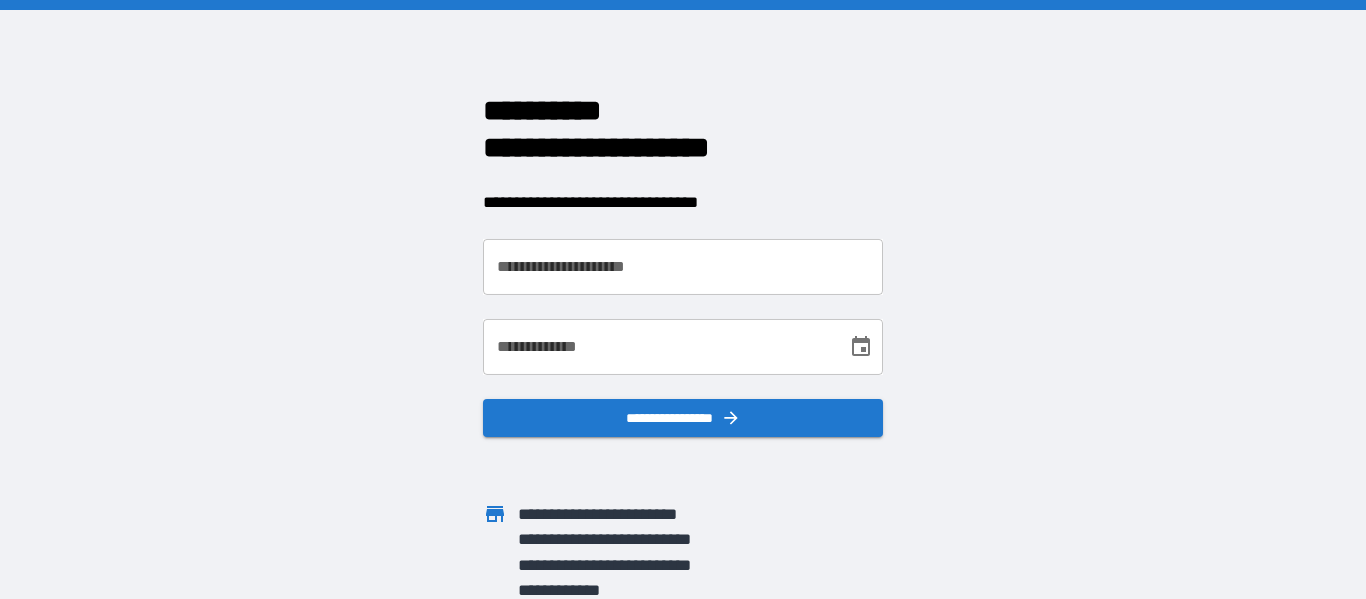 click on "**********" at bounding box center [683, 267] 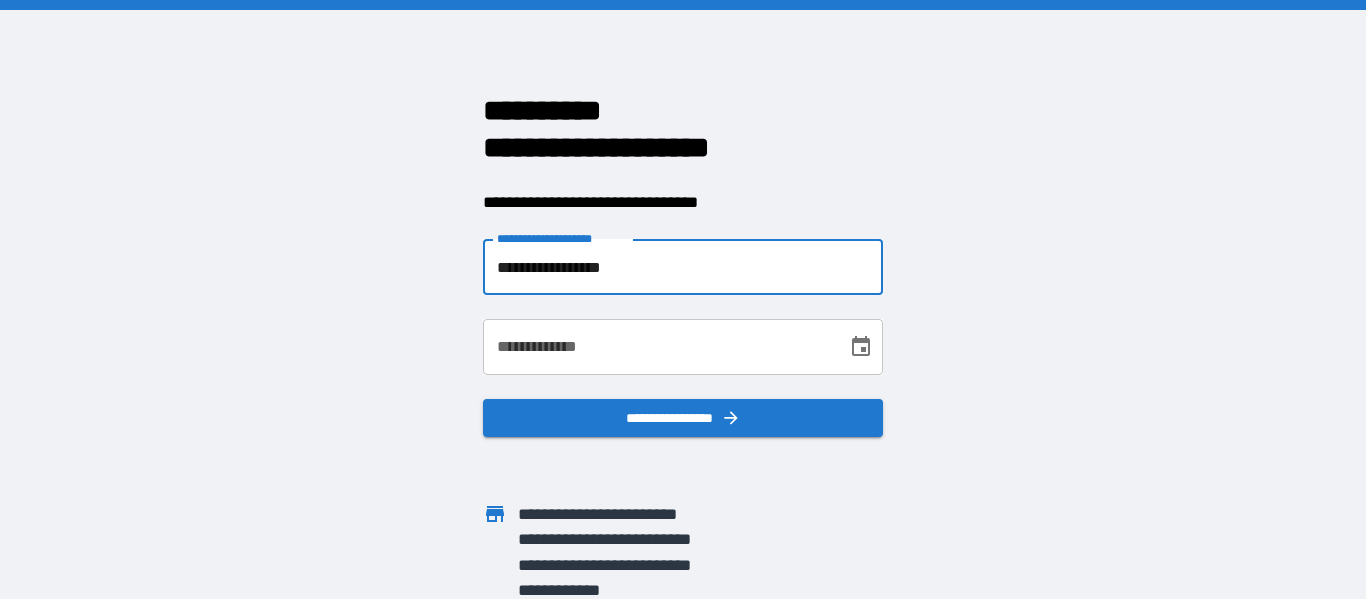 type on "**********" 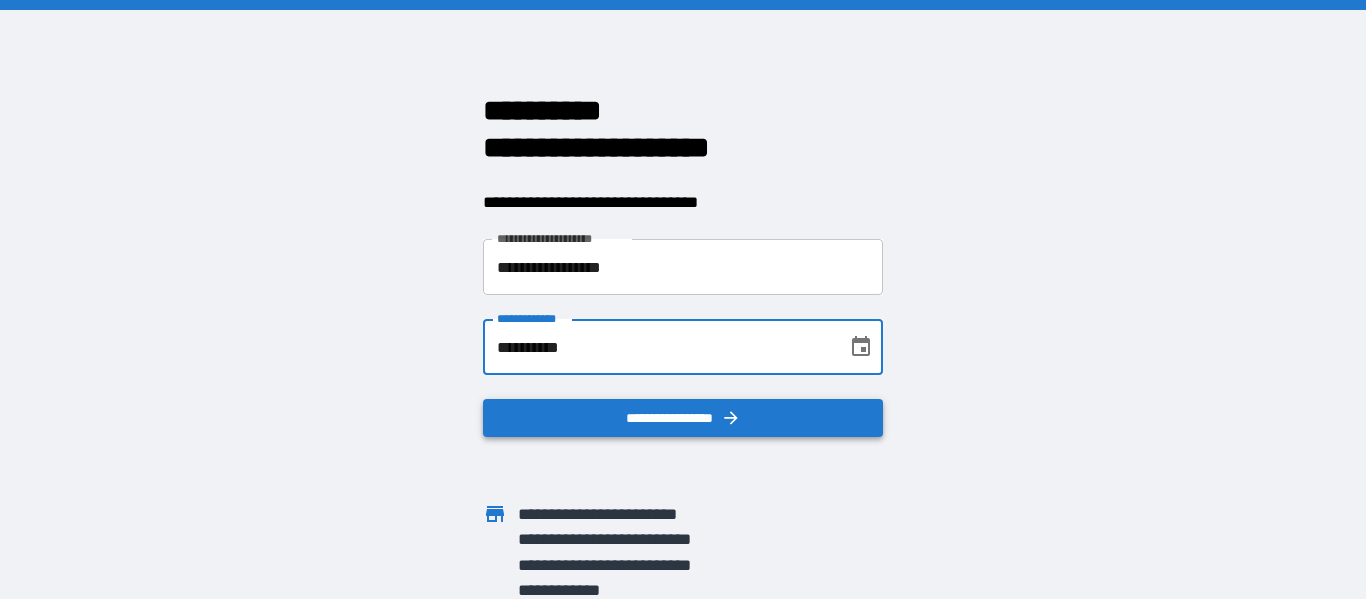 type on "**********" 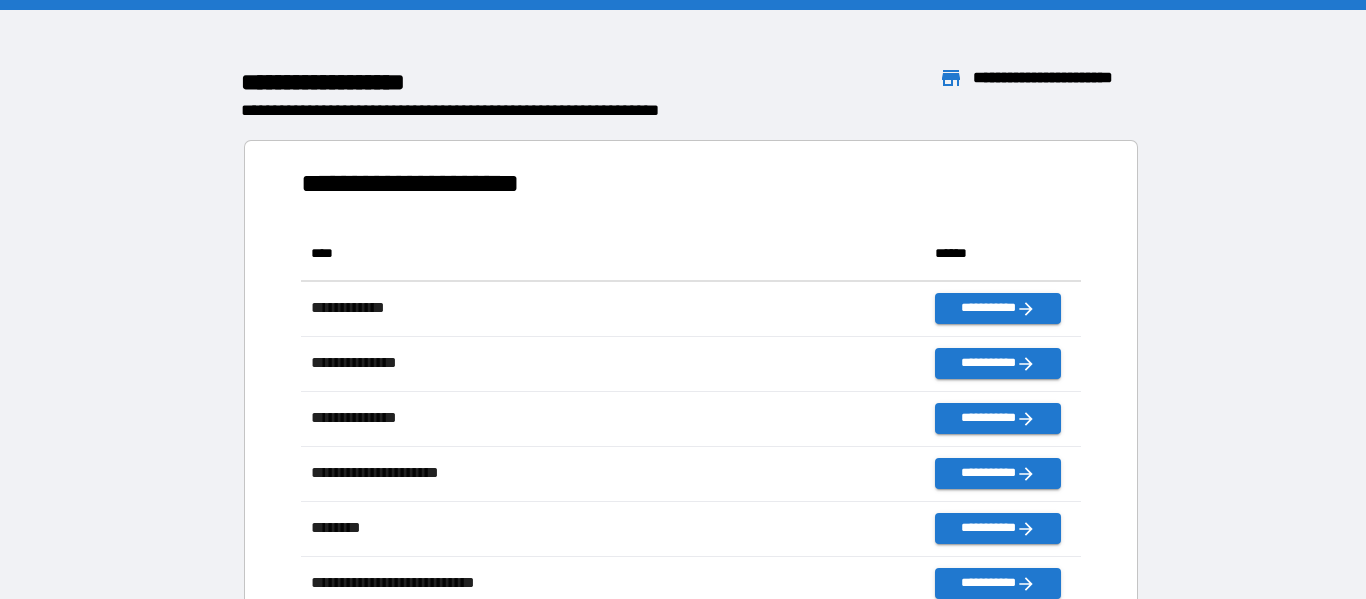 scroll, scrollTop: 1, scrollLeft: 1, axis: both 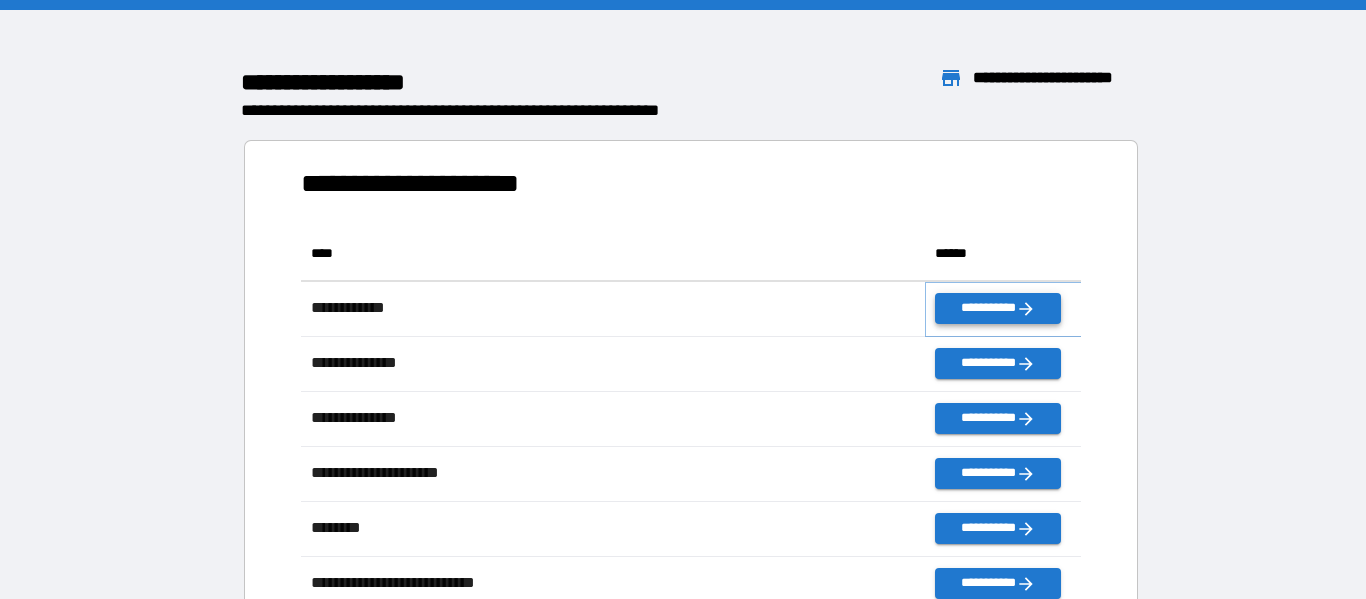 click on "**********" at bounding box center [997, 308] 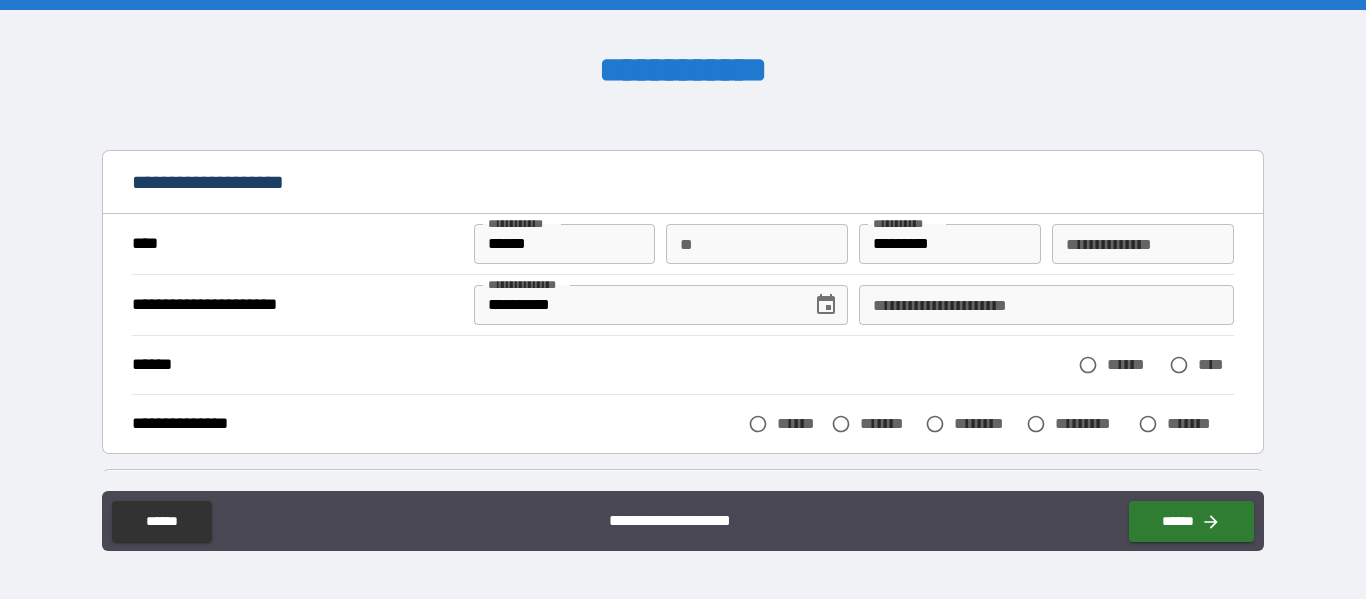 scroll, scrollTop: 43, scrollLeft: 0, axis: vertical 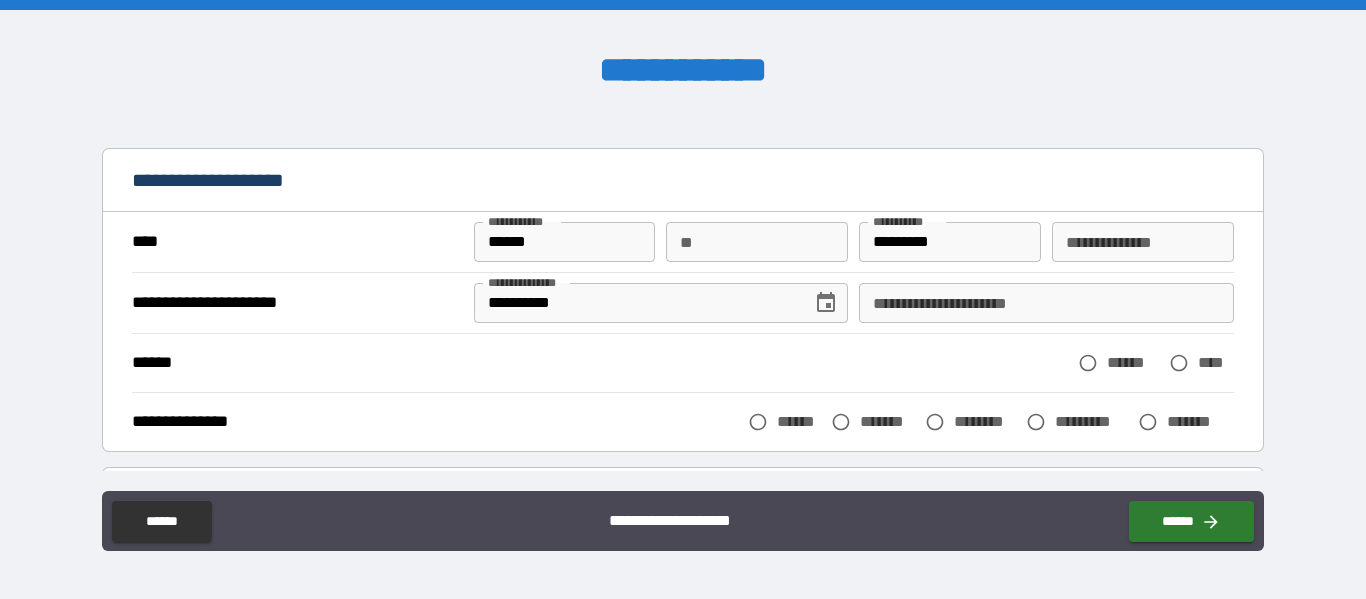 click on "**********" at bounding box center [1046, 303] 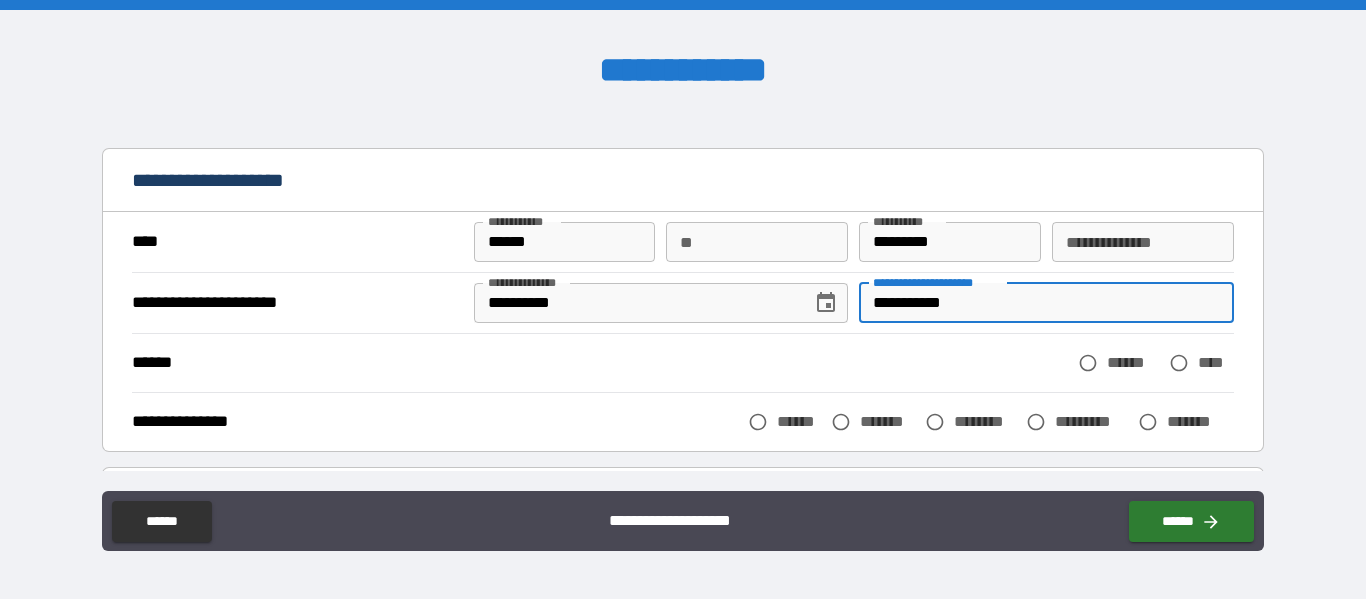 type on "**********" 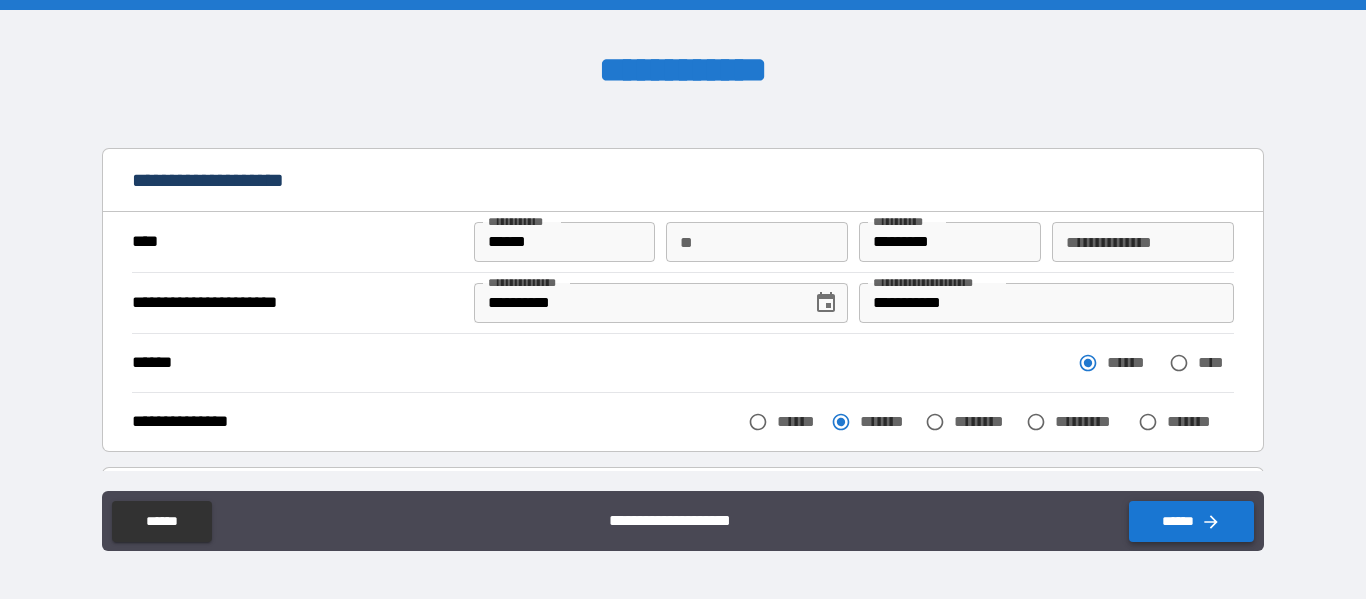 click 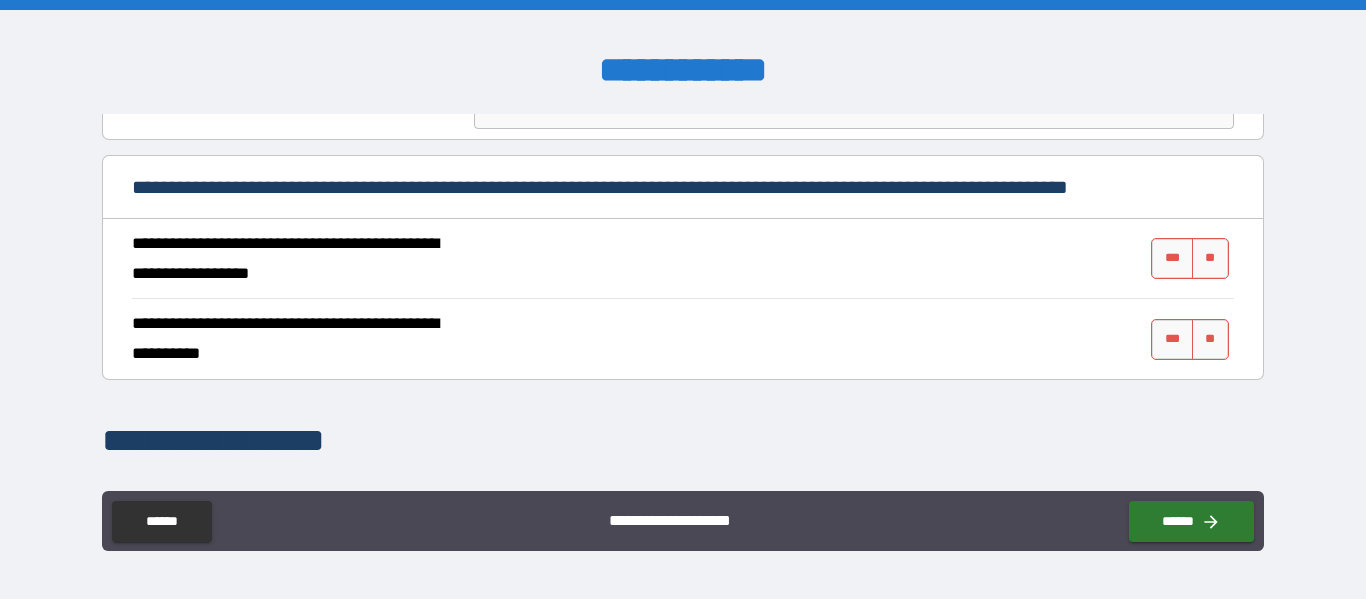 scroll, scrollTop: 724, scrollLeft: 0, axis: vertical 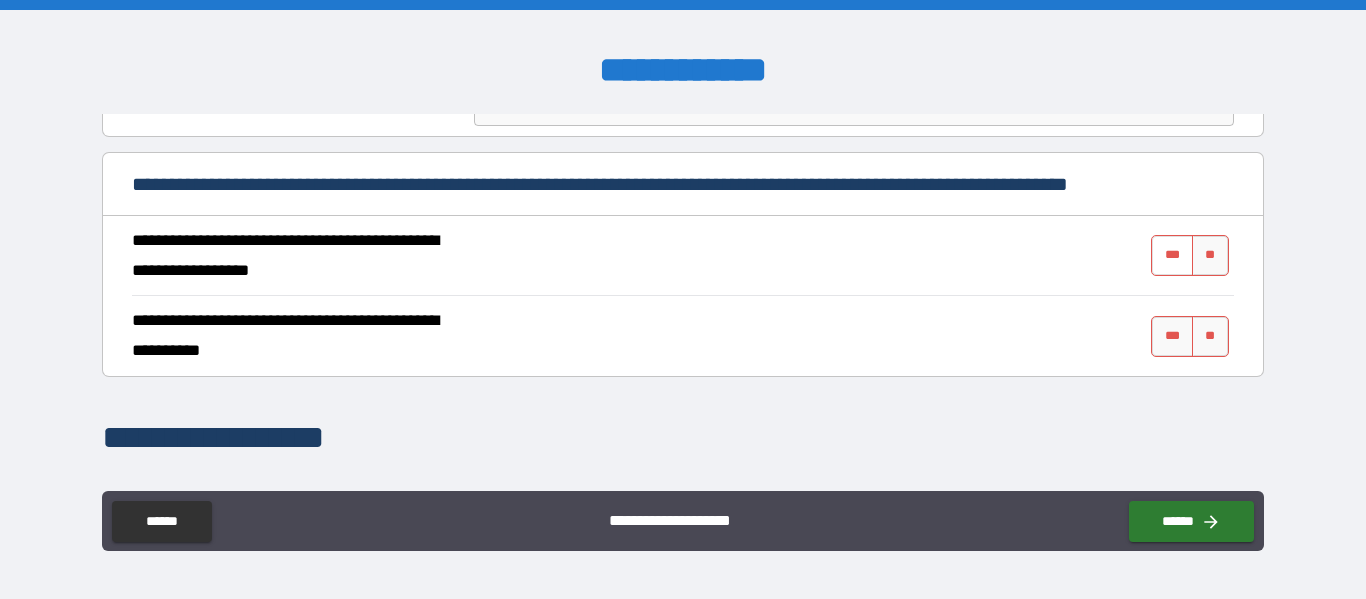 click on "***" at bounding box center (1172, 255) 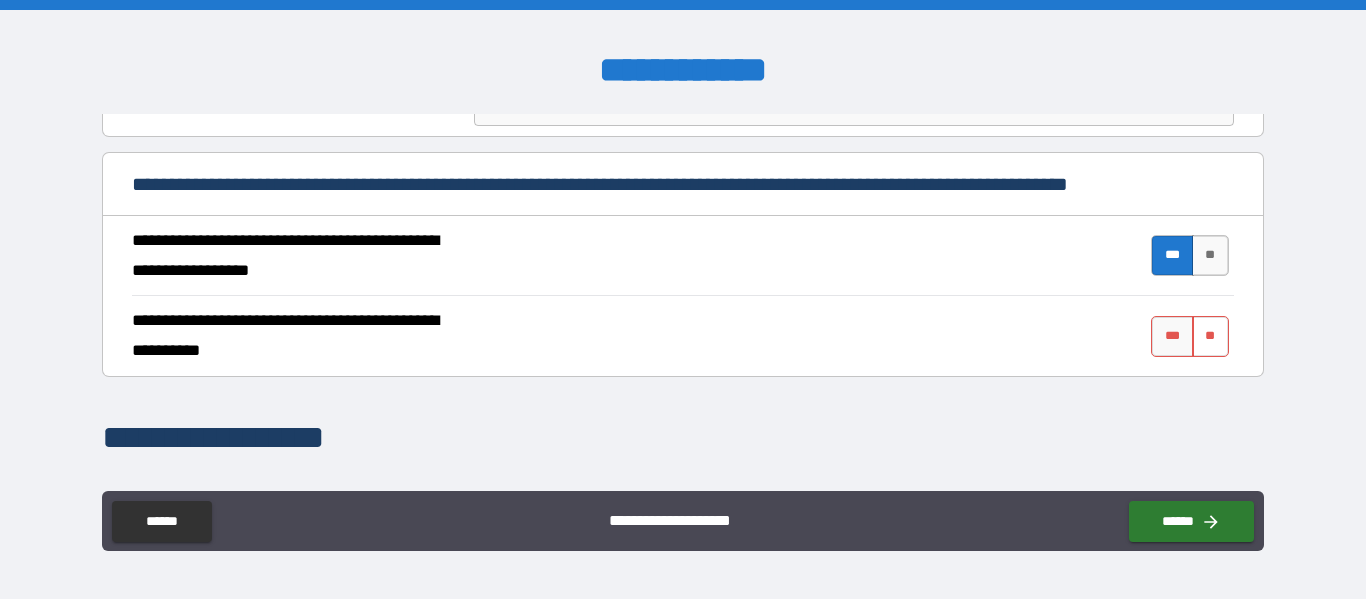 click on "**" at bounding box center (1210, 336) 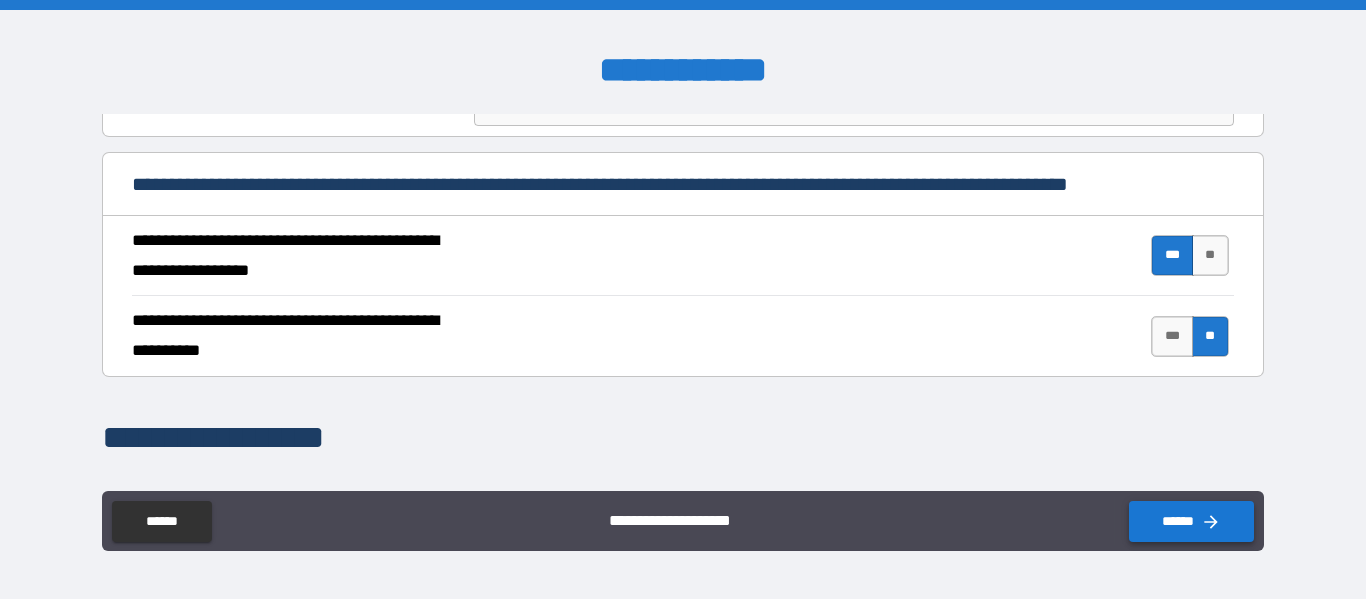 click on "******" at bounding box center (1191, 521) 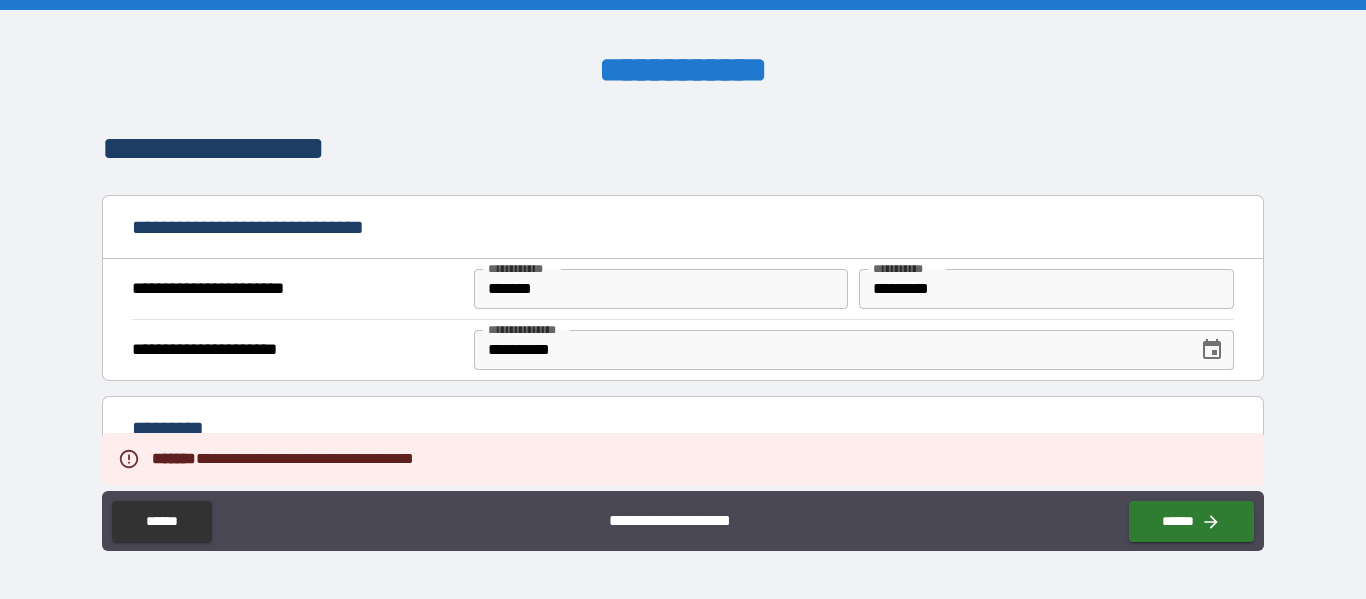 scroll, scrollTop: 1014, scrollLeft: 0, axis: vertical 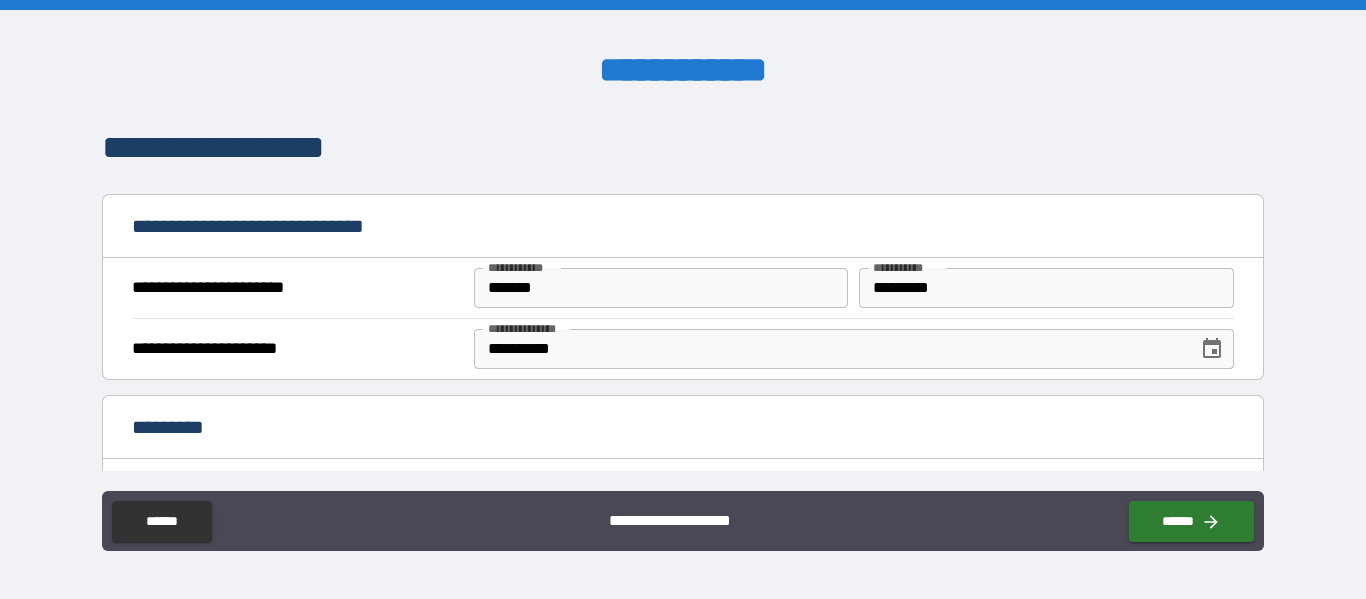 click on "*******" at bounding box center (661, 288) 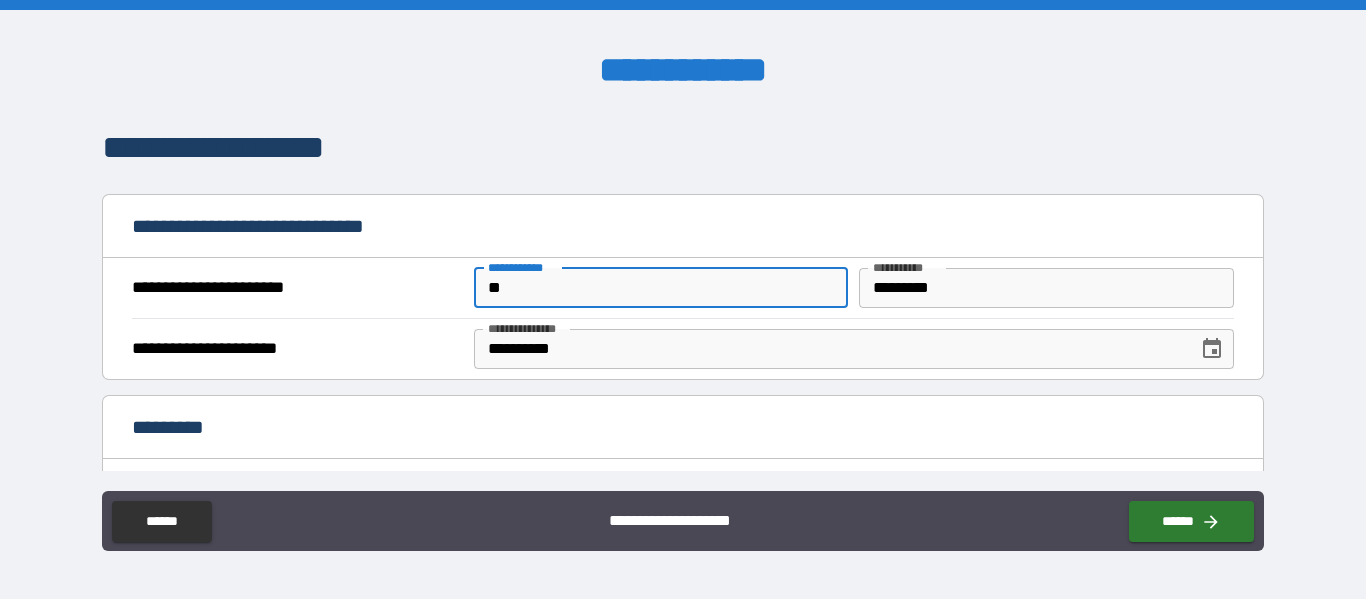 type on "*" 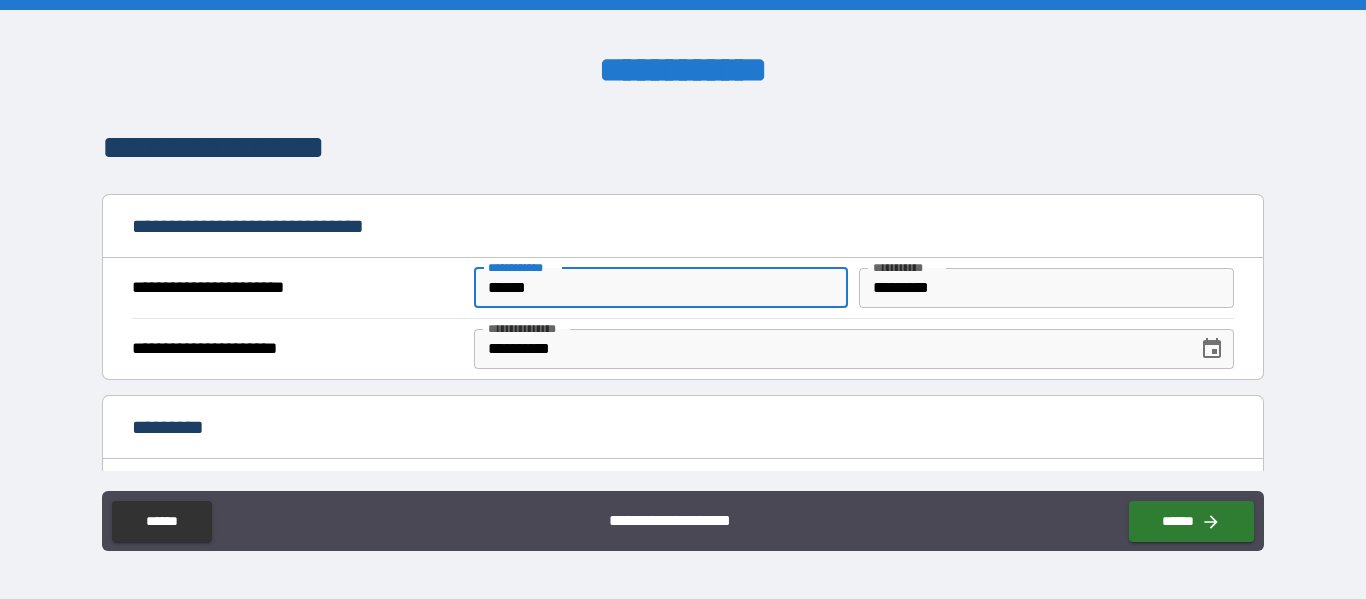 type on "******" 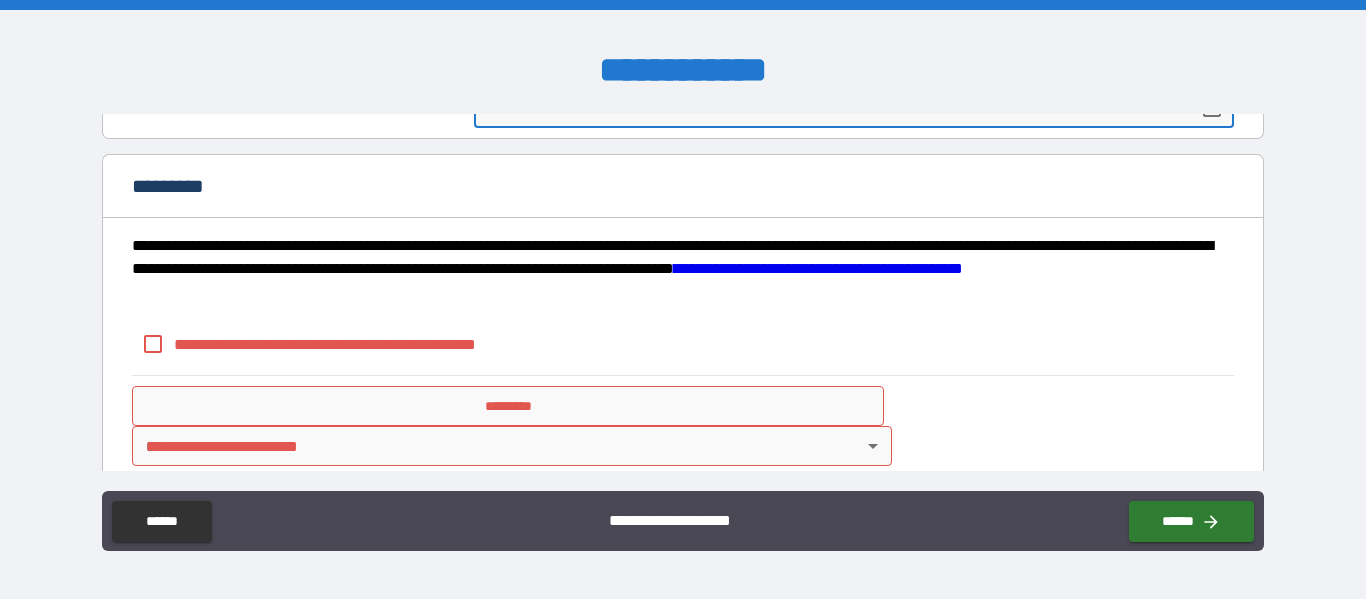 scroll, scrollTop: 1258, scrollLeft: 0, axis: vertical 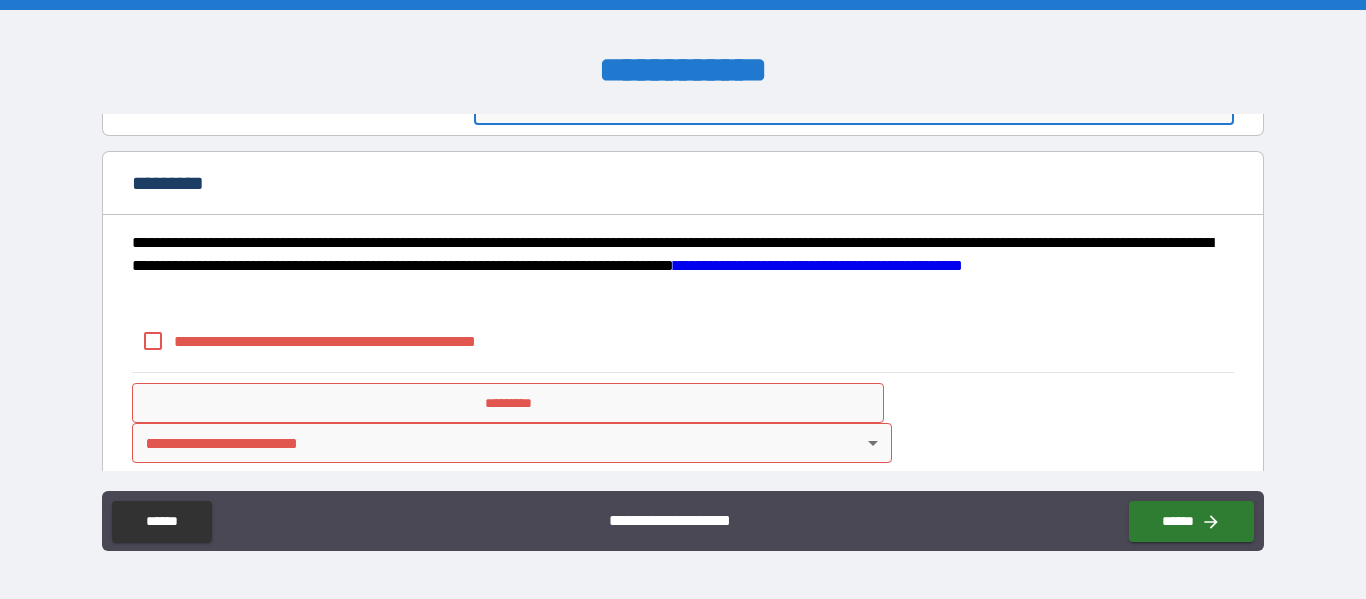 type on "**********" 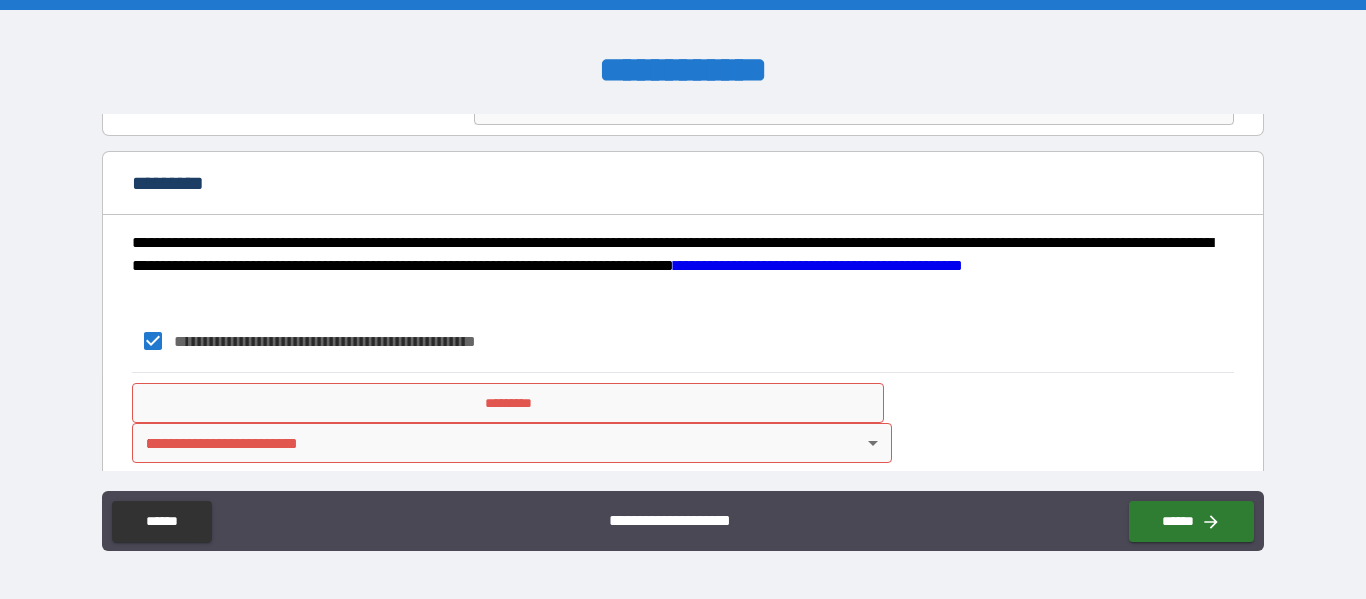 scroll, scrollTop: 1281, scrollLeft: 0, axis: vertical 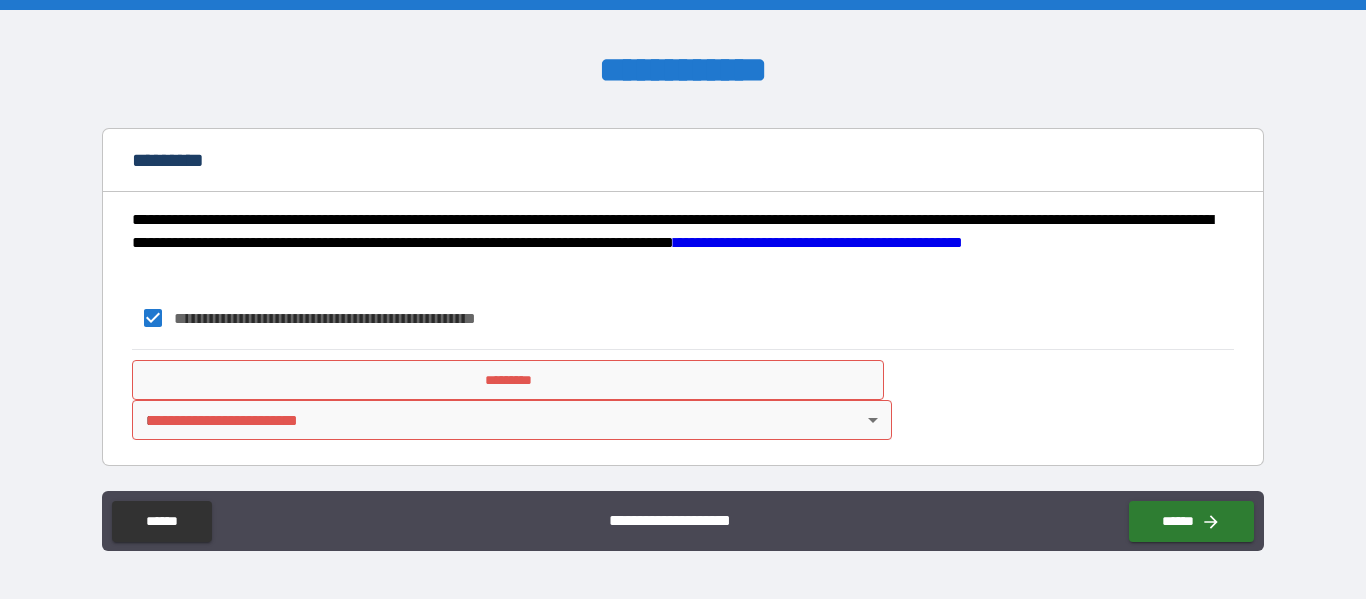 click on "*********" at bounding box center (508, 380) 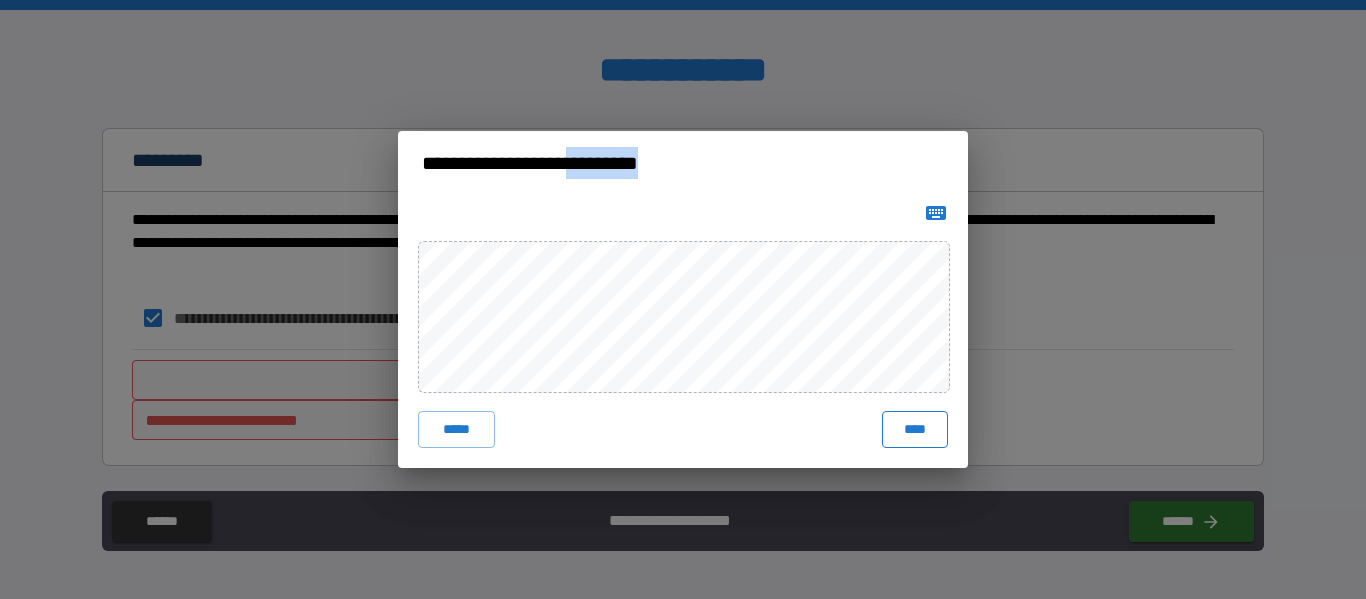 click on "****" at bounding box center (915, 429) 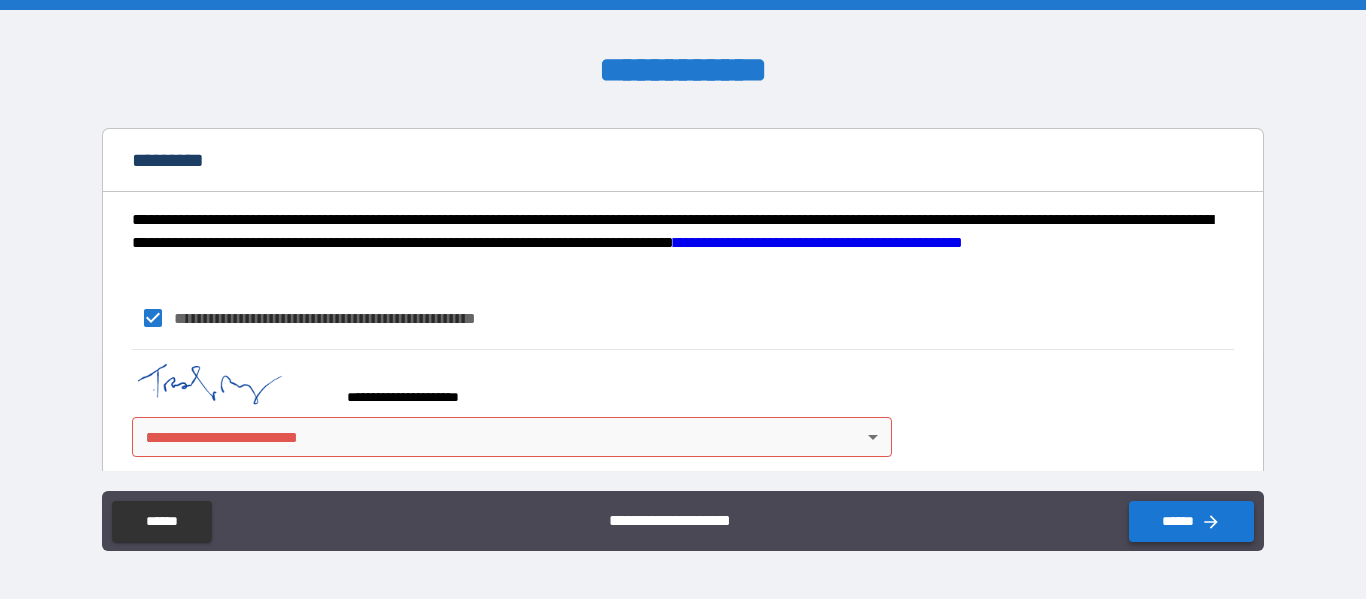 click on "******" at bounding box center [1191, 521] 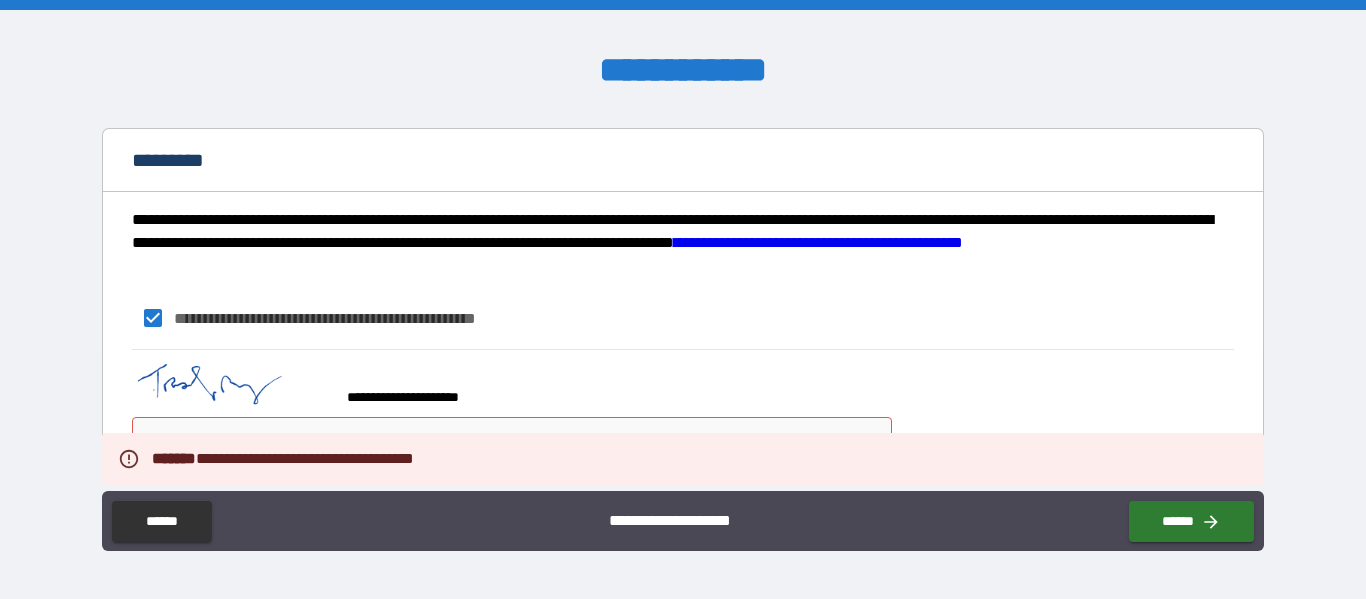 scroll, scrollTop: 1298, scrollLeft: 0, axis: vertical 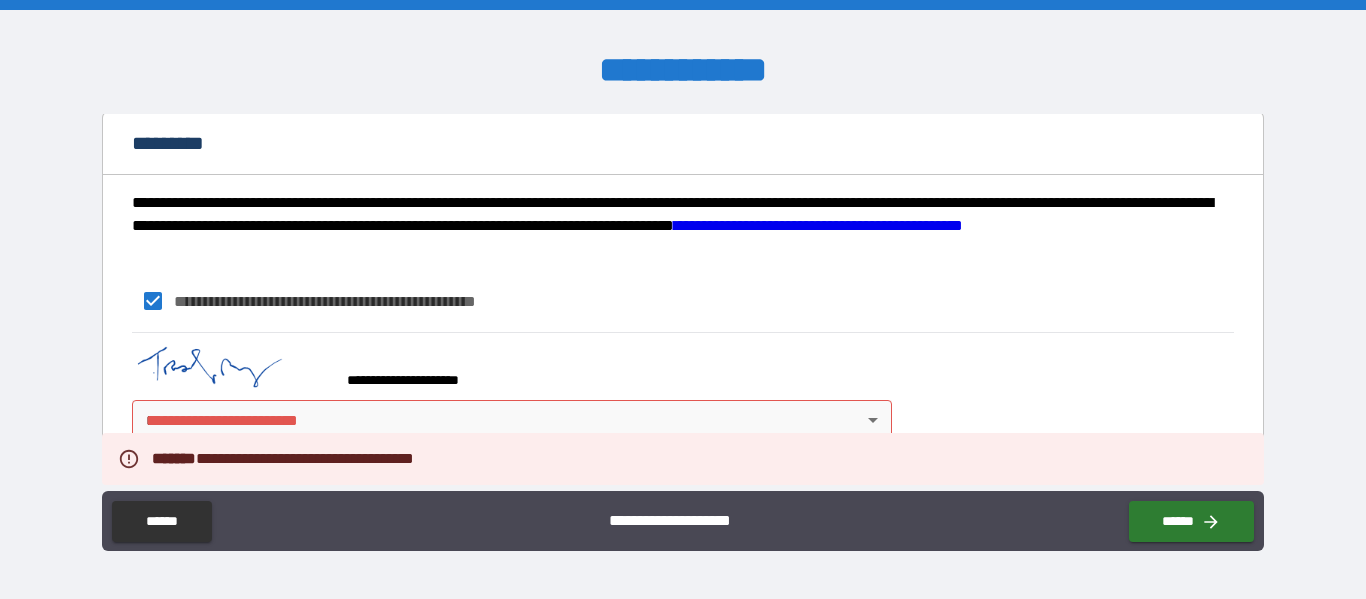 click on "**********" at bounding box center [683, 299] 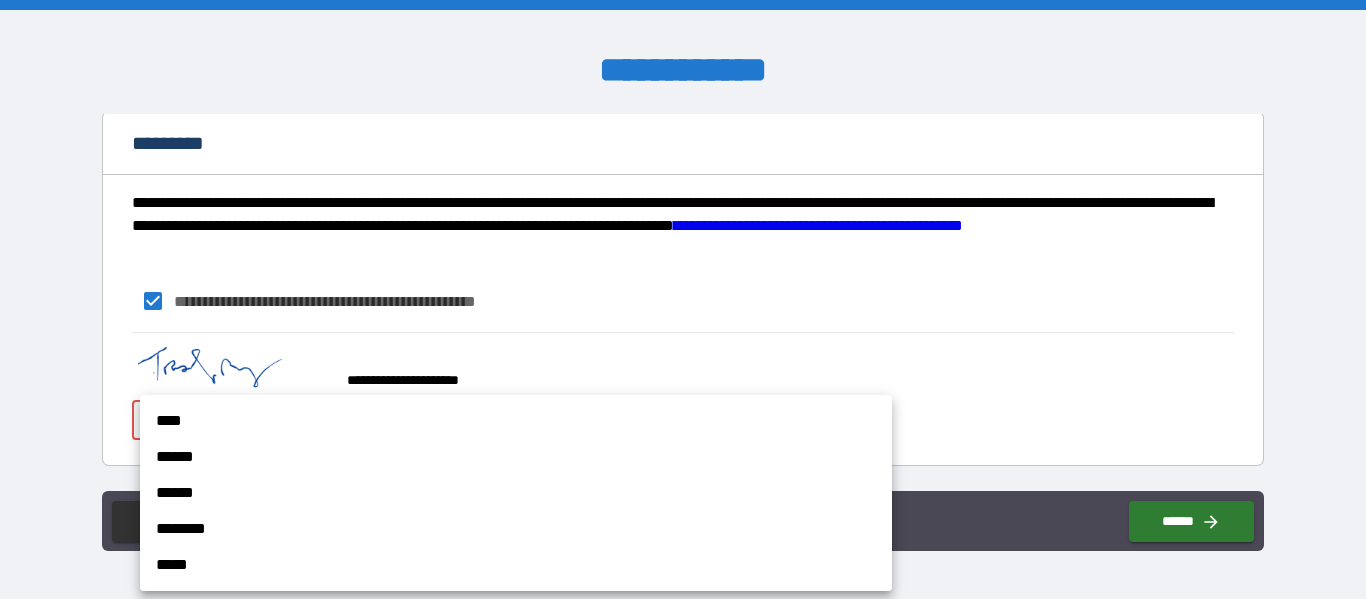 click on "******" at bounding box center (516, 457) 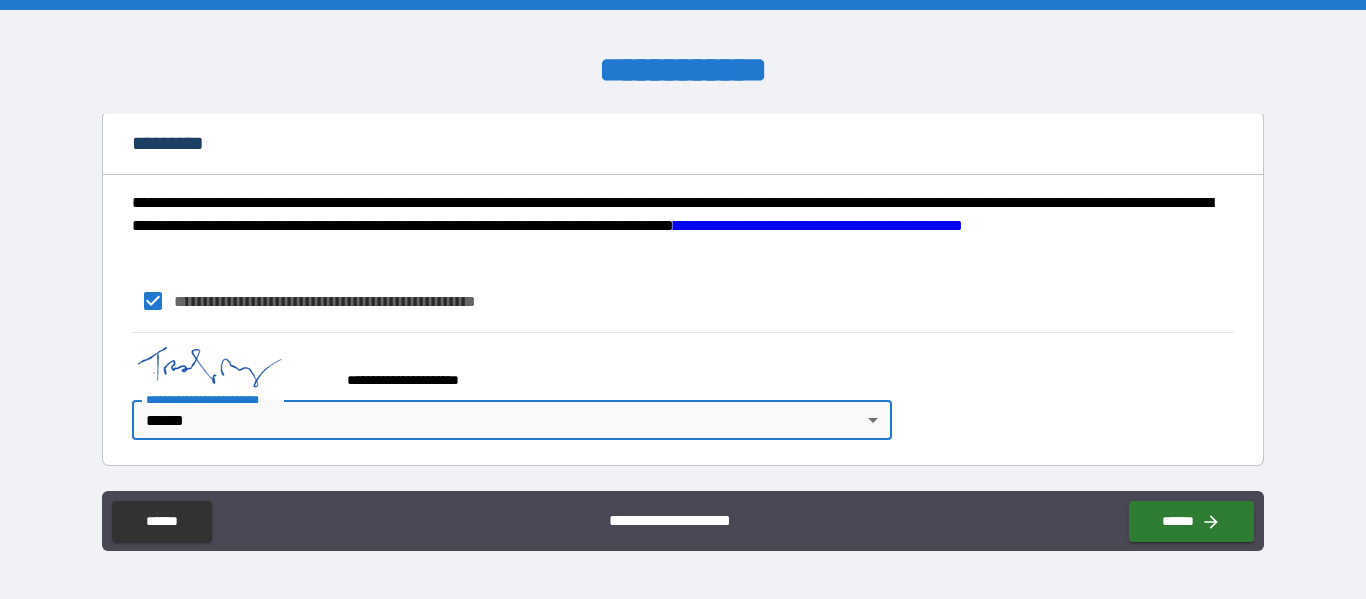 click on "**********" at bounding box center [683, 299] 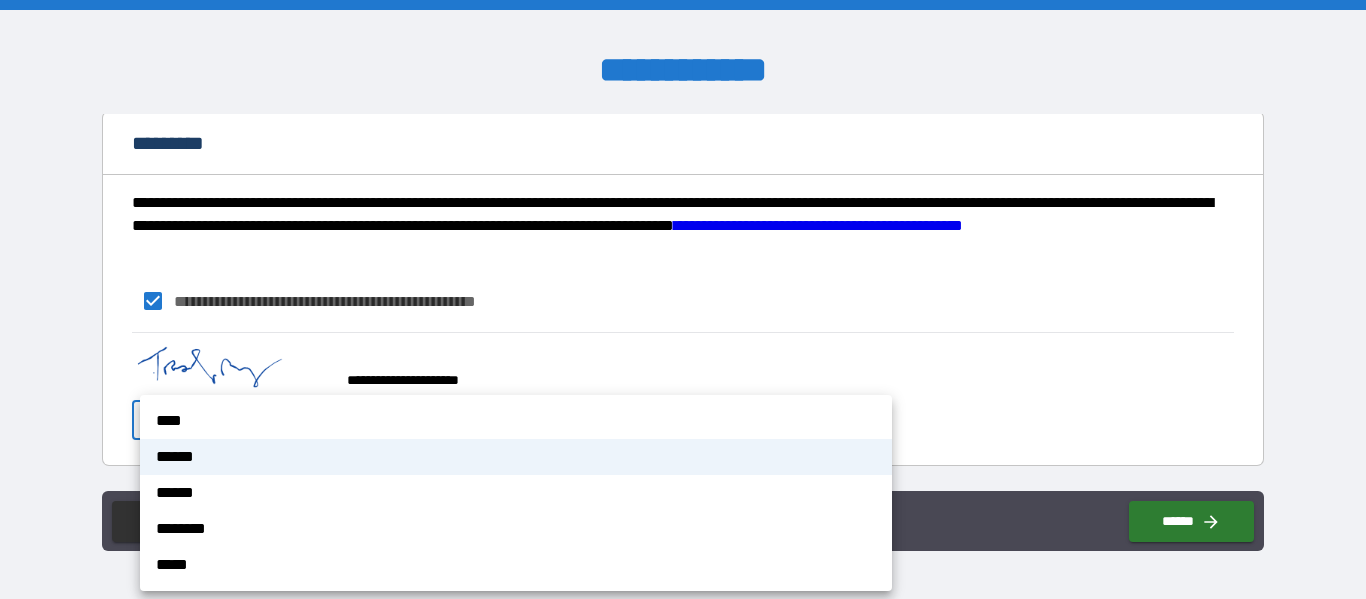 click on "****" at bounding box center (516, 421) 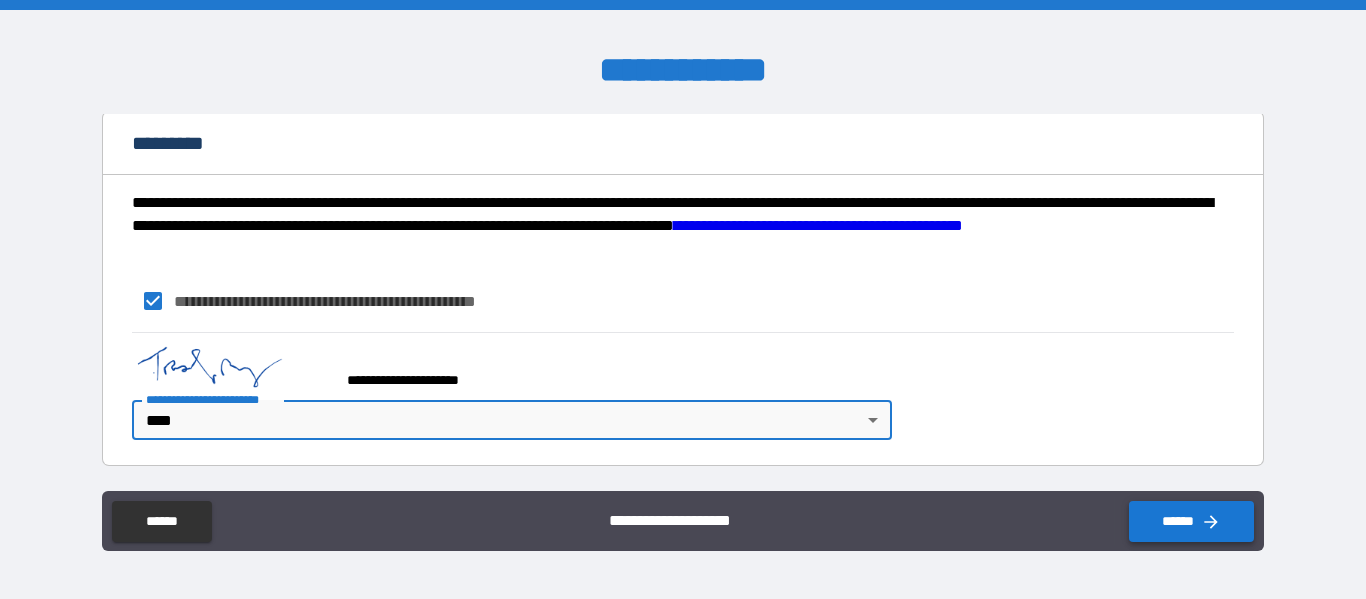 click on "******" at bounding box center [1191, 521] 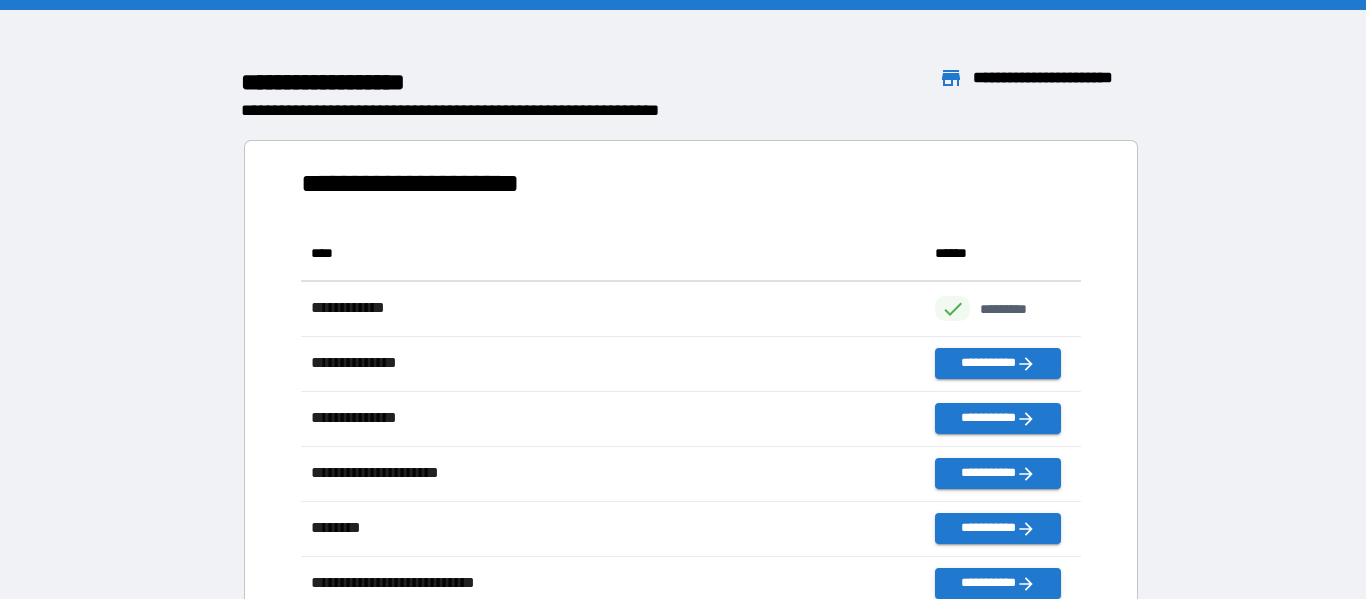 scroll, scrollTop: 1, scrollLeft: 1, axis: both 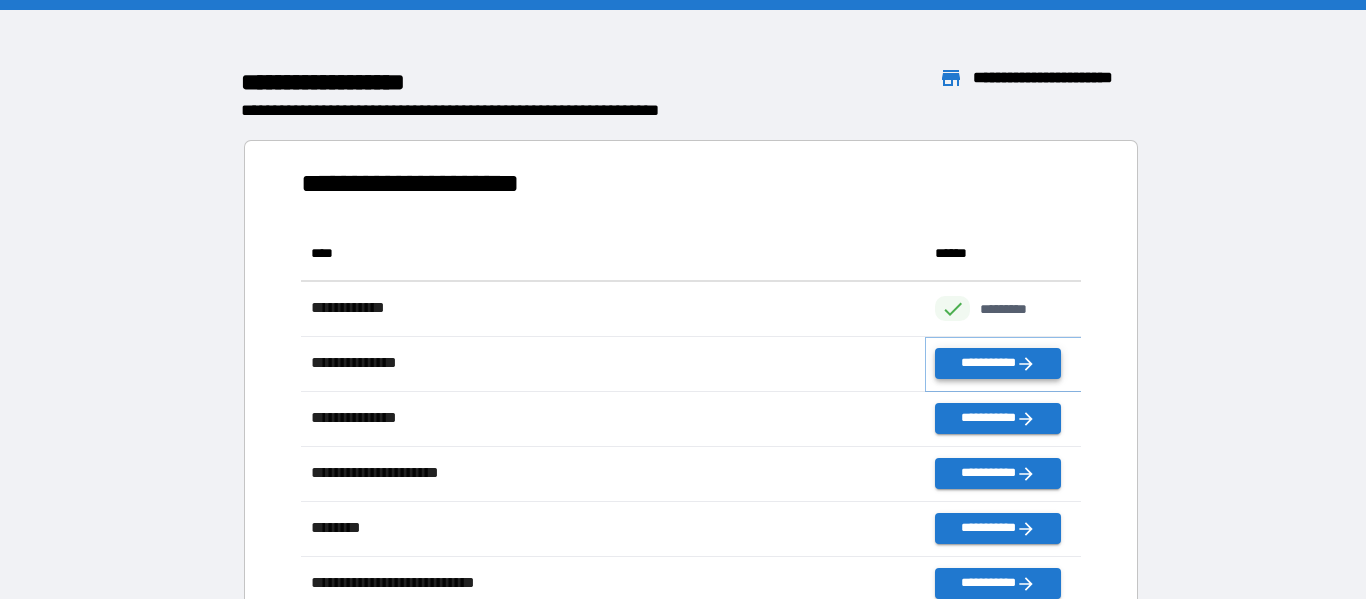 click on "**********" at bounding box center (997, 363) 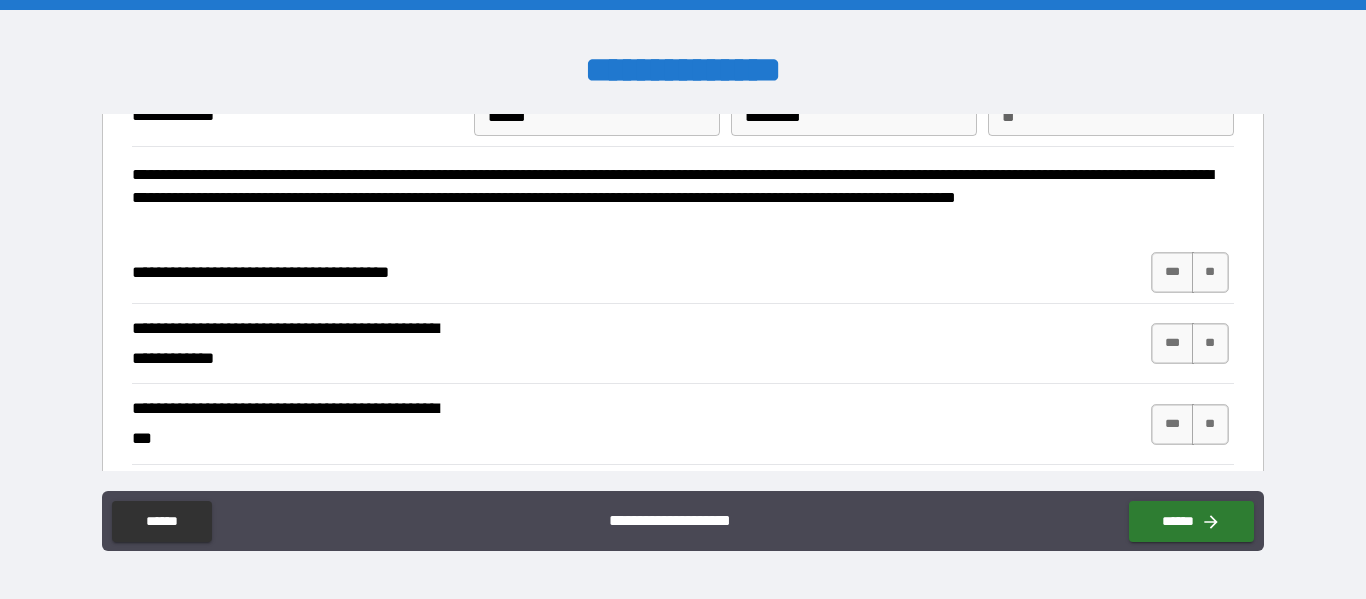 scroll, scrollTop: 97, scrollLeft: 0, axis: vertical 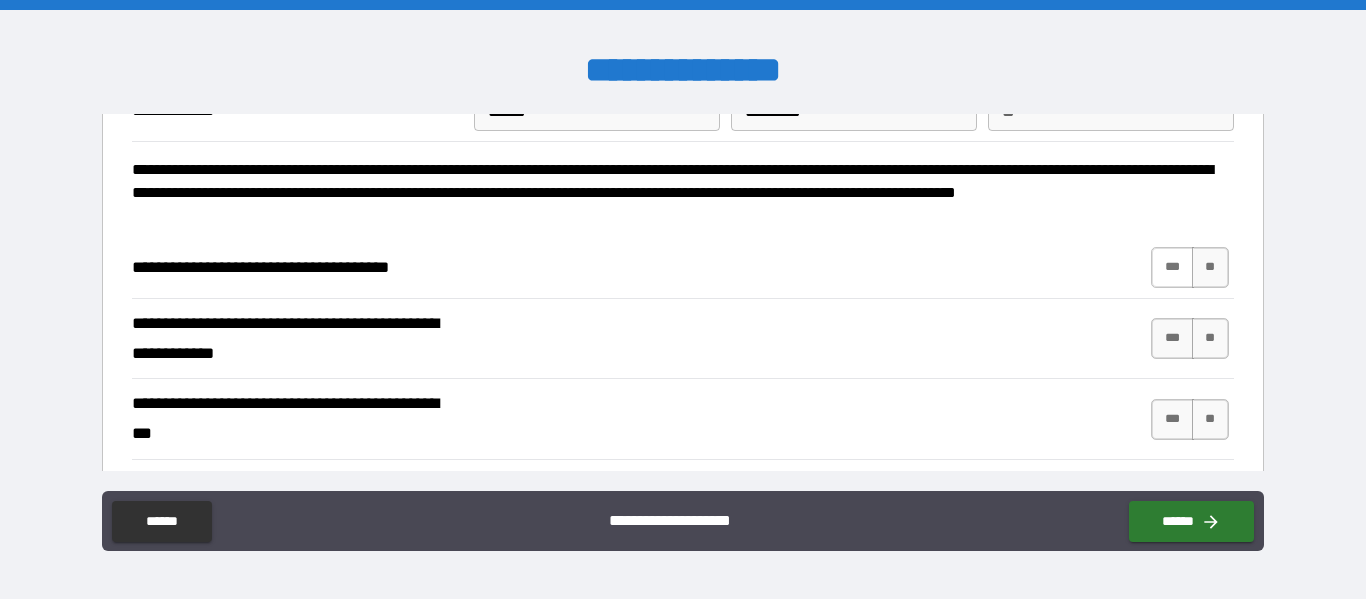 click on "***" at bounding box center [1172, 267] 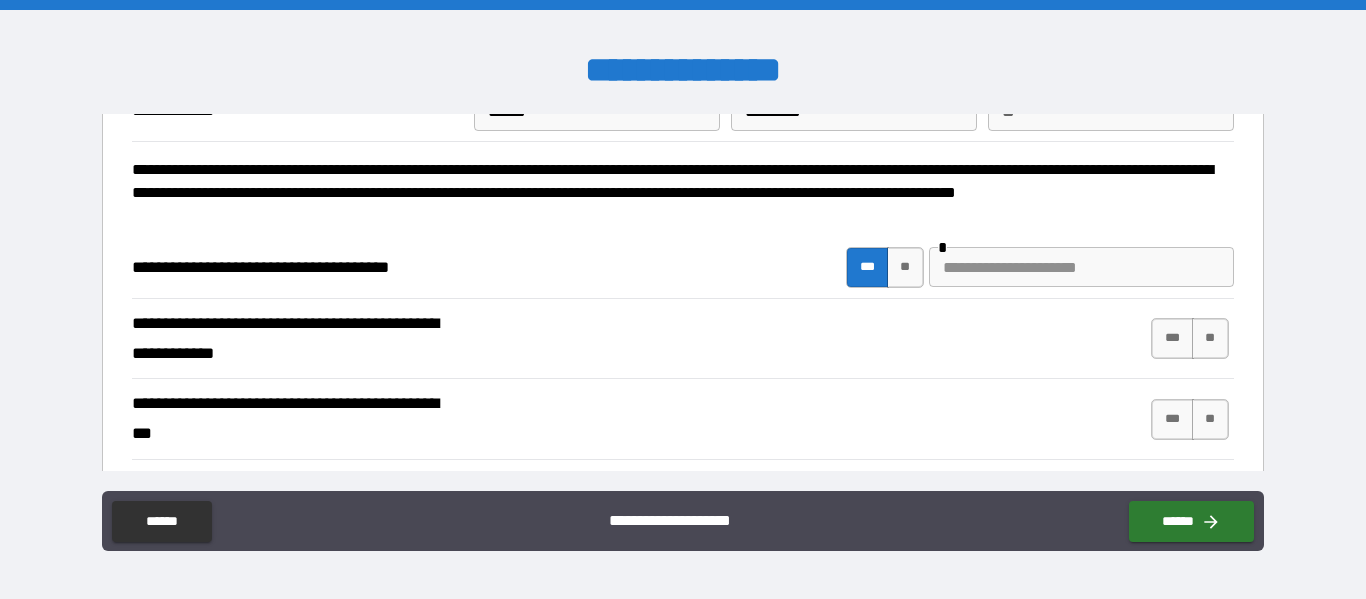 click at bounding box center (1081, 267) 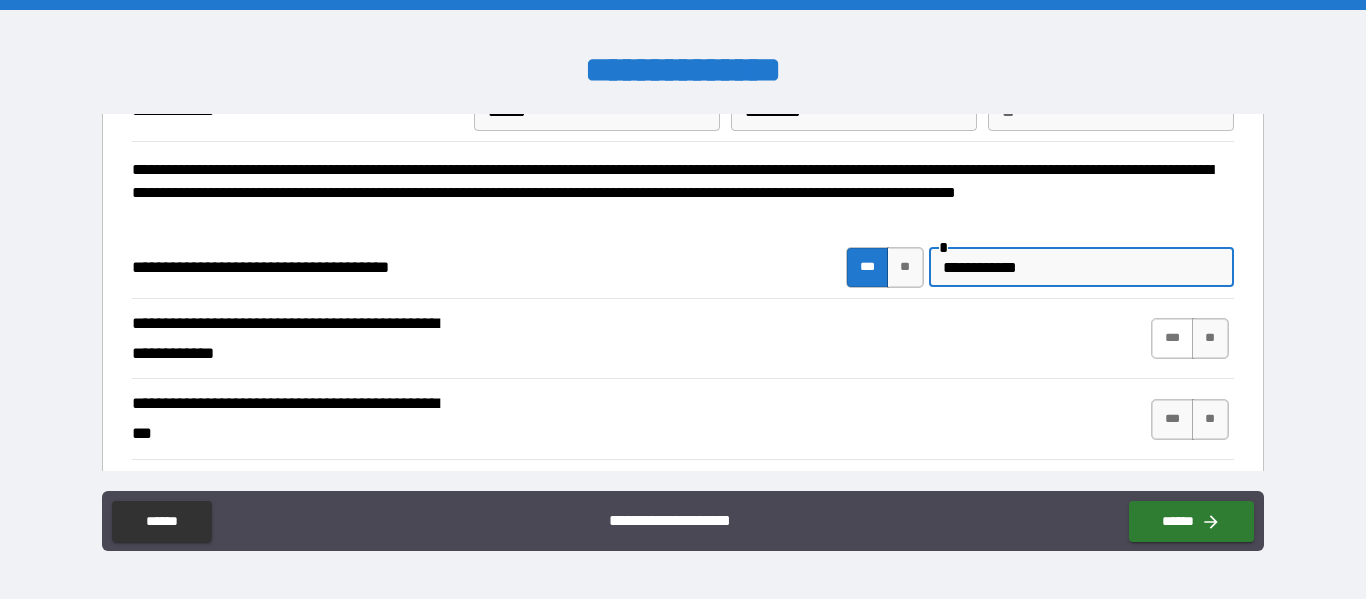 type on "**********" 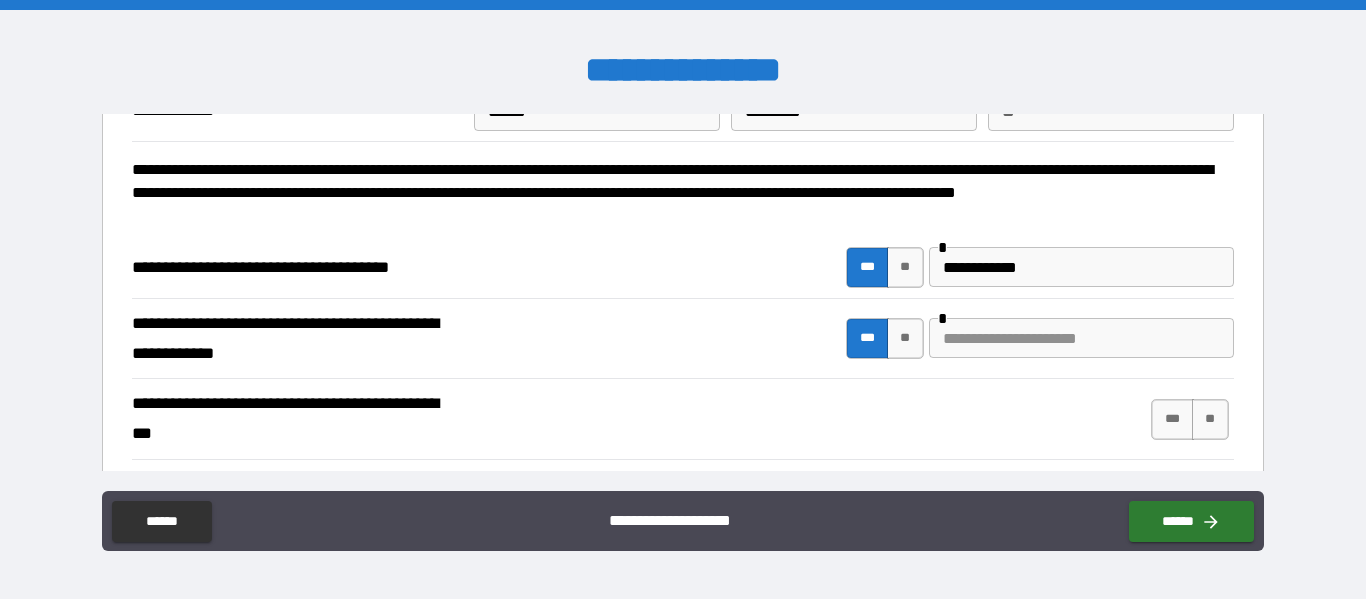 click at bounding box center (1081, 338) 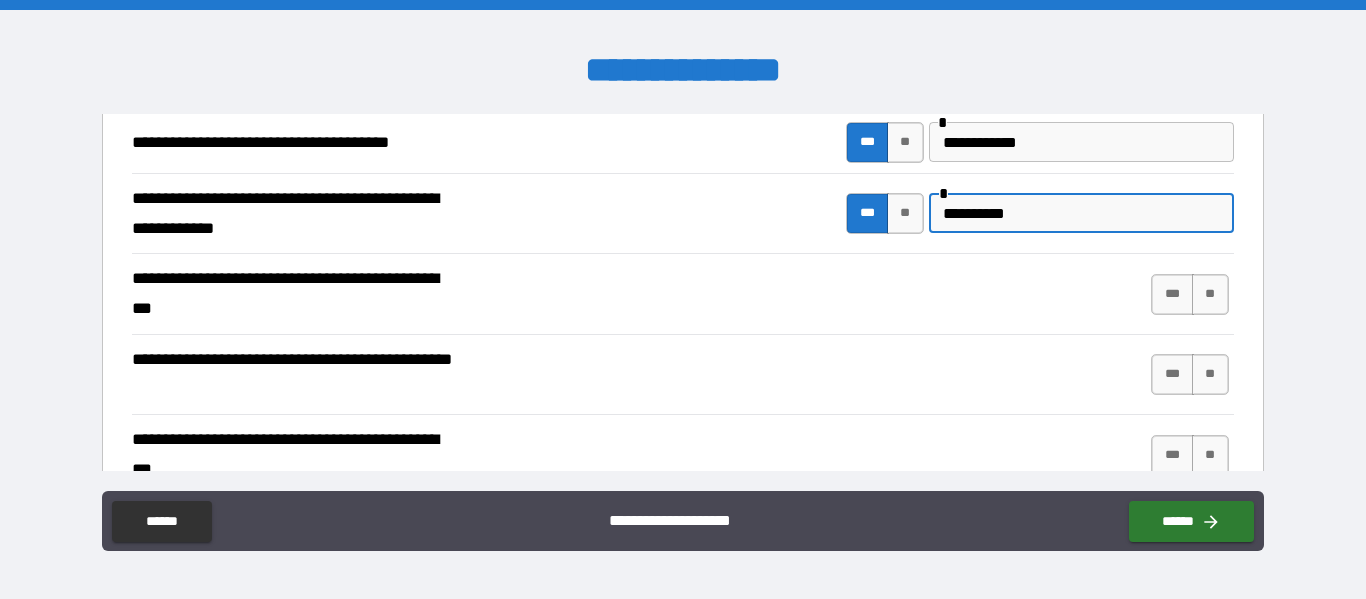 scroll, scrollTop: 223, scrollLeft: 0, axis: vertical 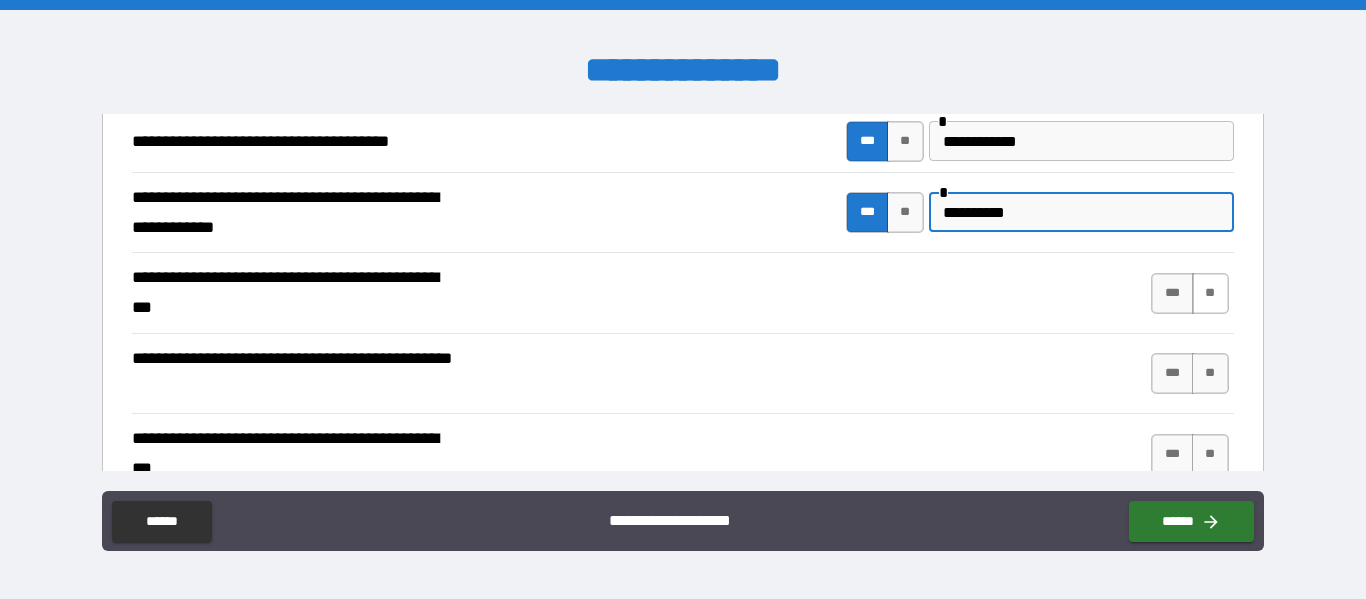 type on "**********" 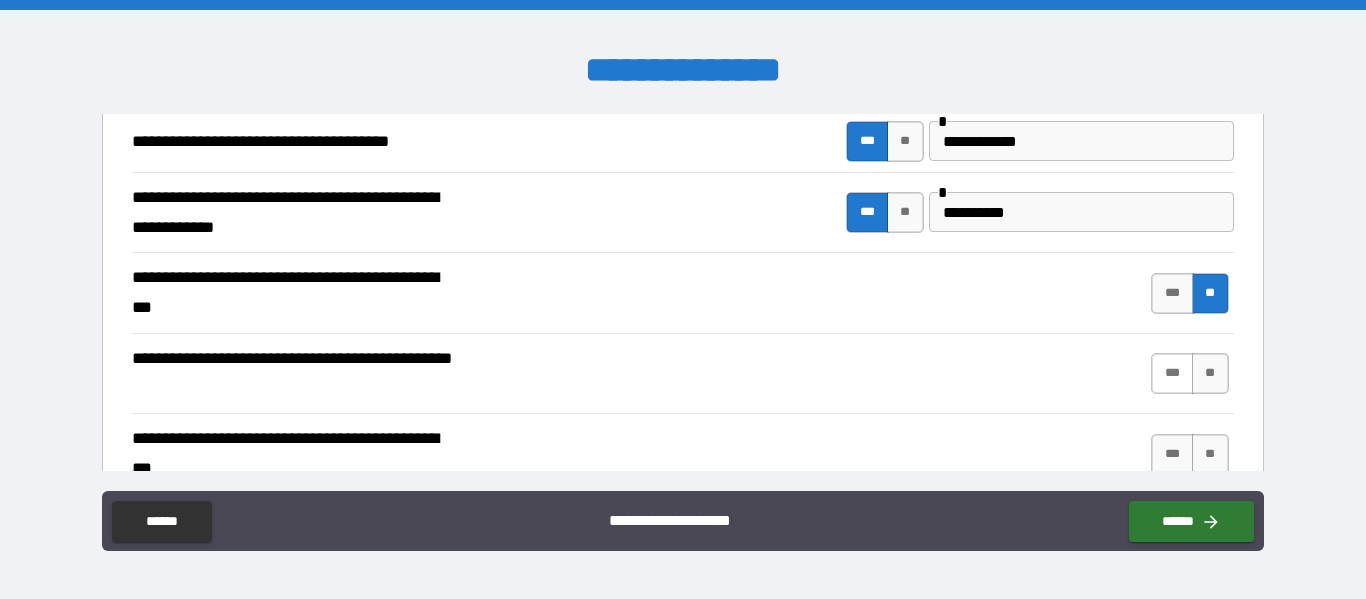 click on "***" at bounding box center [1172, 373] 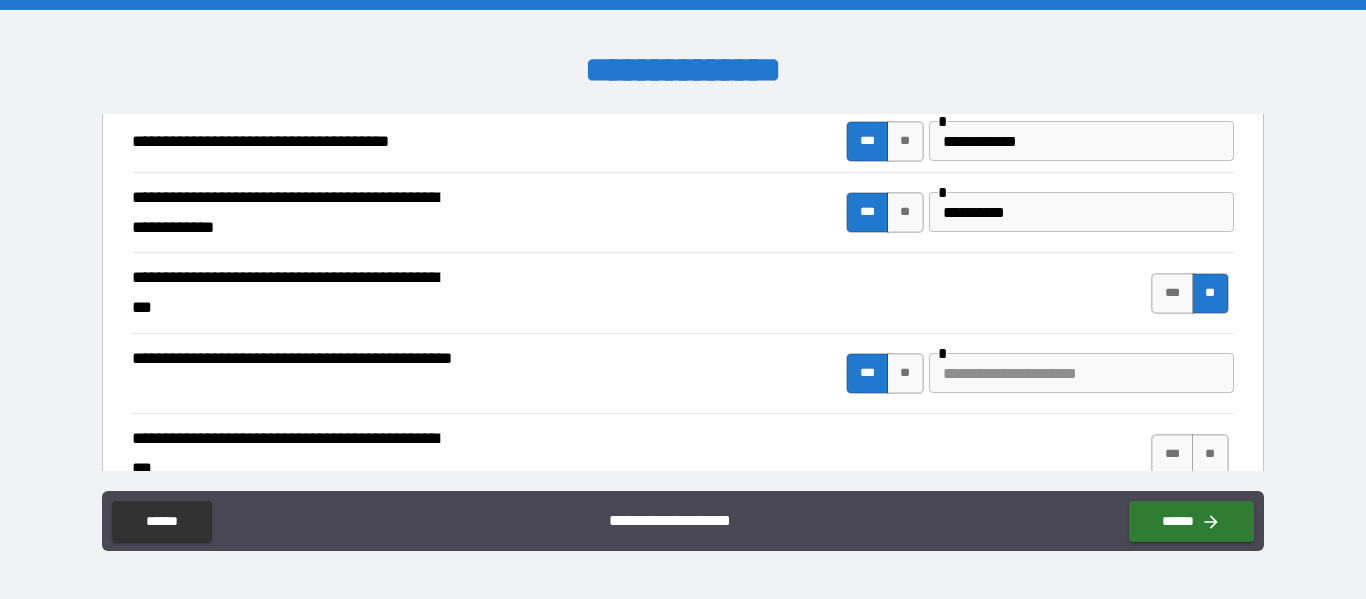 click at bounding box center (1081, 373) 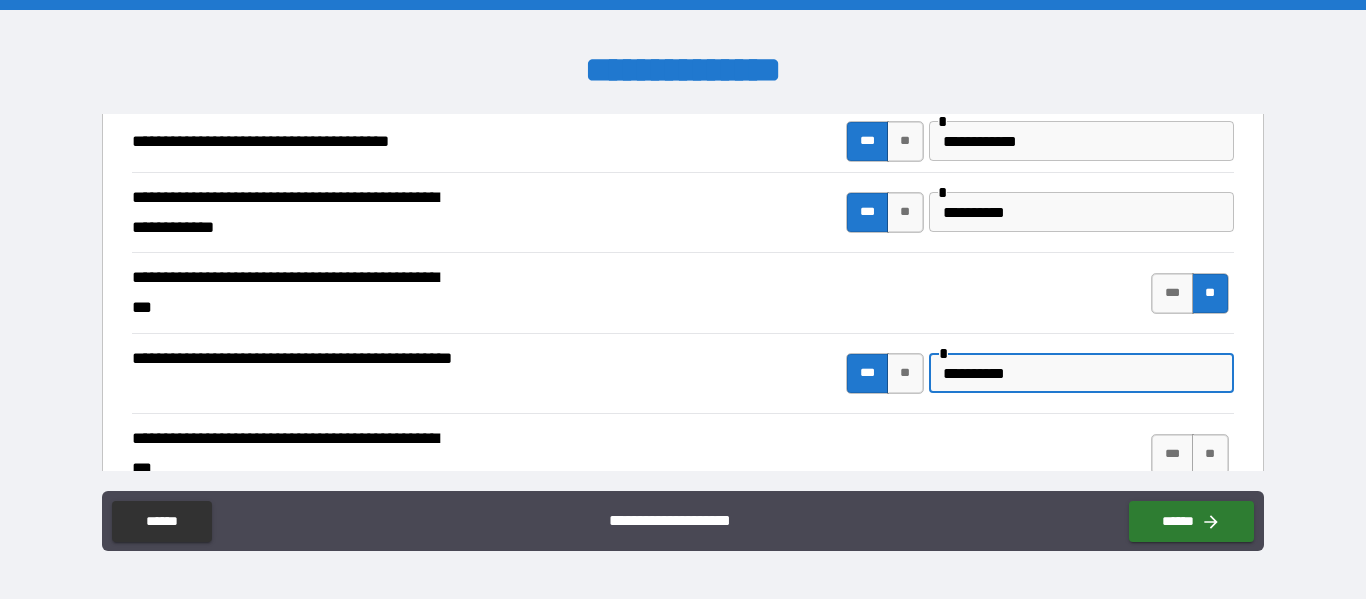 click on "*********" at bounding box center [1081, 373] 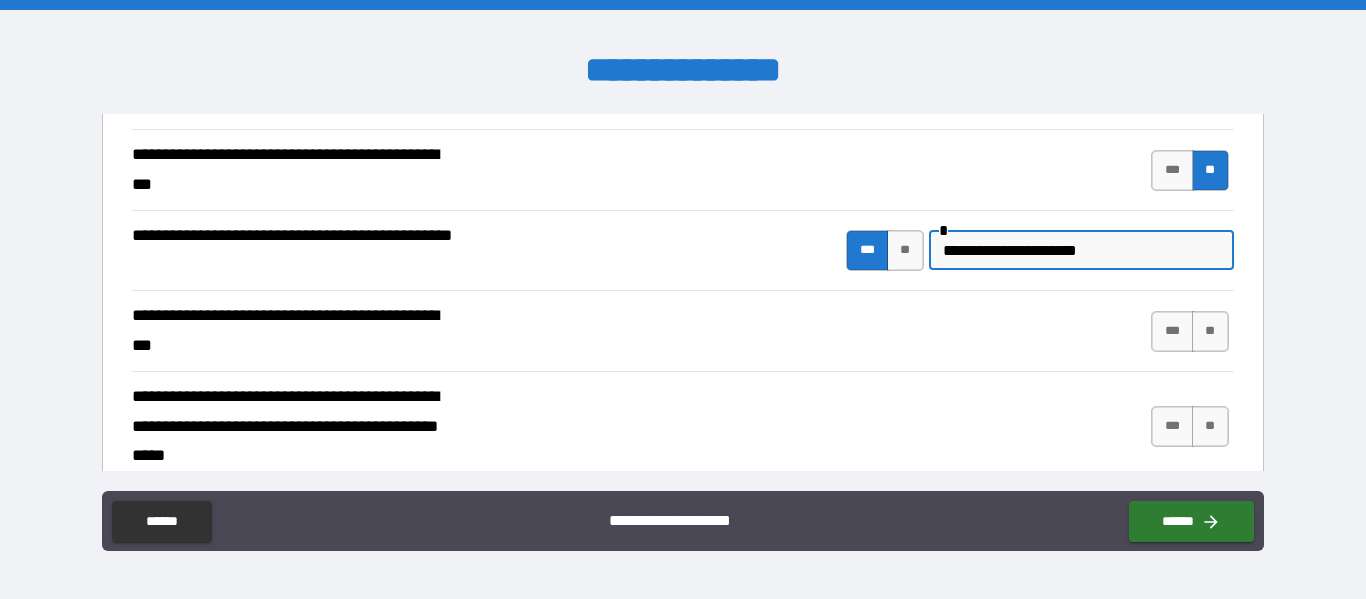 scroll, scrollTop: 347, scrollLeft: 0, axis: vertical 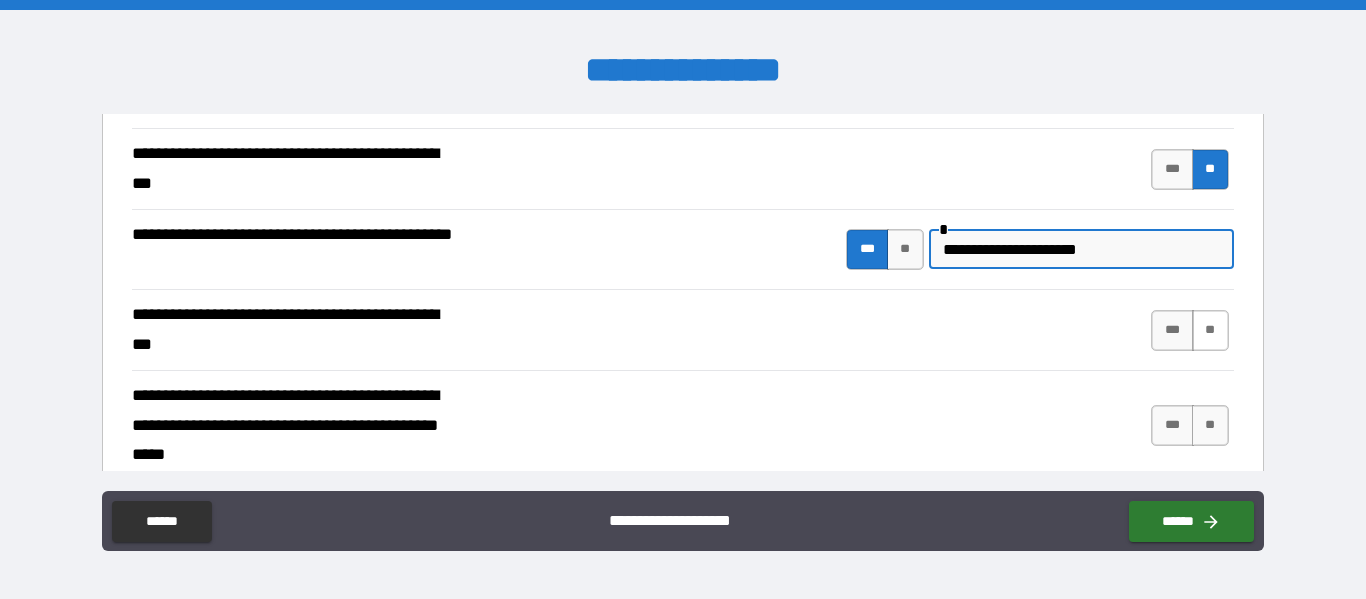type on "**********" 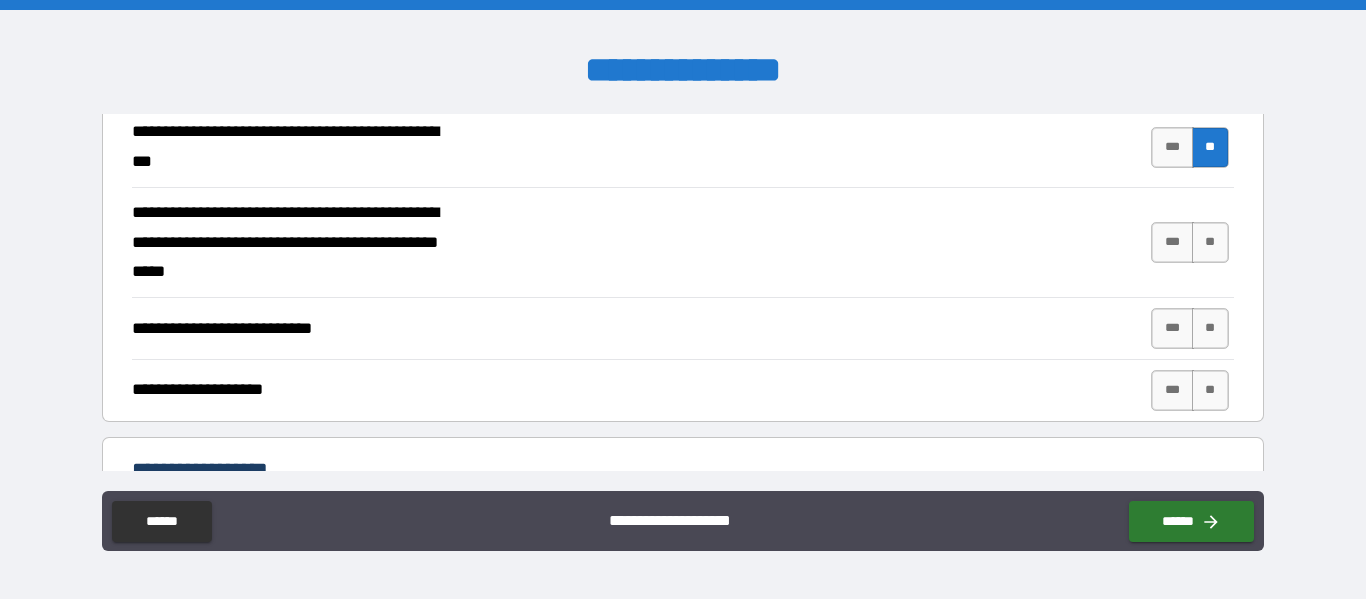 scroll, scrollTop: 531, scrollLeft: 0, axis: vertical 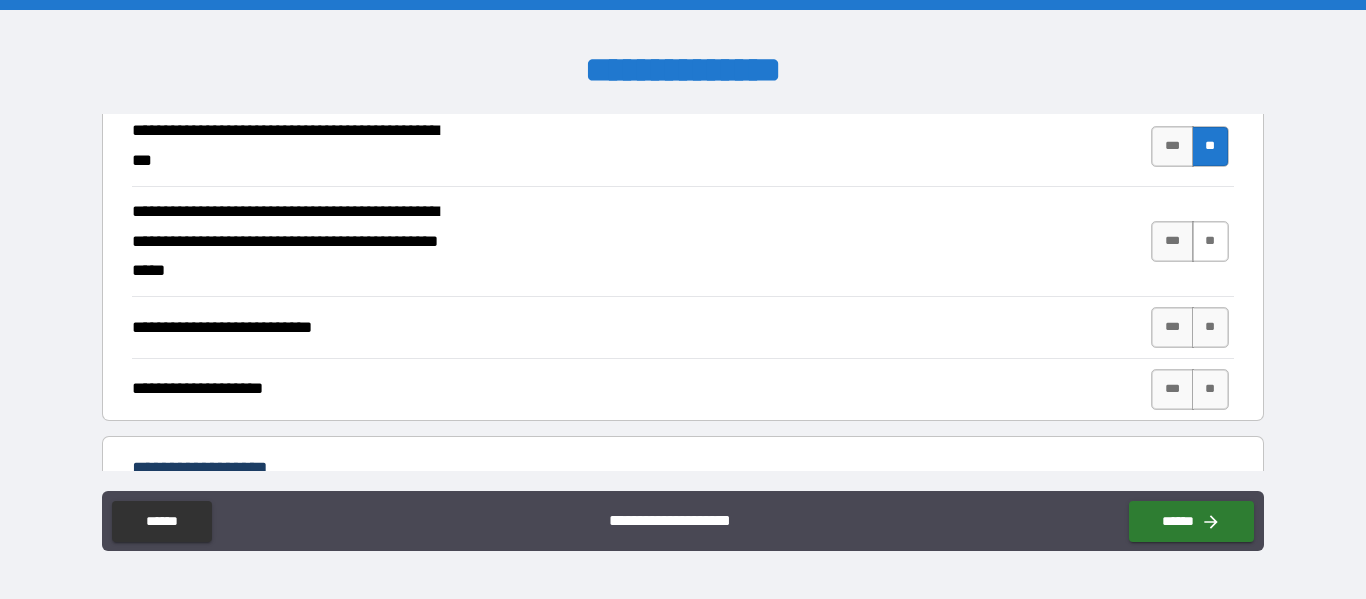click on "**" at bounding box center (1210, 241) 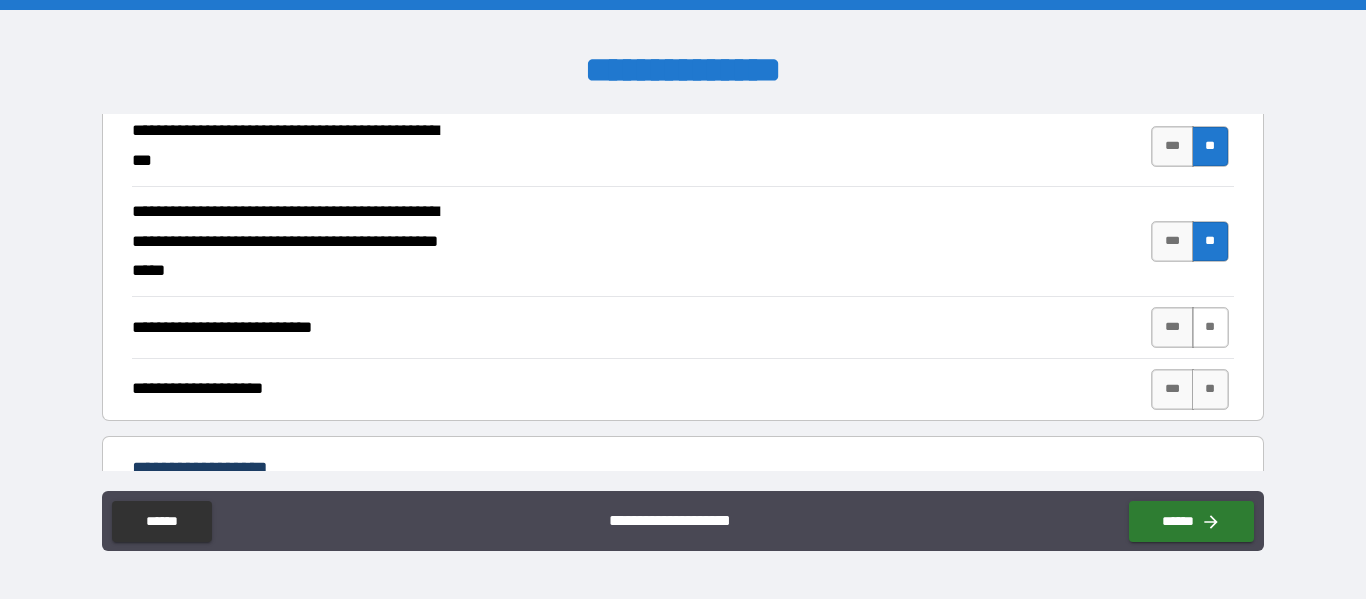 click on "**" at bounding box center [1210, 327] 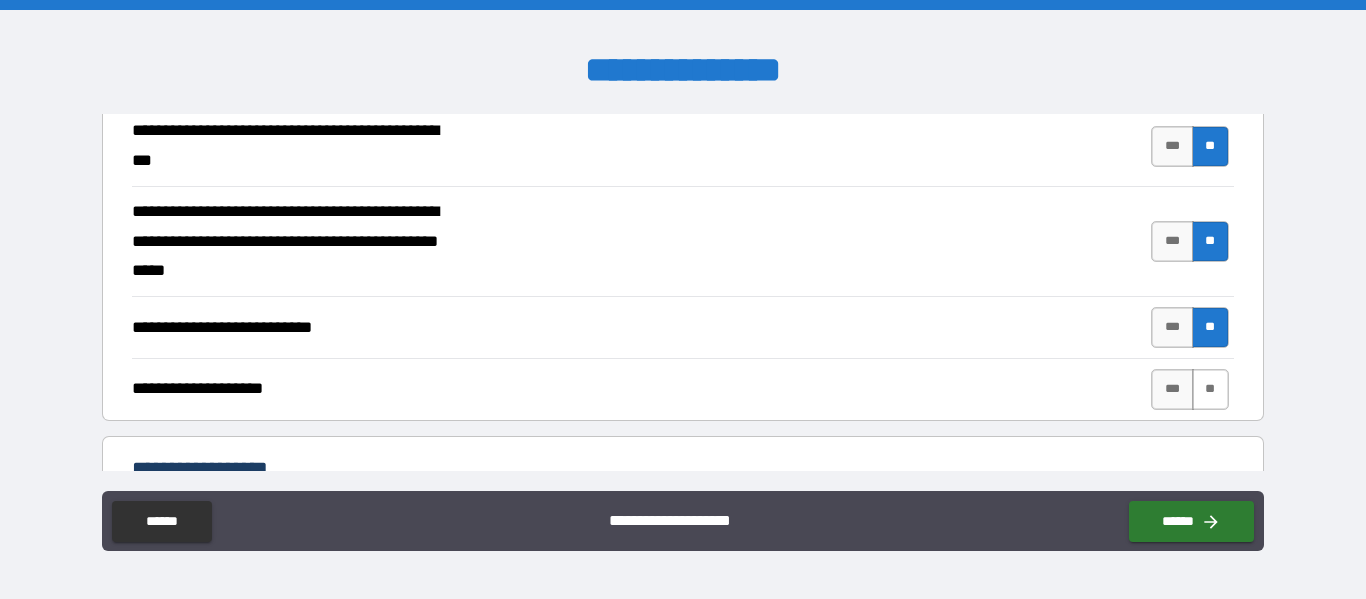 click on "**" at bounding box center [1210, 389] 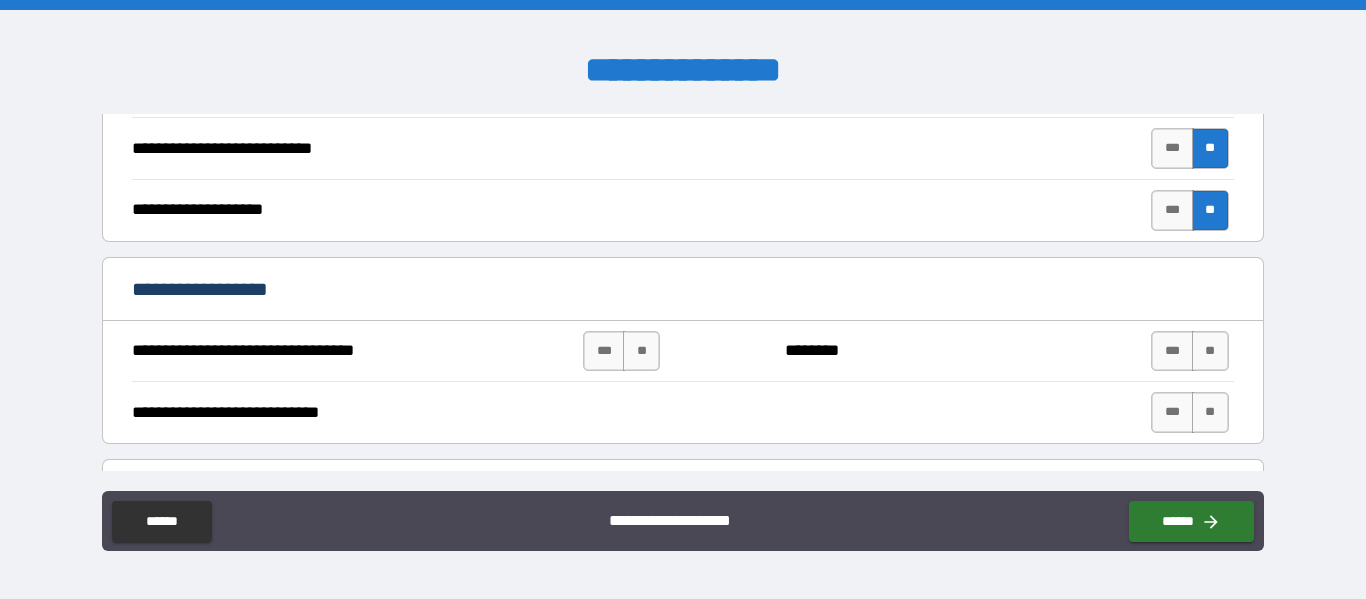 scroll, scrollTop: 716, scrollLeft: 0, axis: vertical 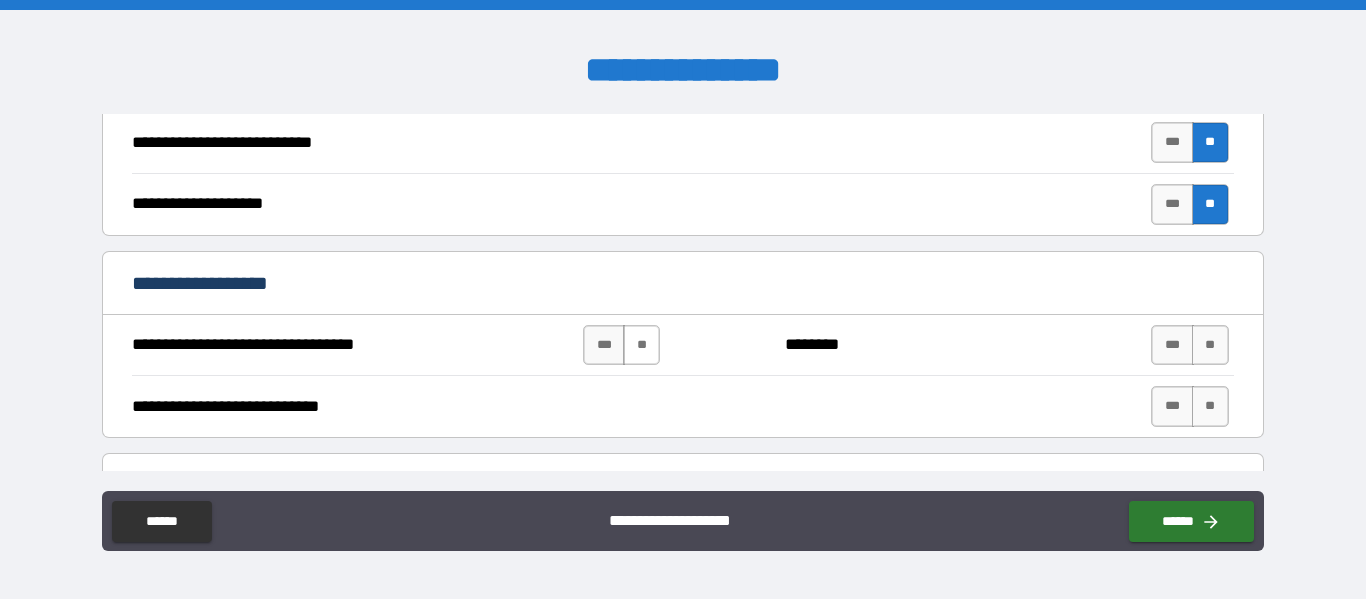 click on "**" at bounding box center [641, 345] 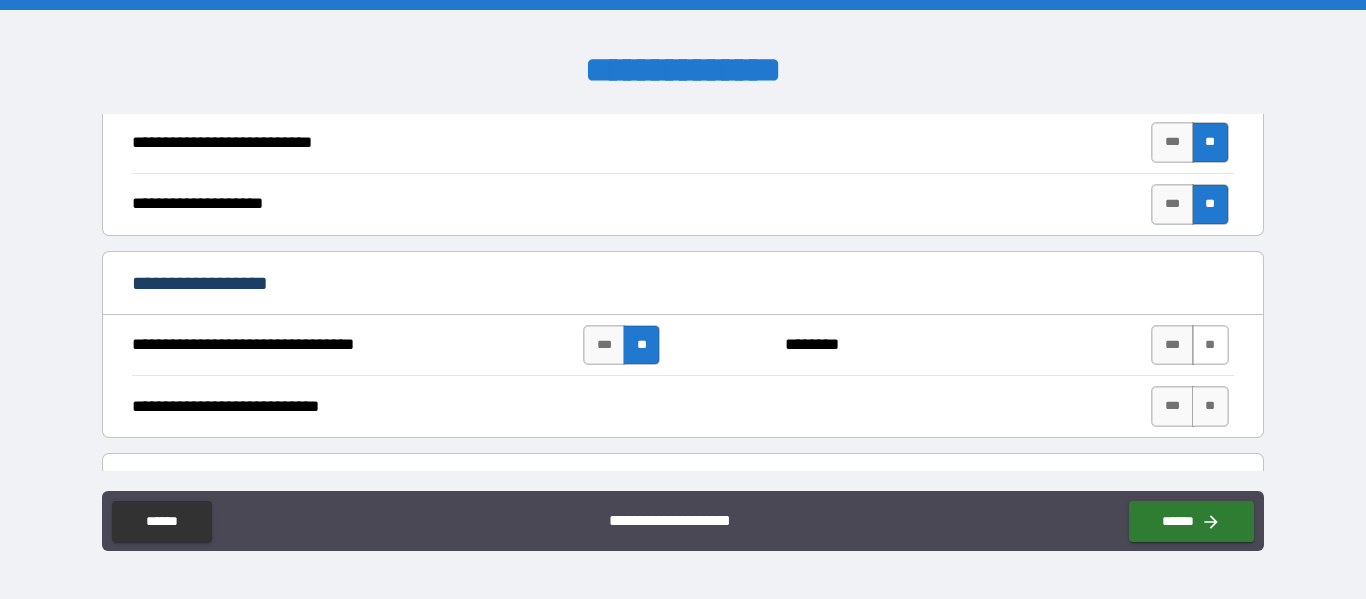 click on "**" at bounding box center (1210, 345) 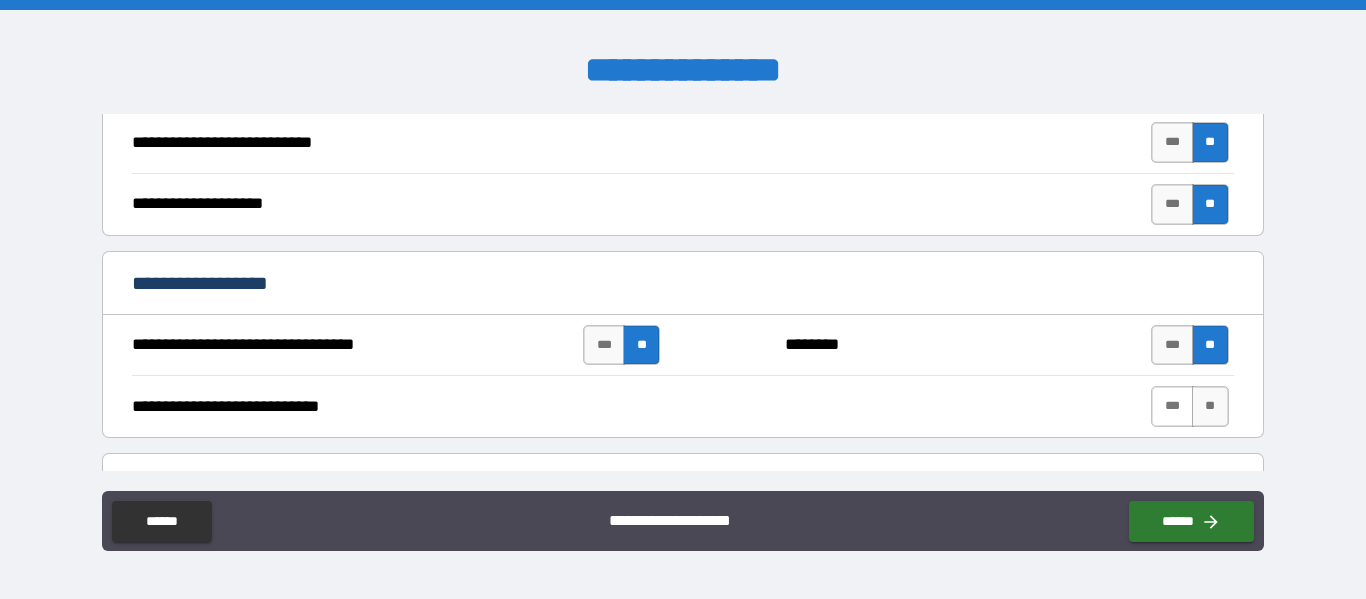 click on "***" at bounding box center (1172, 406) 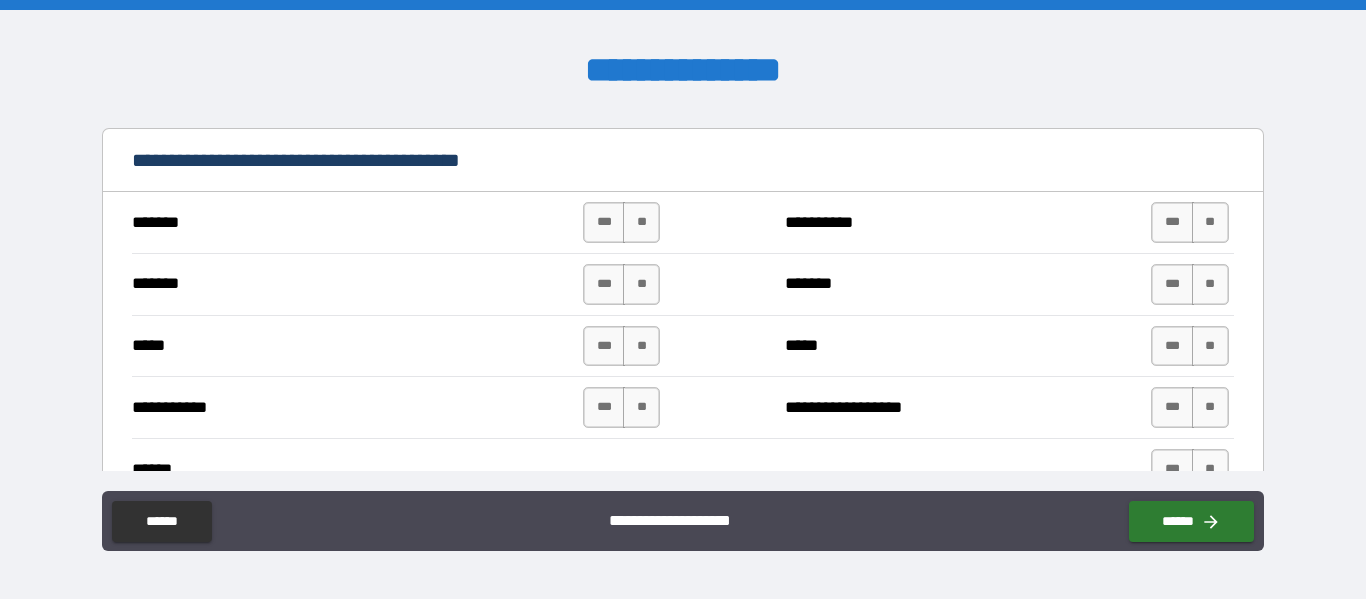 scroll, scrollTop: 1043, scrollLeft: 0, axis: vertical 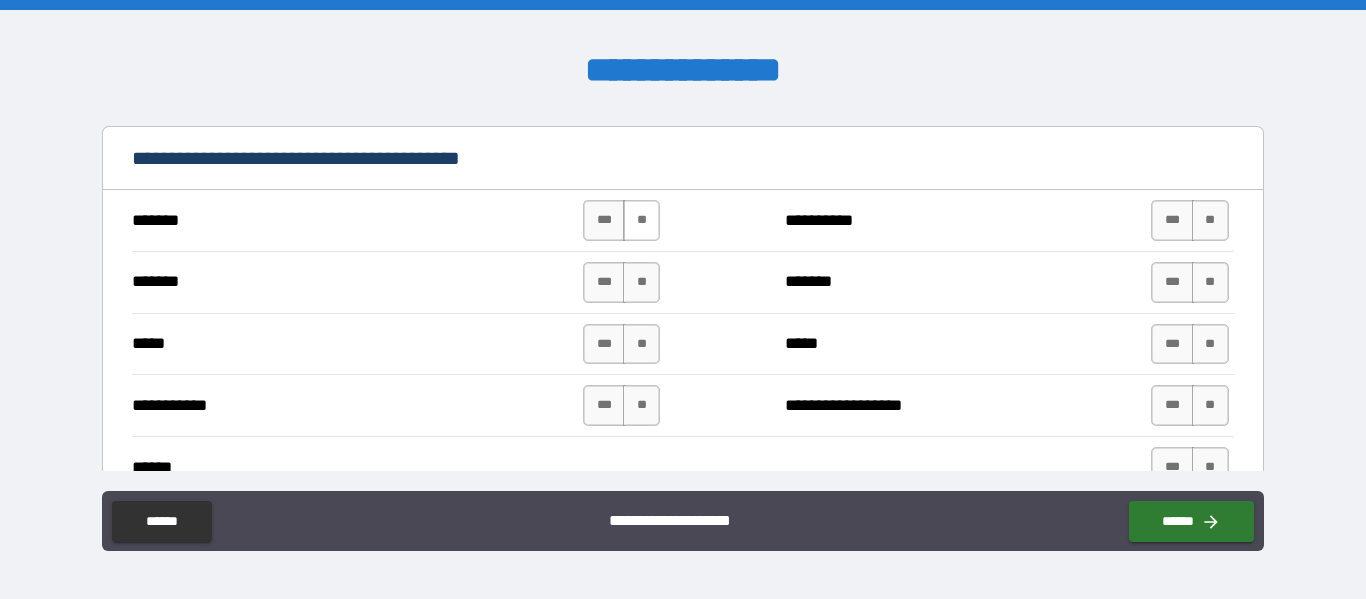 click on "**" at bounding box center (641, 220) 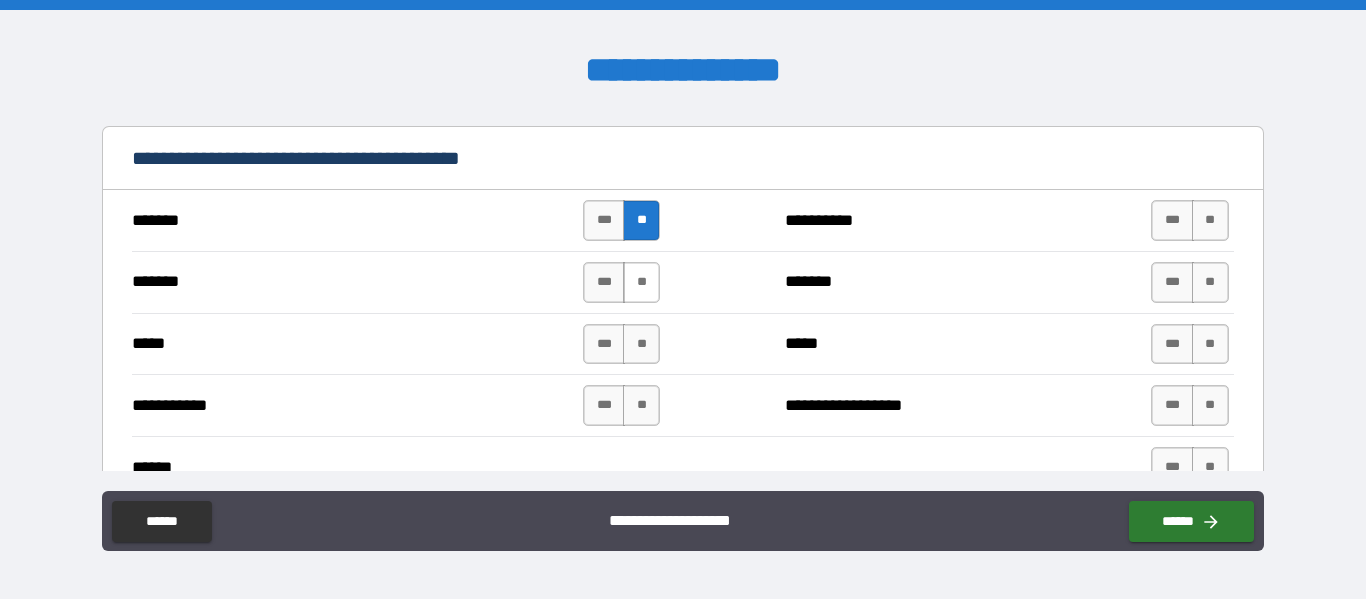 click on "**" at bounding box center [641, 282] 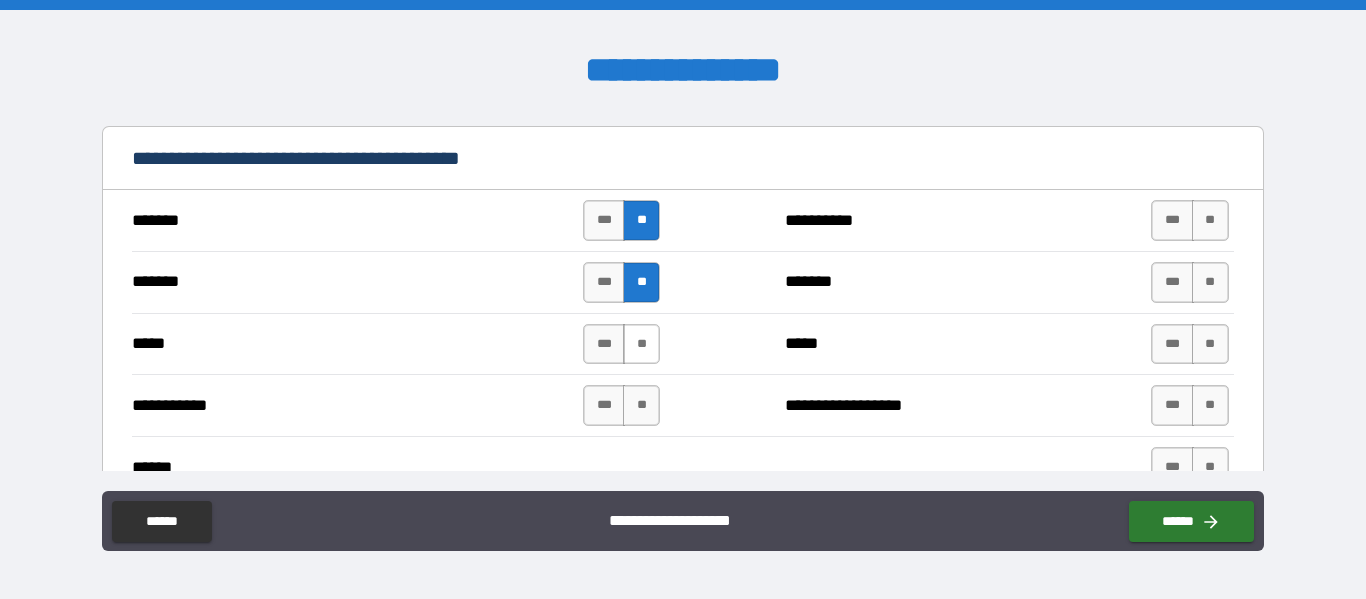 click on "**" at bounding box center (641, 344) 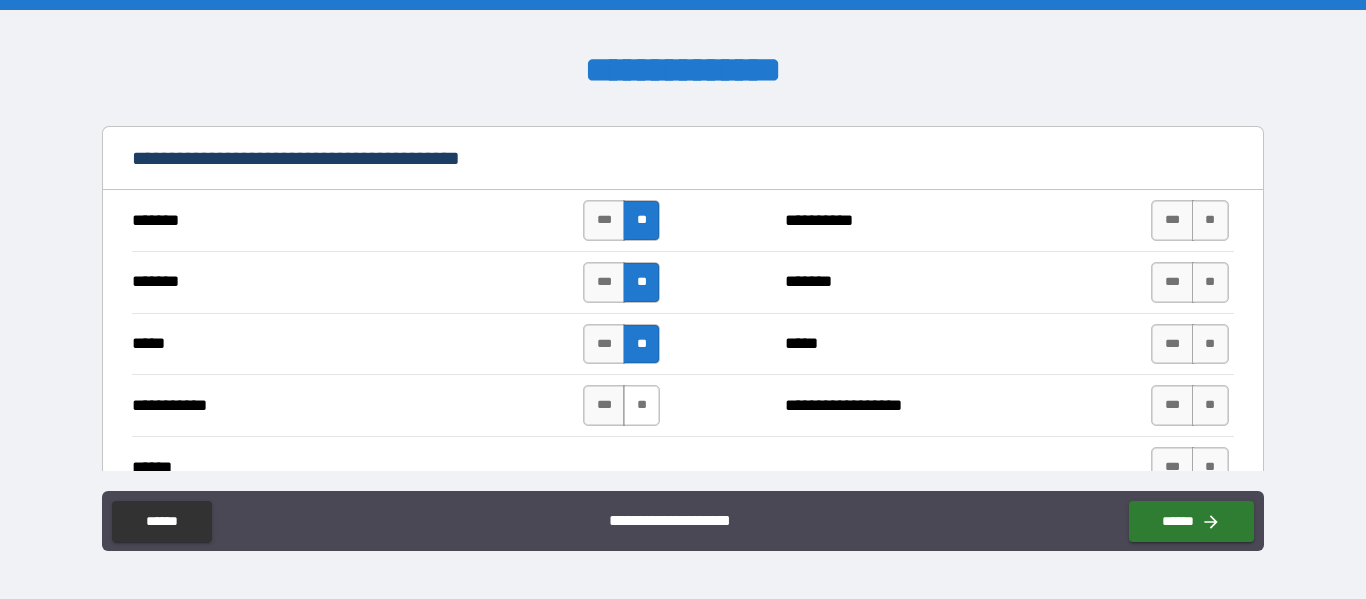 click on "**" at bounding box center [641, 405] 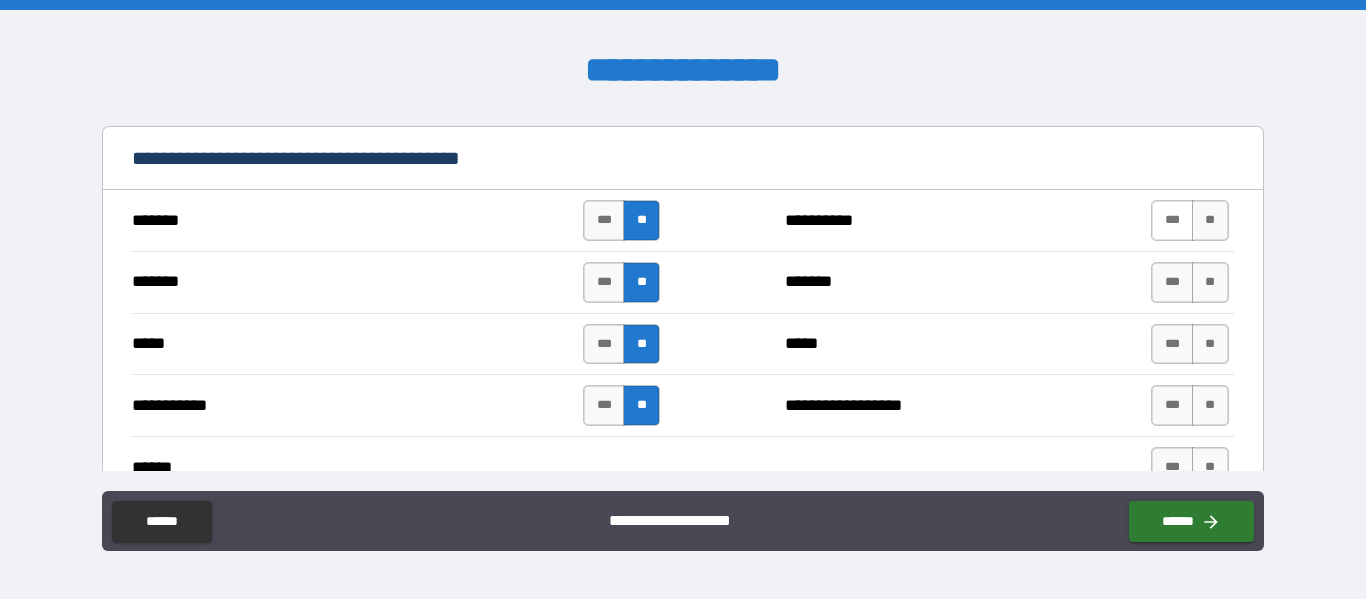 click on "***" at bounding box center [1172, 220] 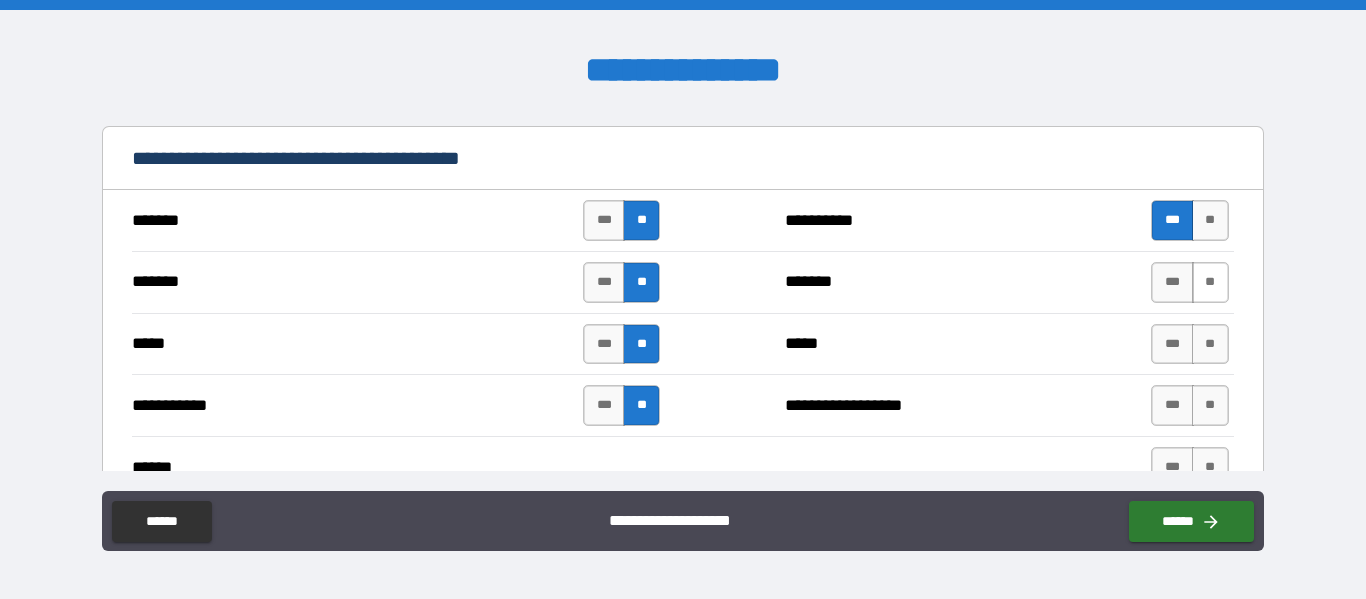 click on "**" at bounding box center (1210, 282) 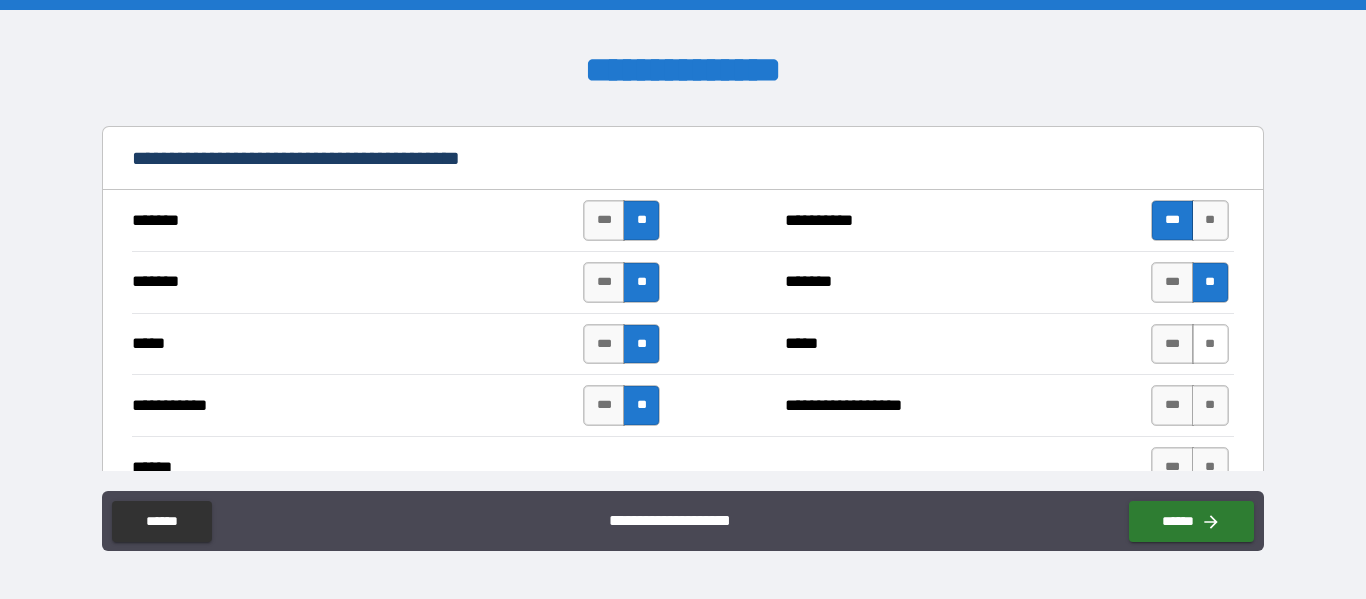 click on "**" at bounding box center (1210, 344) 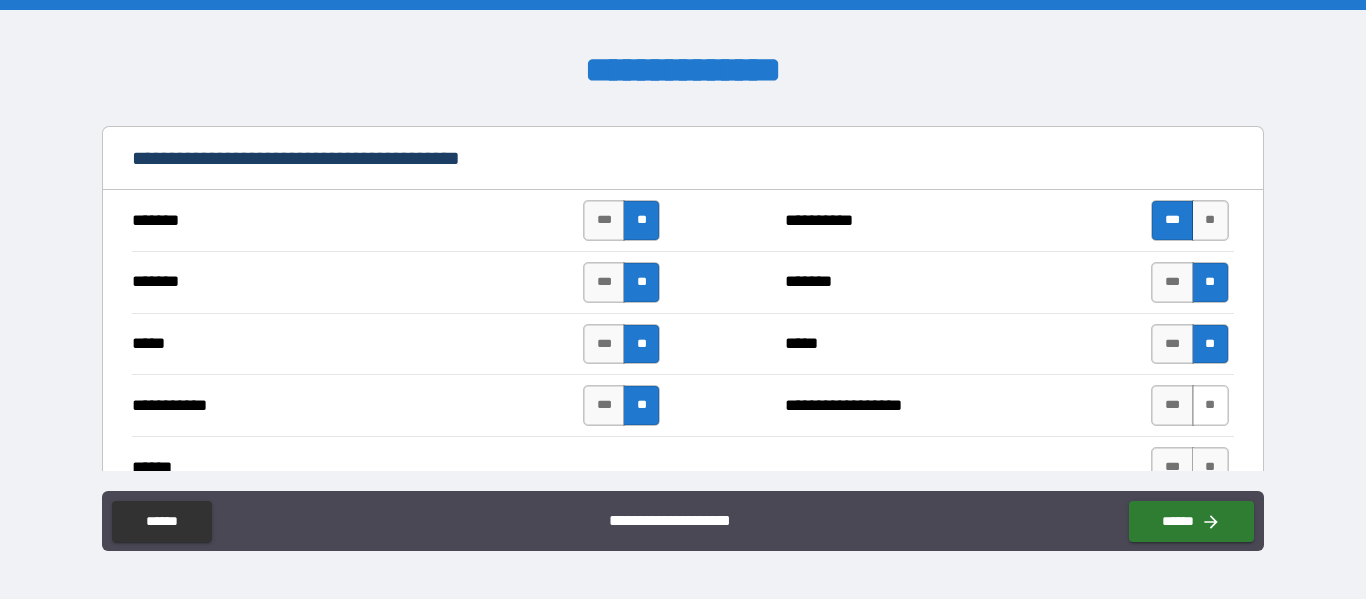 click on "**" at bounding box center [1210, 405] 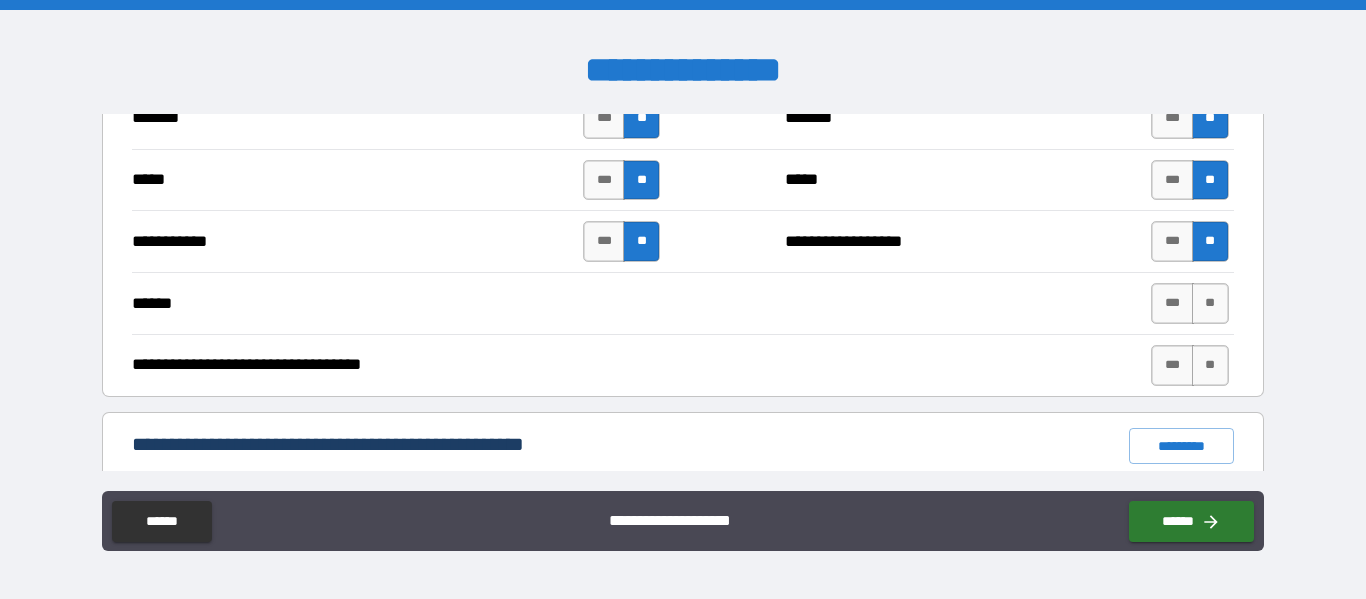 scroll, scrollTop: 1211, scrollLeft: 0, axis: vertical 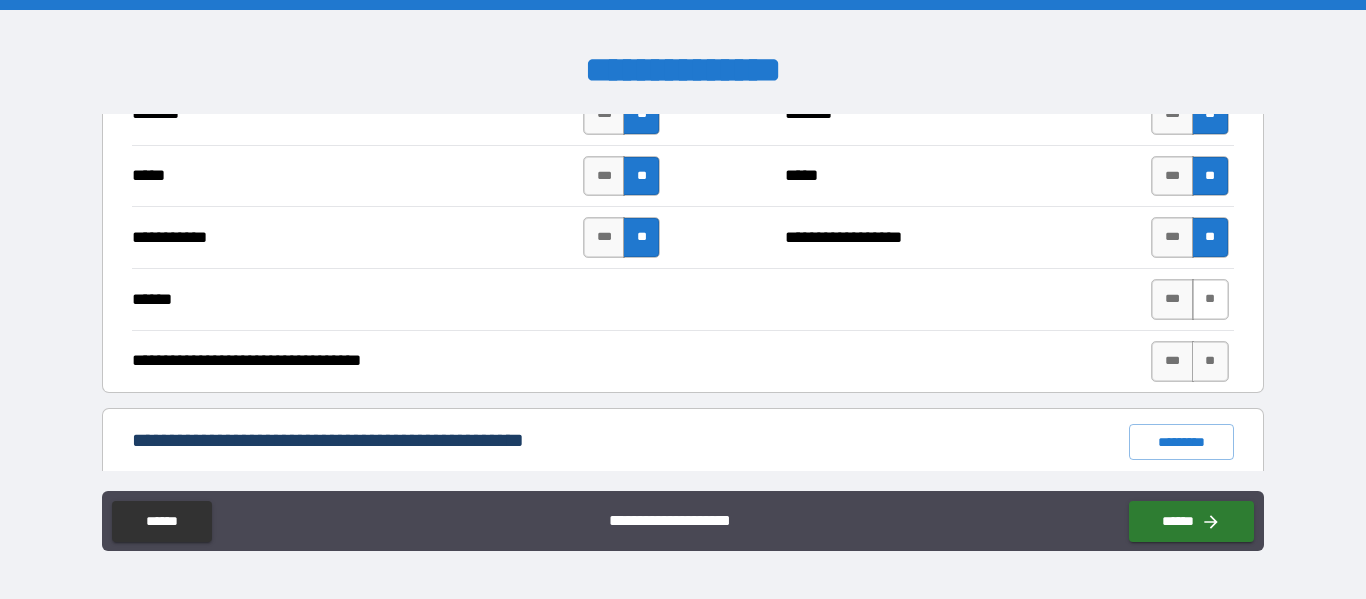 click on "**" at bounding box center (1210, 299) 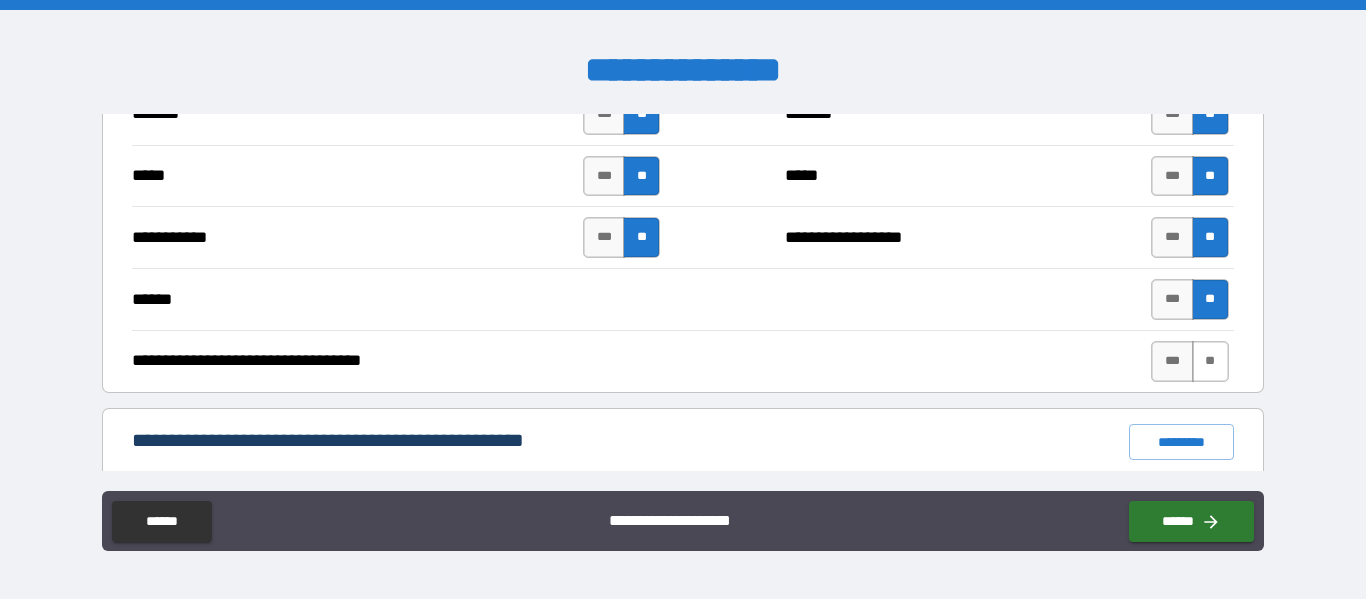 click on "**" at bounding box center (1210, 361) 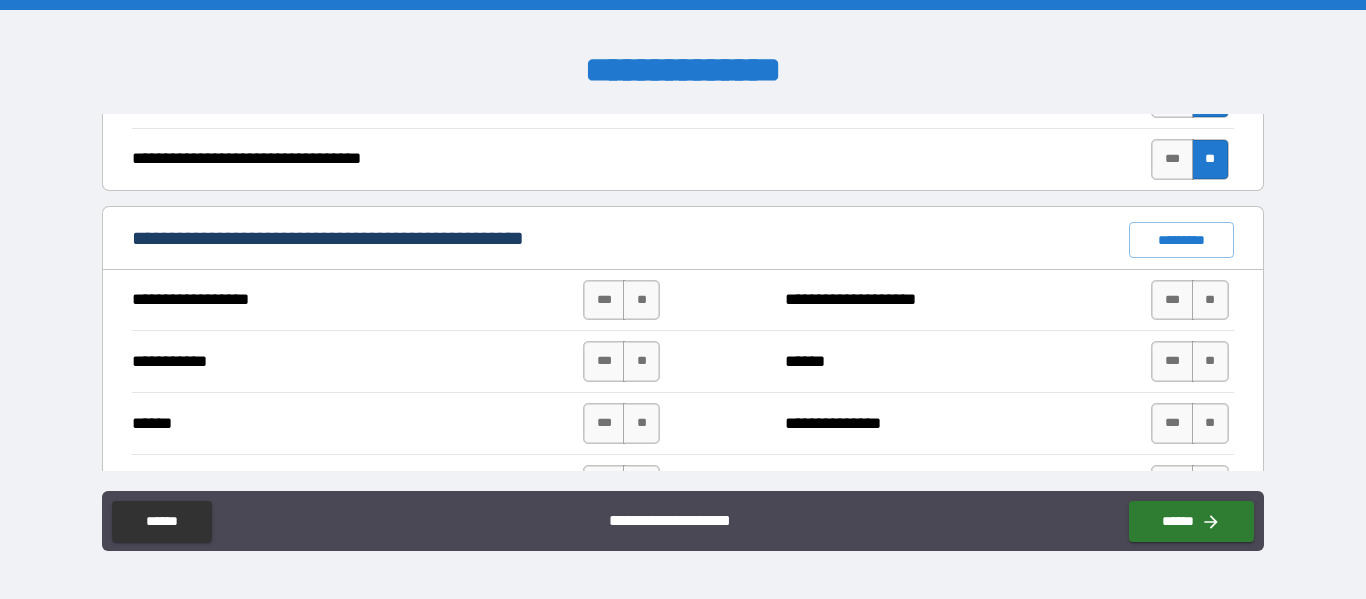 scroll, scrollTop: 1416, scrollLeft: 0, axis: vertical 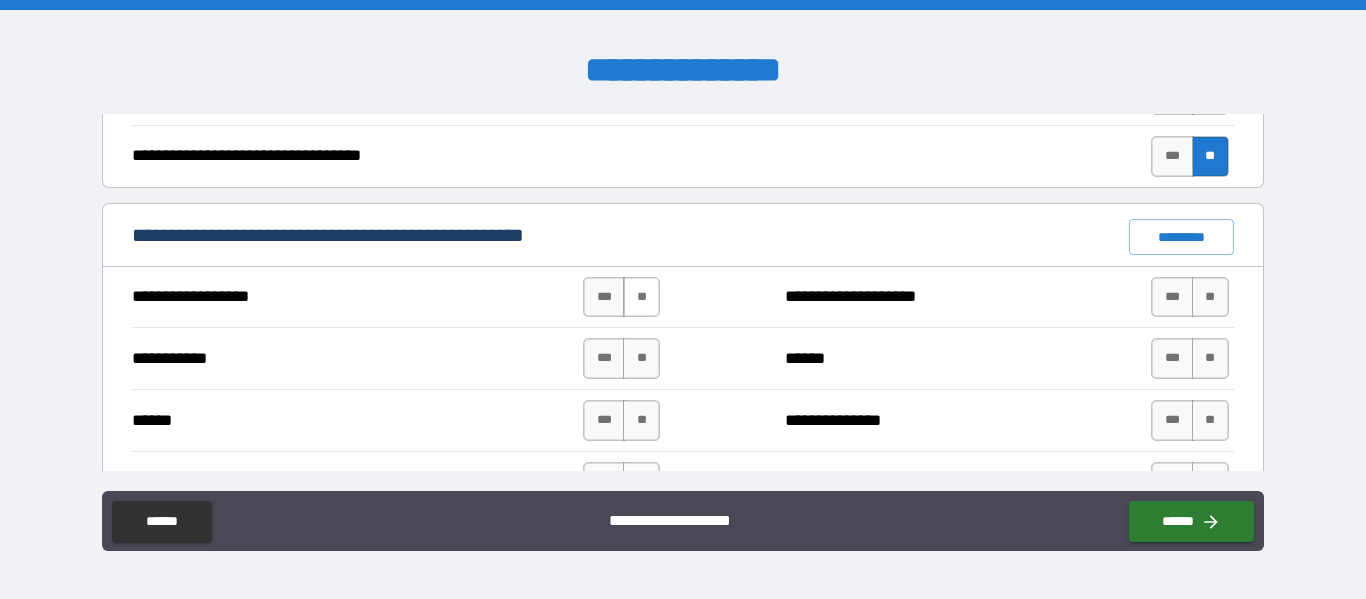 click on "**" at bounding box center (641, 297) 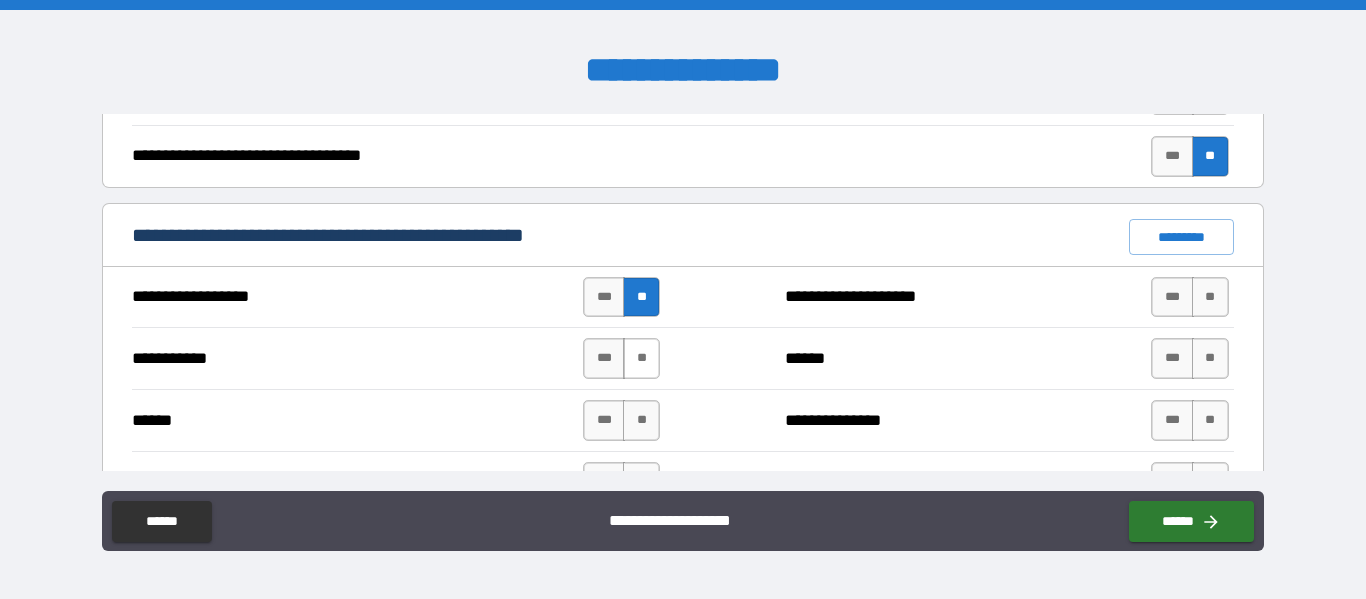 click on "**" at bounding box center (641, 358) 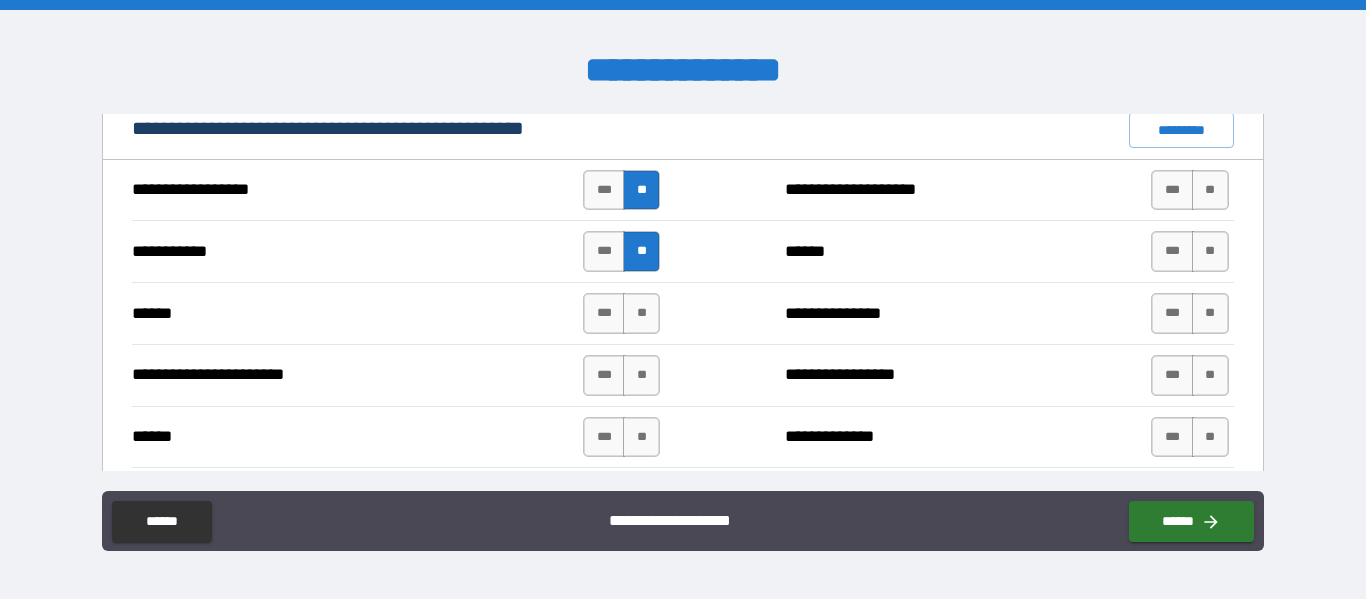 scroll, scrollTop: 1525, scrollLeft: 0, axis: vertical 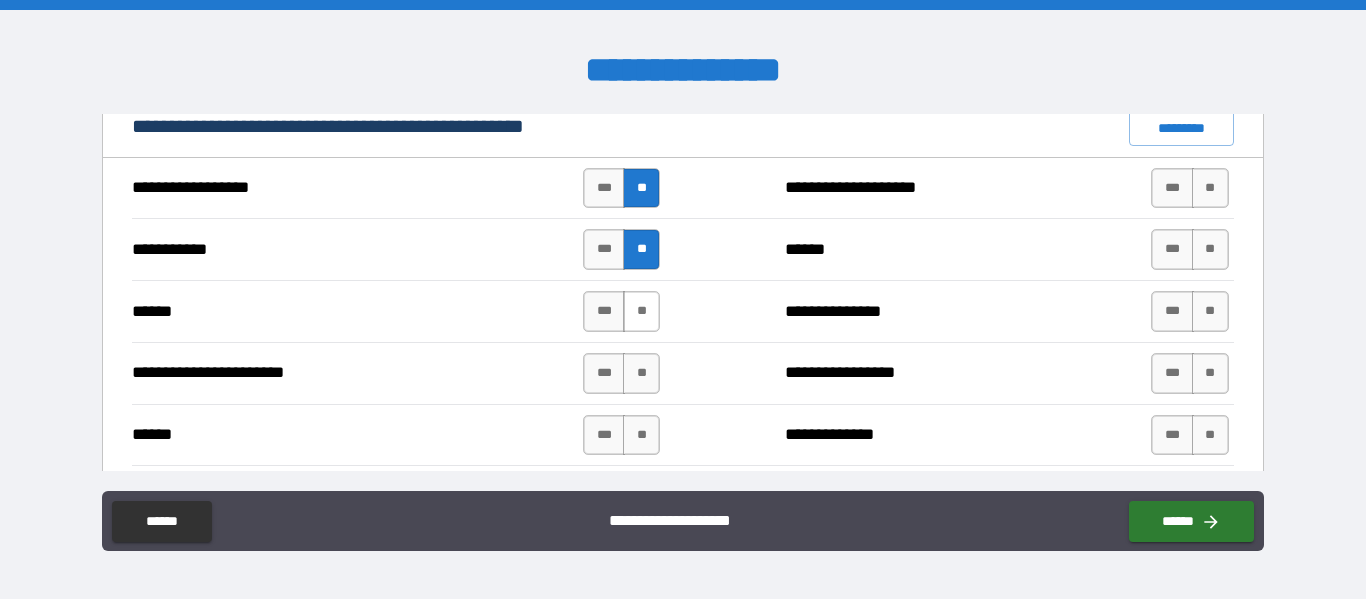 click on "**" at bounding box center [641, 311] 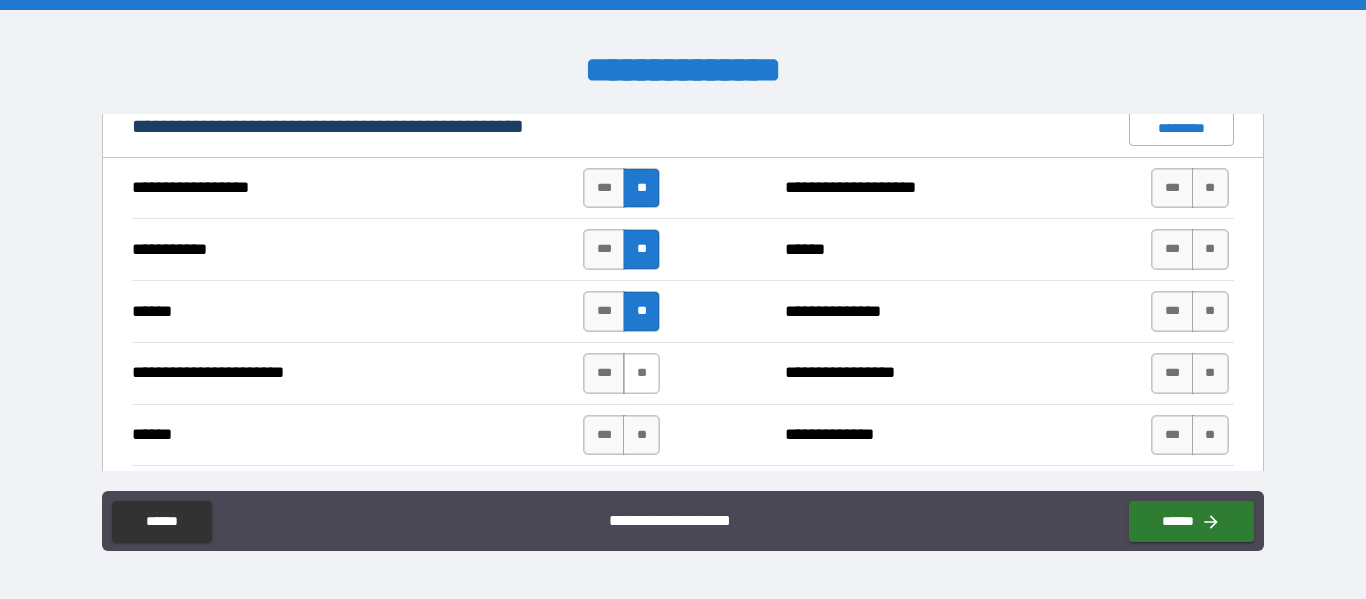 click on "**" at bounding box center (641, 373) 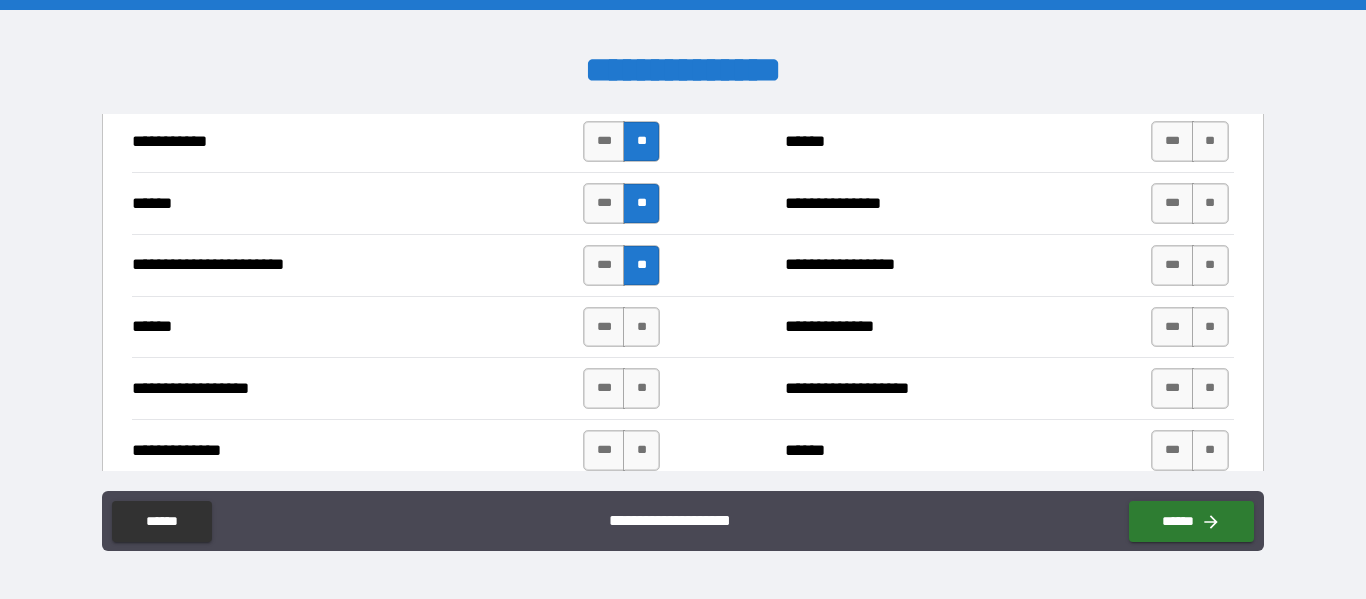 scroll, scrollTop: 1634, scrollLeft: 0, axis: vertical 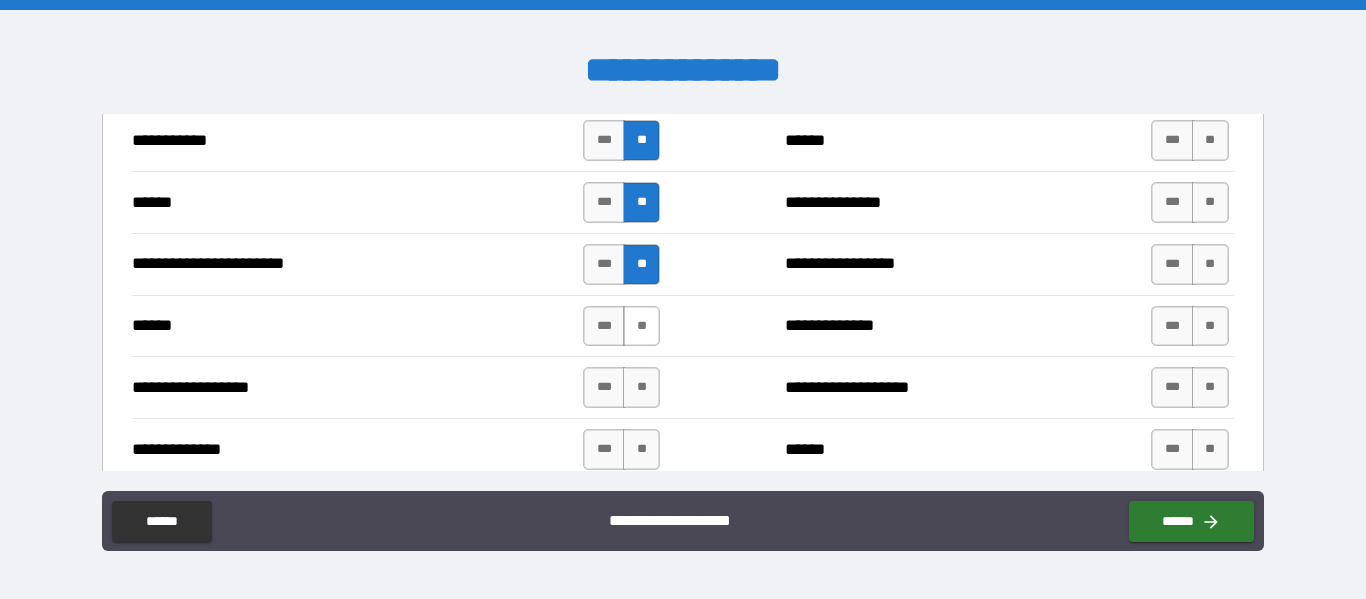click on "**" at bounding box center [641, 326] 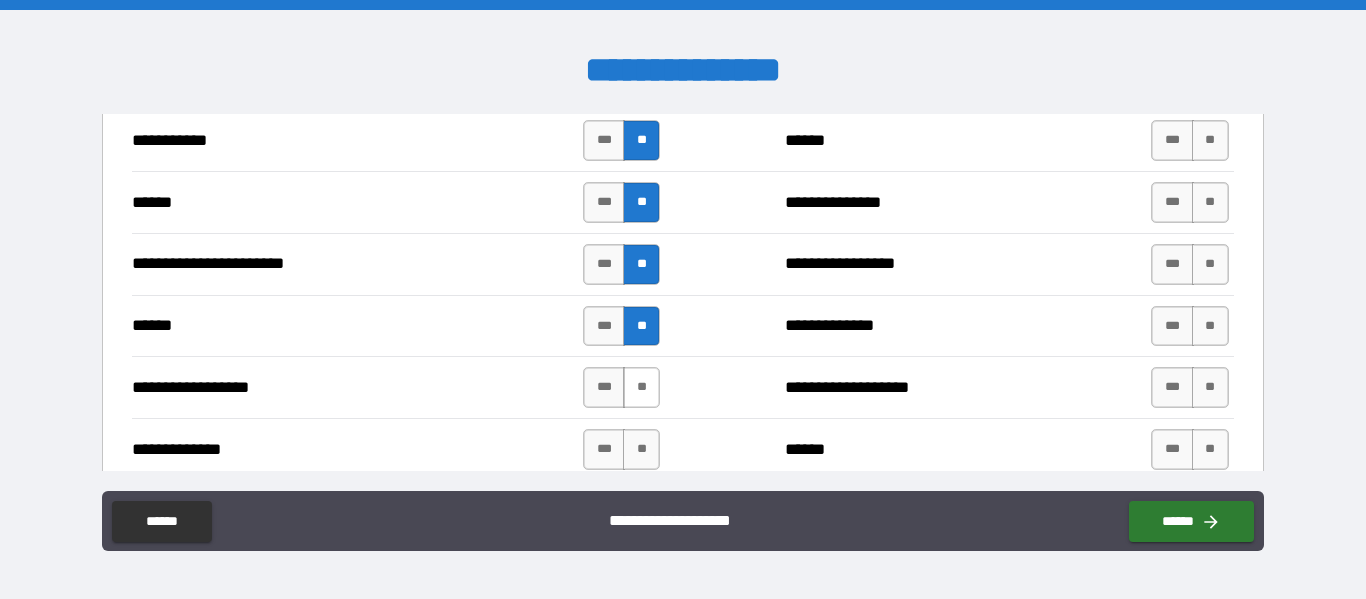 click on "**" at bounding box center [641, 387] 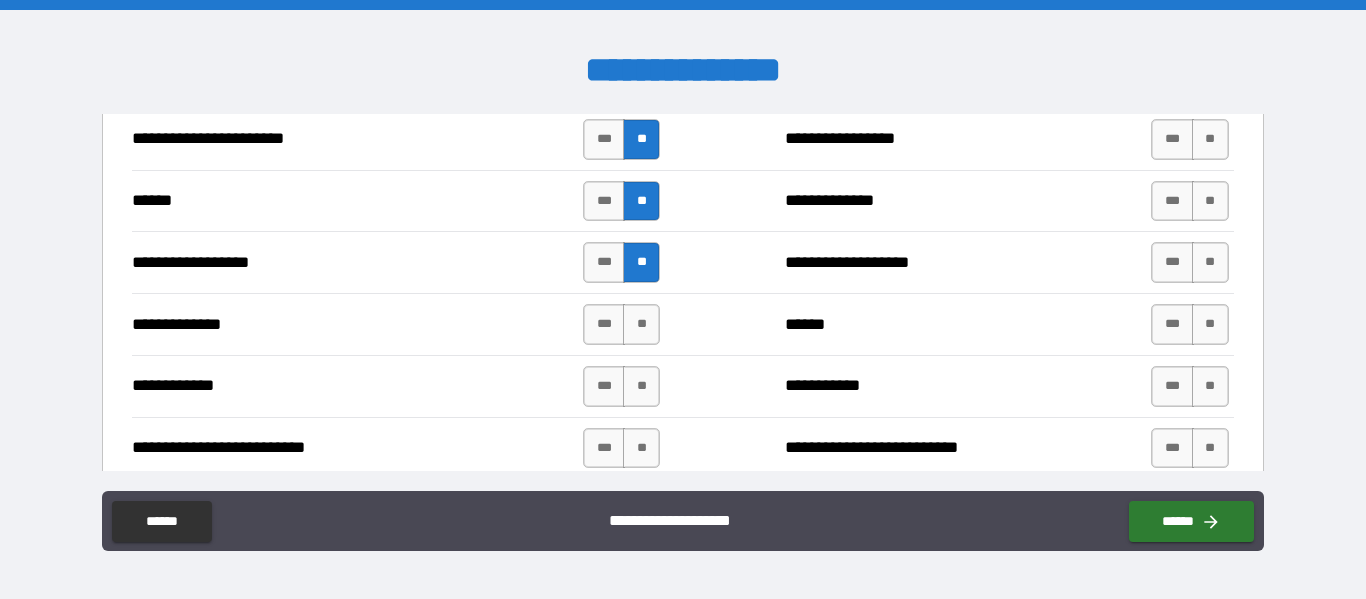scroll, scrollTop: 1760, scrollLeft: 0, axis: vertical 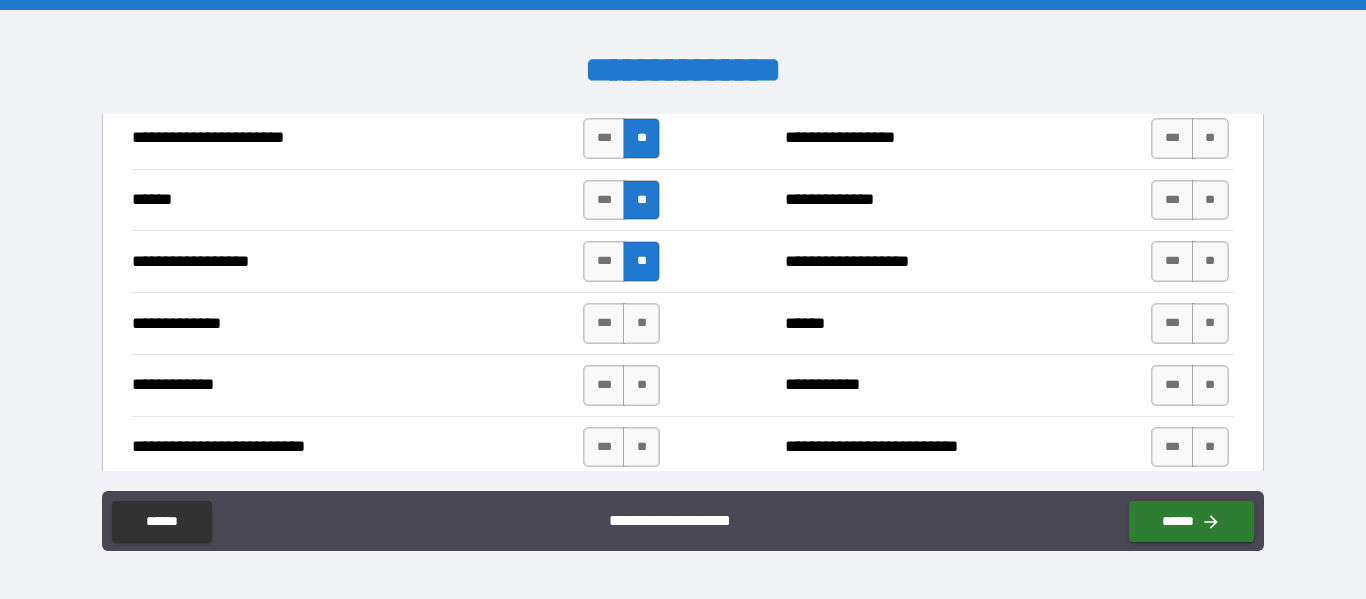 click on "**" at bounding box center (641, 385) 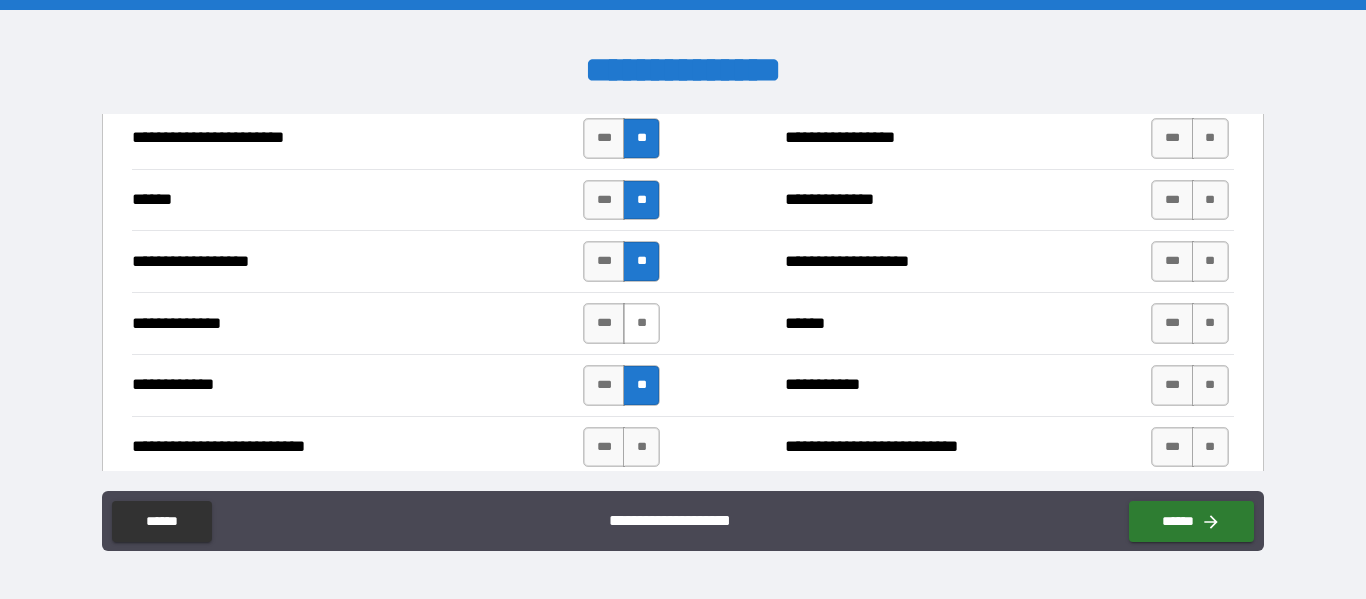 click on "**" at bounding box center [641, 323] 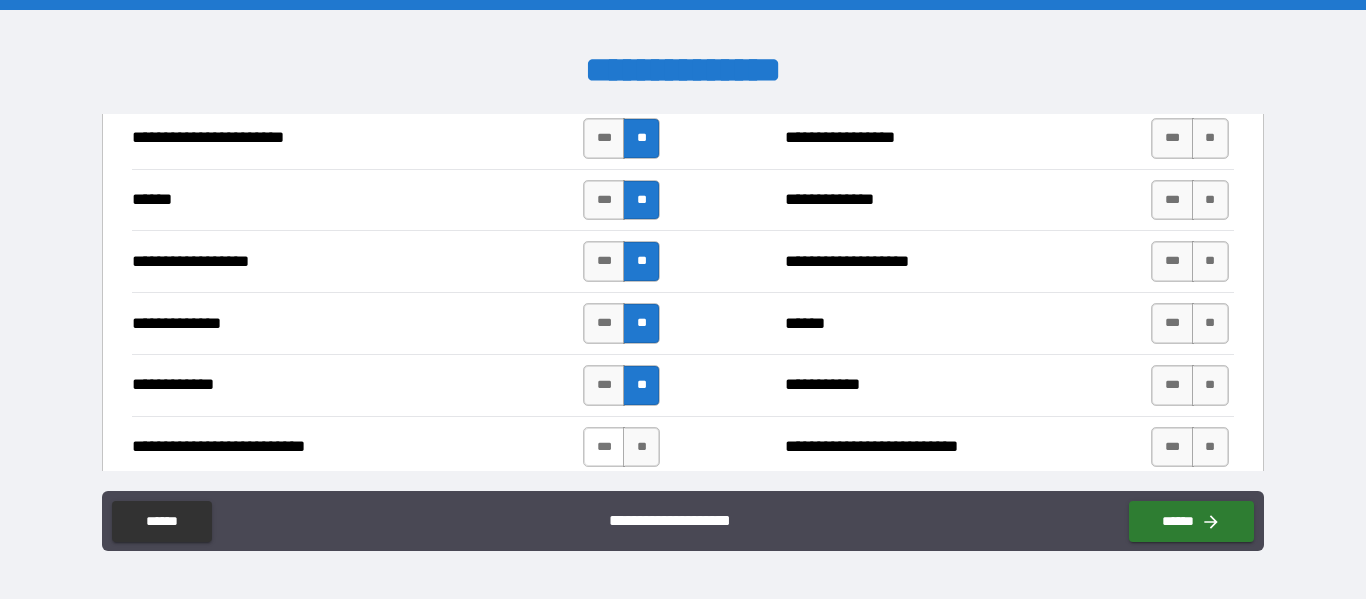 click on "***" at bounding box center (604, 447) 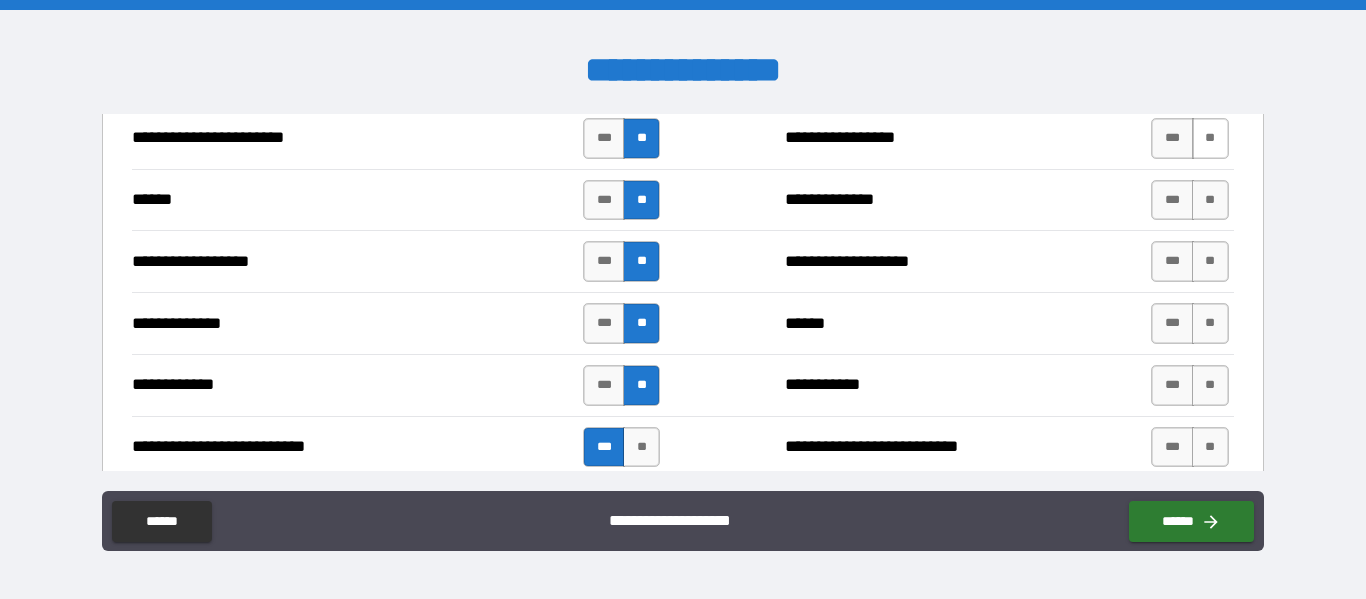 click on "**" at bounding box center [1210, 138] 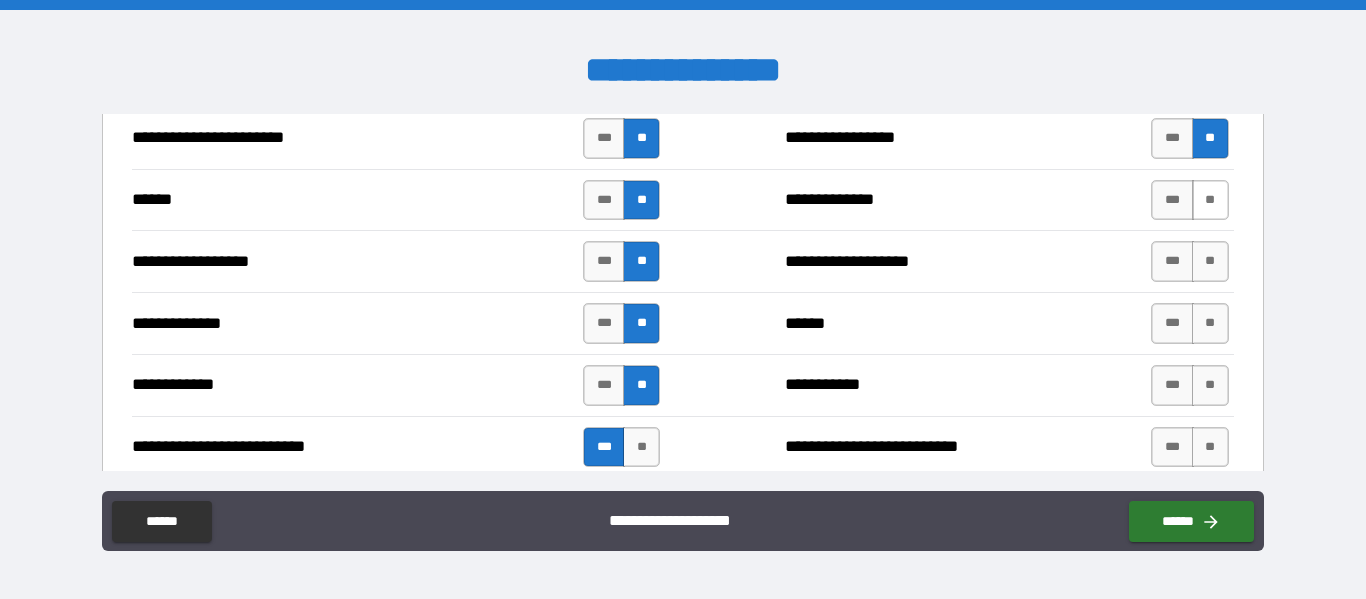 click on "**" at bounding box center (1210, 200) 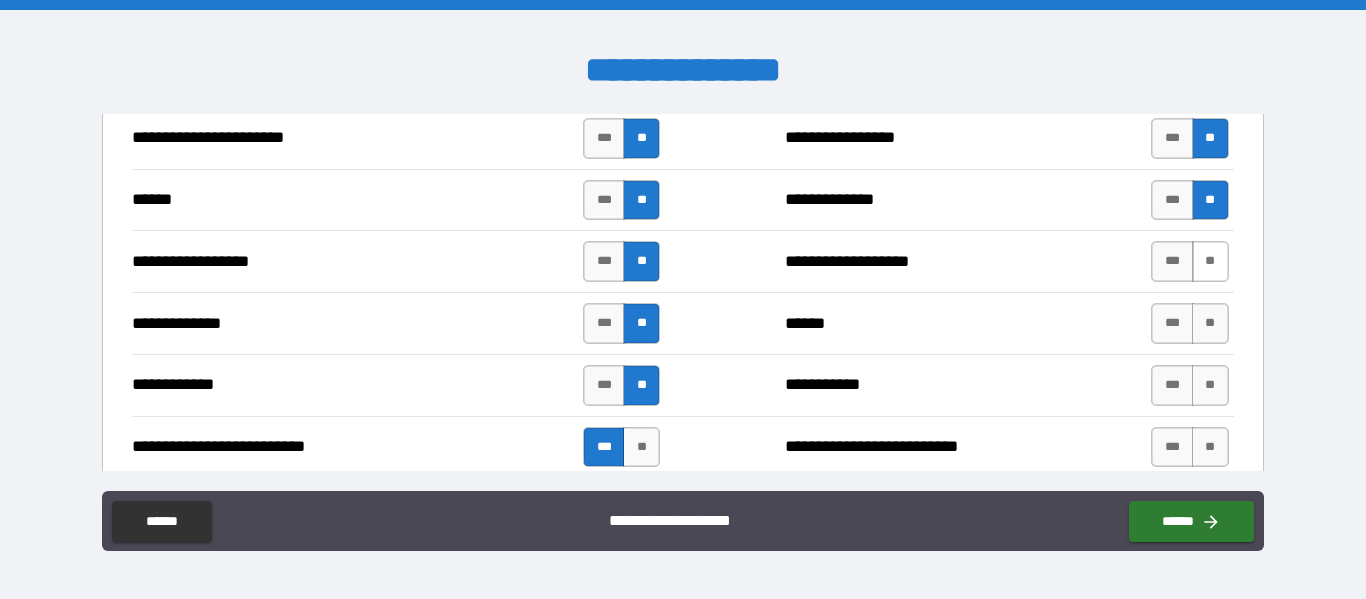 click on "**" at bounding box center [1210, 261] 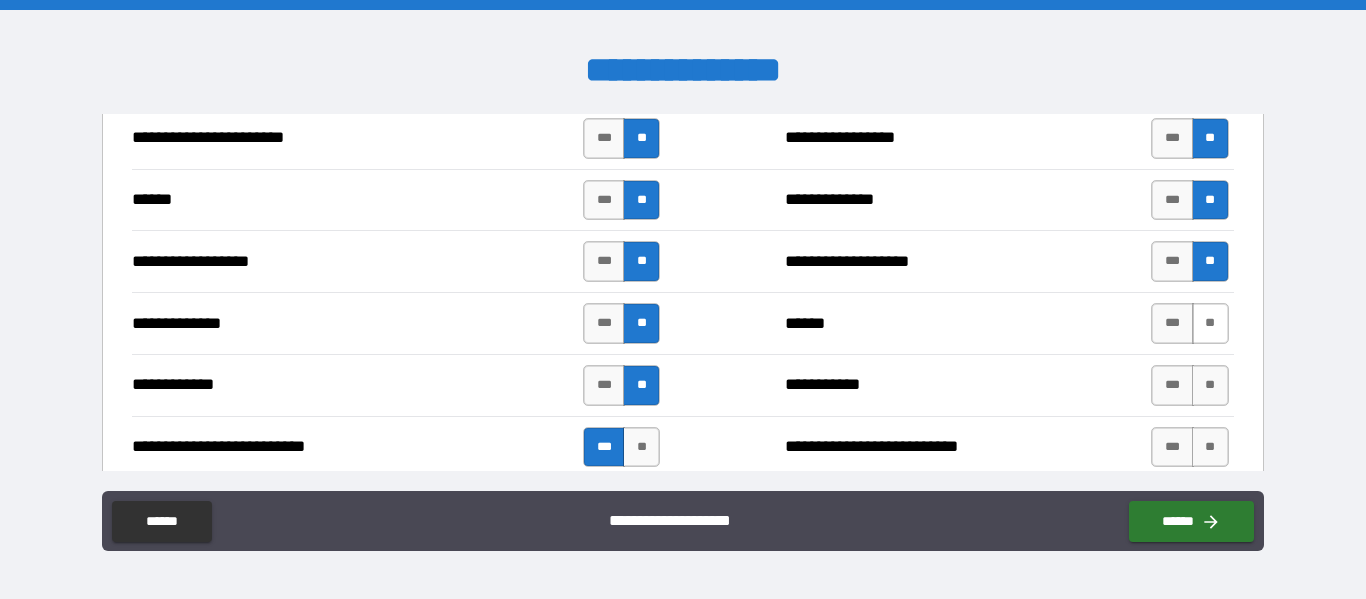 click on "**" at bounding box center [1210, 323] 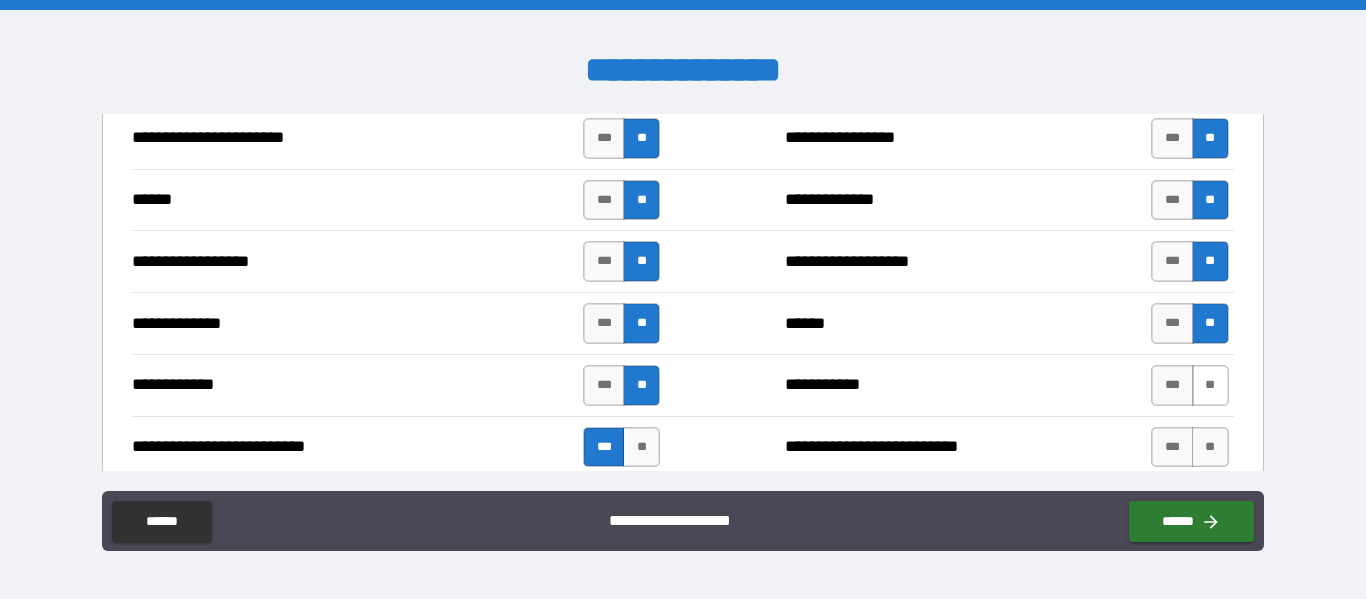 click on "**" at bounding box center [1210, 385] 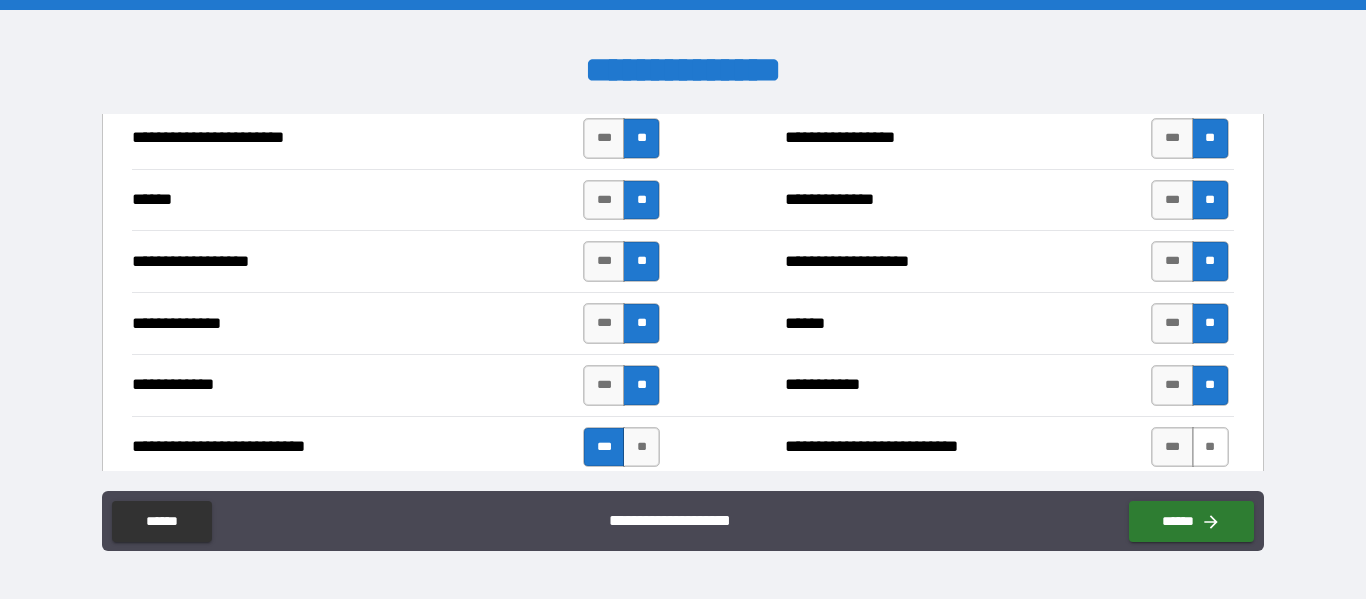 click on "**" at bounding box center (1210, 447) 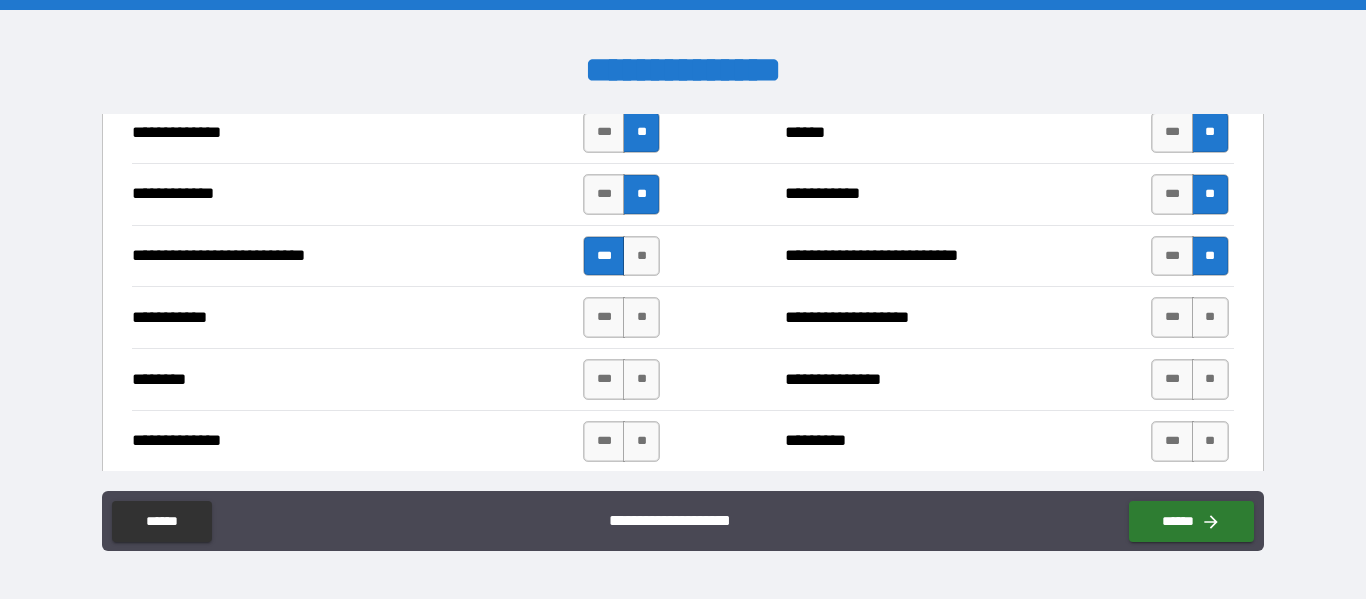 scroll, scrollTop: 1953, scrollLeft: 0, axis: vertical 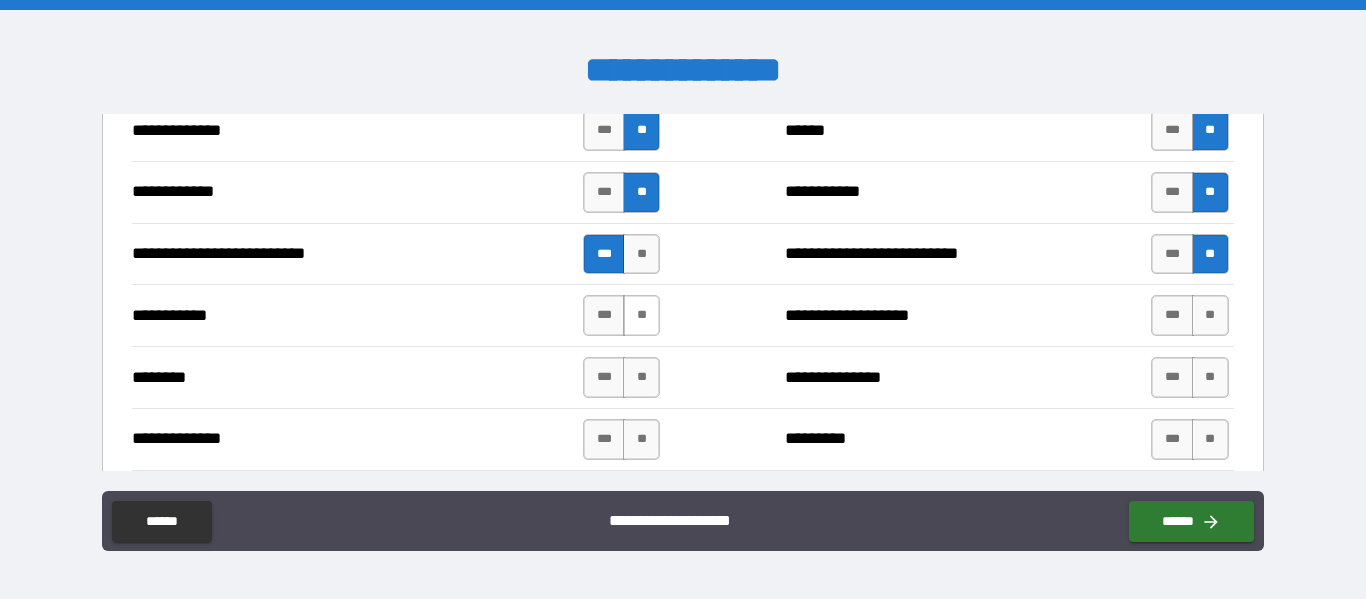 click on "**" at bounding box center (641, 315) 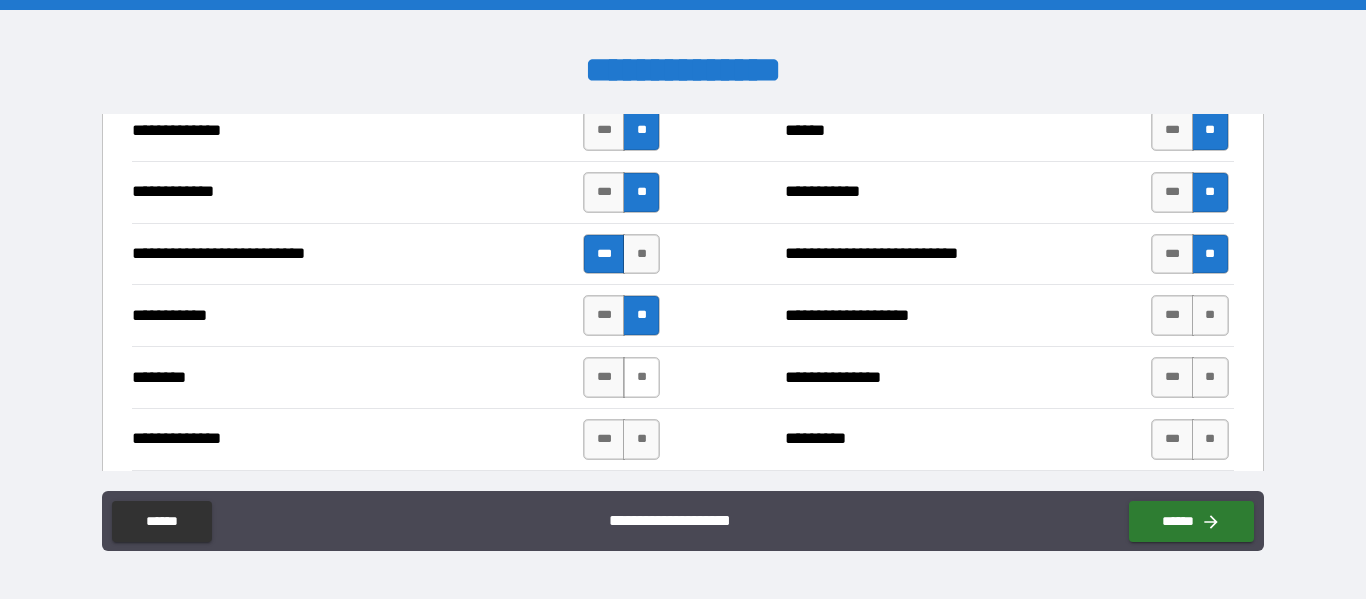 click on "**" at bounding box center (641, 377) 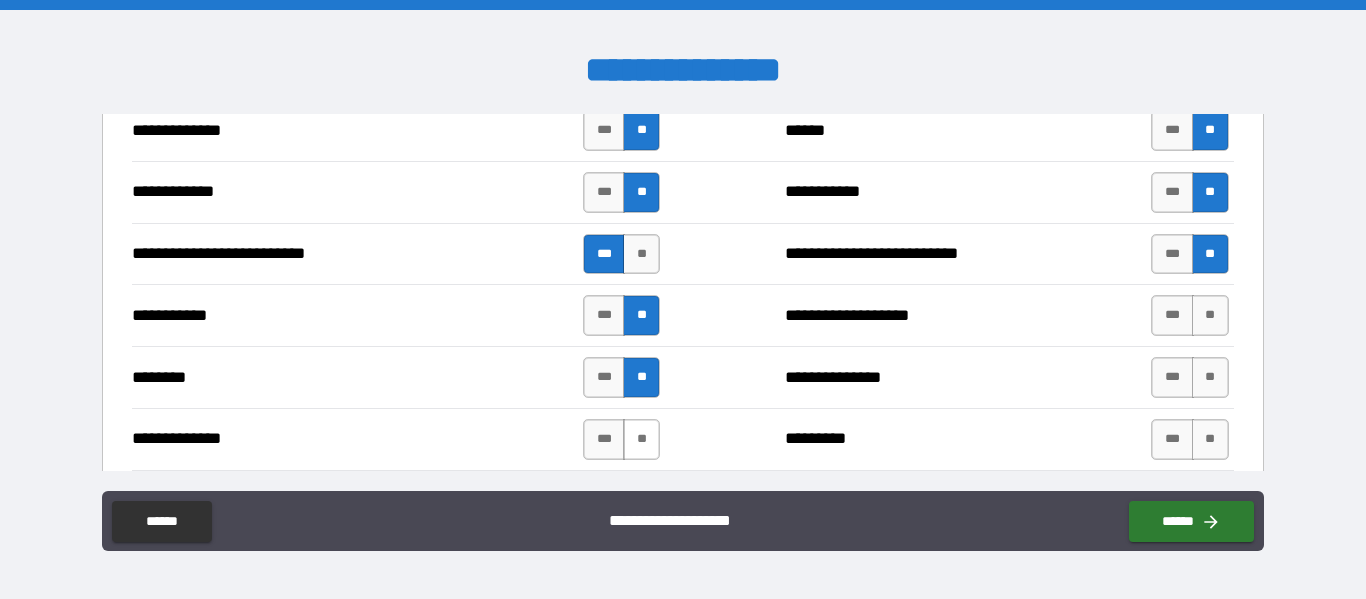 click on "**" at bounding box center [641, 439] 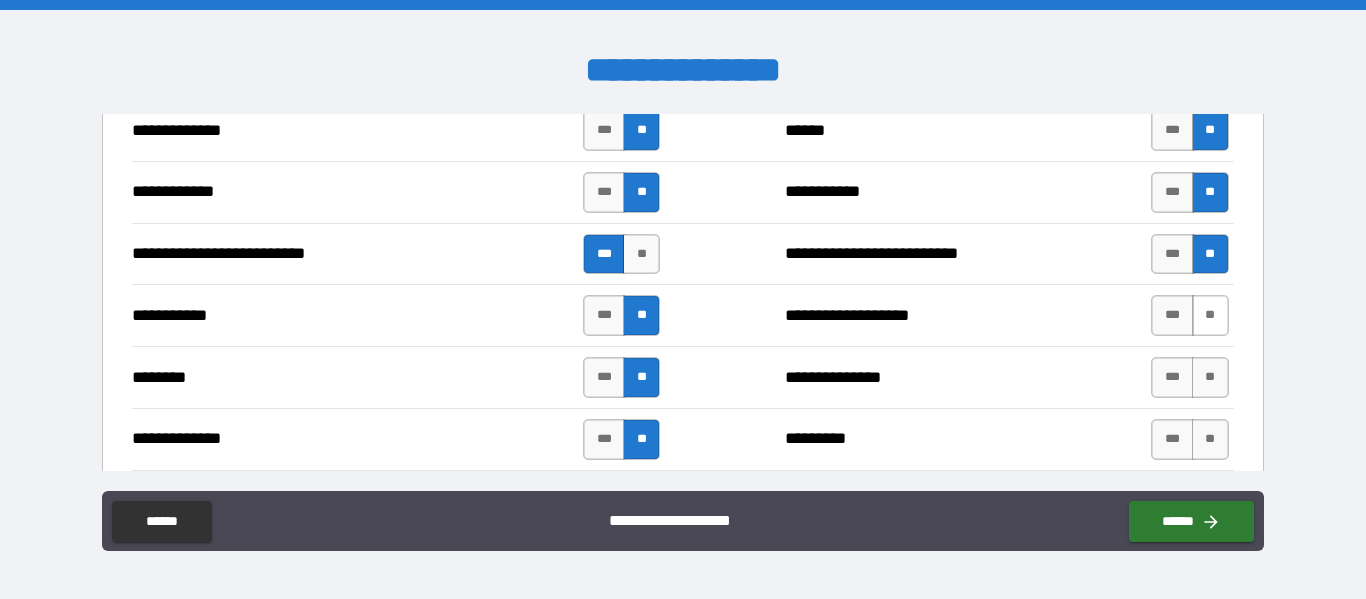 click on "**" at bounding box center (1210, 315) 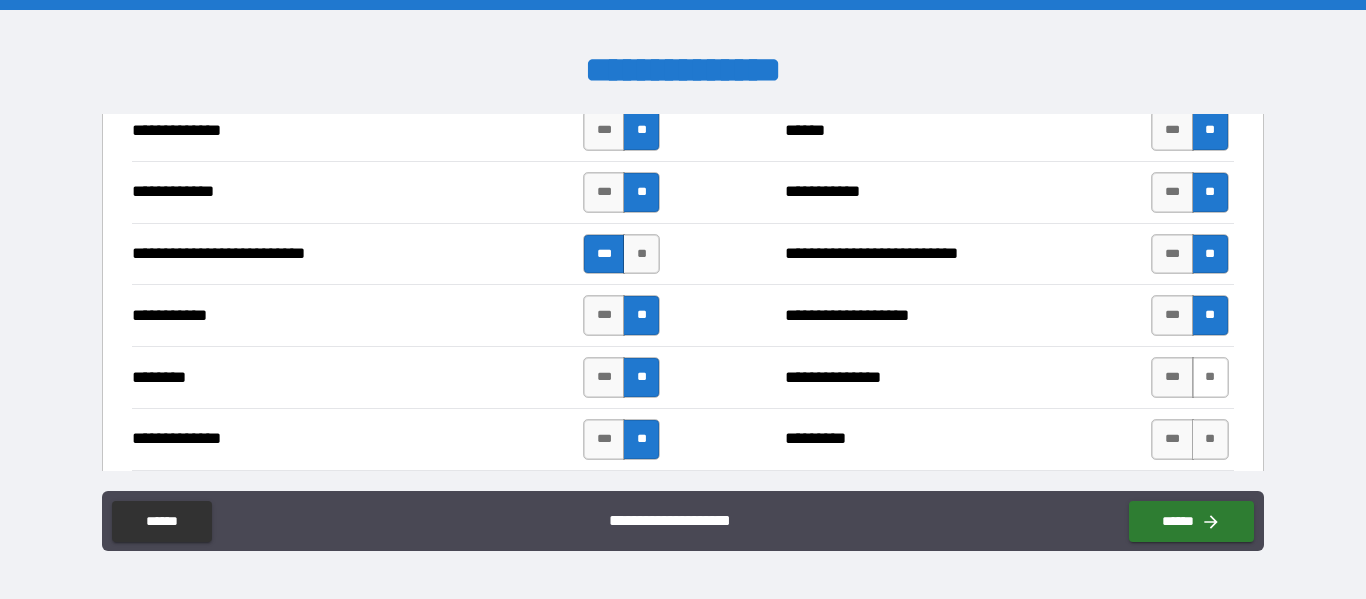 click on "**" at bounding box center (1210, 377) 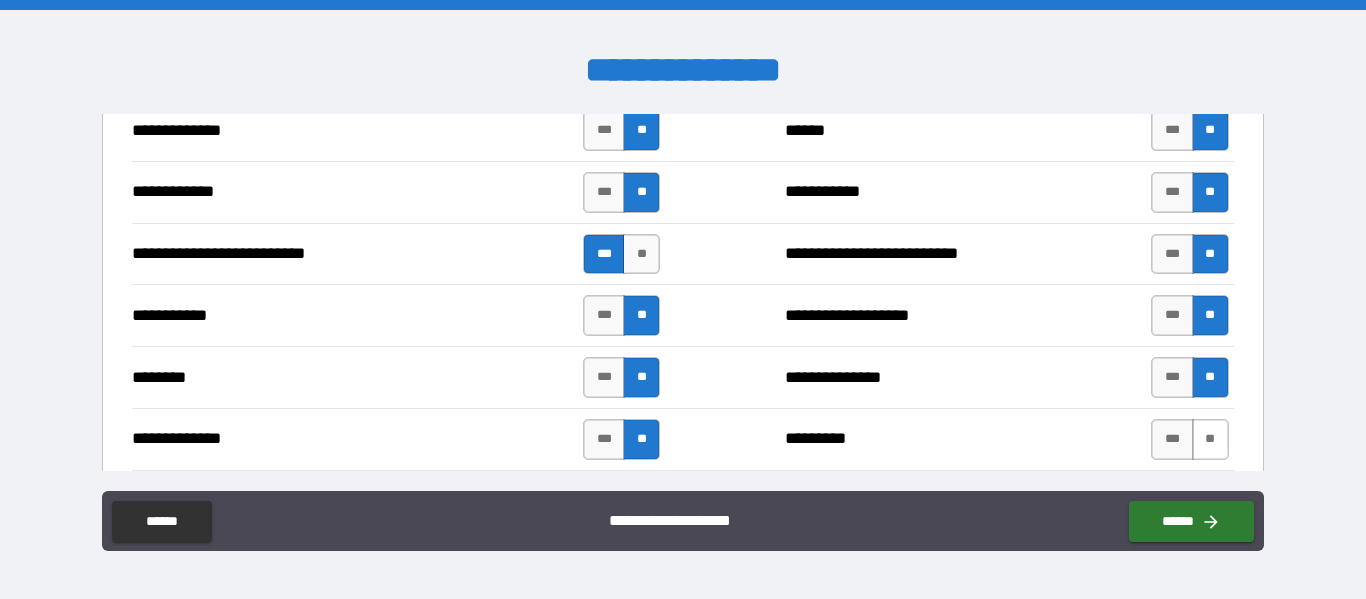 click on "**" at bounding box center (1210, 439) 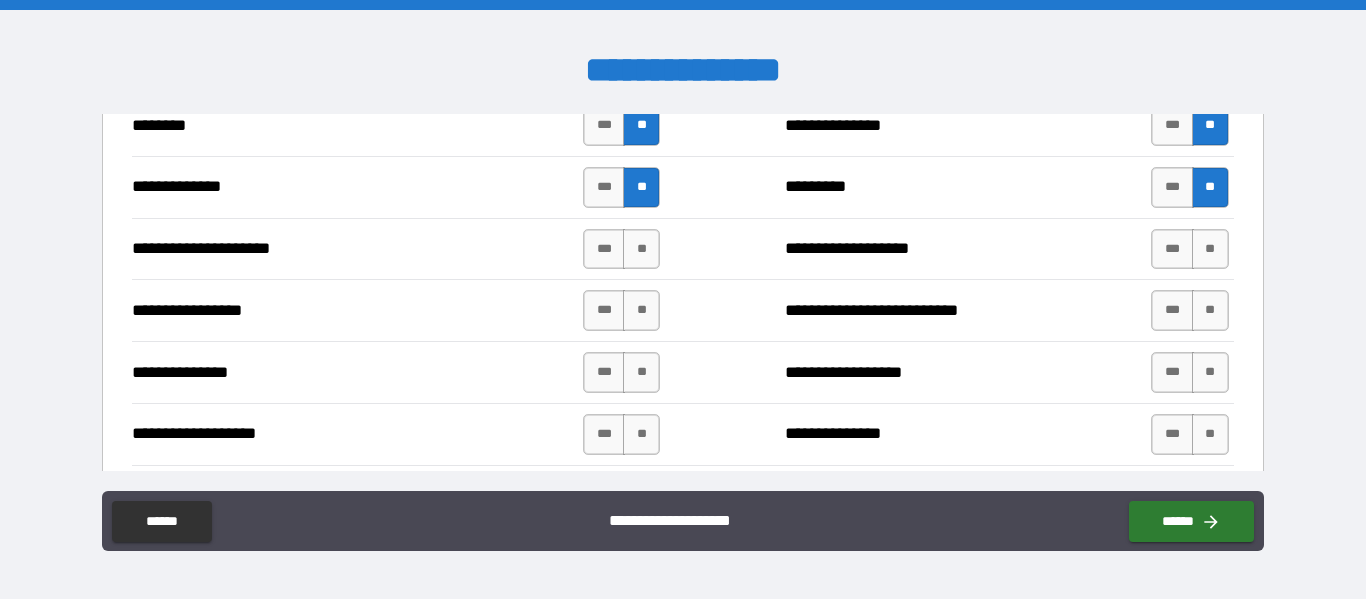 scroll, scrollTop: 2209, scrollLeft: 0, axis: vertical 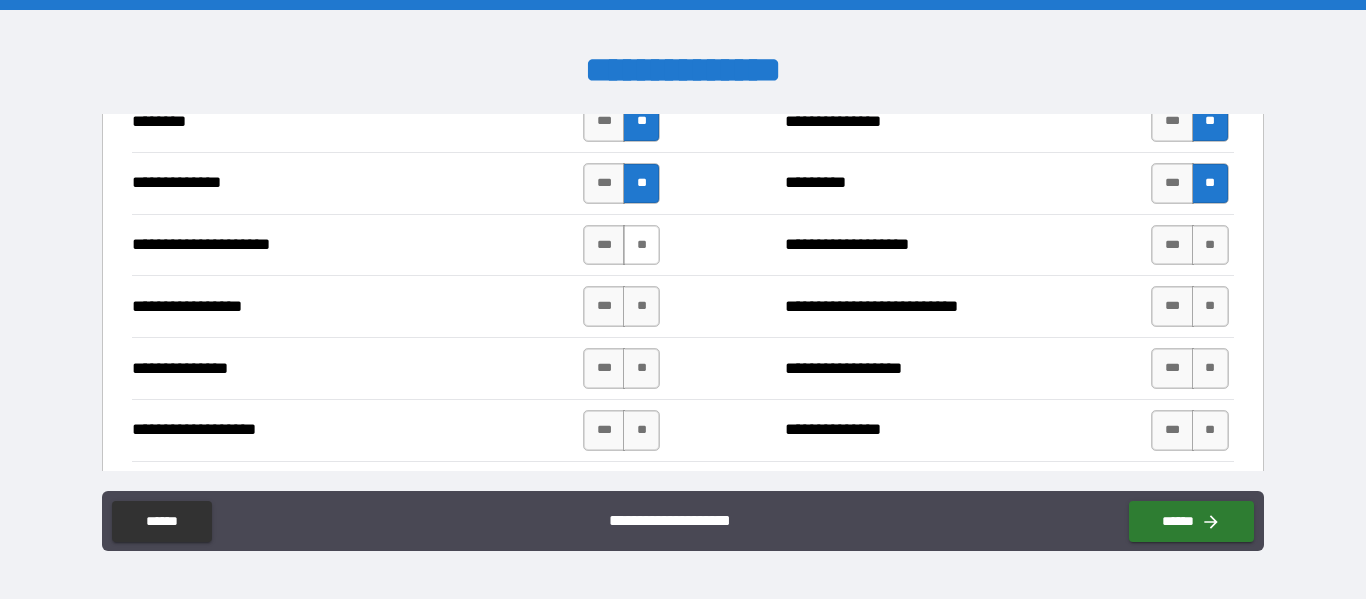 click on "**" at bounding box center (641, 245) 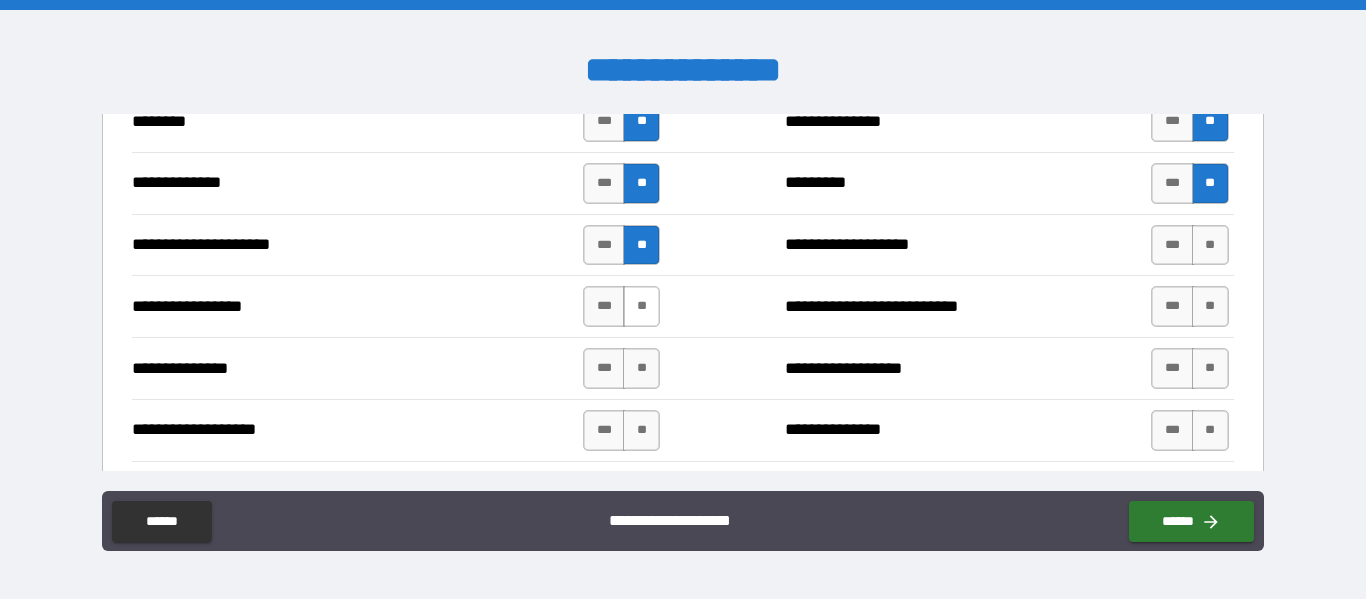 click on "**" at bounding box center [641, 306] 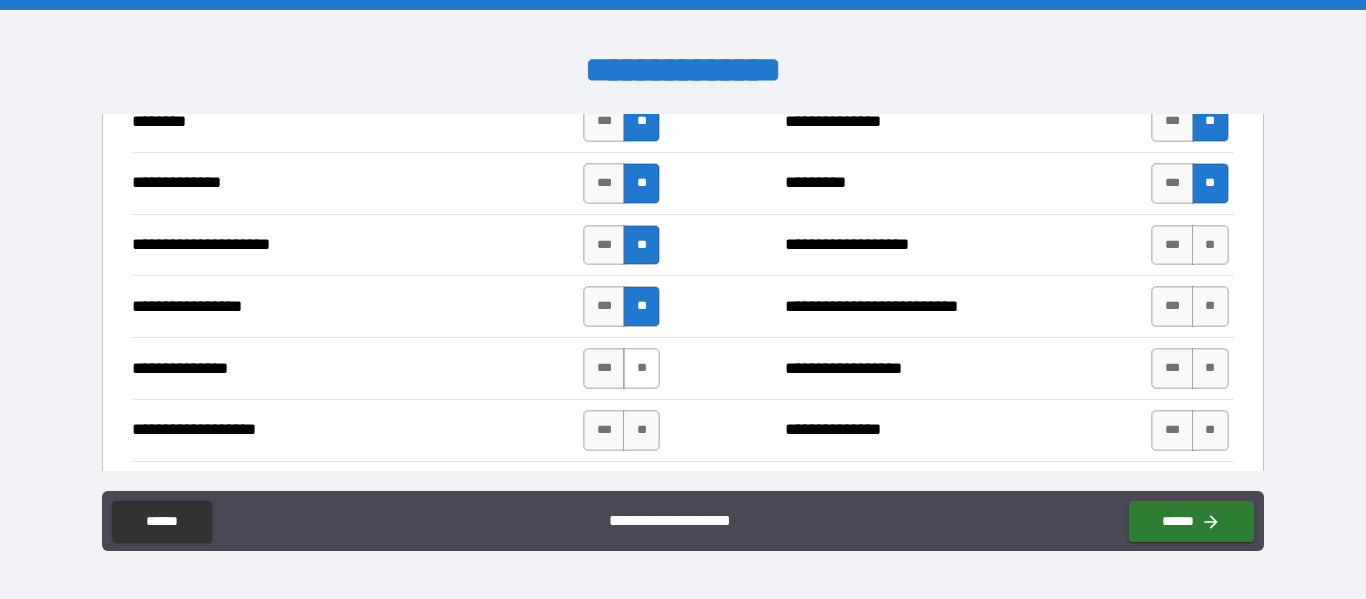 click on "**" at bounding box center (641, 368) 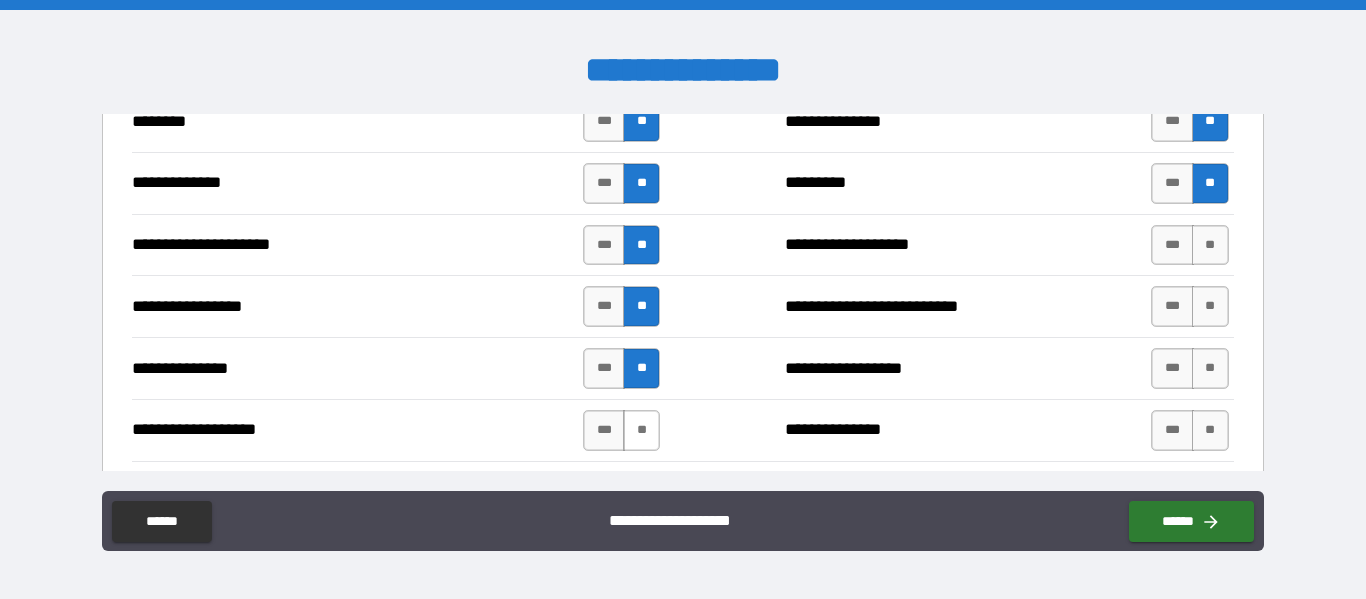 click on "**" at bounding box center (641, 430) 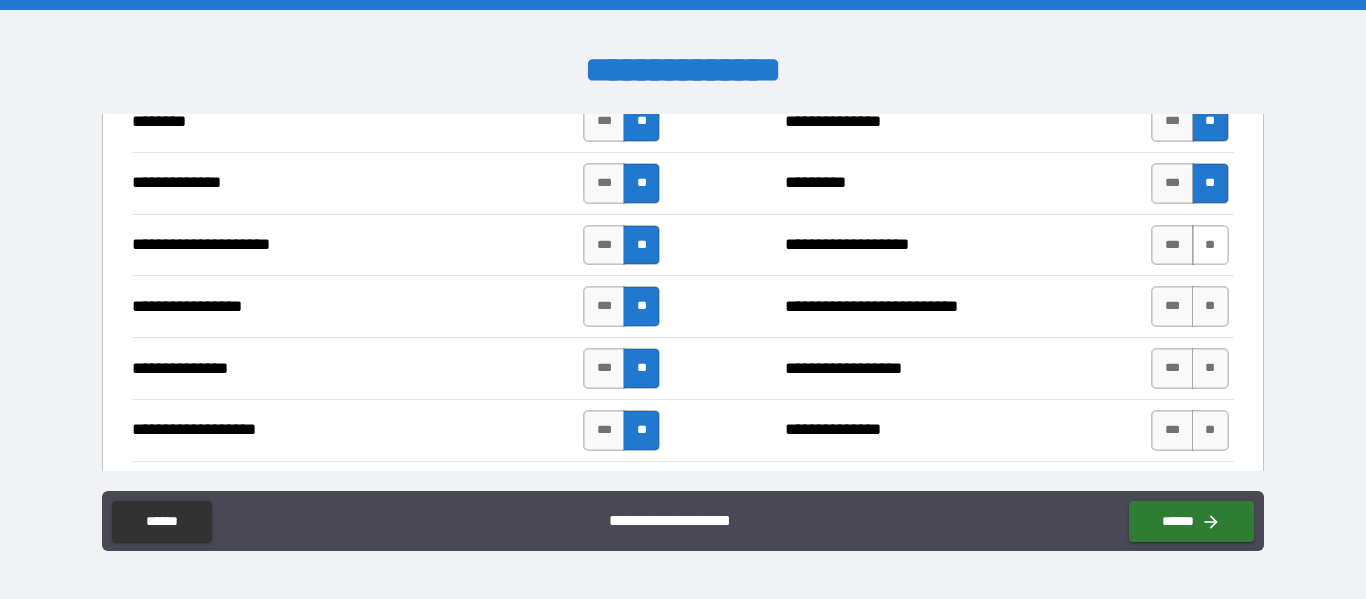 click on "**" at bounding box center [1210, 245] 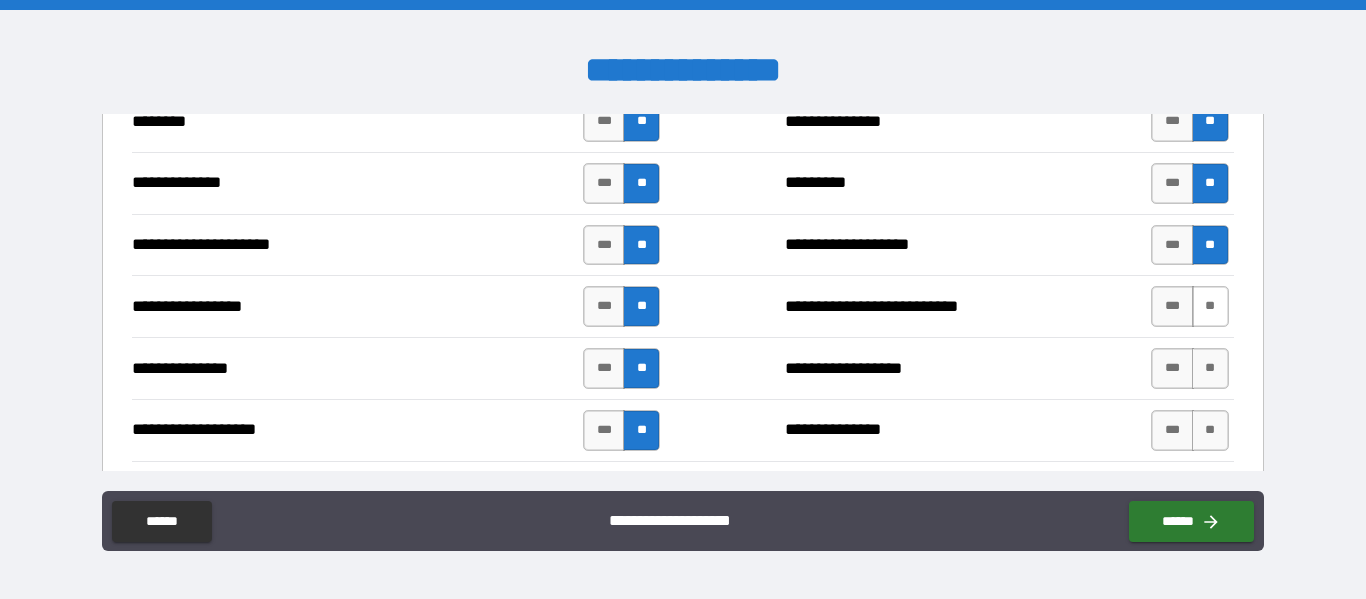 click on "**" at bounding box center [1210, 306] 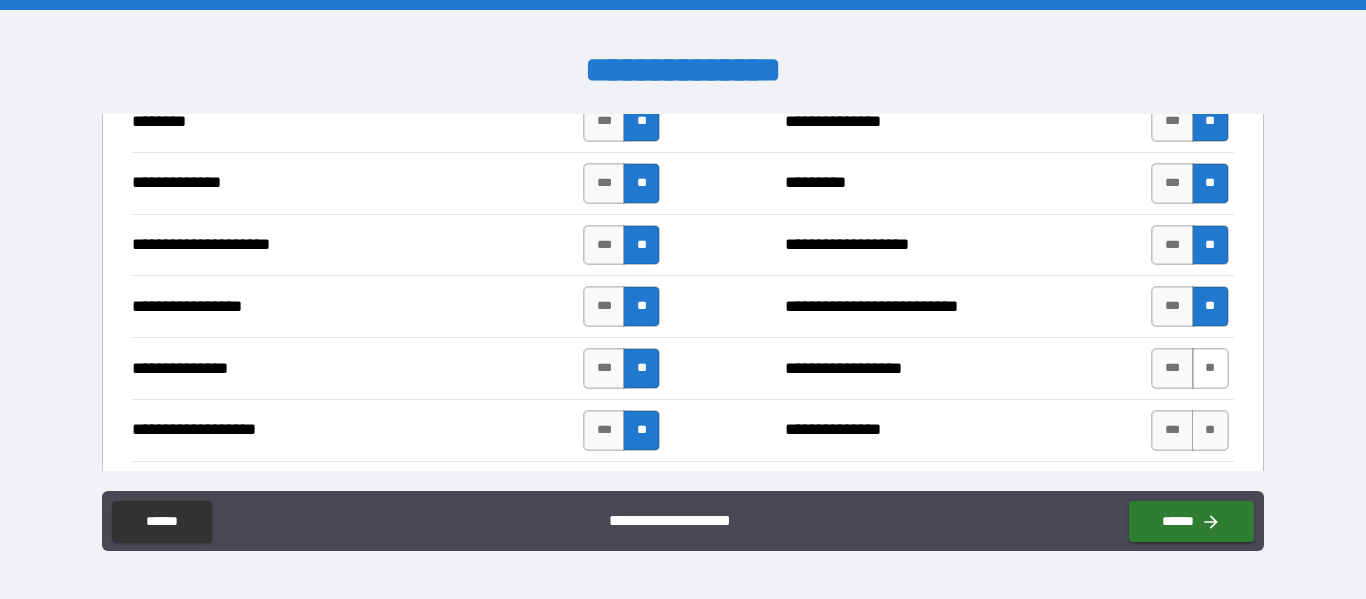click on "**" at bounding box center (1210, 368) 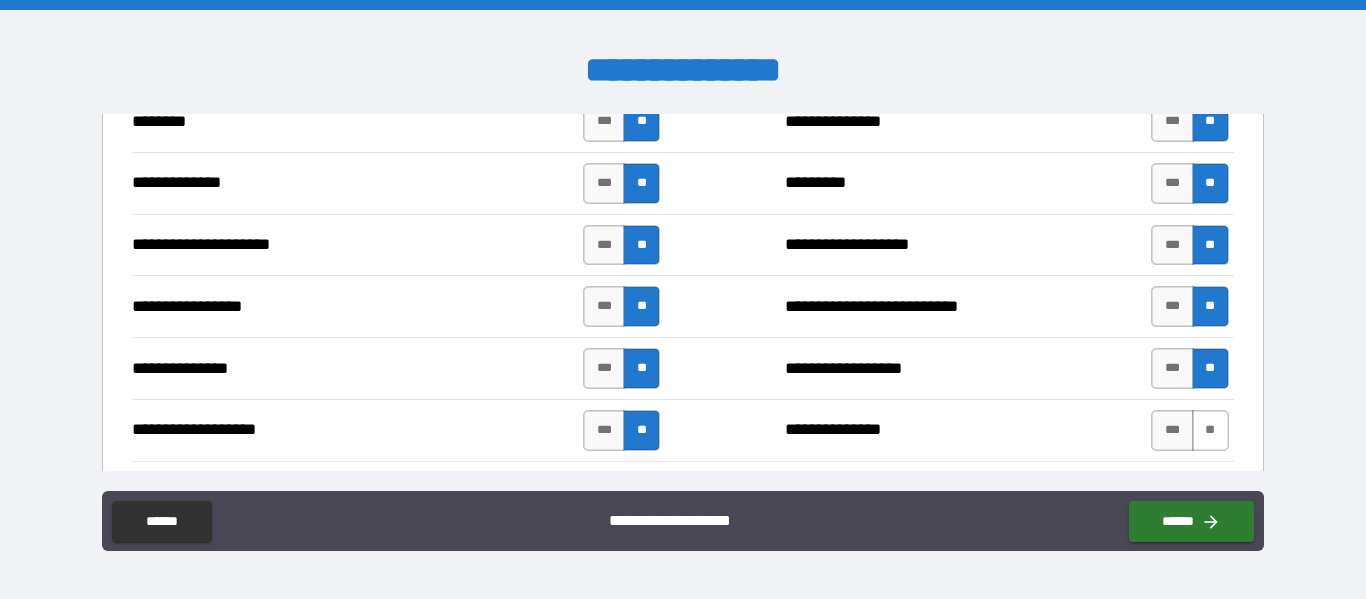 click on "**" at bounding box center (1210, 430) 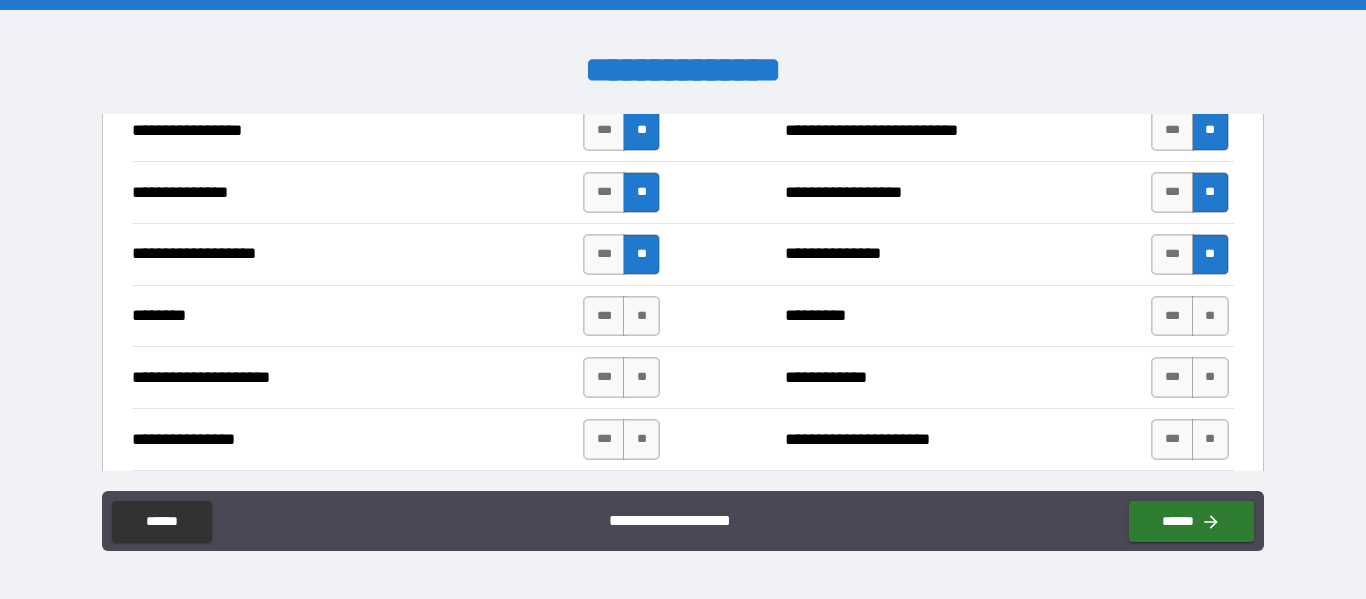 scroll, scrollTop: 2389, scrollLeft: 0, axis: vertical 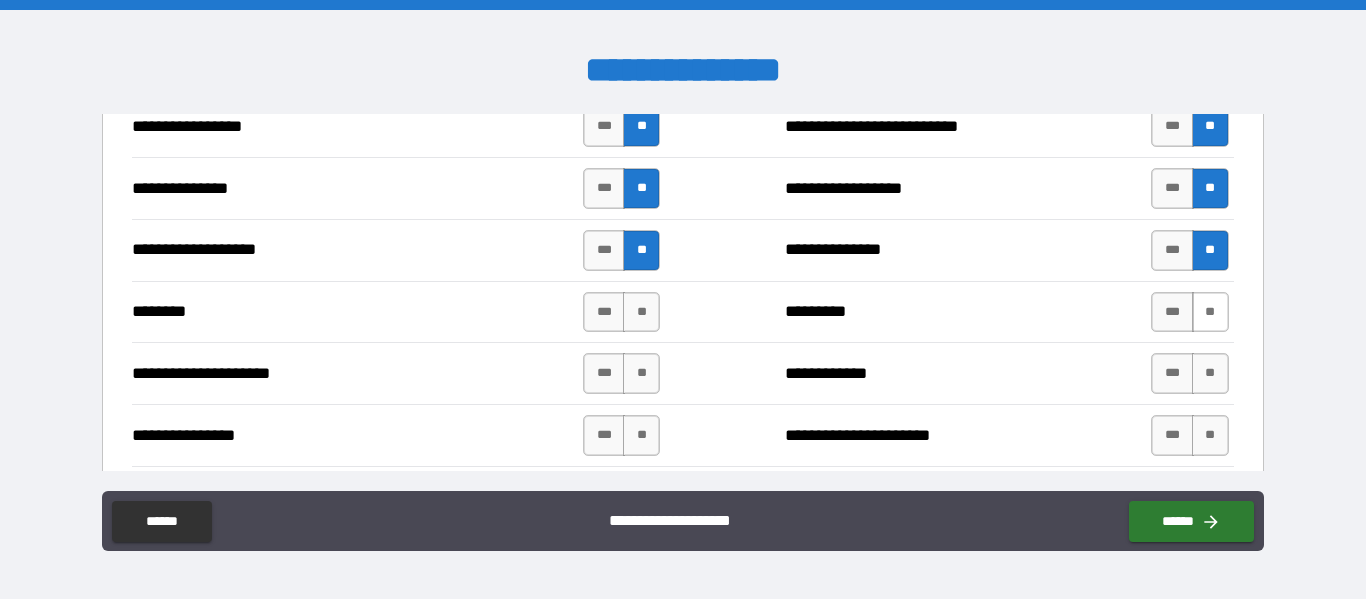 click on "**" at bounding box center [1210, 312] 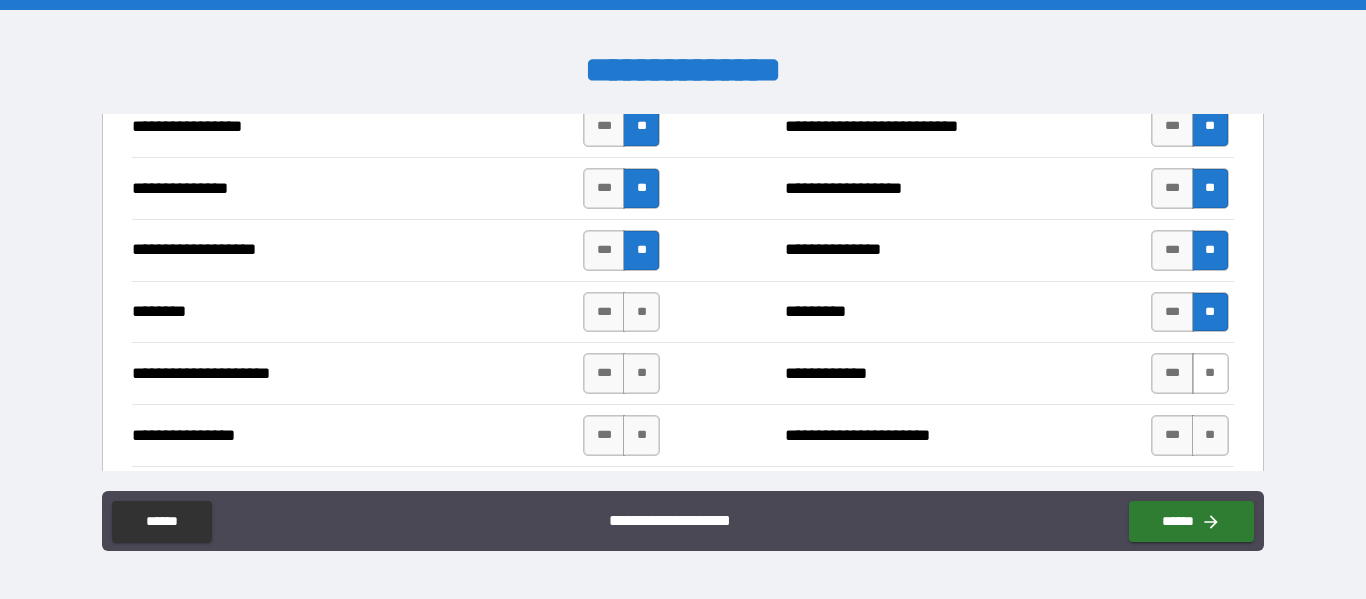 click on "**" at bounding box center (1210, 373) 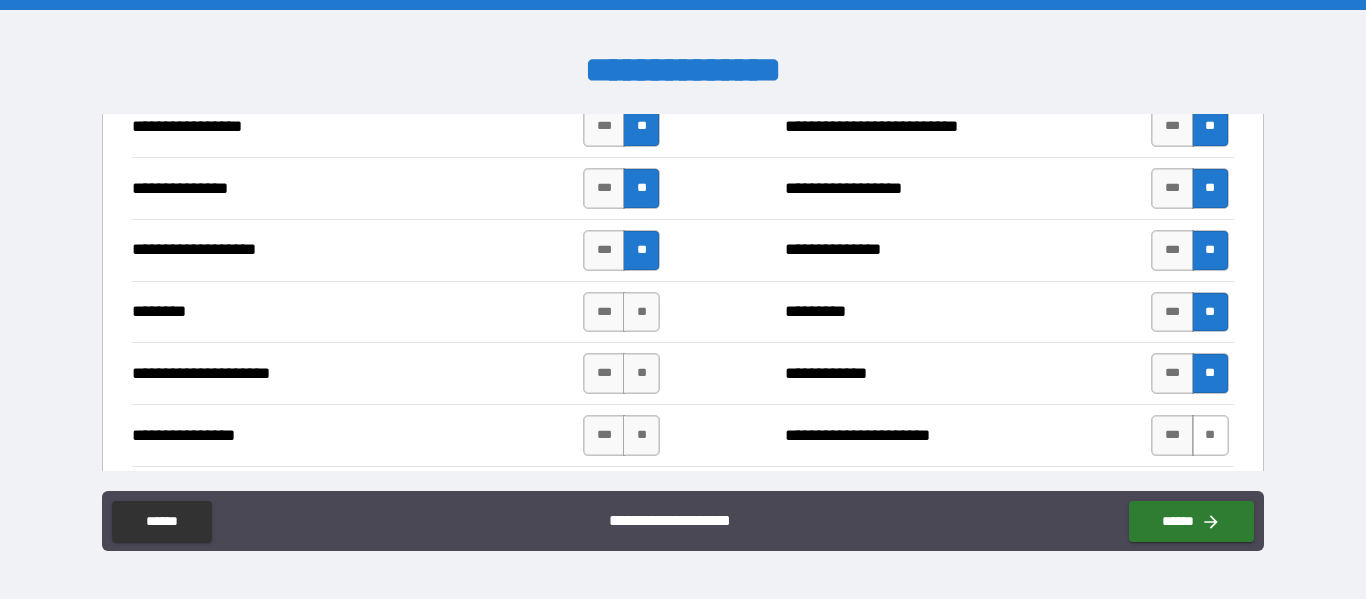 click on "**" at bounding box center (1210, 435) 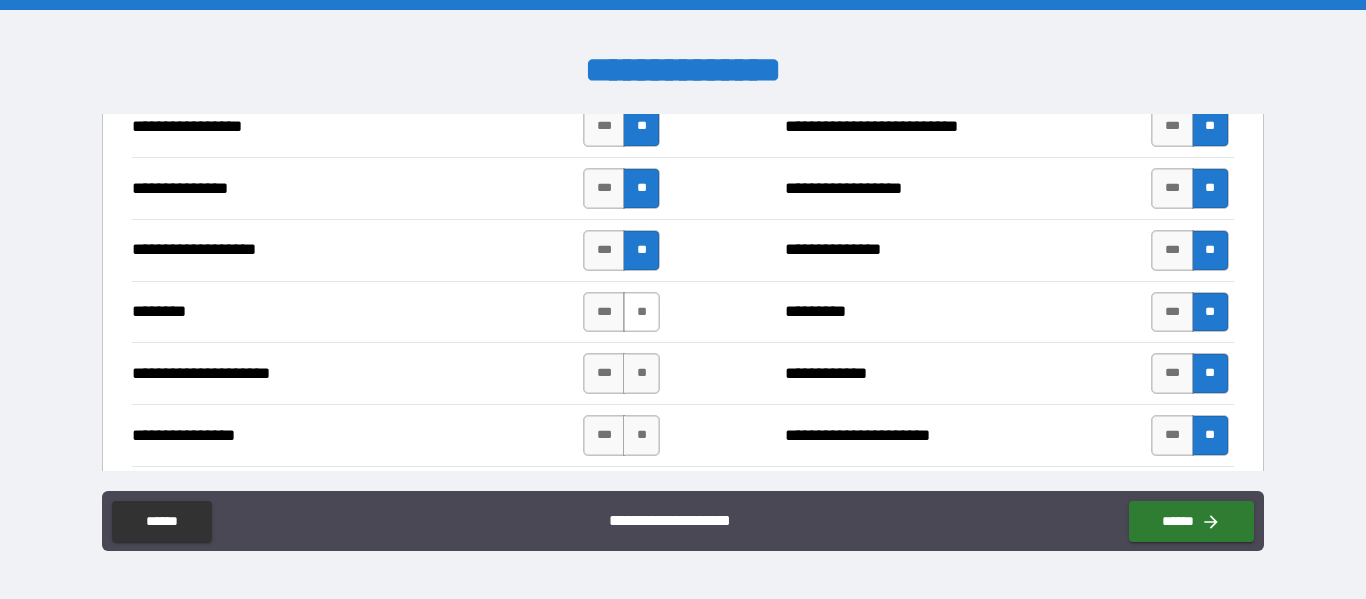 click on "**" at bounding box center [641, 312] 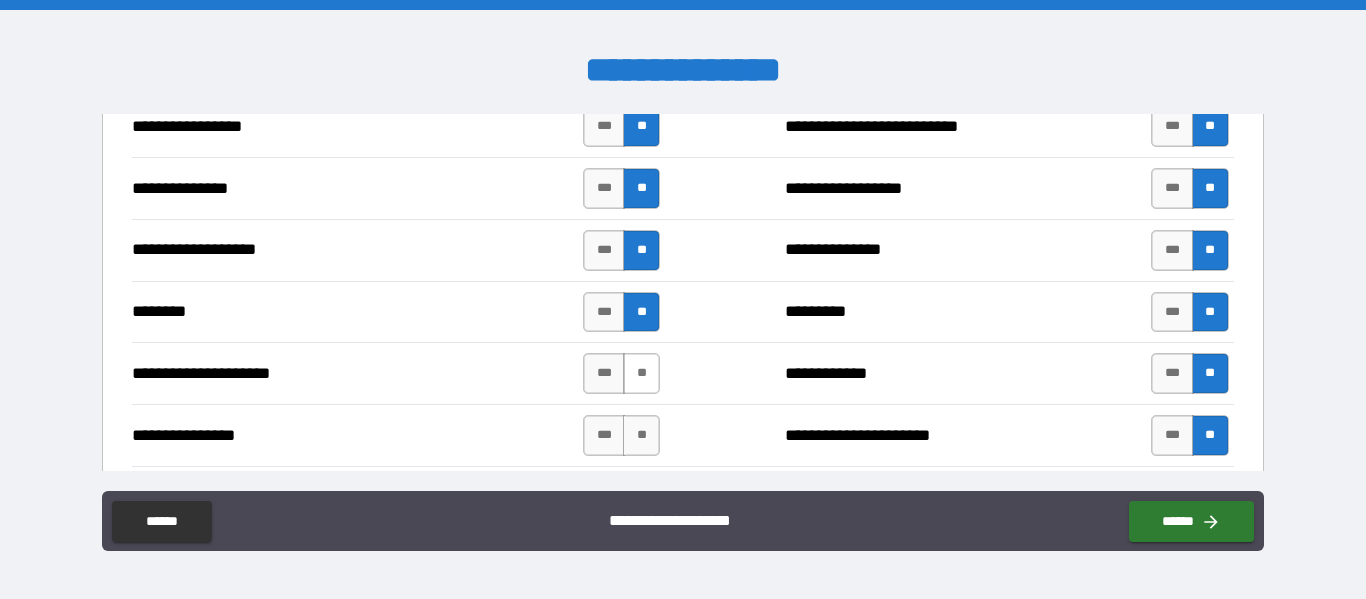 click on "**" at bounding box center [641, 373] 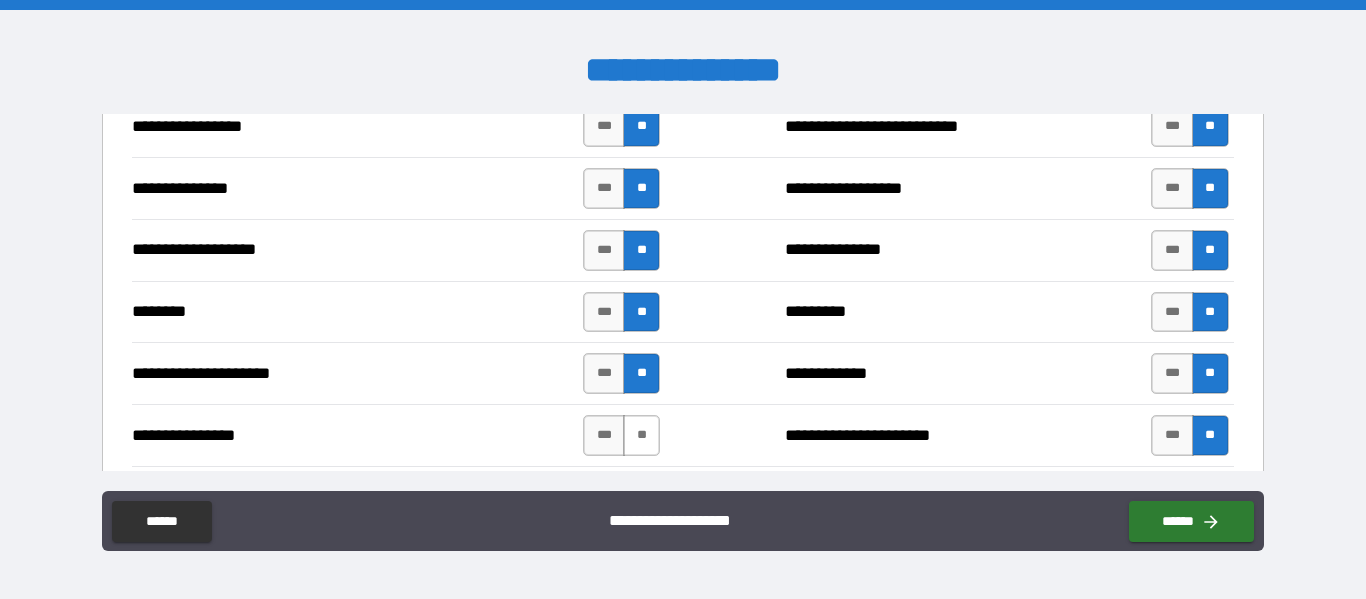 click on "**" at bounding box center (641, 435) 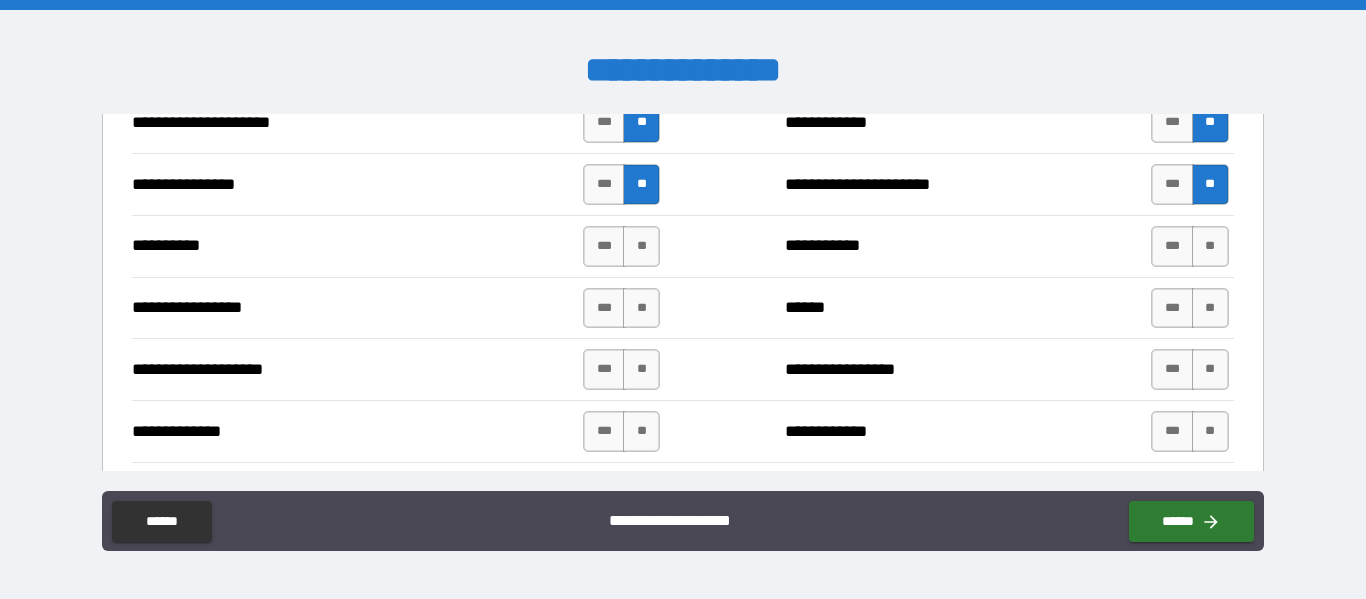 scroll, scrollTop: 2642, scrollLeft: 0, axis: vertical 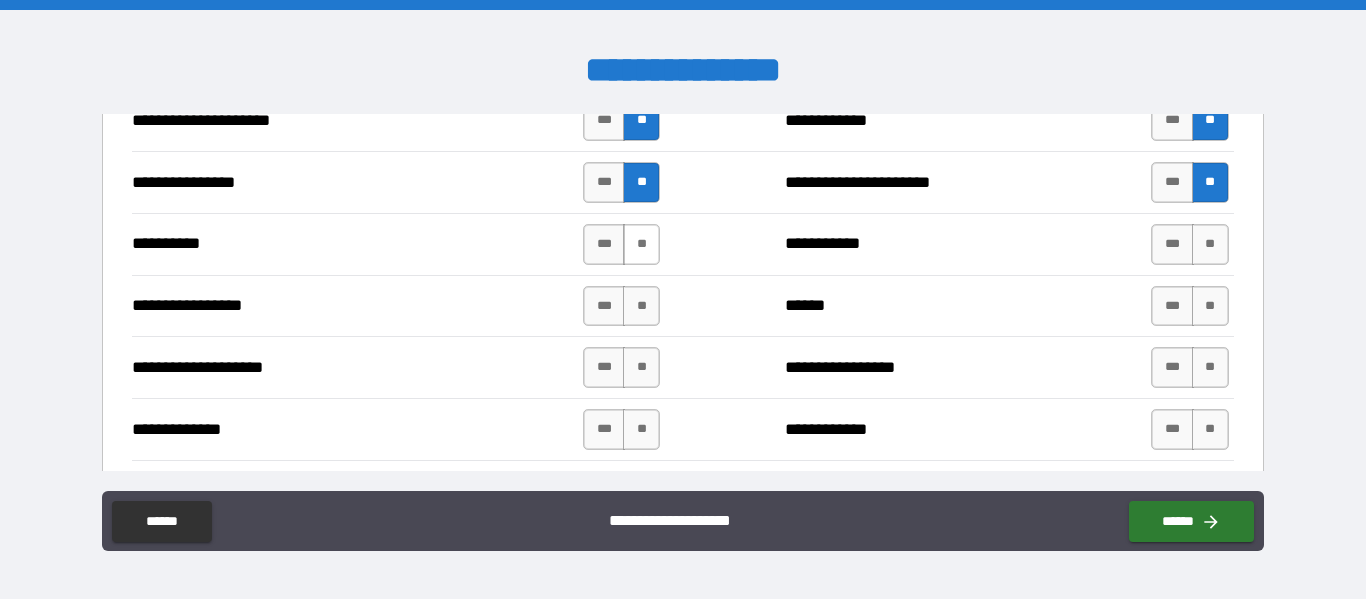 click on "**" at bounding box center (641, 244) 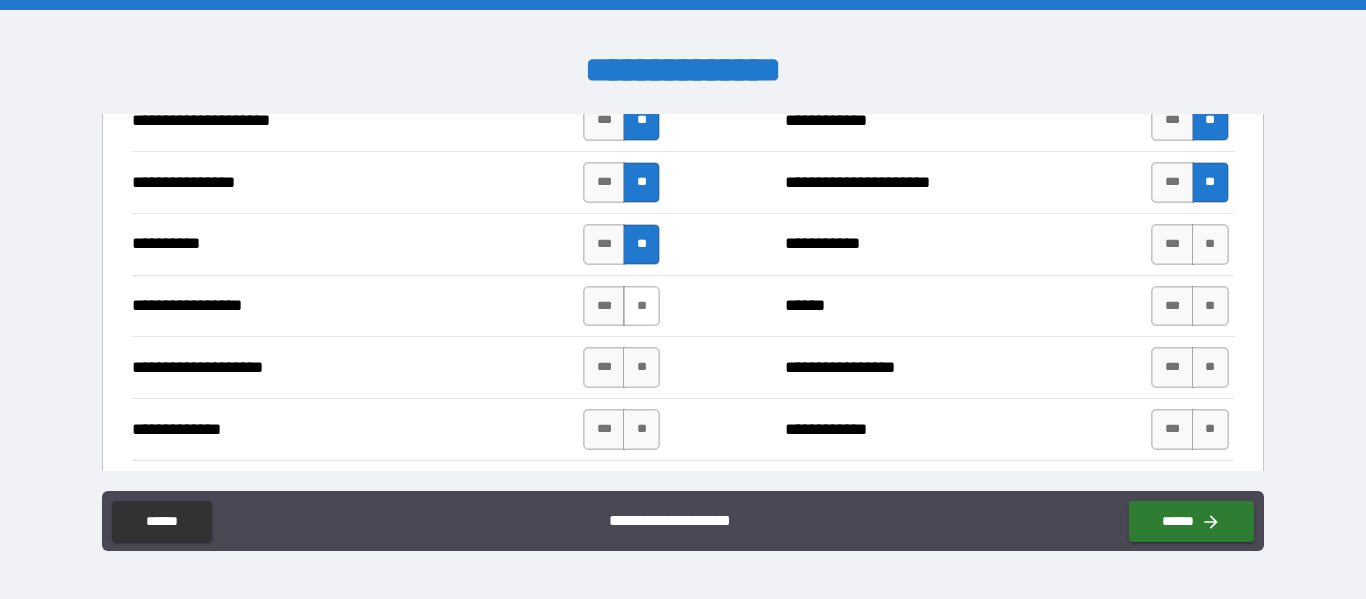 click on "**" at bounding box center (641, 306) 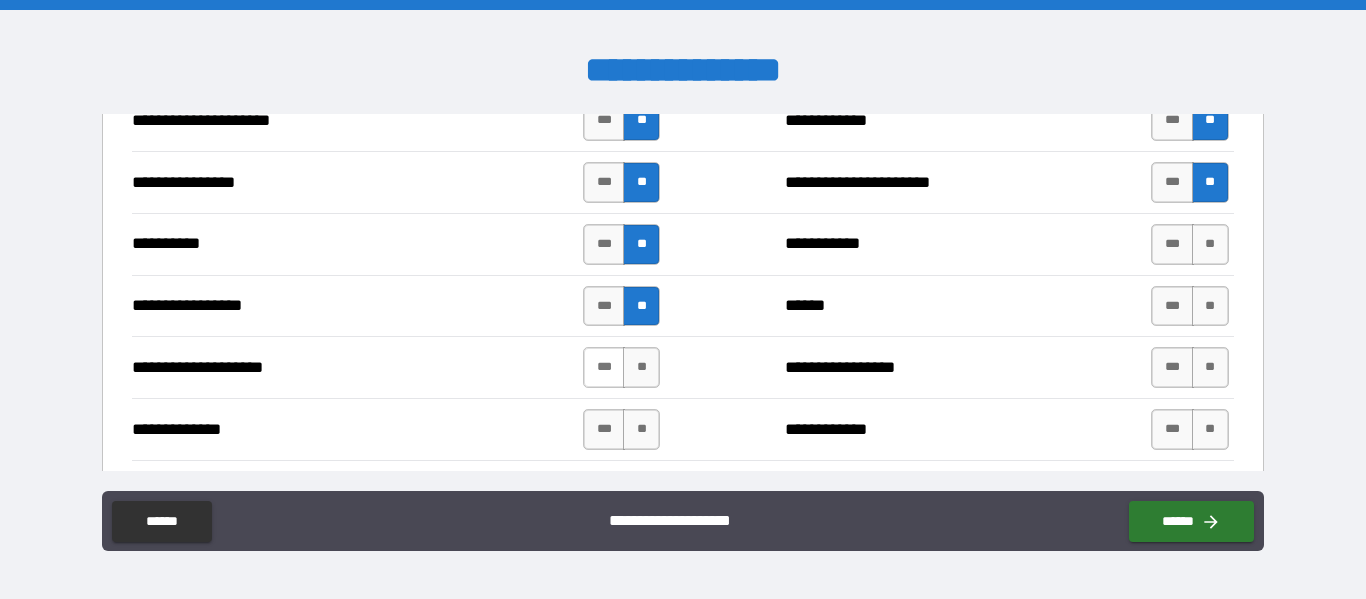 click on "***" at bounding box center [604, 367] 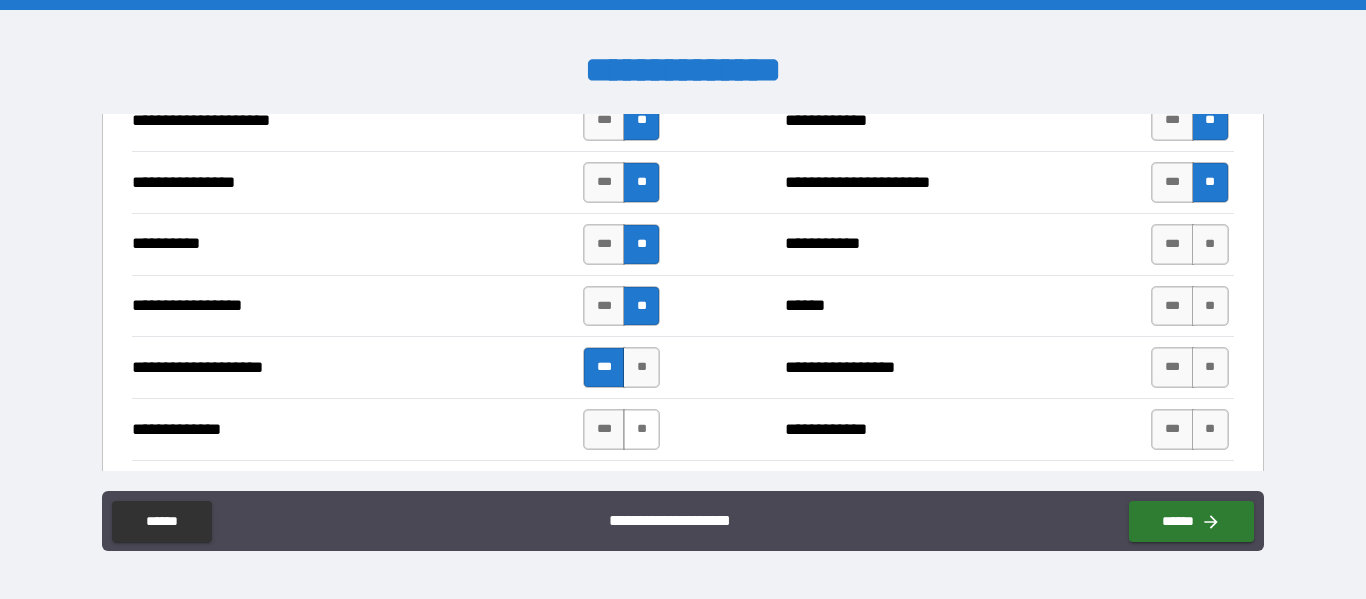 click on "**" at bounding box center (641, 429) 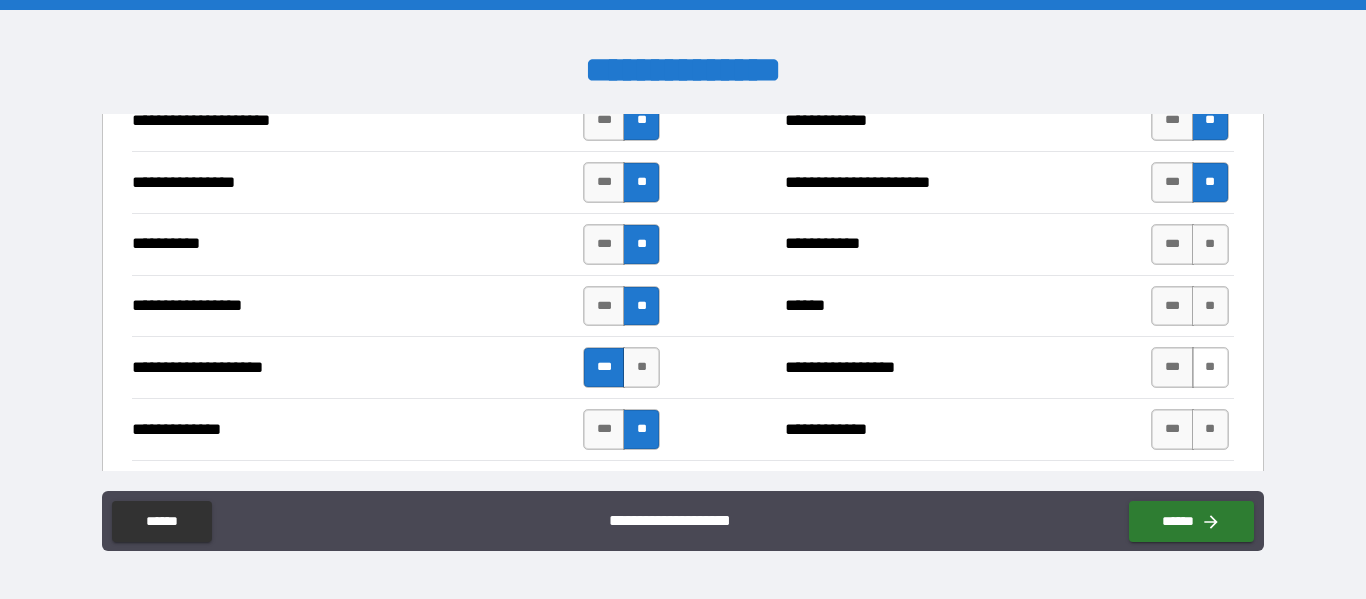 click on "**" at bounding box center (1210, 367) 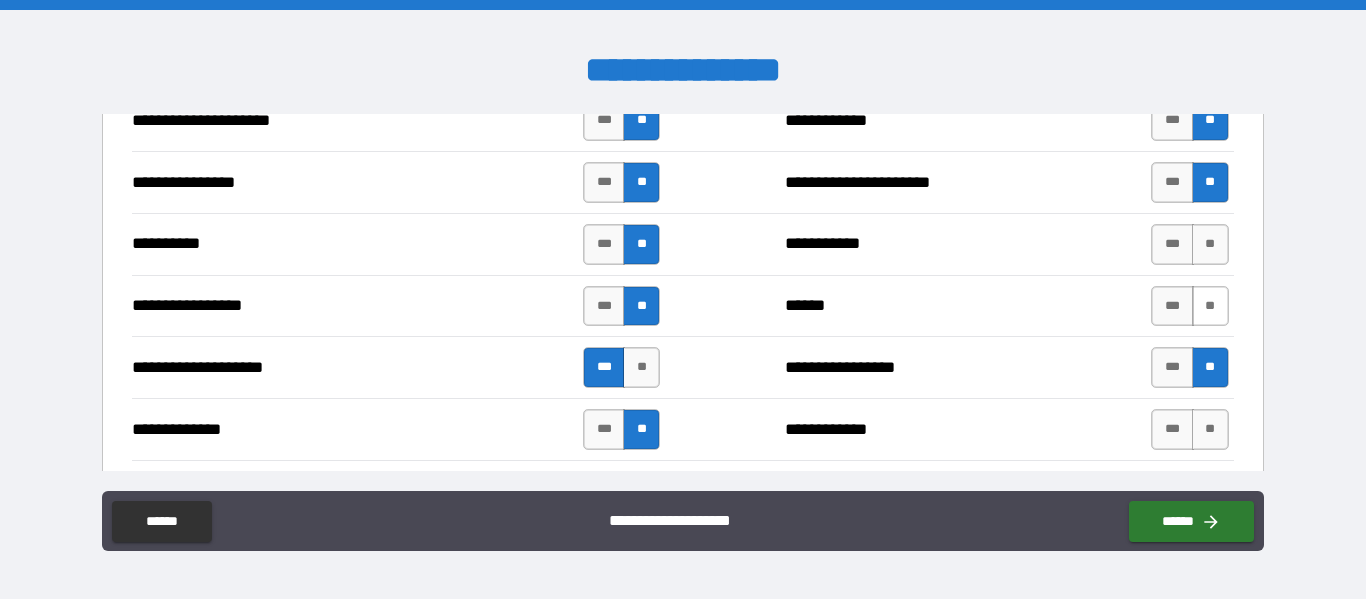 click on "**" at bounding box center [1210, 306] 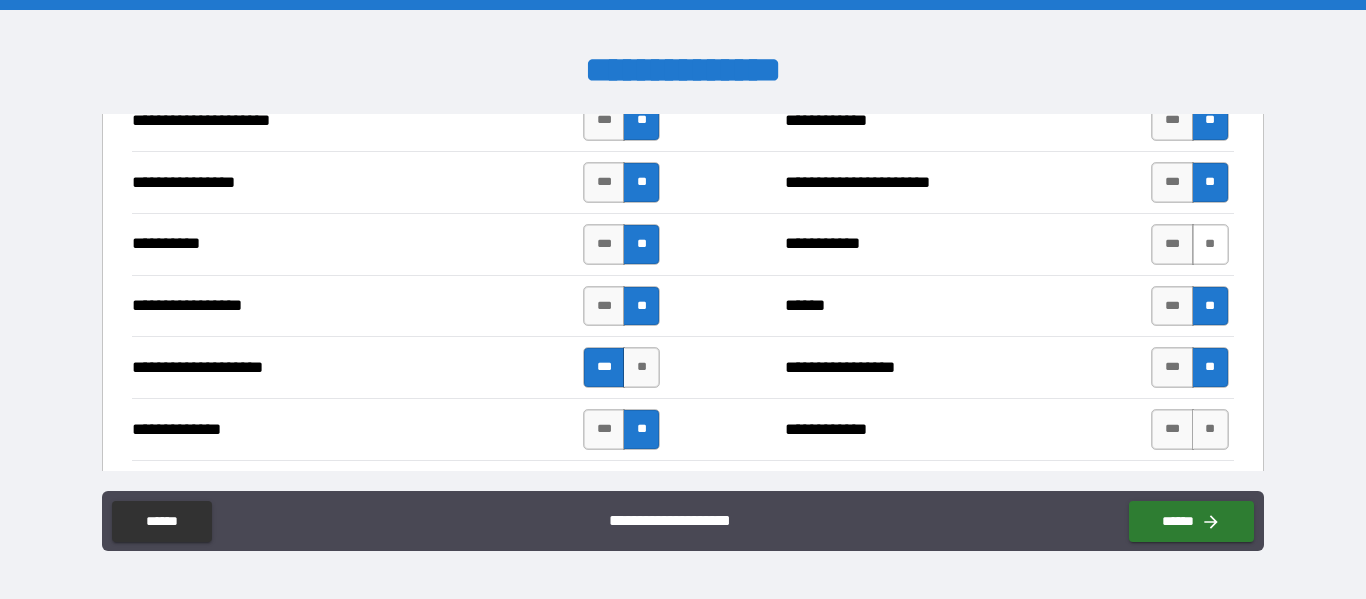click on "**" at bounding box center (1210, 244) 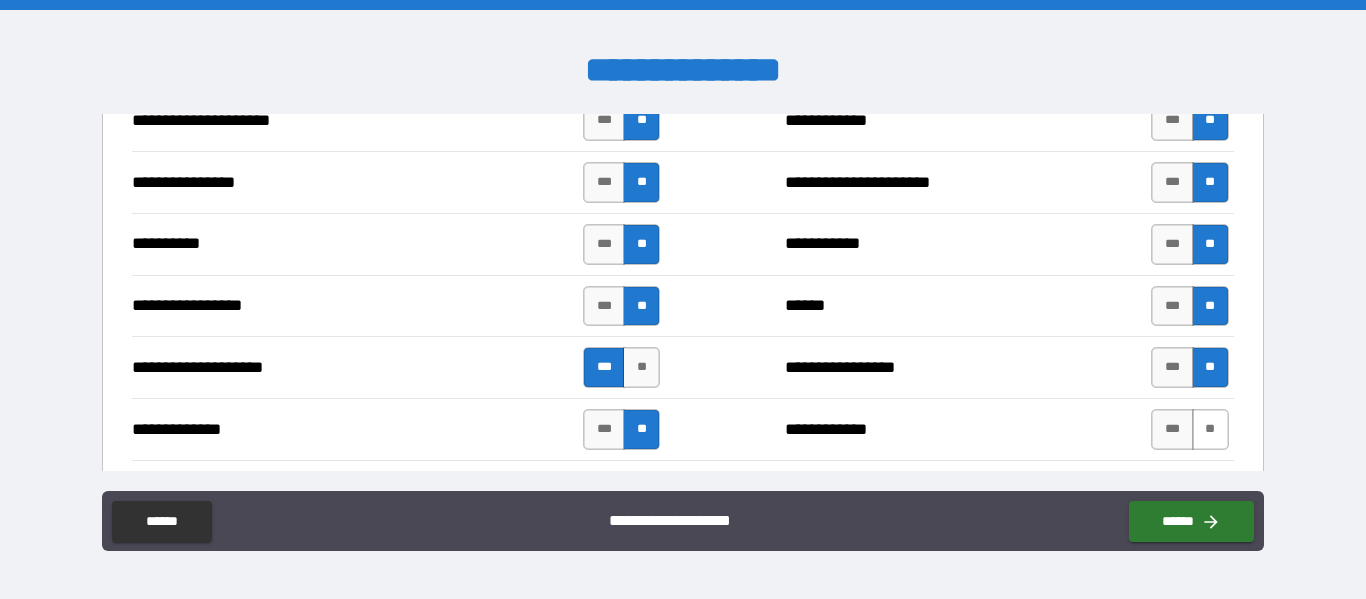 click on "**" at bounding box center [1210, 429] 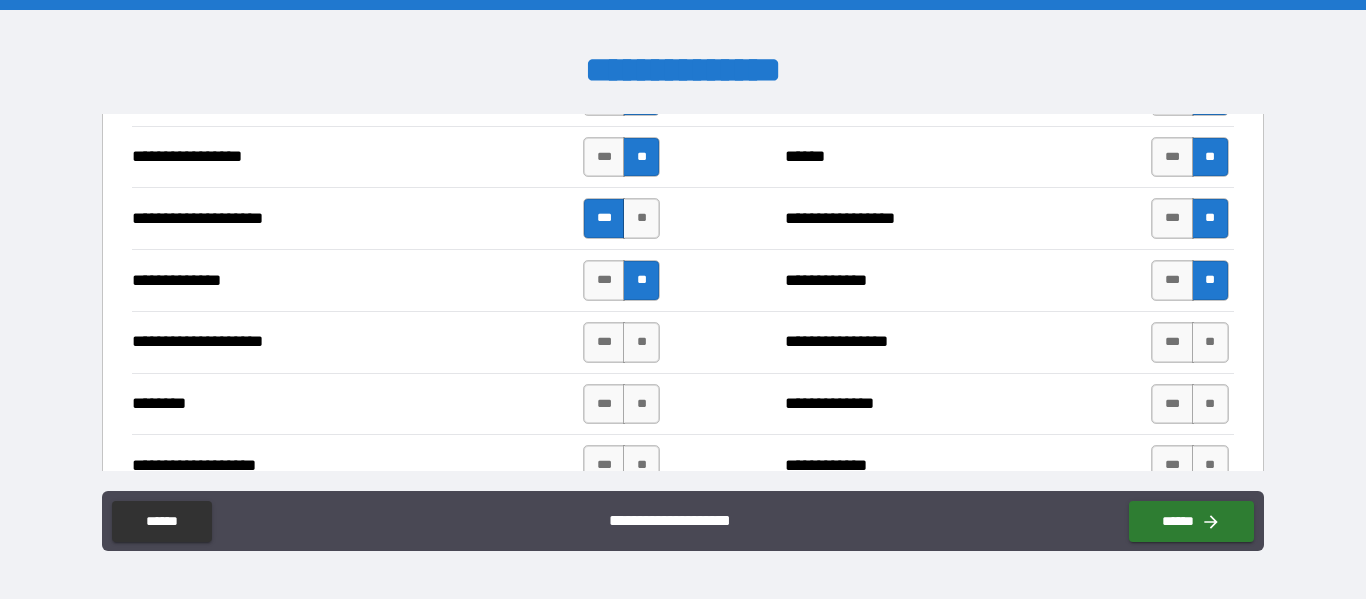 scroll, scrollTop: 2834, scrollLeft: 0, axis: vertical 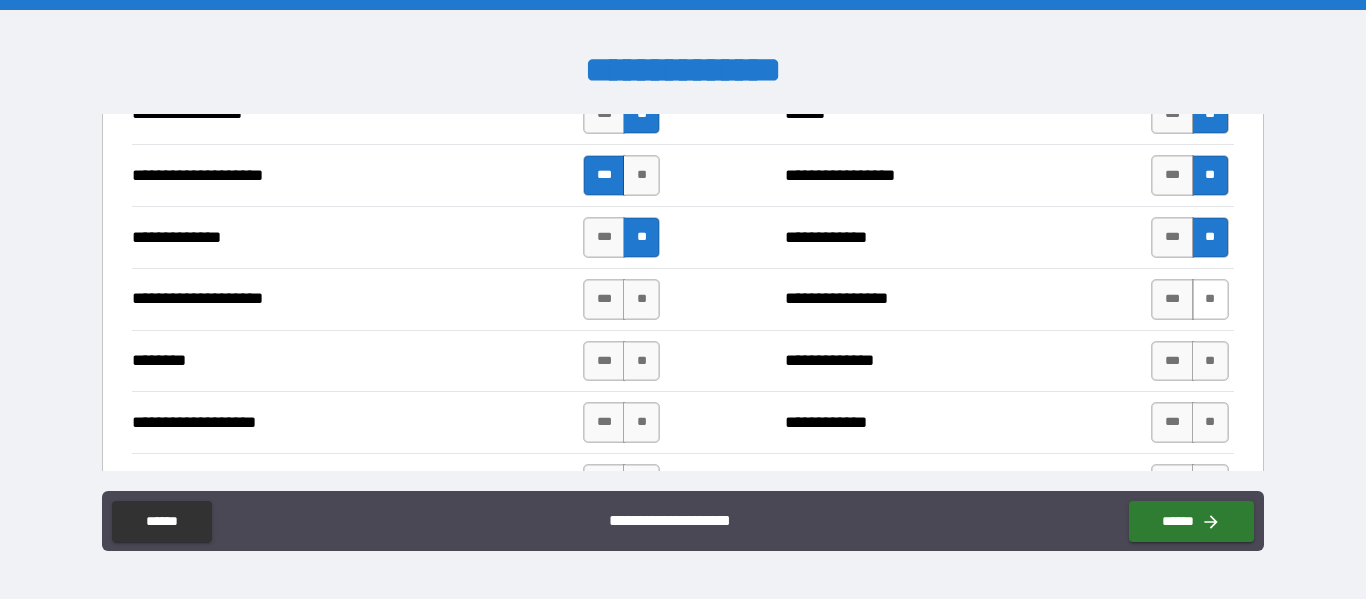 click on "**" at bounding box center [1210, 299] 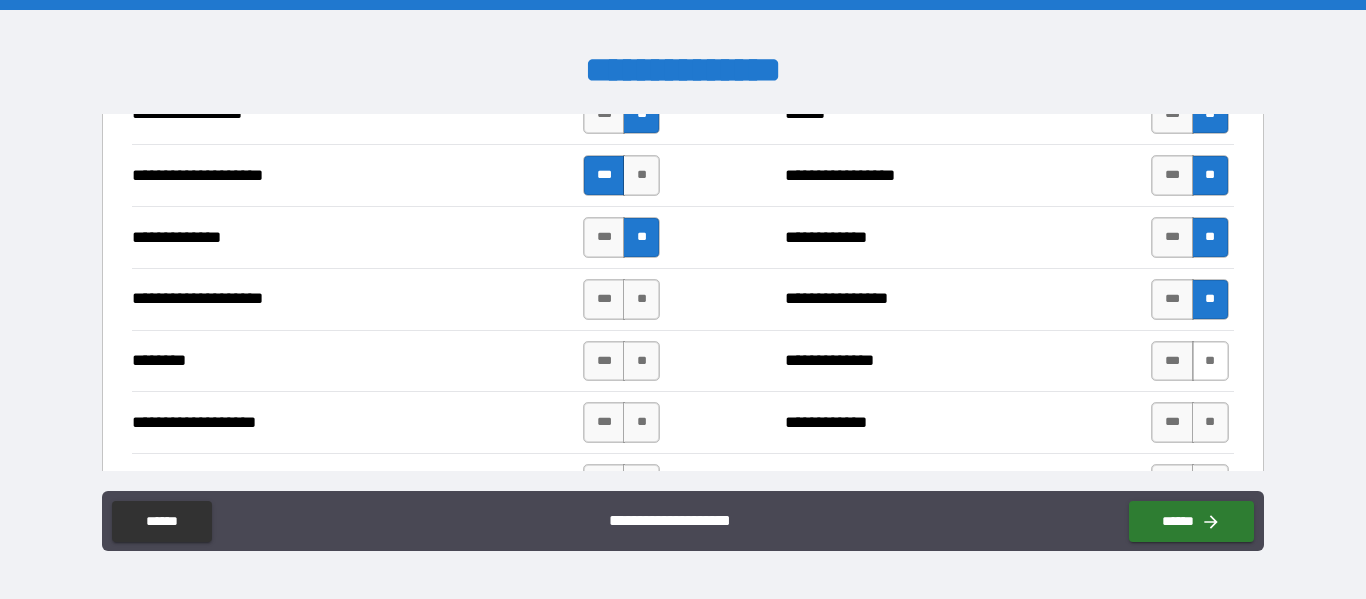 click on "**" at bounding box center (1210, 361) 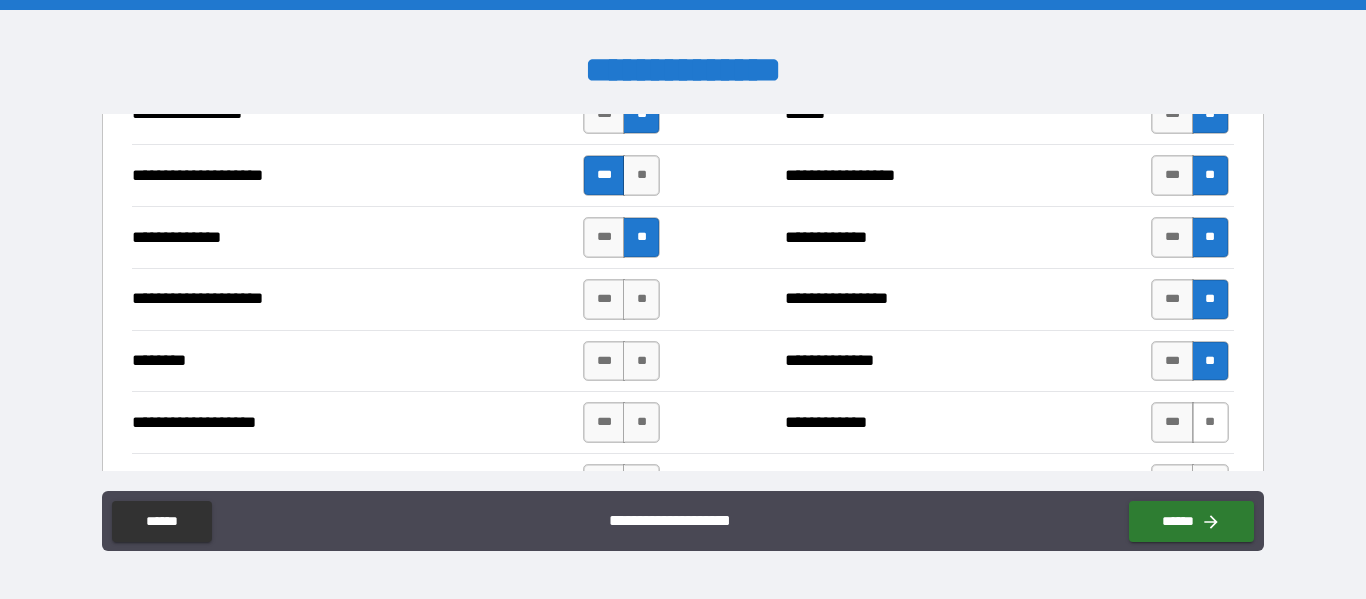 click on "**" at bounding box center (1210, 422) 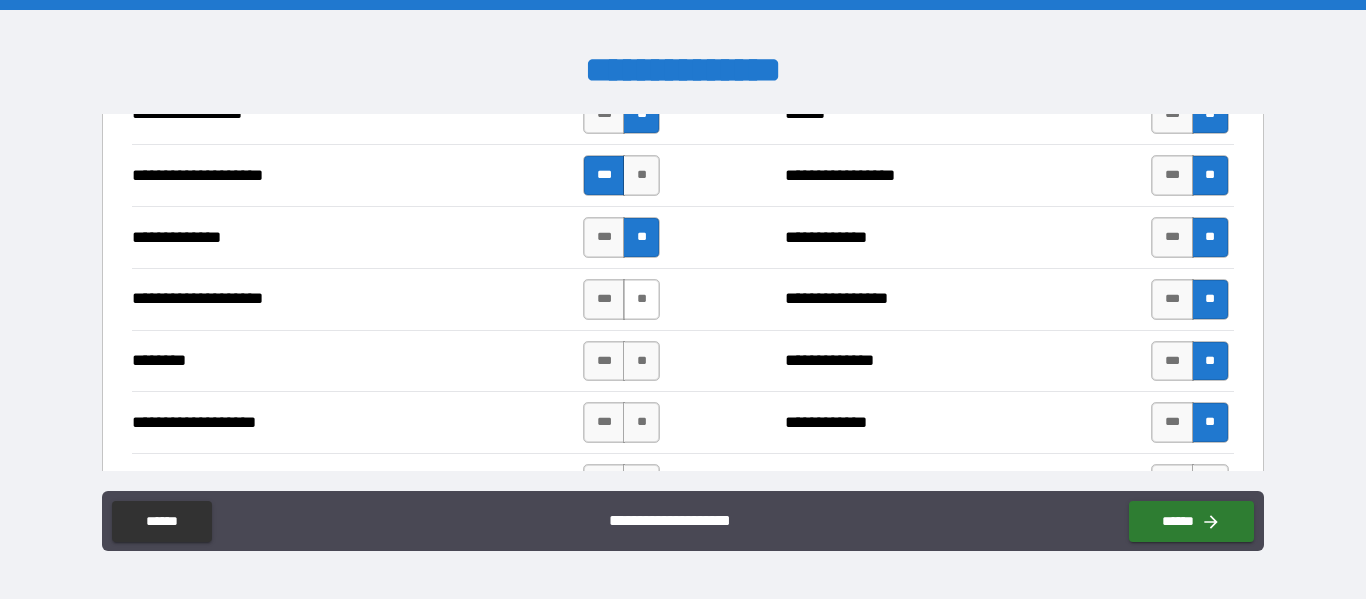 click on "**" at bounding box center [641, 299] 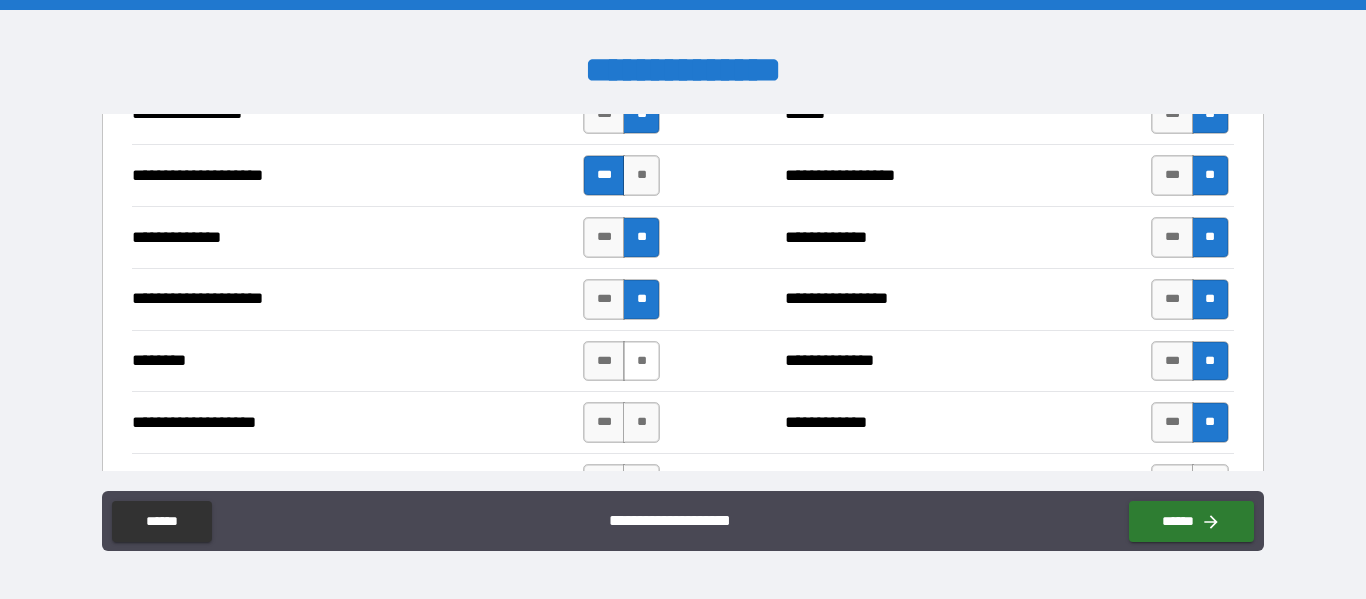 click on "**" at bounding box center [641, 361] 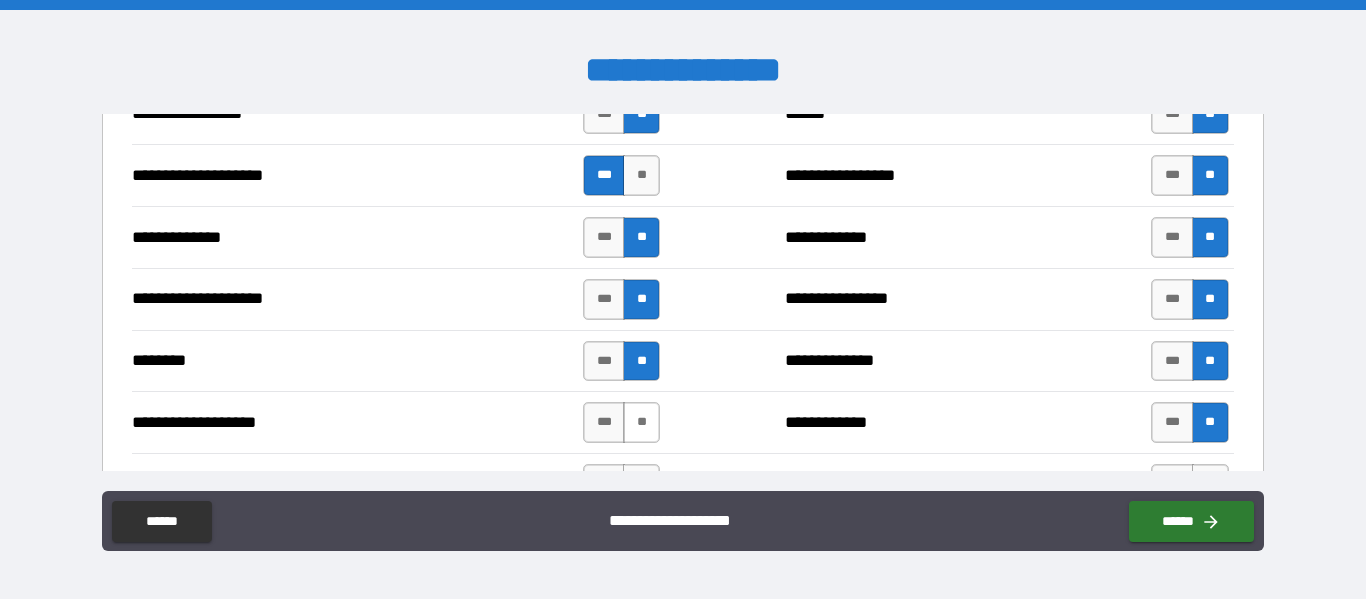click on "**" at bounding box center (641, 422) 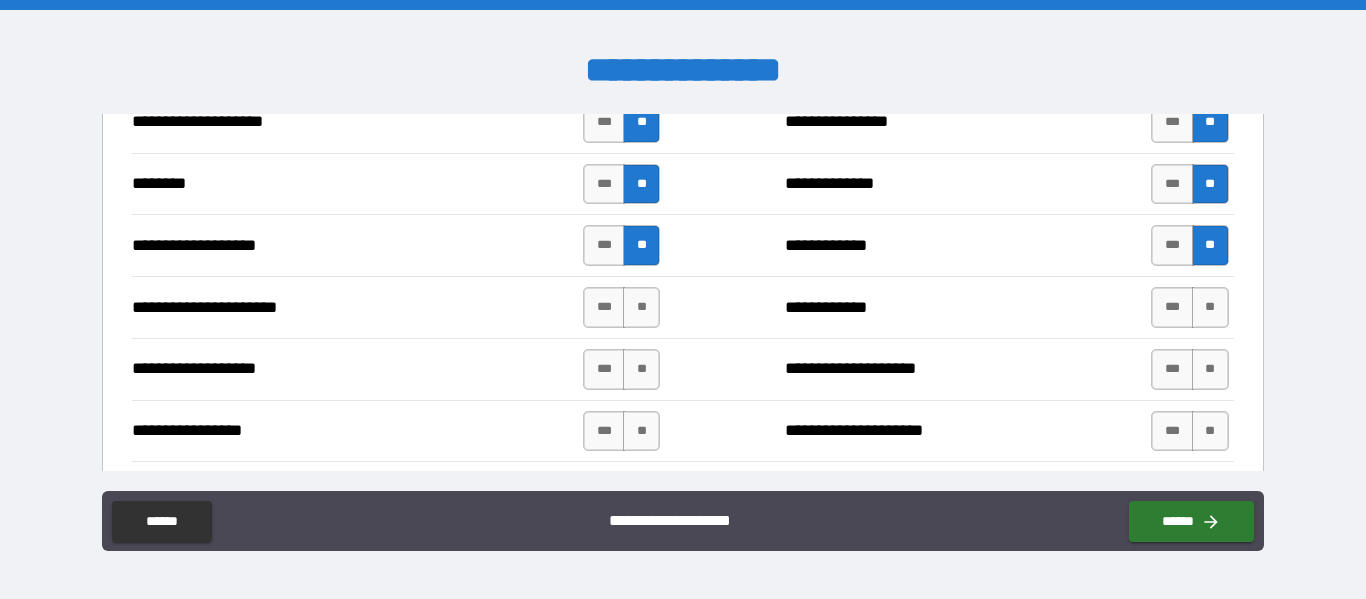 scroll, scrollTop: 3012, scrollLeft: 0, axis: vertical 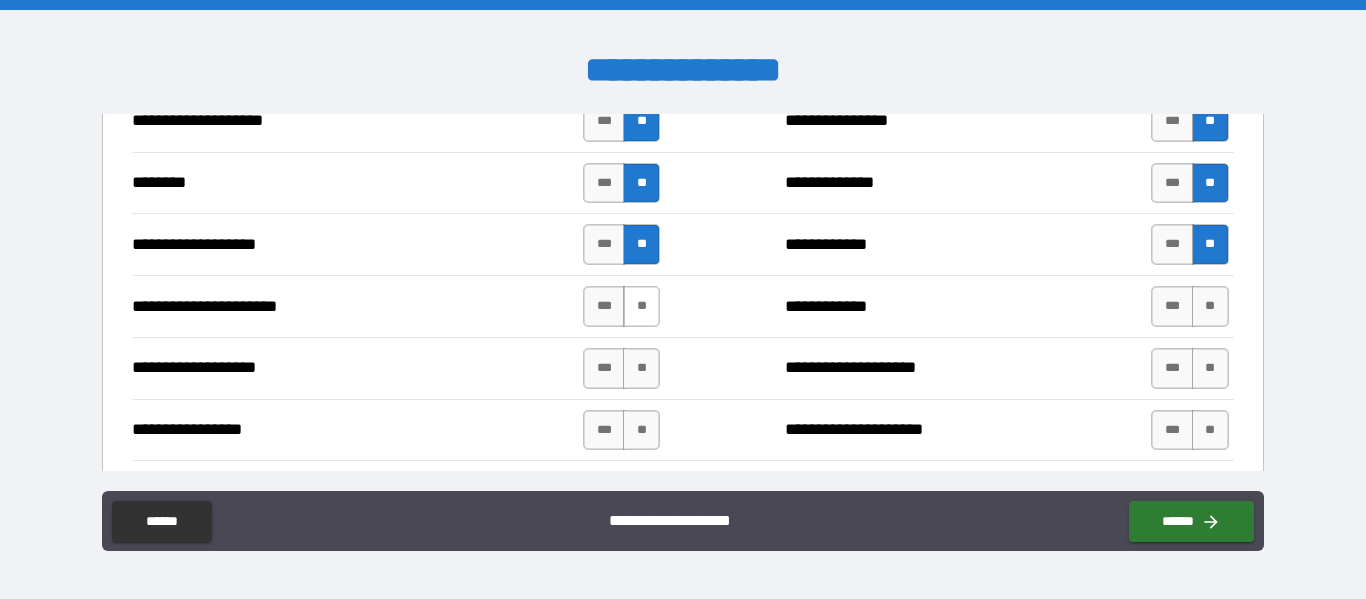 click on "**" at bounding box center [641, 306] 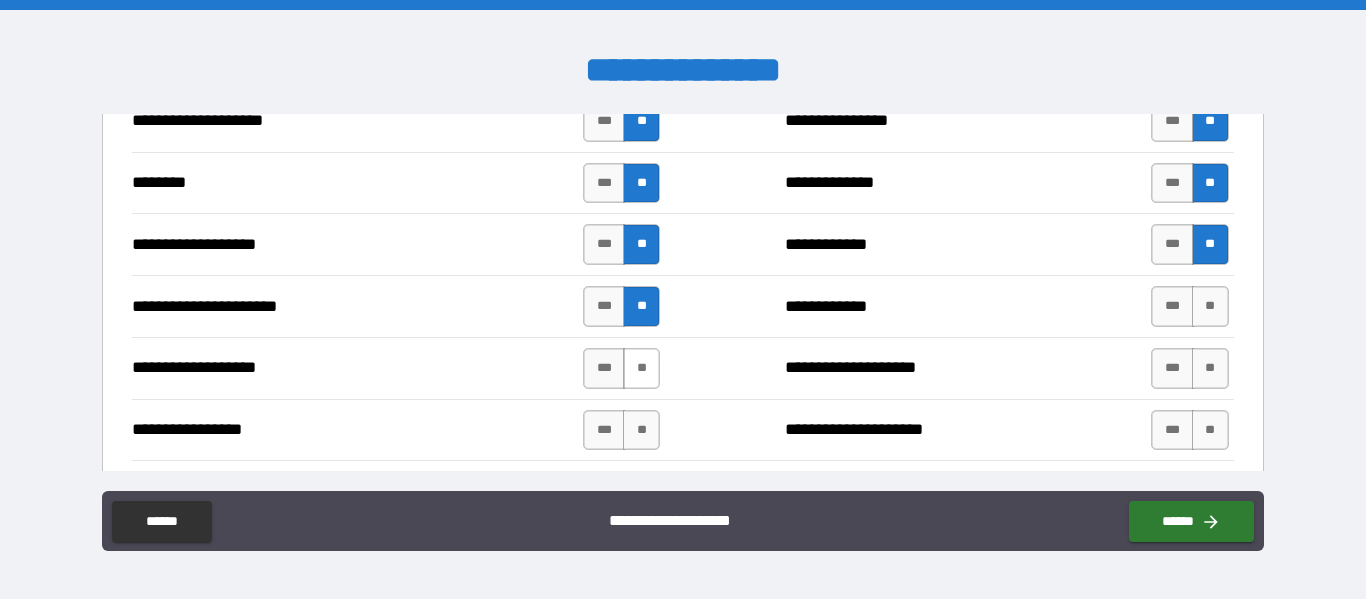 click on "**" at bounding box center (641, 368) 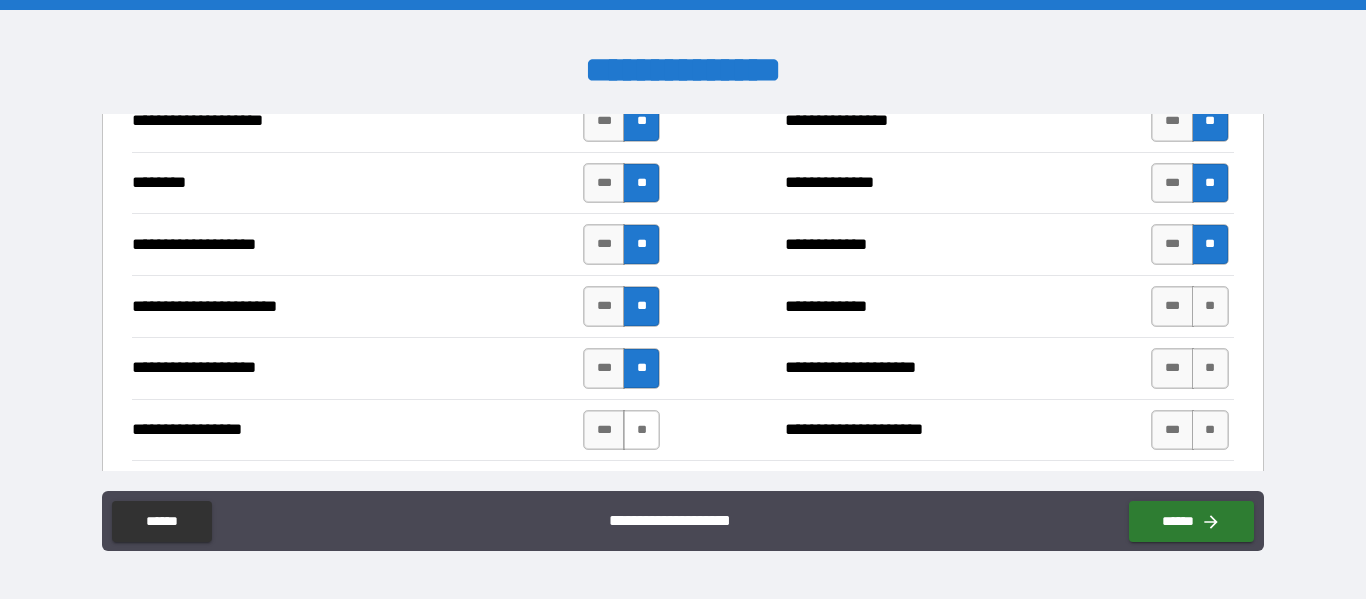 click on "**" at bounding box center [641, 430] 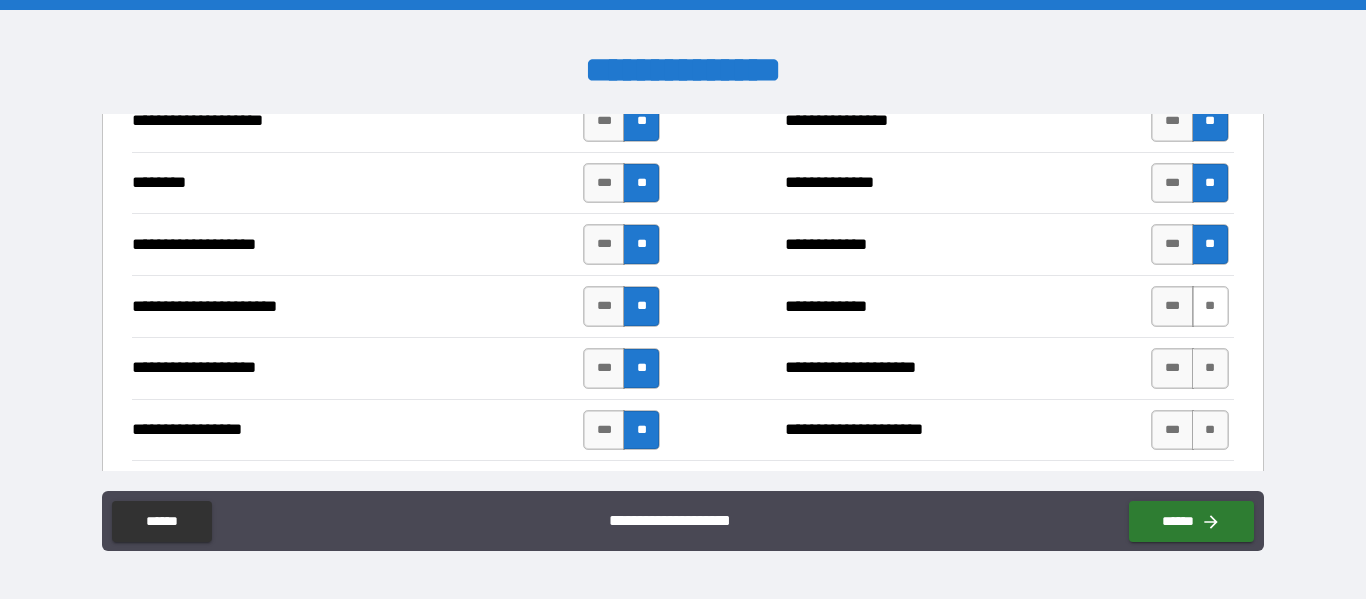 click on "**" at bounding box center [1210, 306] 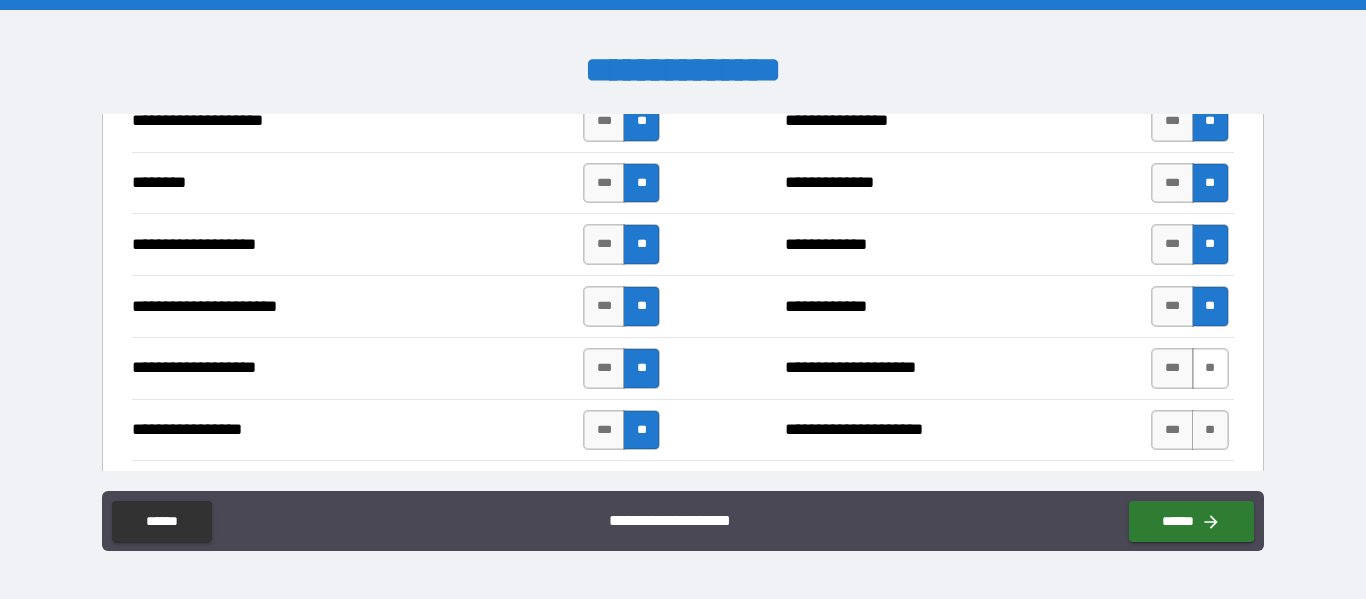 click on "**" at bounding box center (1210, 368) 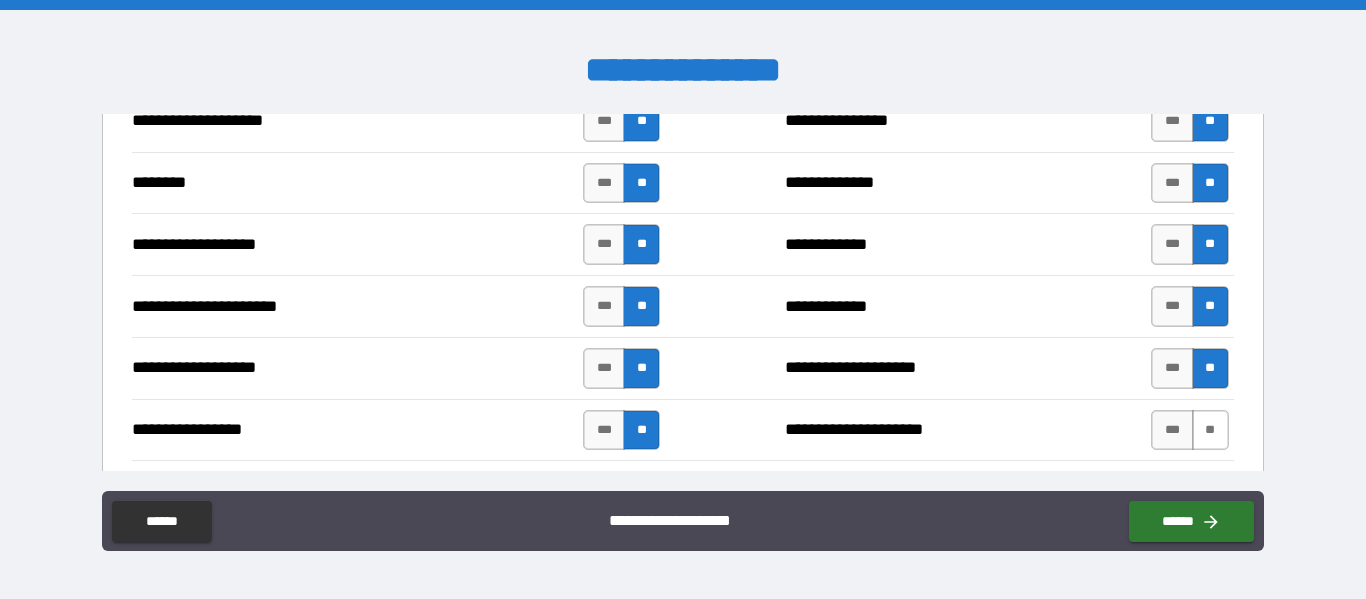click on "**" at bounding box center (1210, 430) 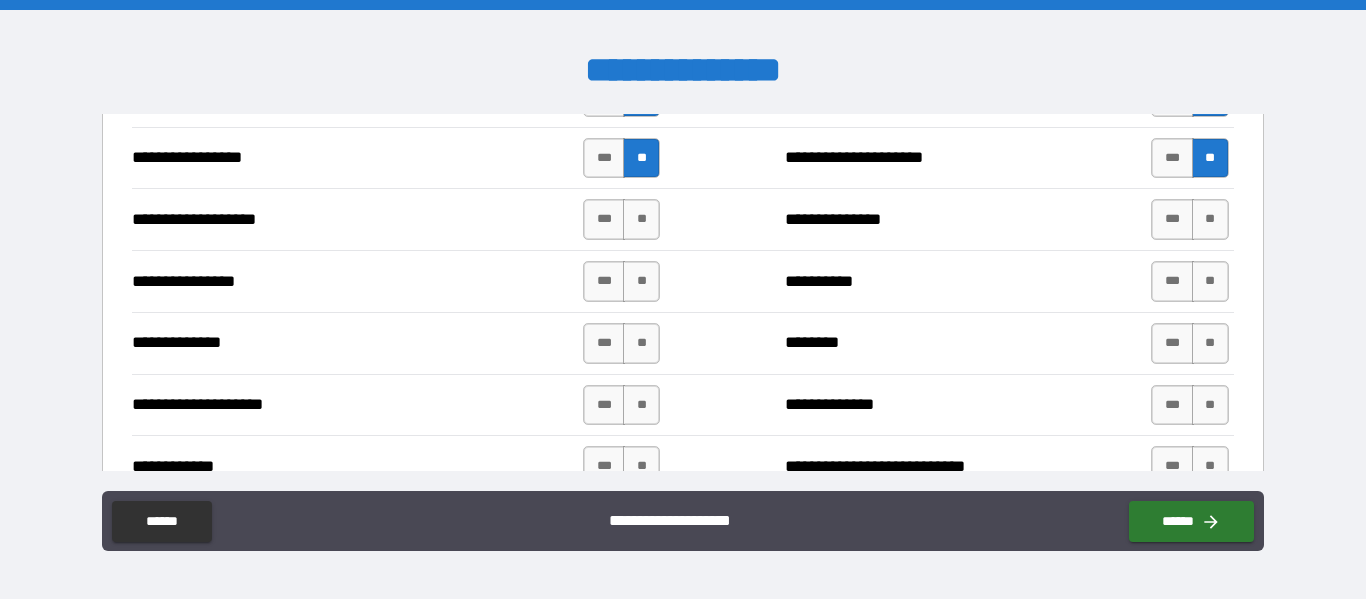 scroll, scrollTop: 3290, scrollLeft: 0, axis: vertical 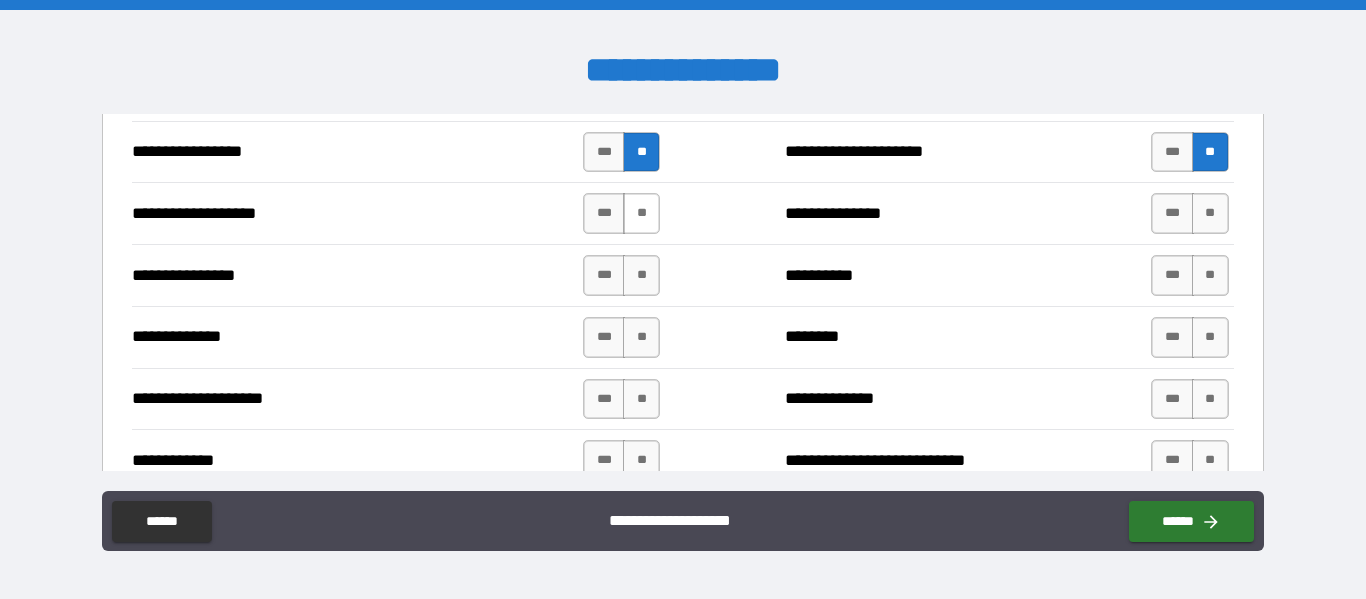 click on "**" at bounding box center [641, 213] 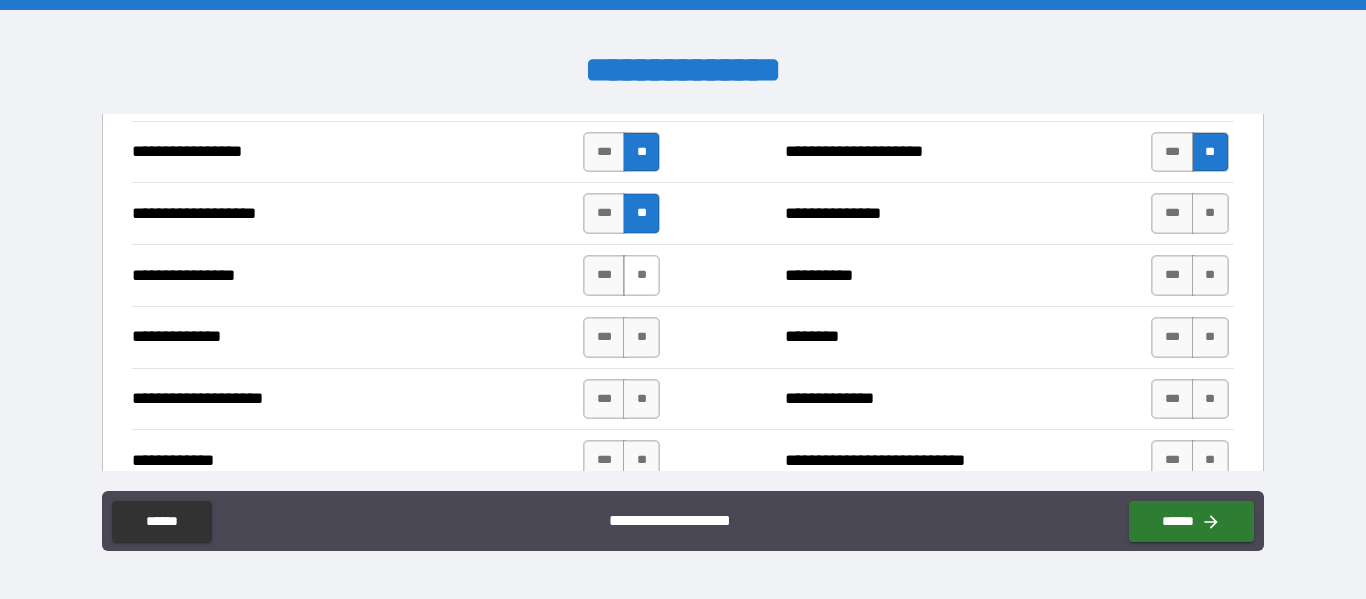 click on "**" at bounding box center [641, 275] 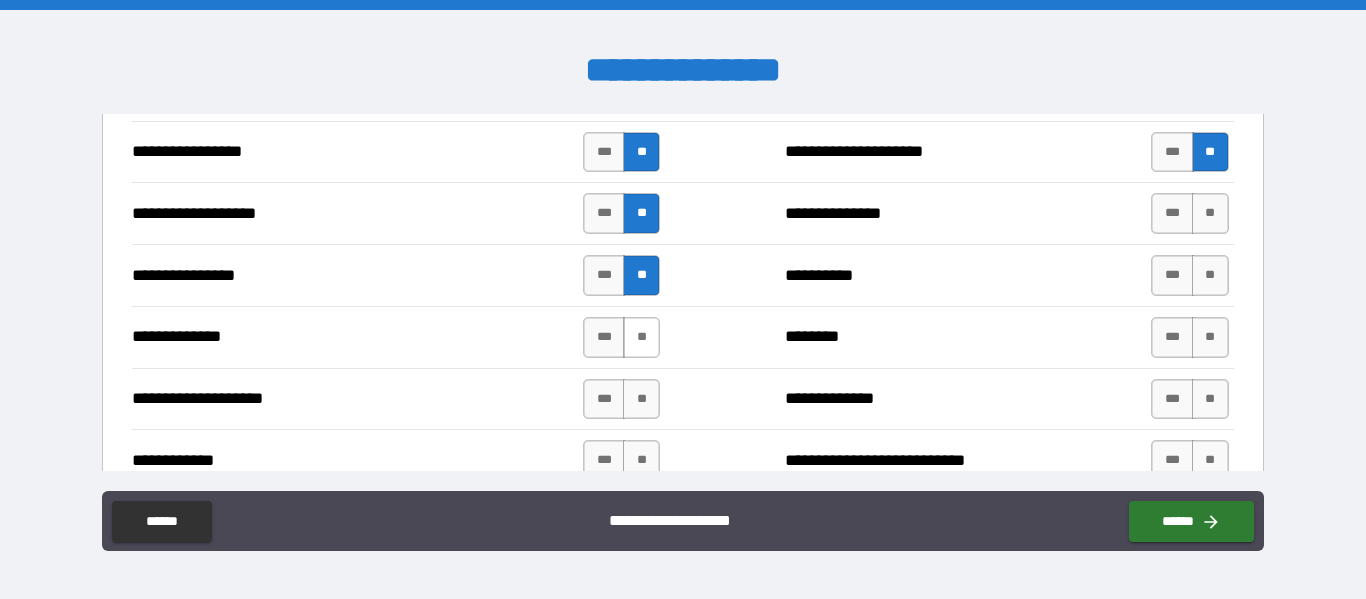 click on "**" at bounding box center [641, 337] 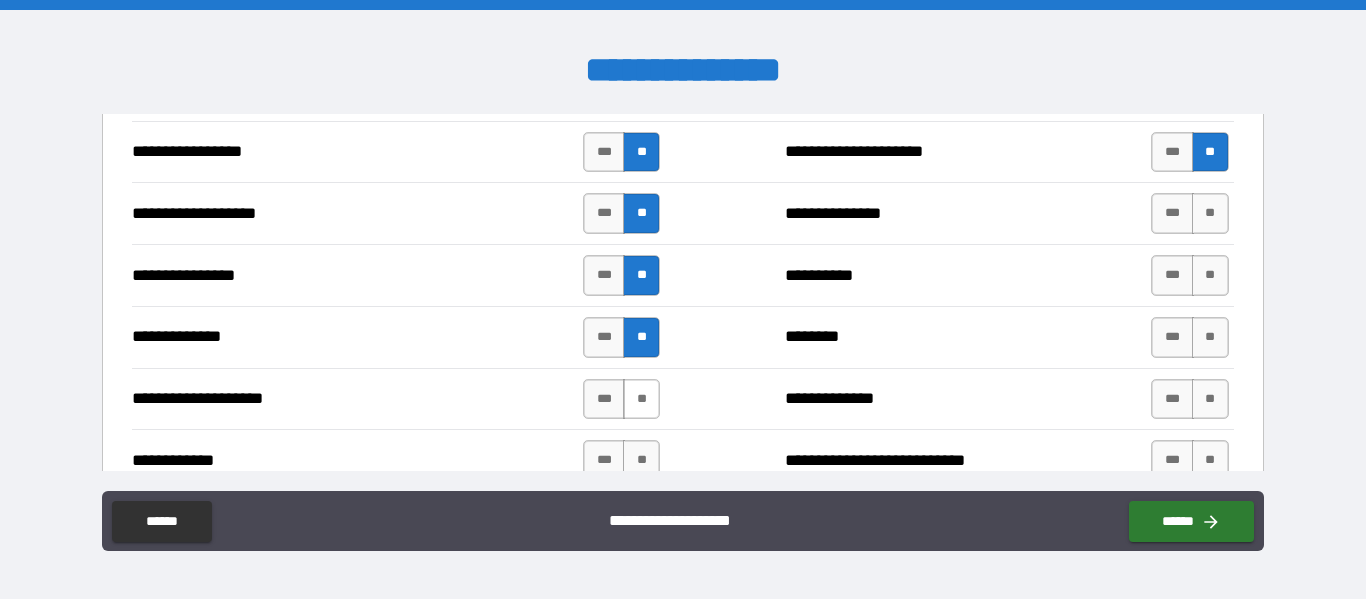 click on "**" at bounding box center [641, 399] 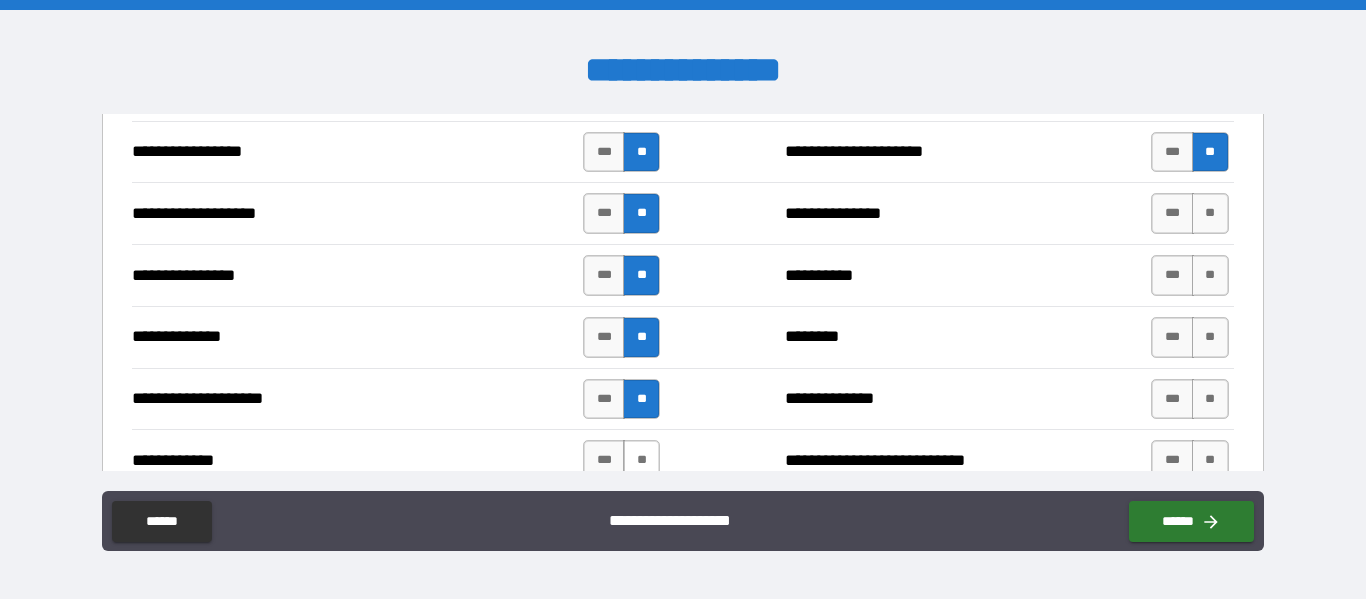 click on "**" at bounding box center (641, 460) 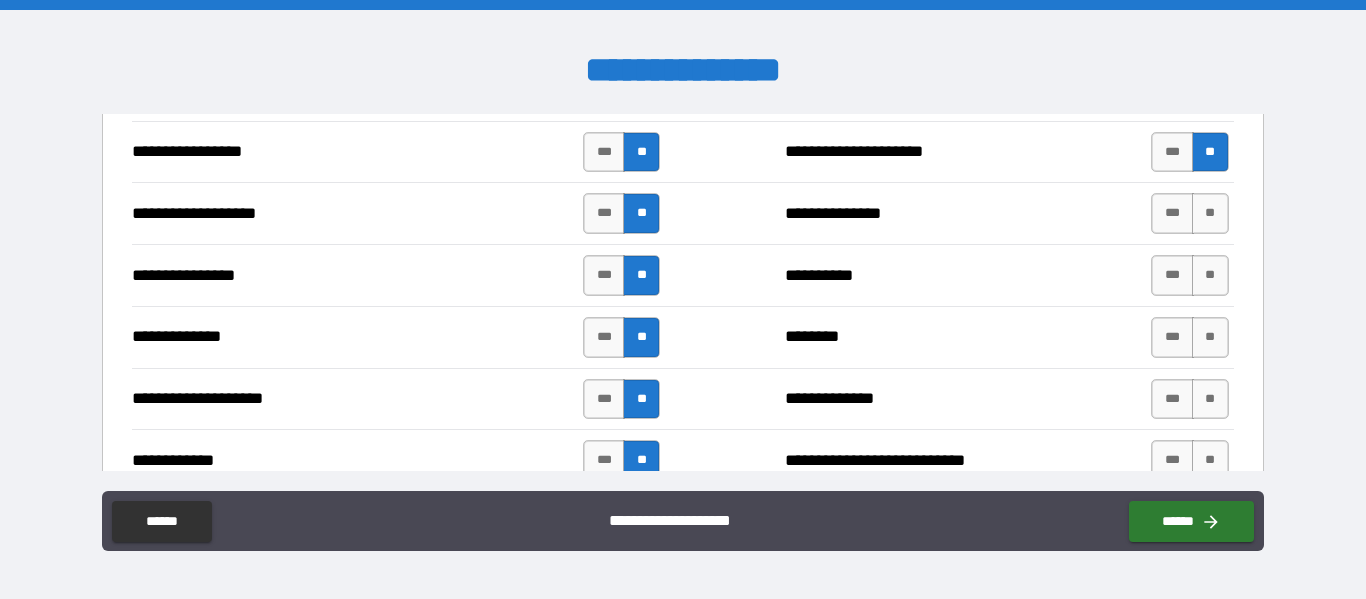 click on "*** **" at bounding box center [1189, 213] 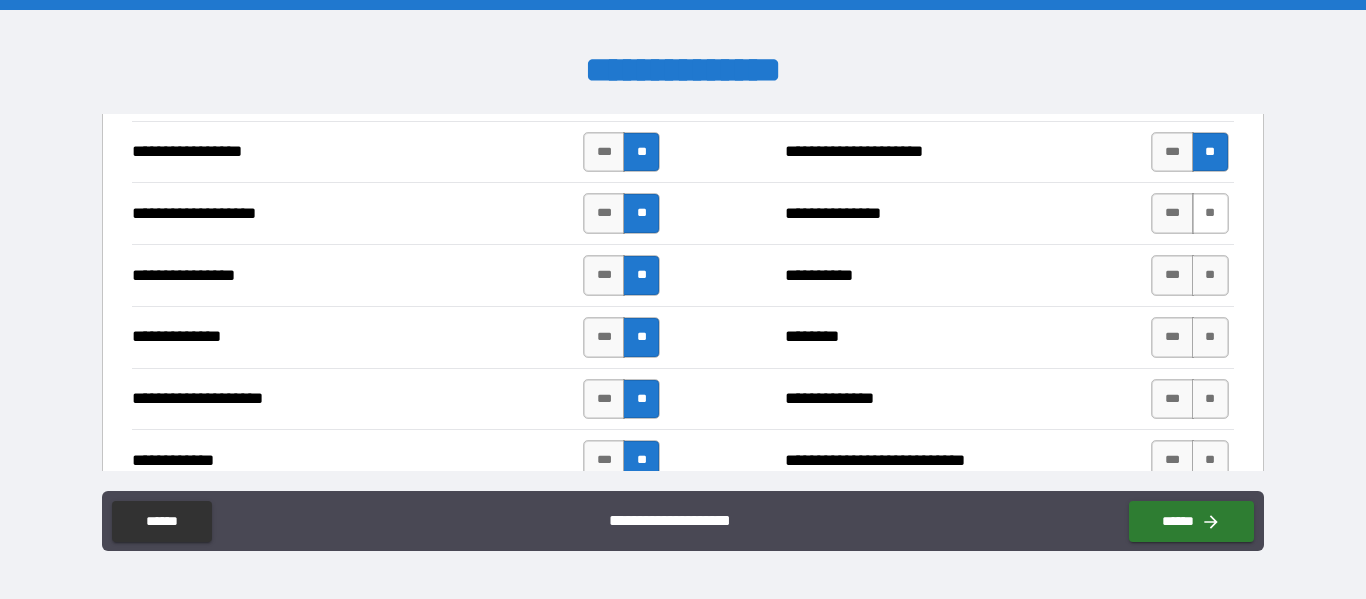 click on "**" at bounding box center (1210, 213) 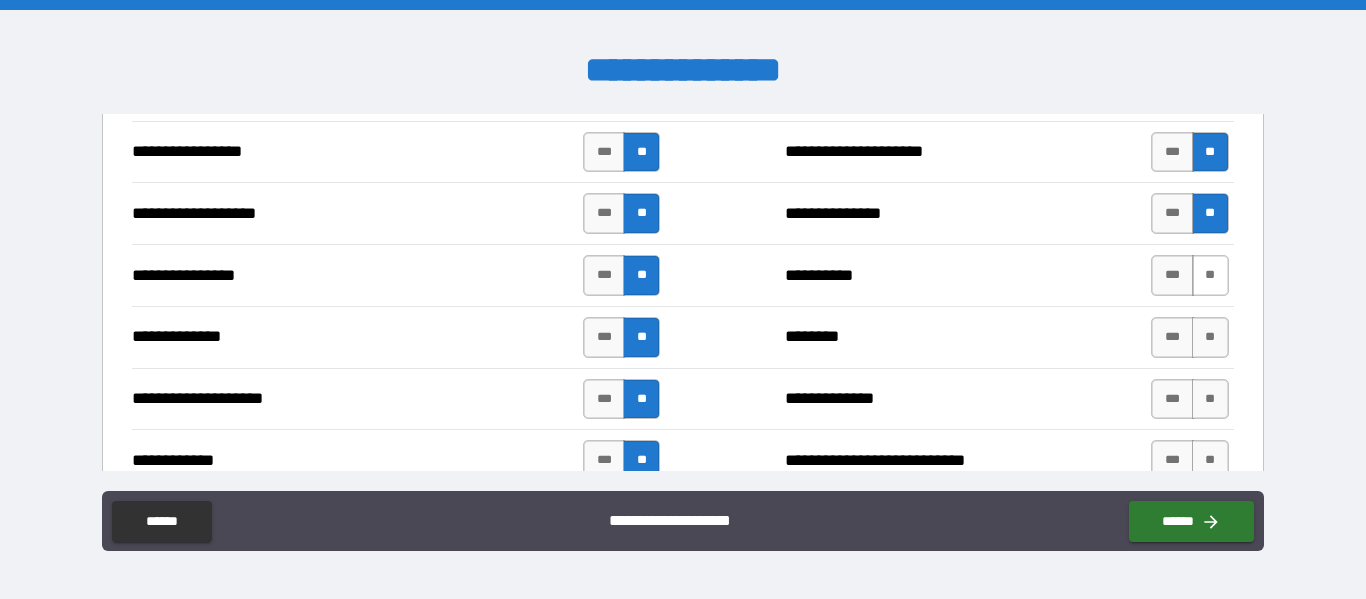 click on "**" at bounding box center [1210, 275] 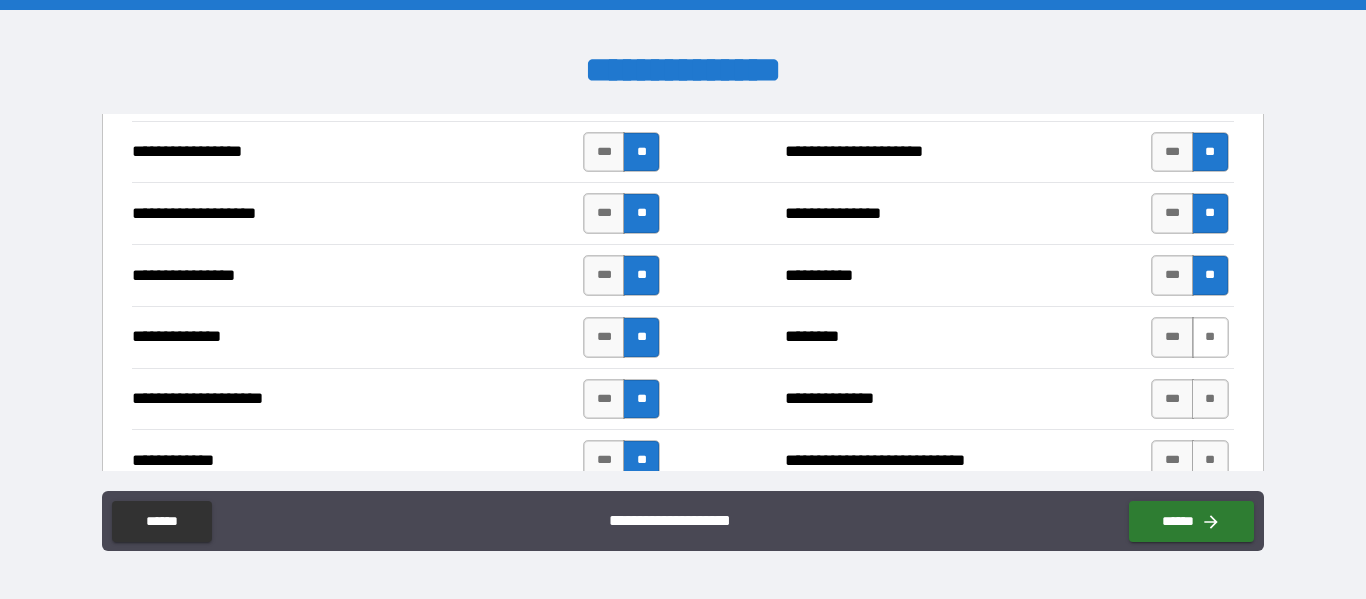 click on "**" at bounding box center (1210, 337) 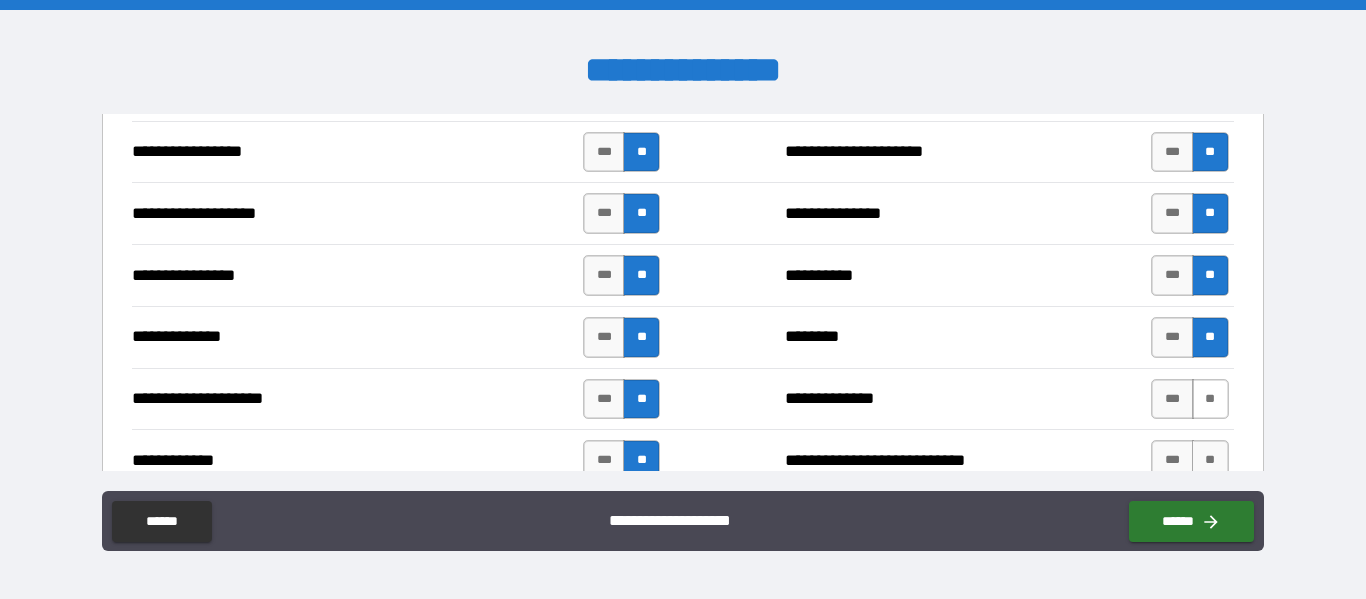 click on "**" at bounding box center (1210, 399) 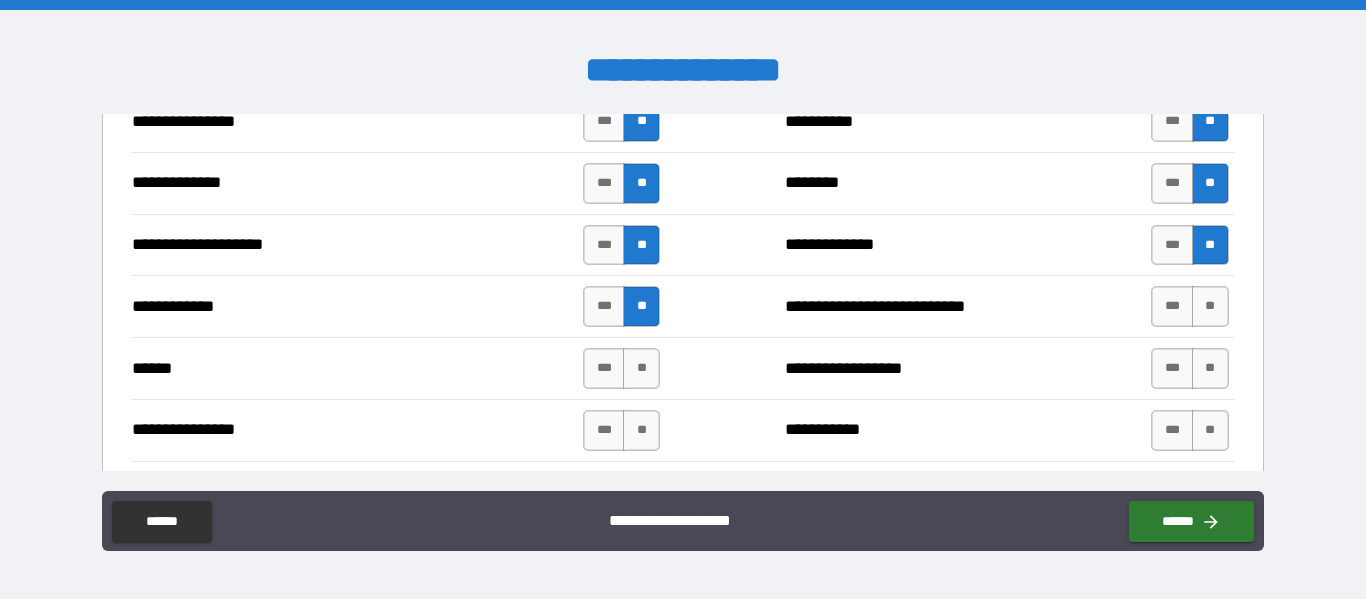 scroll, scrollTop: 3447, scrollLeft: 0, axis: vertical 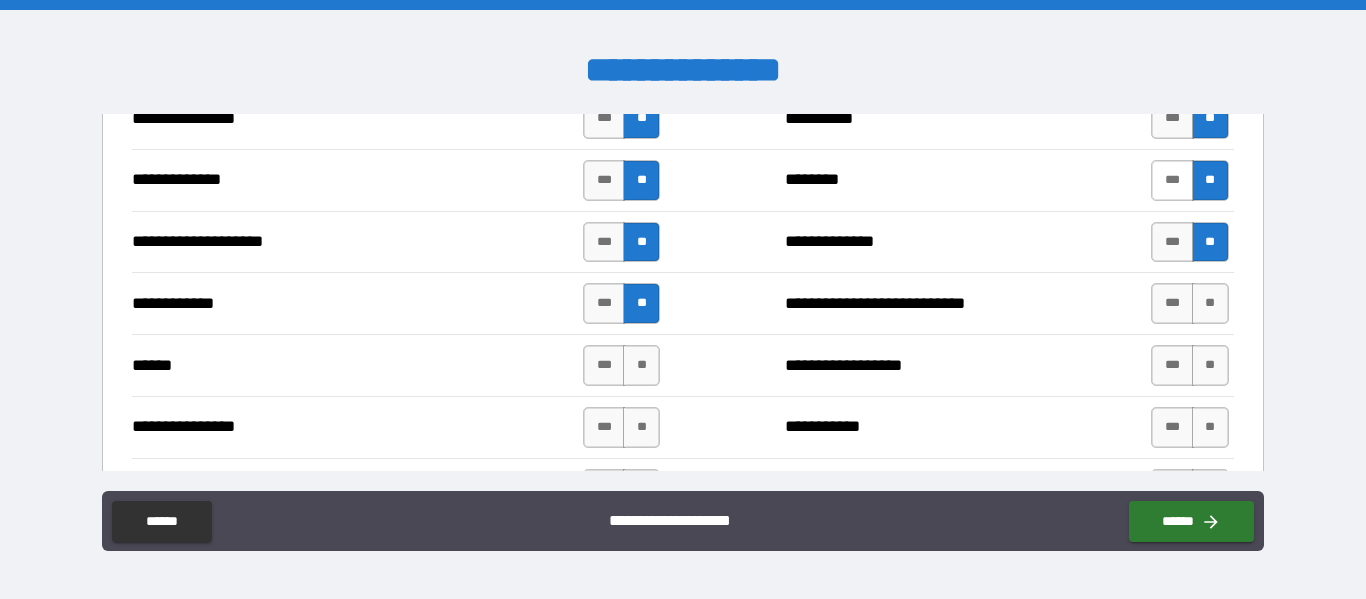 click on "***" at bounding box center (1172, 180) 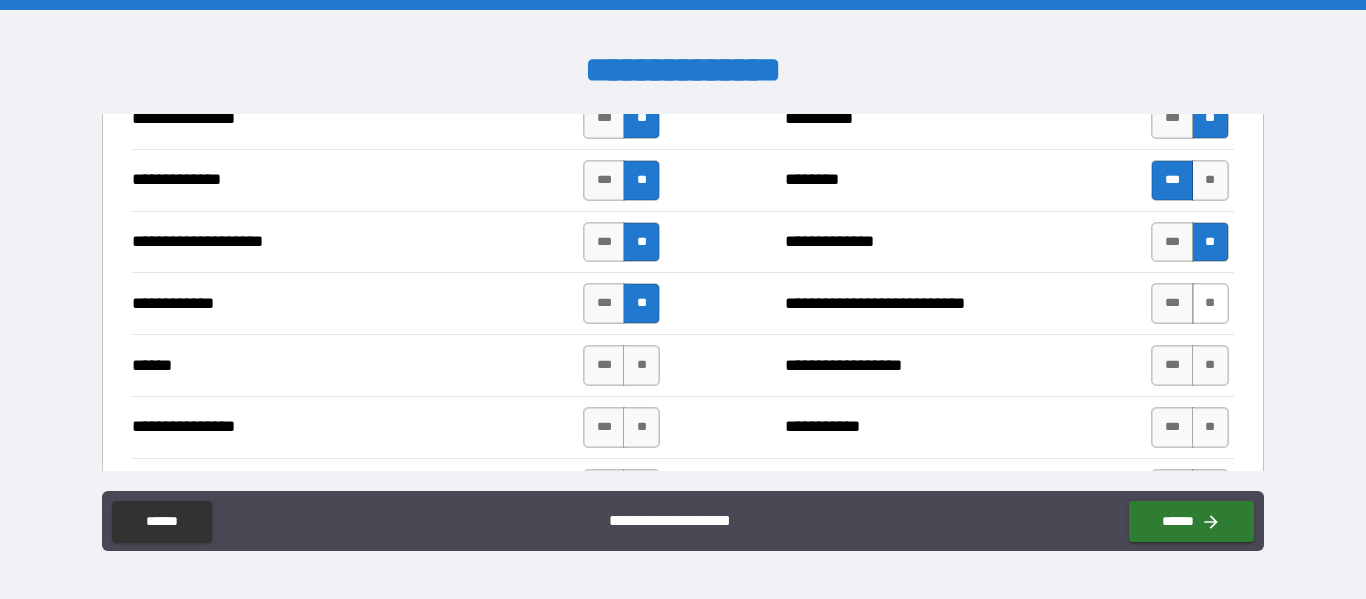 click on "**" at bounding box center [1210, 303] 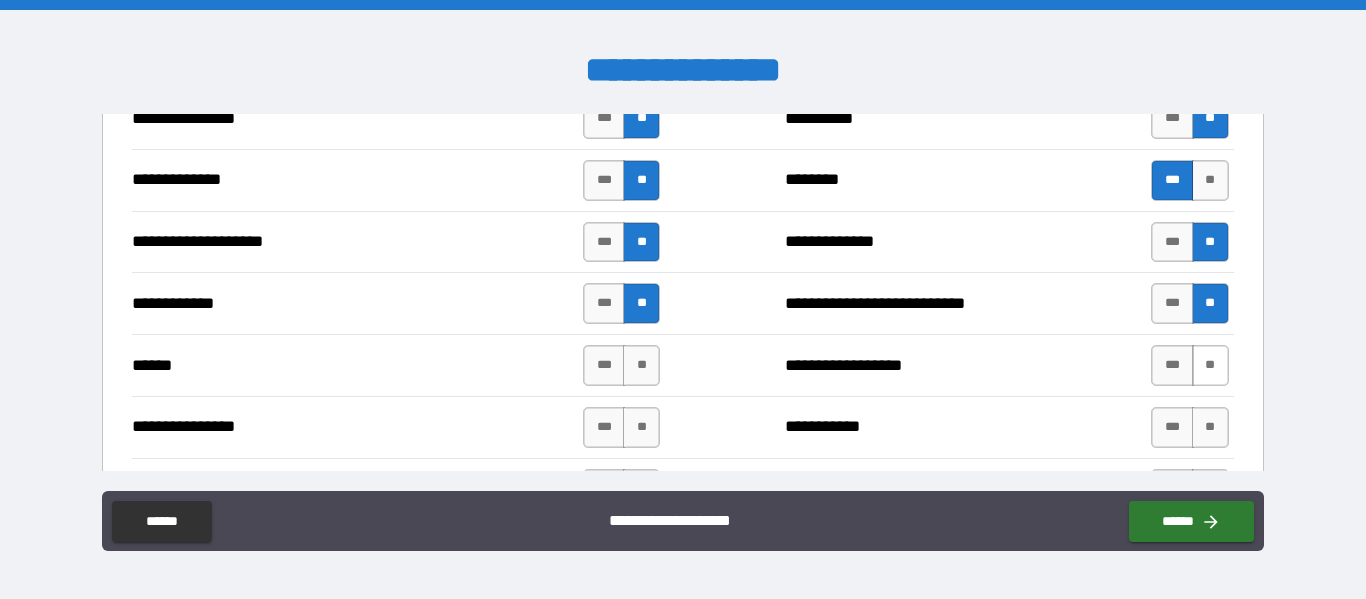 click on "**" at bounding box center (1210, 365) 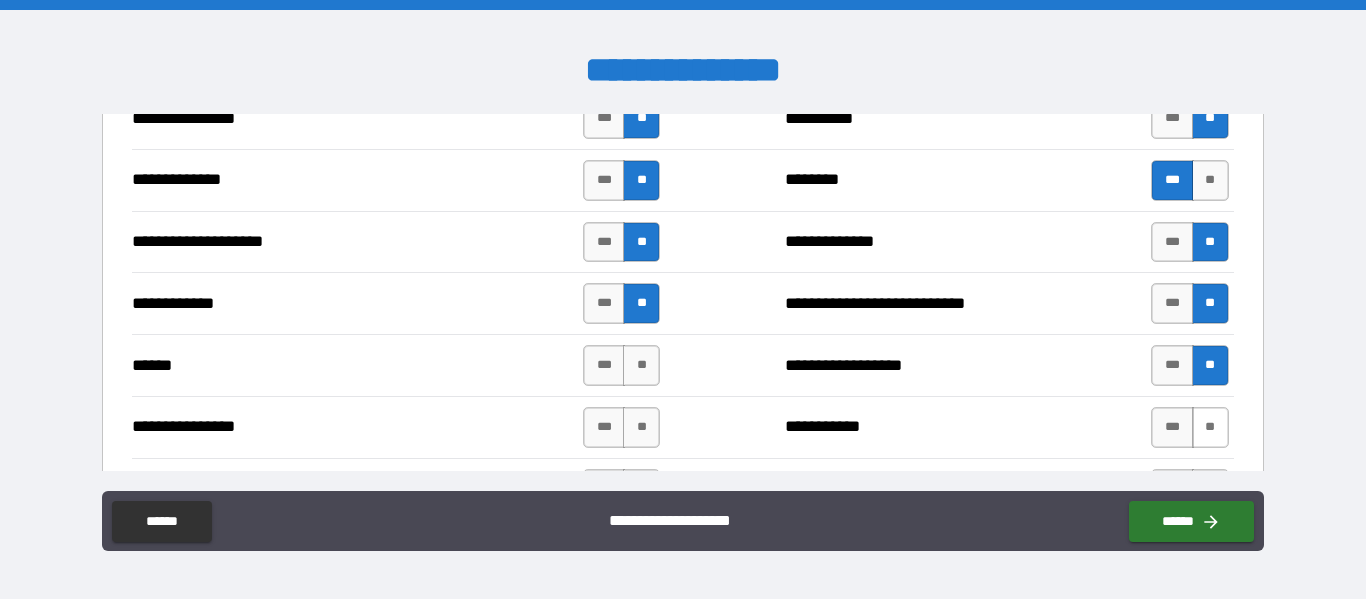 click on "**" at bounding box center [1210, 427] 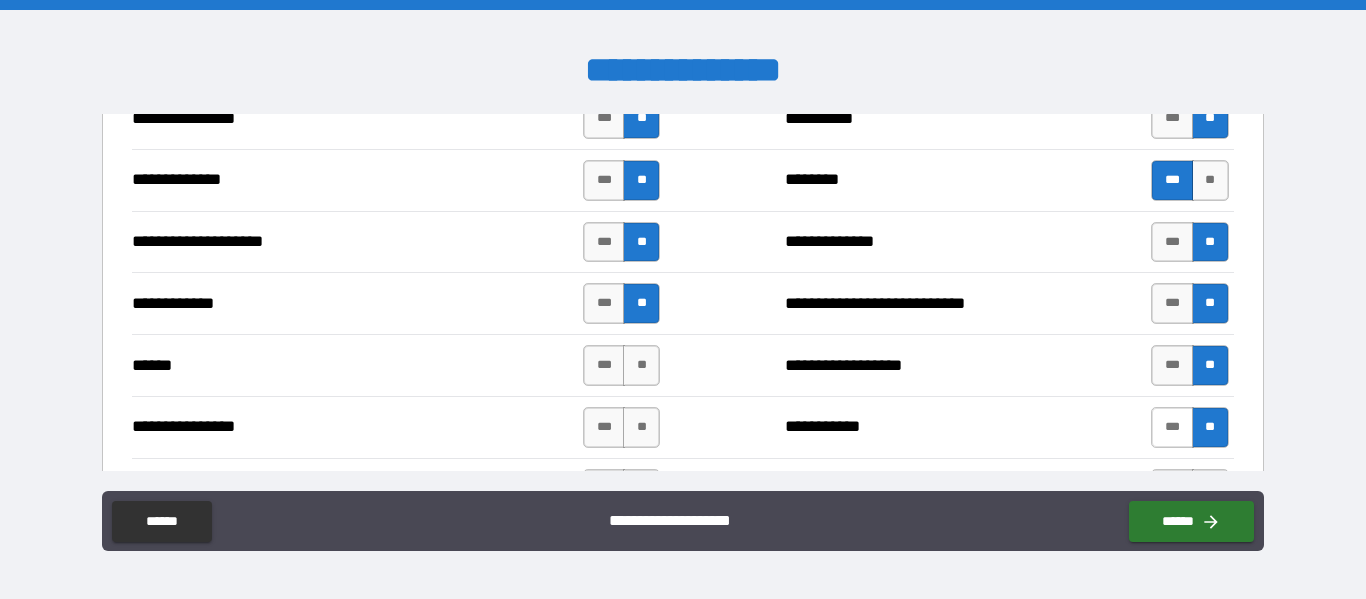 click on "***" at bounding box center (1172, 427) 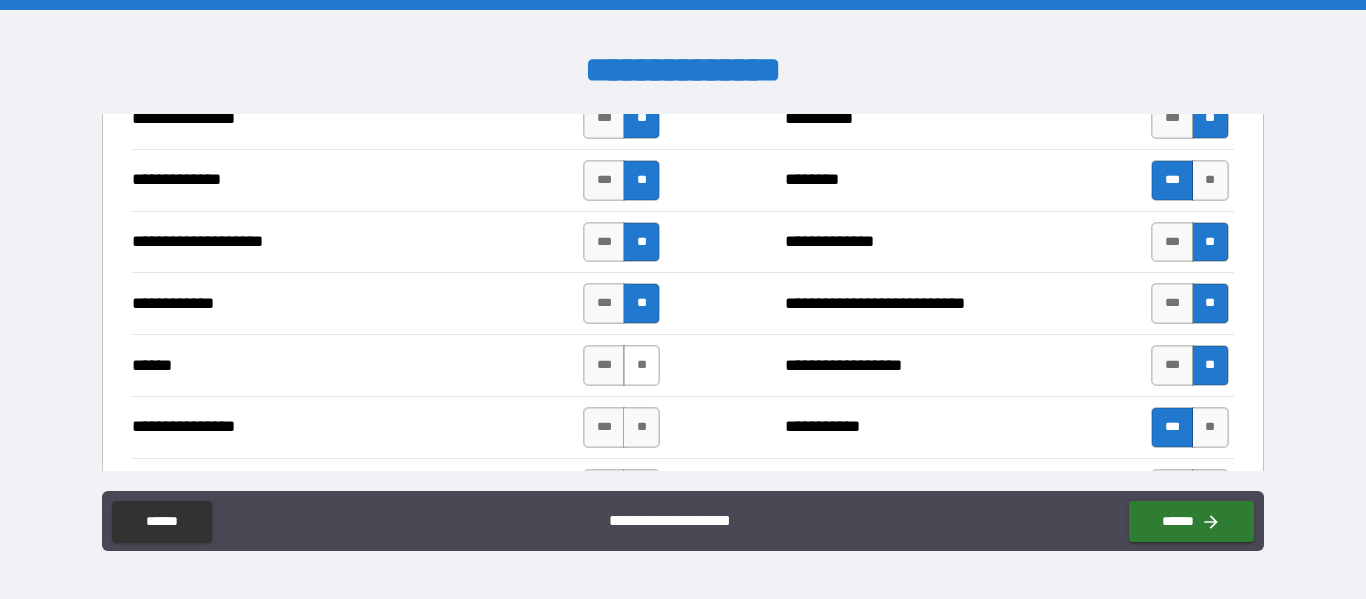 click on "**" at bounding box center (641, 365) 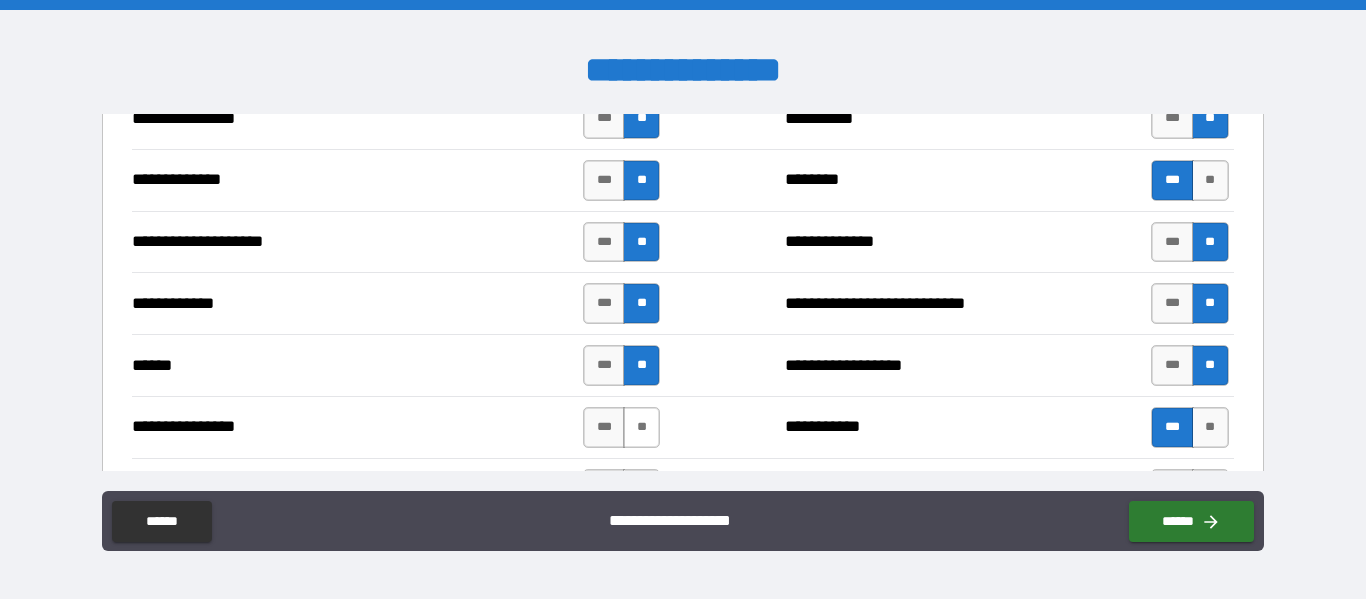click on "**" at bounding box center (641, 427) 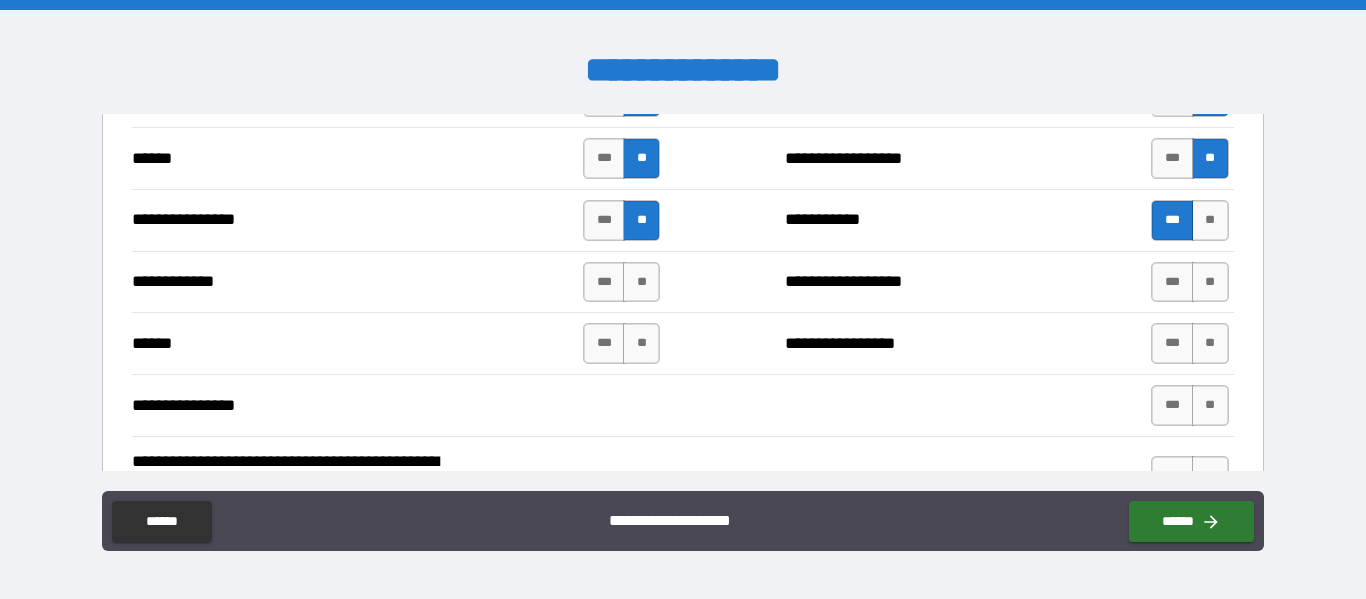 scroll, scrollTop: 3660, scrollLeft: 0, axis: vertical 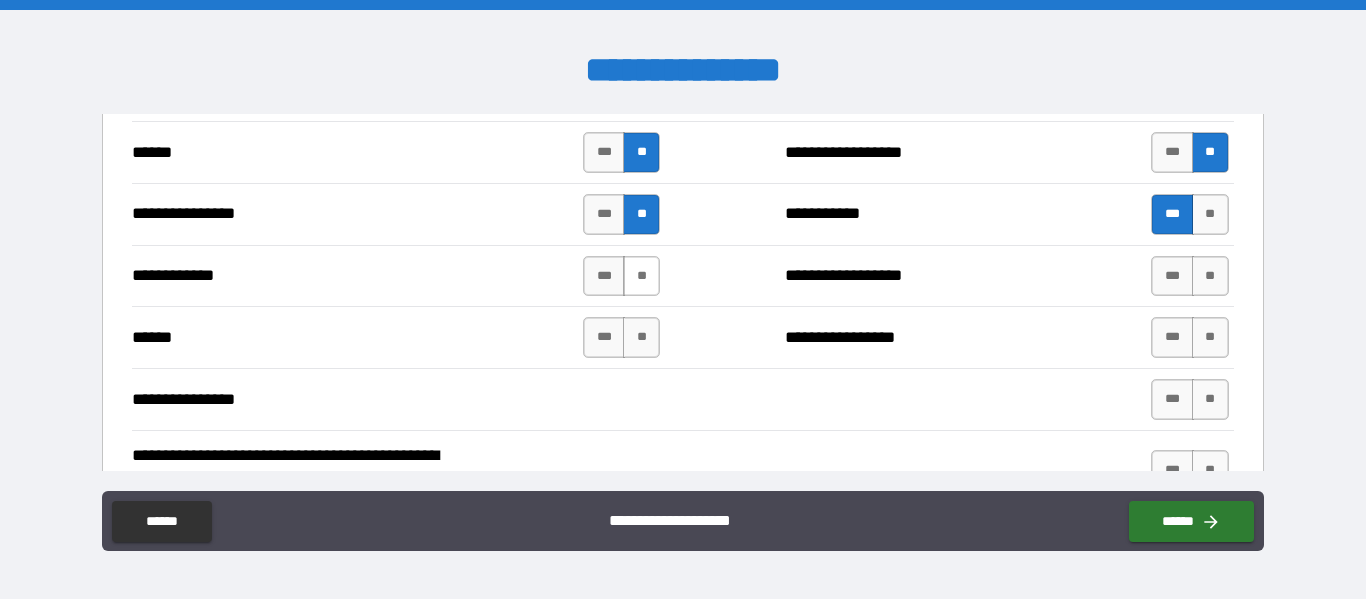click on "**" at bounding box center [641, 276] 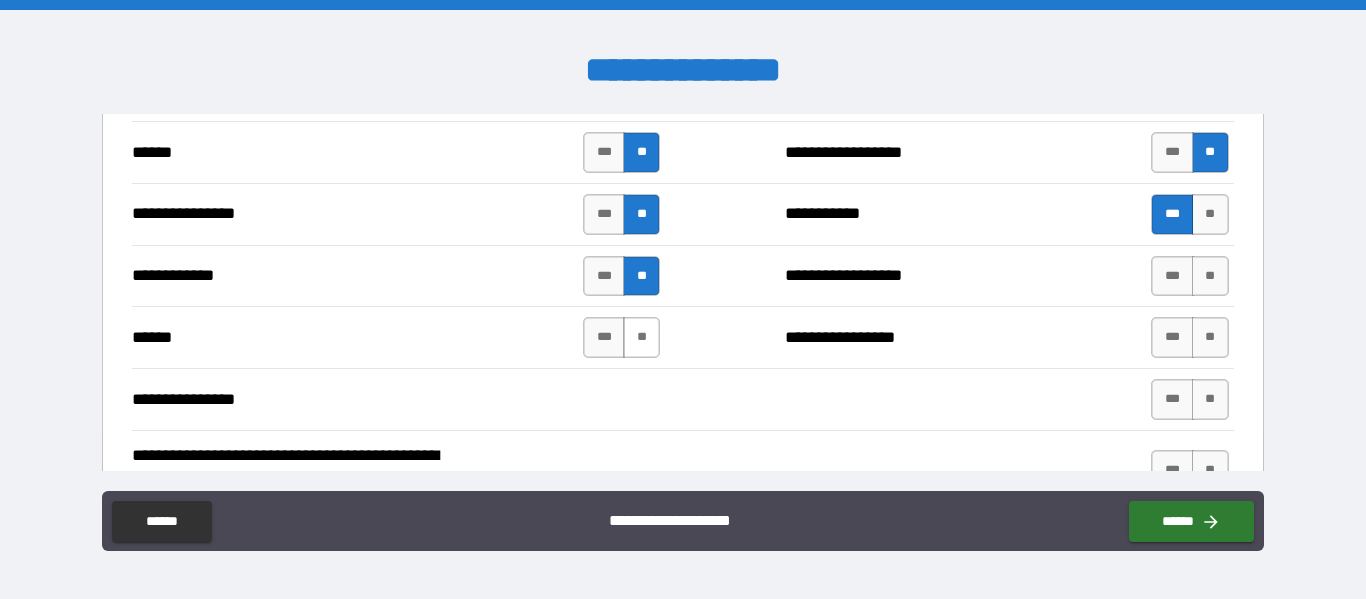 click on "**" at bounding box center (641, 337) 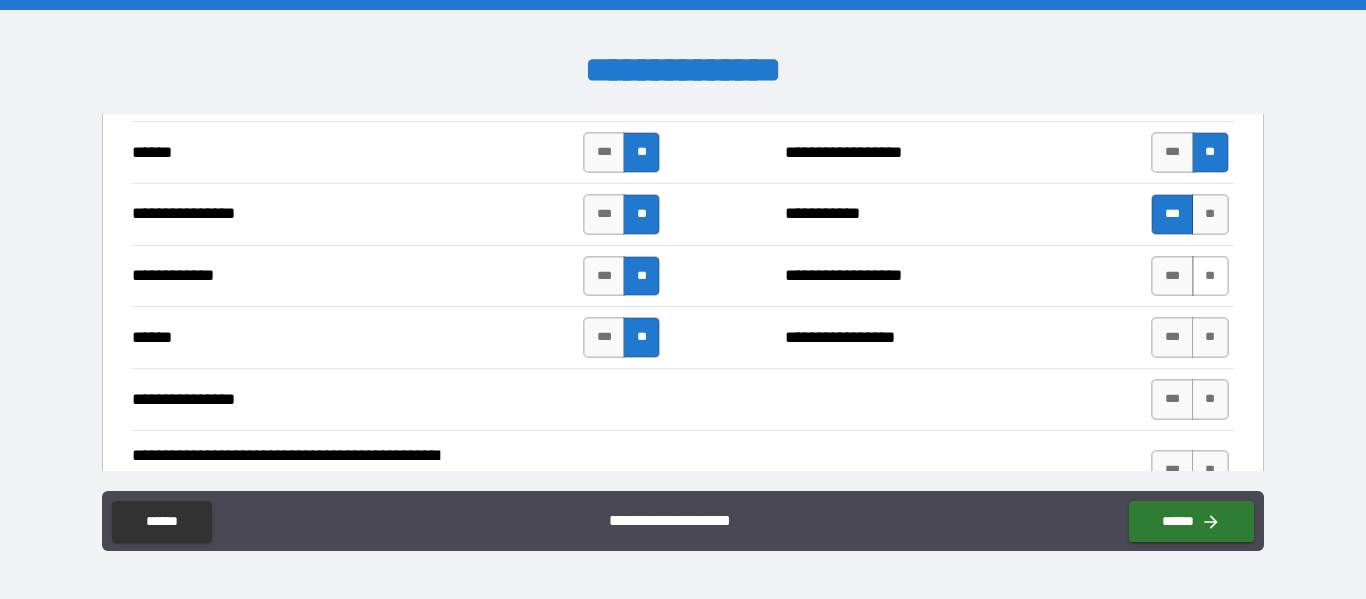 click on "**" at bounding box center [1210, 276] 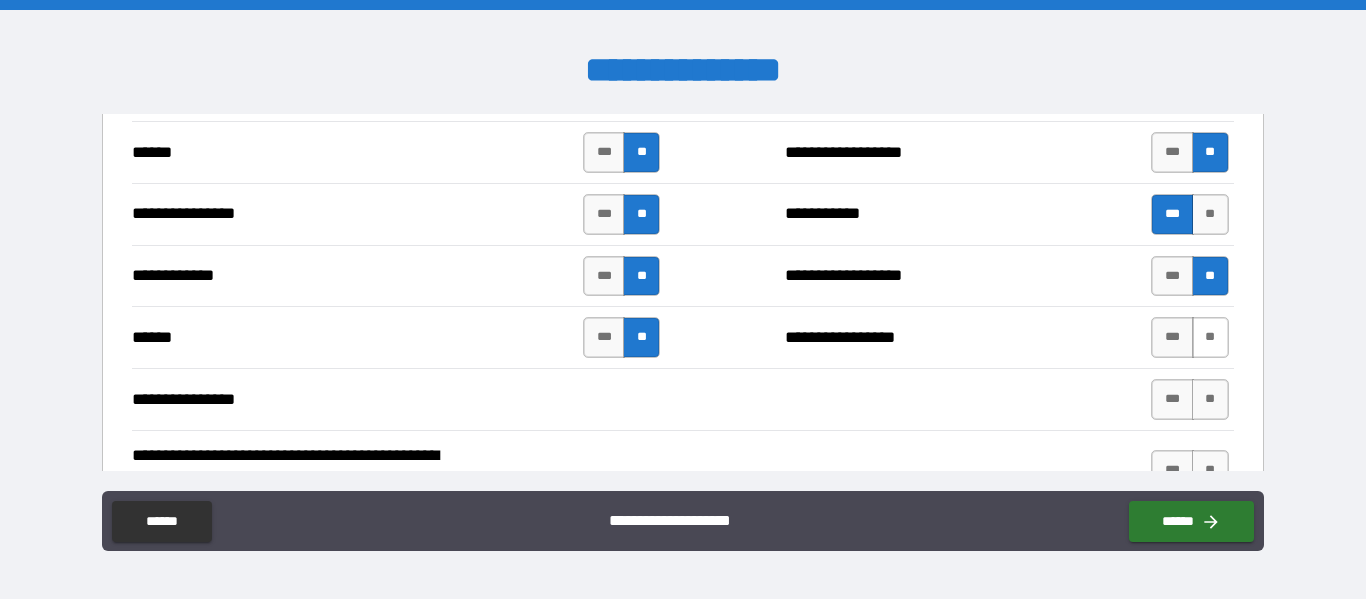 click on "**" at bounding box center [1210, 337] 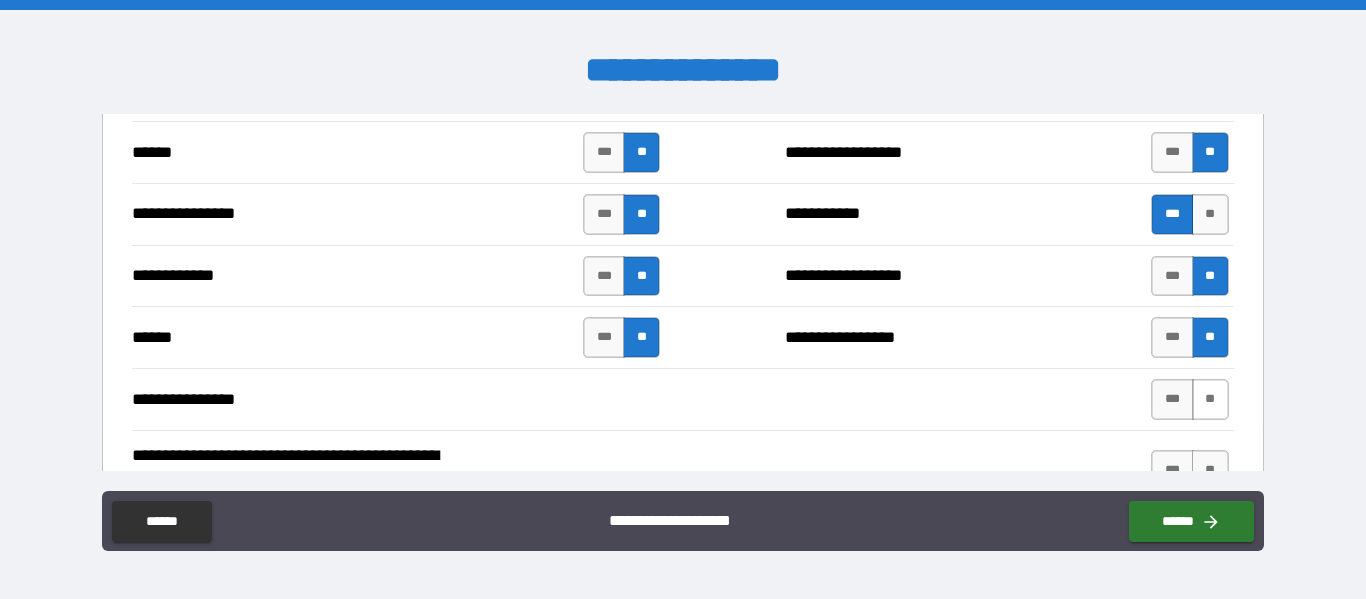 click on "**" at bounding box center (1210, 399) 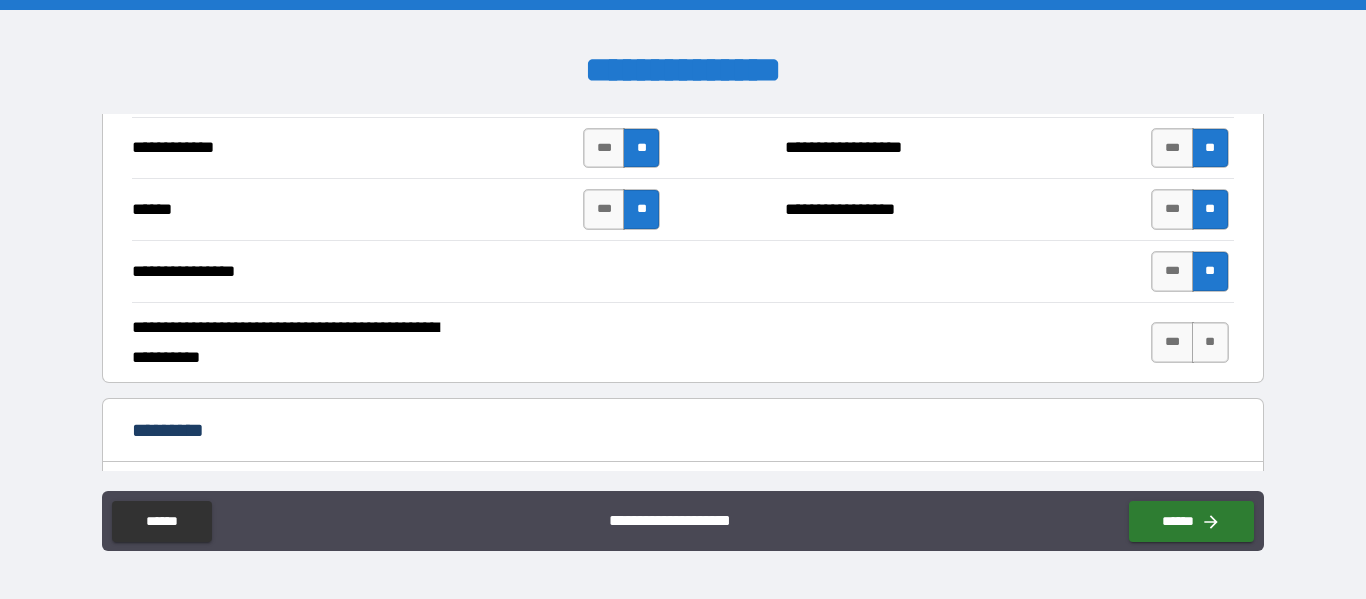 scroll, scrollTop: 3791, scrollLeft: 0, axis: vertical 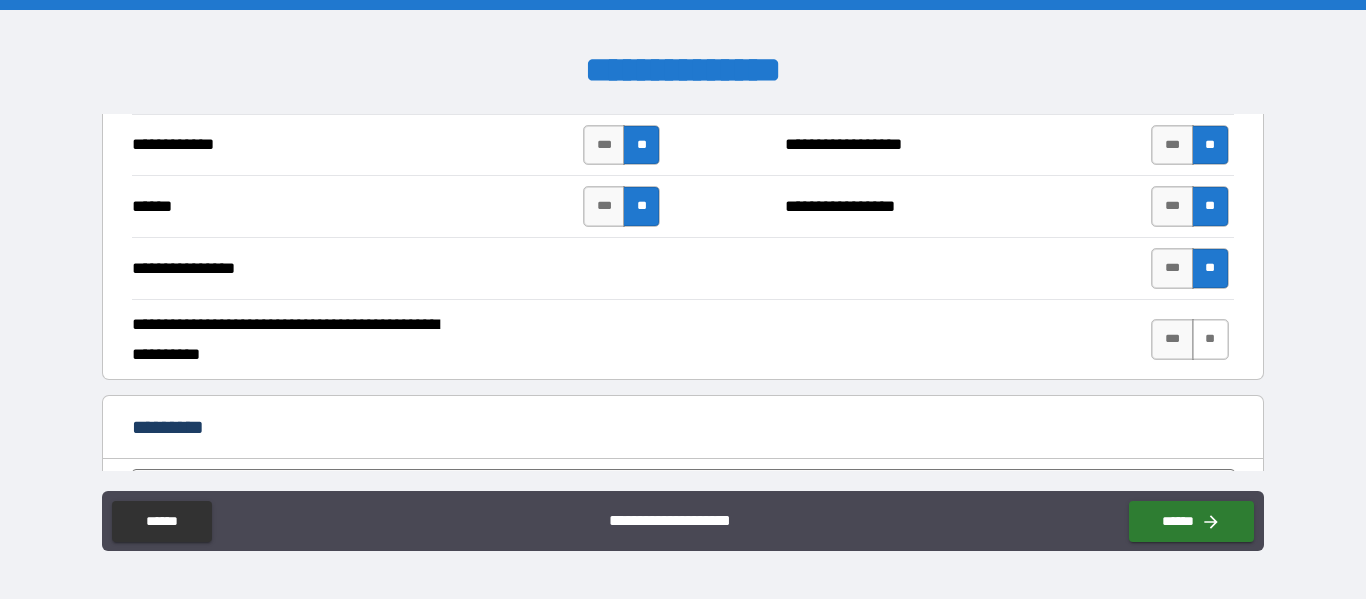 click on "**" at bounding box center [1210, 339] 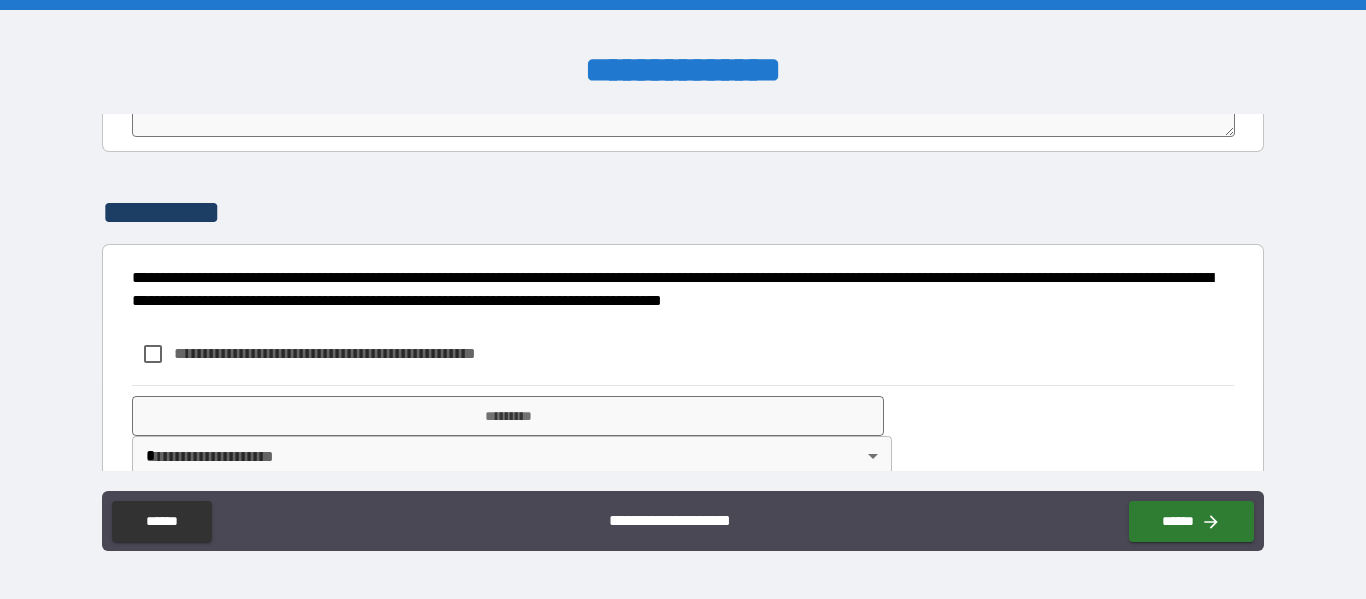 scroll, scrollTop: 4240, scrollLeft: 0, axis: vertical 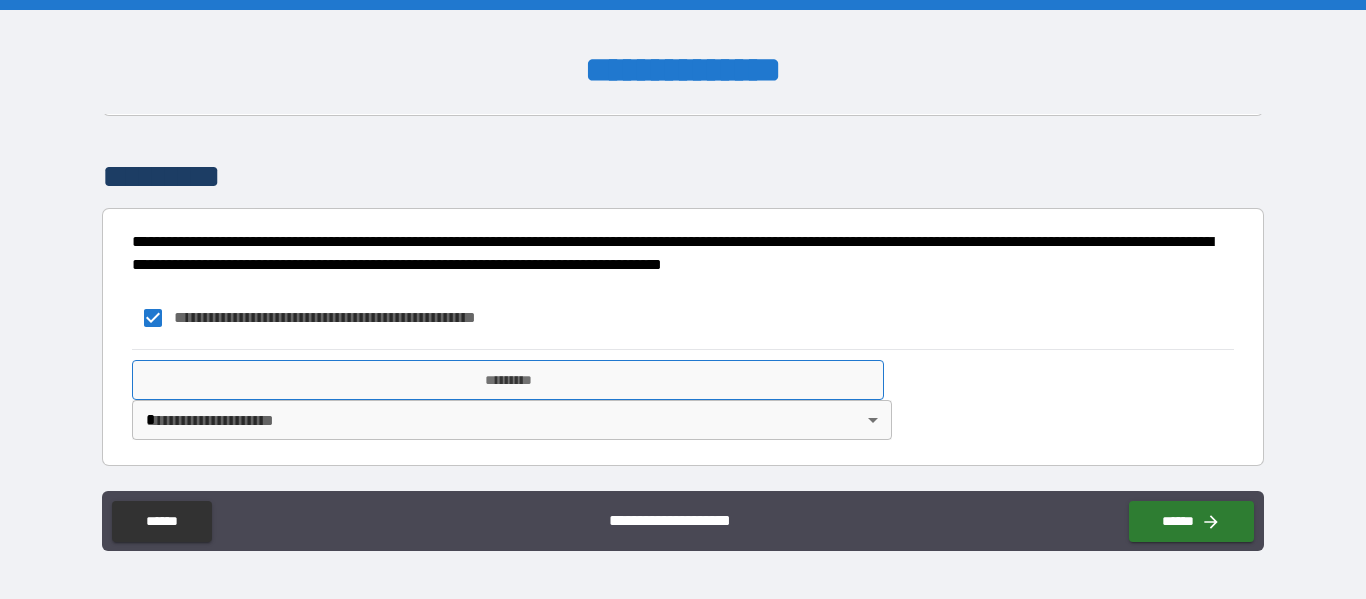 click on "*********" at bounding box center (508, 380) 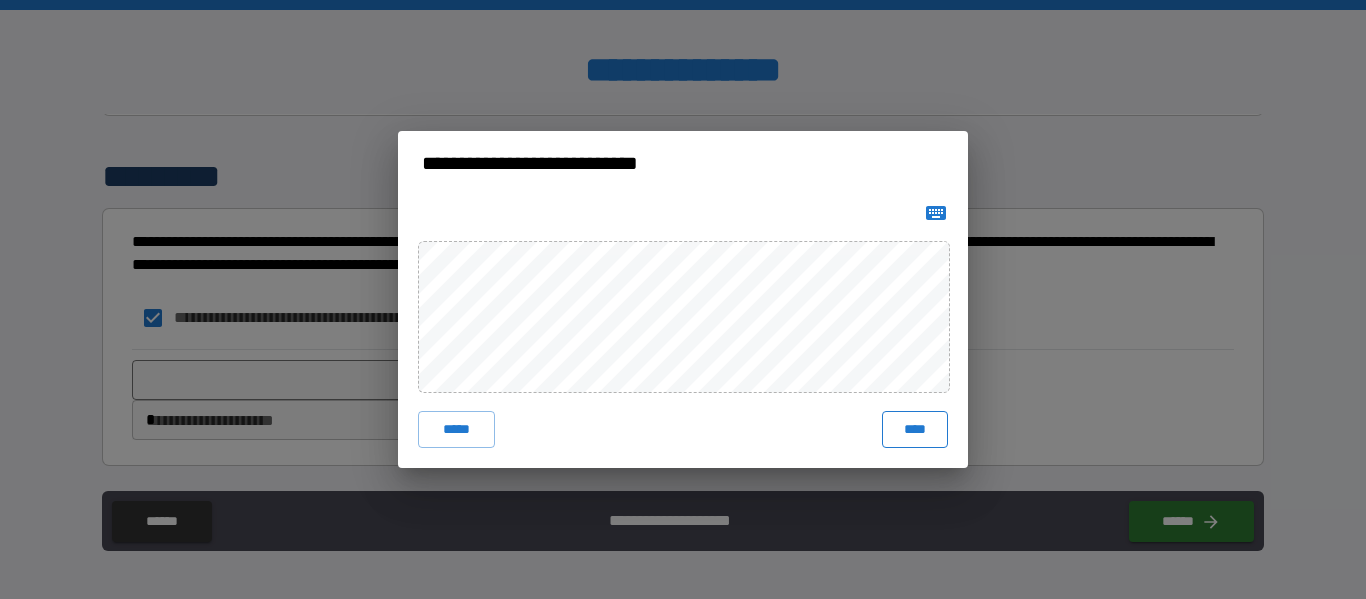 click on "****" at bounding box center [915, 429] 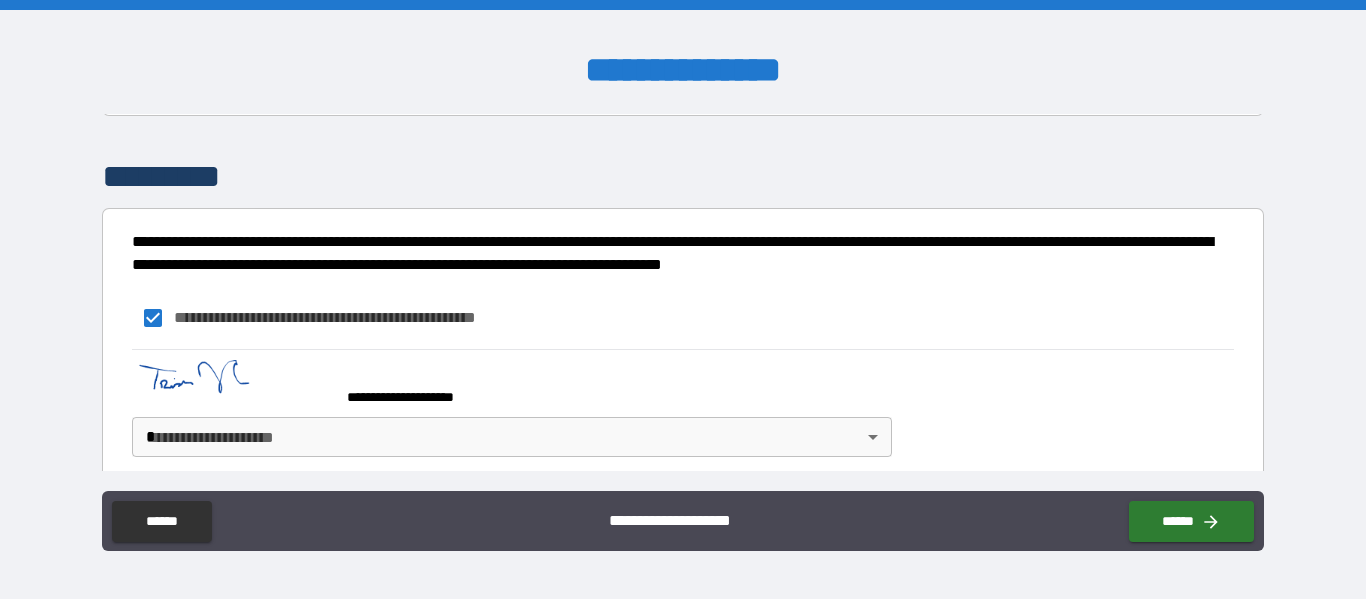 scroll, scrollTop: 4257, scrollLeft: 0, axis: vertical 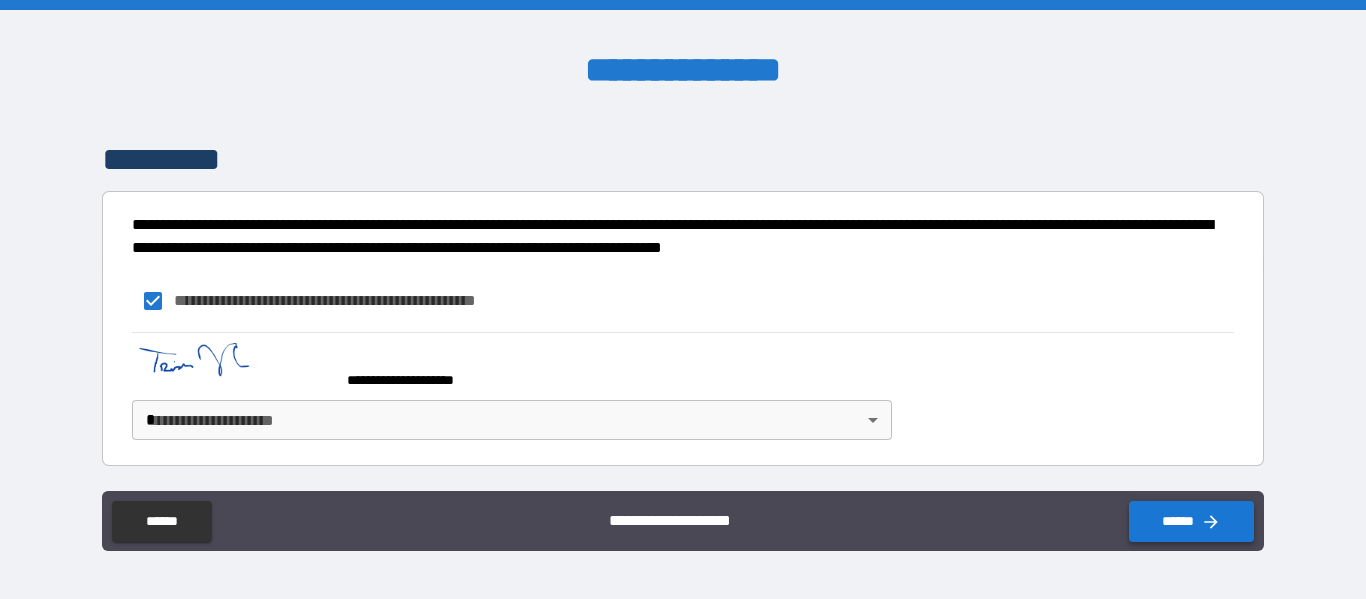 click on "******" at bounding box center (1191, 521) 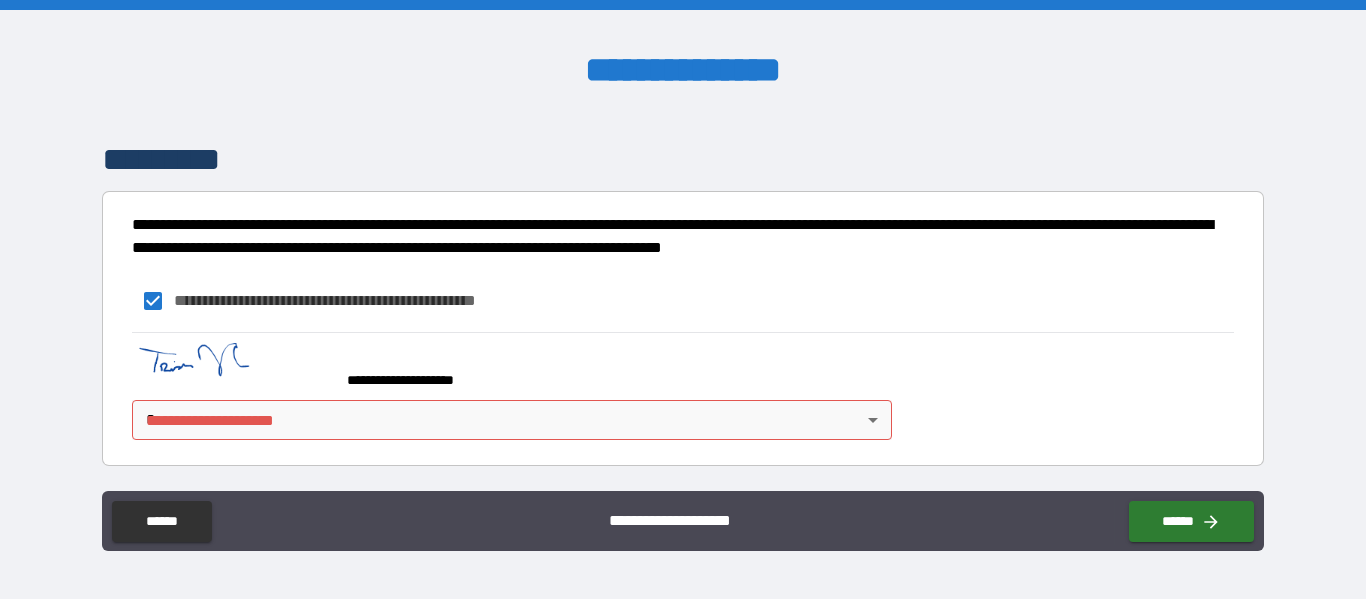 click on "**********" at bounding box center [683, 299] 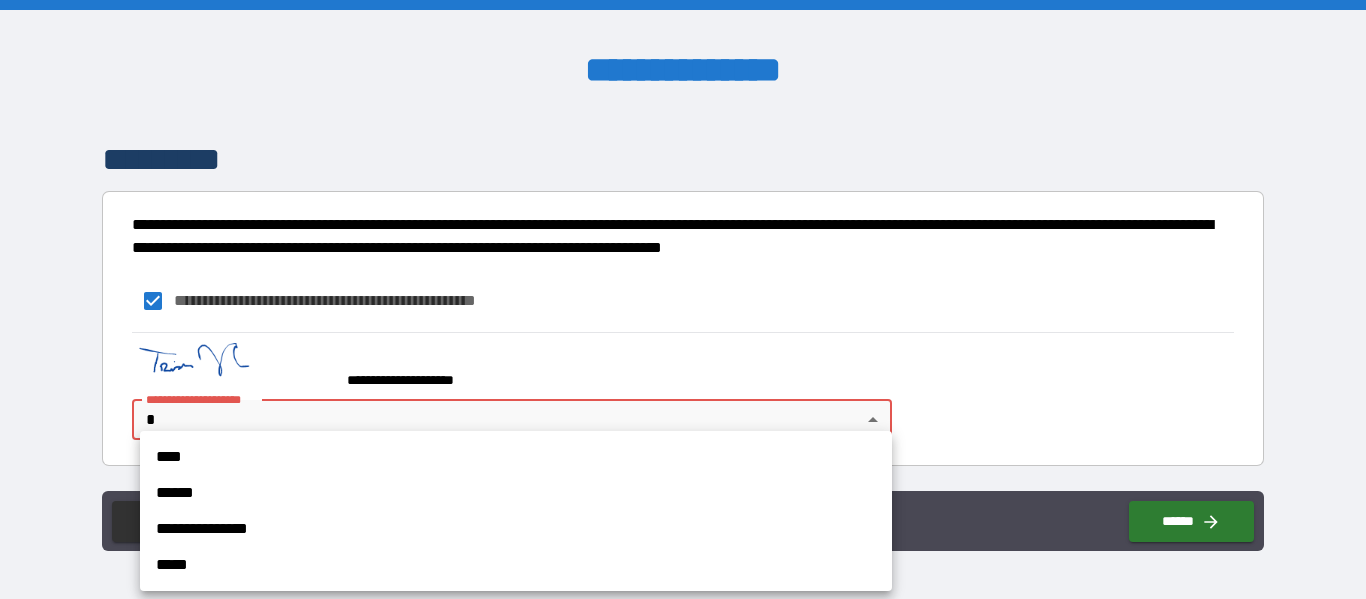 click on "****" at bounding box center (516, 457) 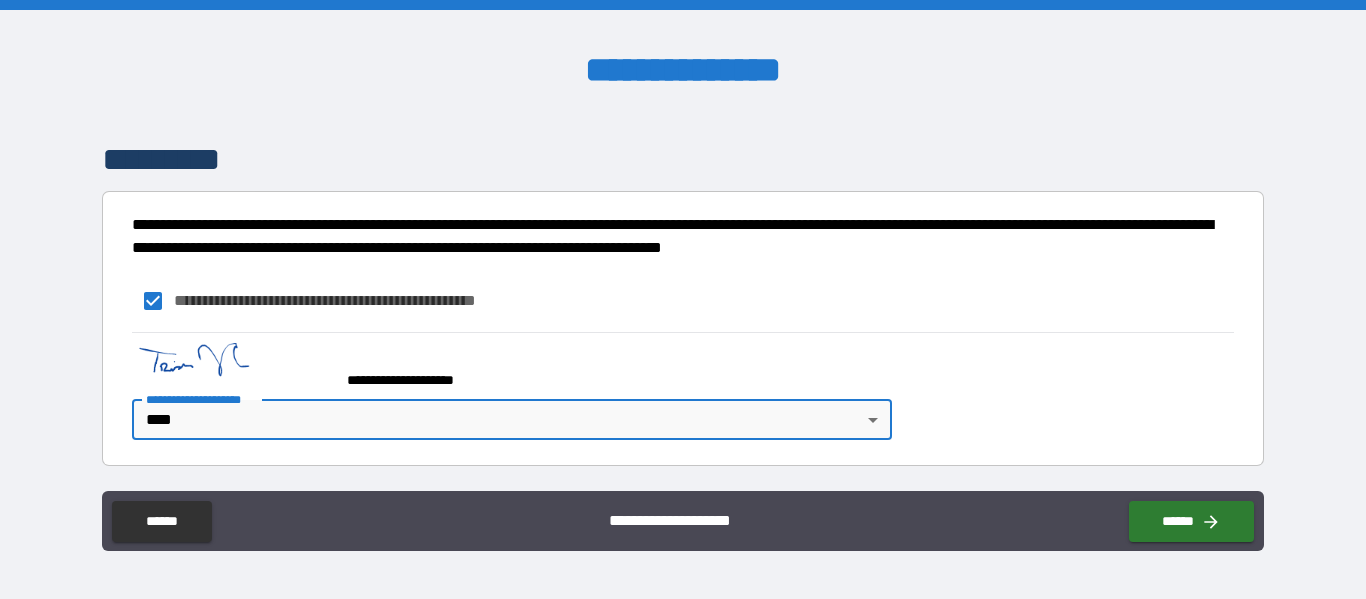 click on "**********" at bounding box center [682, 521] 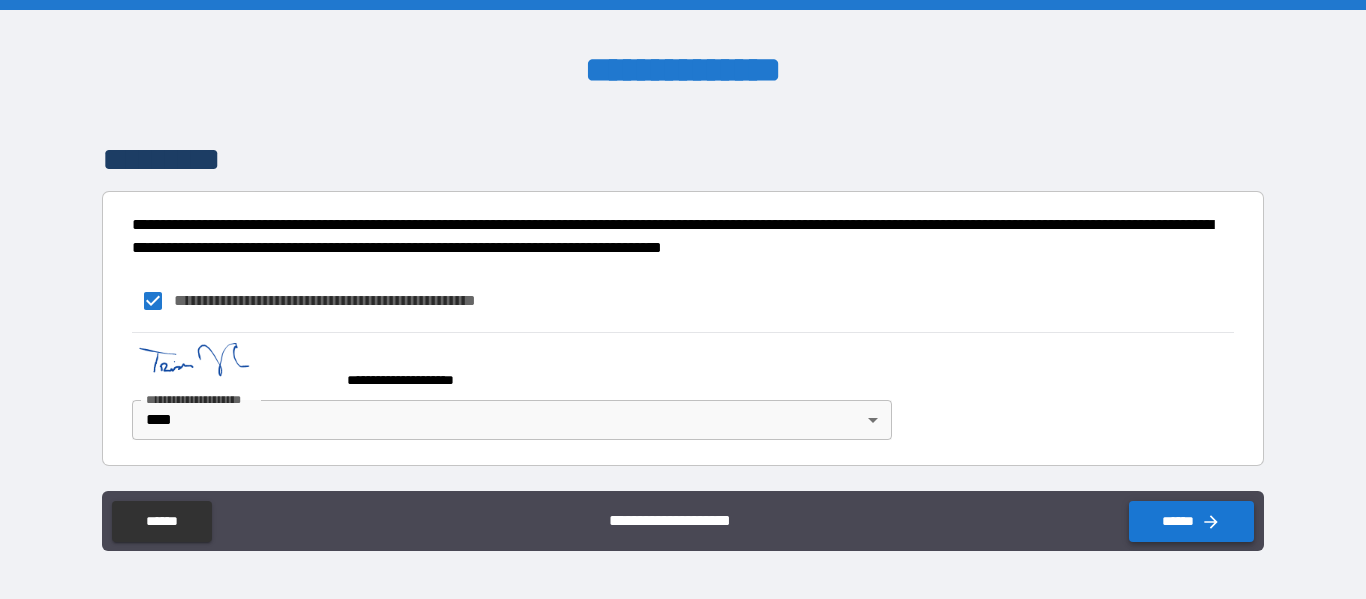 click on "******" at bounding box center (1191, 521) 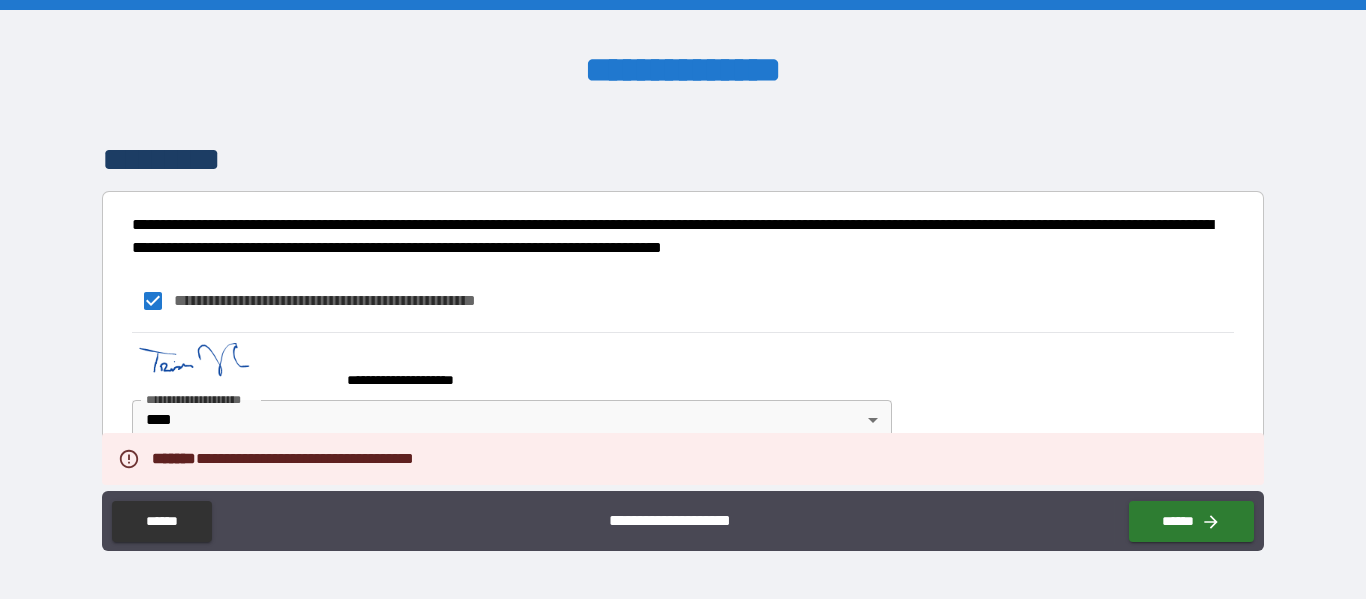 click on "**********" at bounding box center [682, 301] 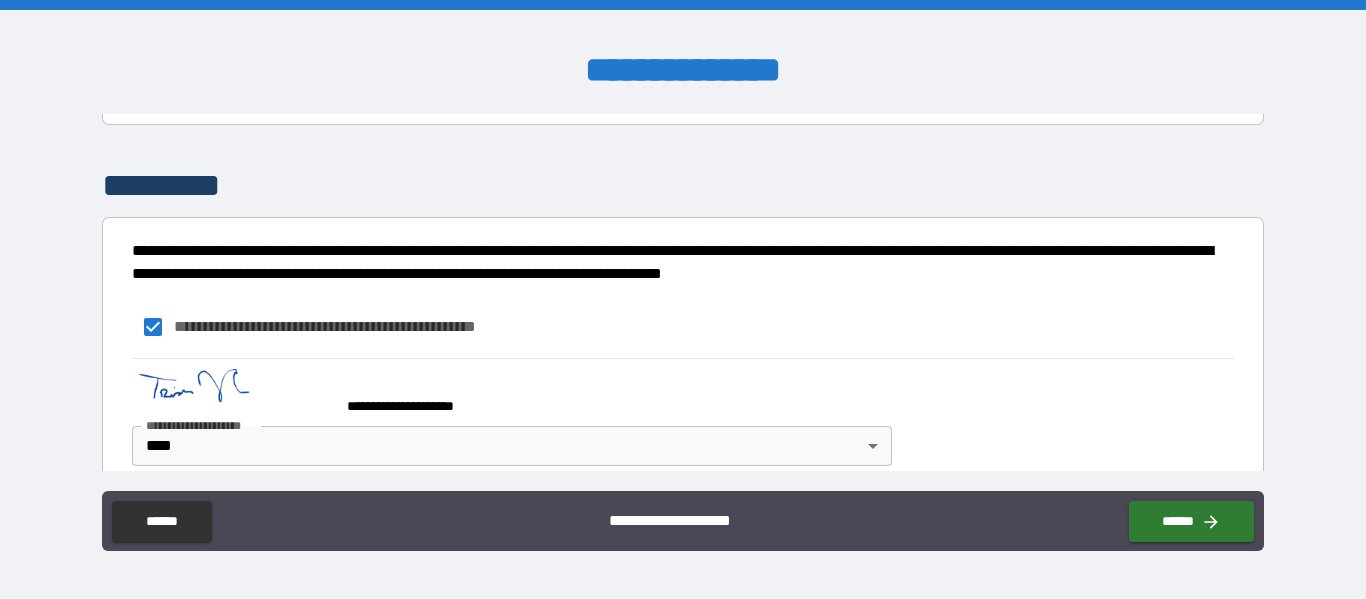 scroll, scrollTop: 4257, scrollLeft: 0, axis: vertical 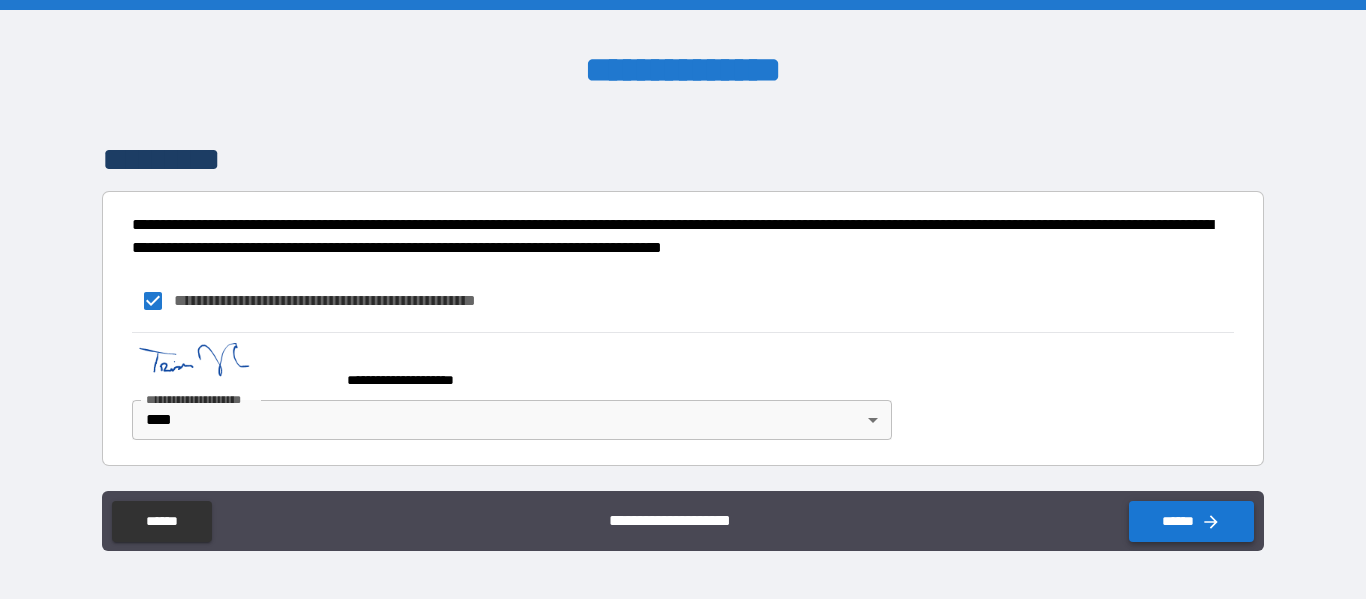 click on "******" at bounding box center (1191, 521) 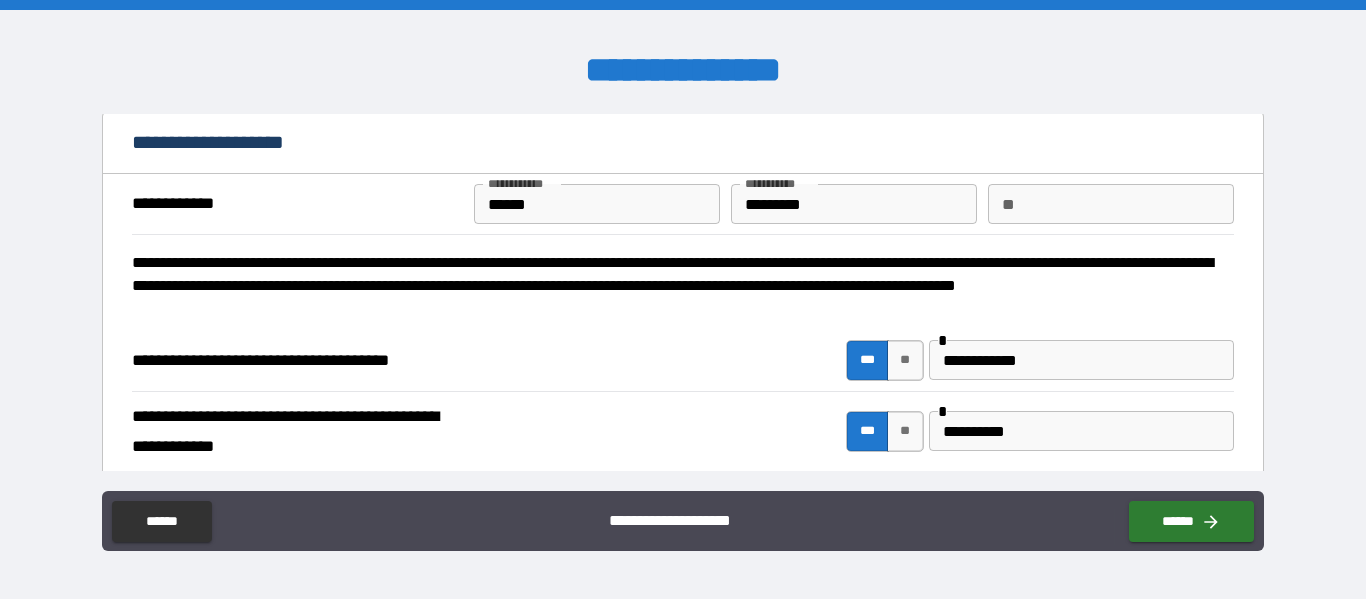 scroll, scrollTop: 0, scrollLeft: 0, axis: both 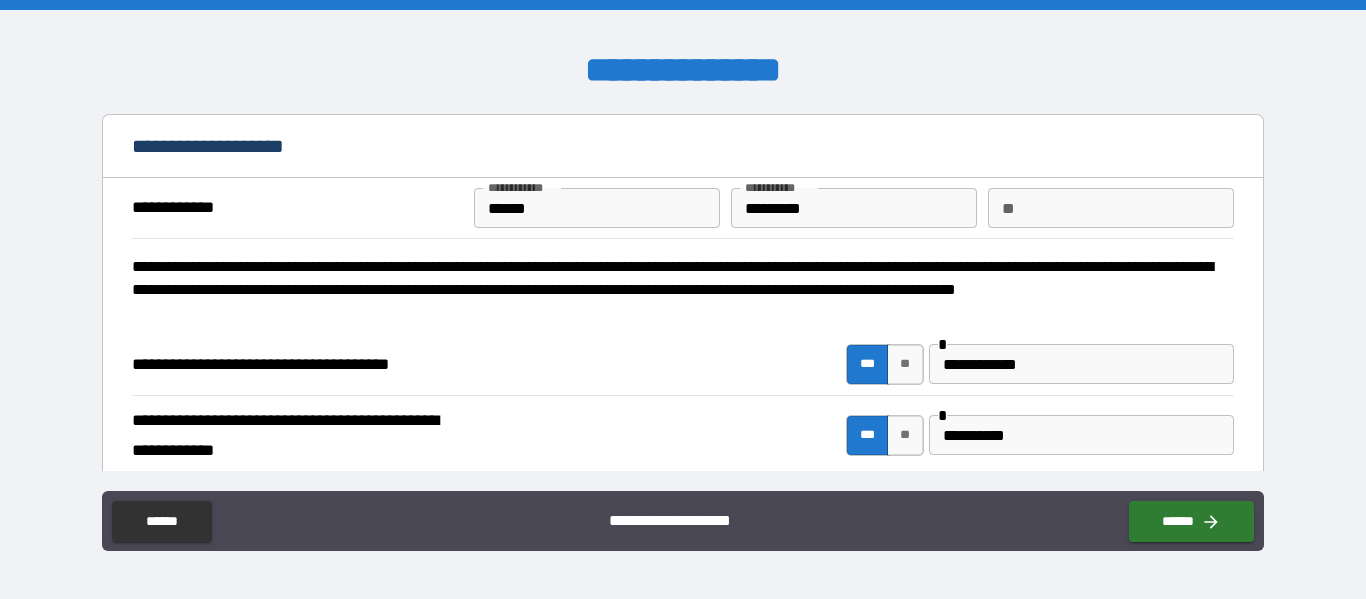 click on "**" at bounding box center (1111, 208) 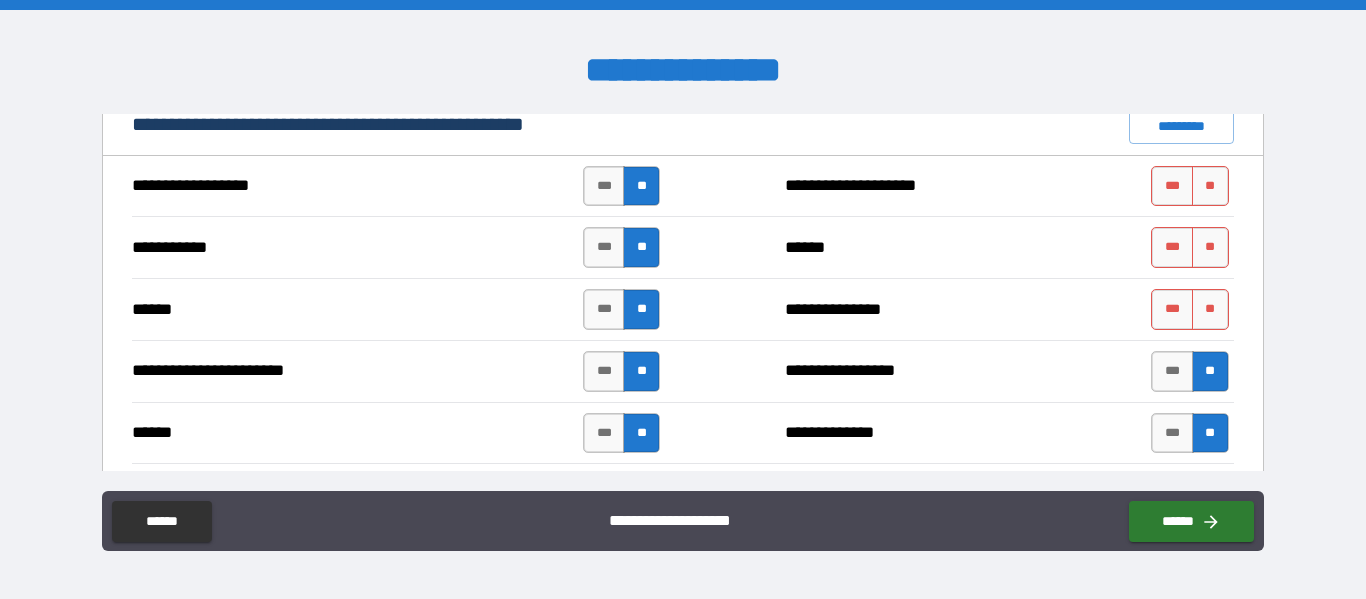scroll, scrollTop: 1528, scrollLeft: 0, axis: vertical 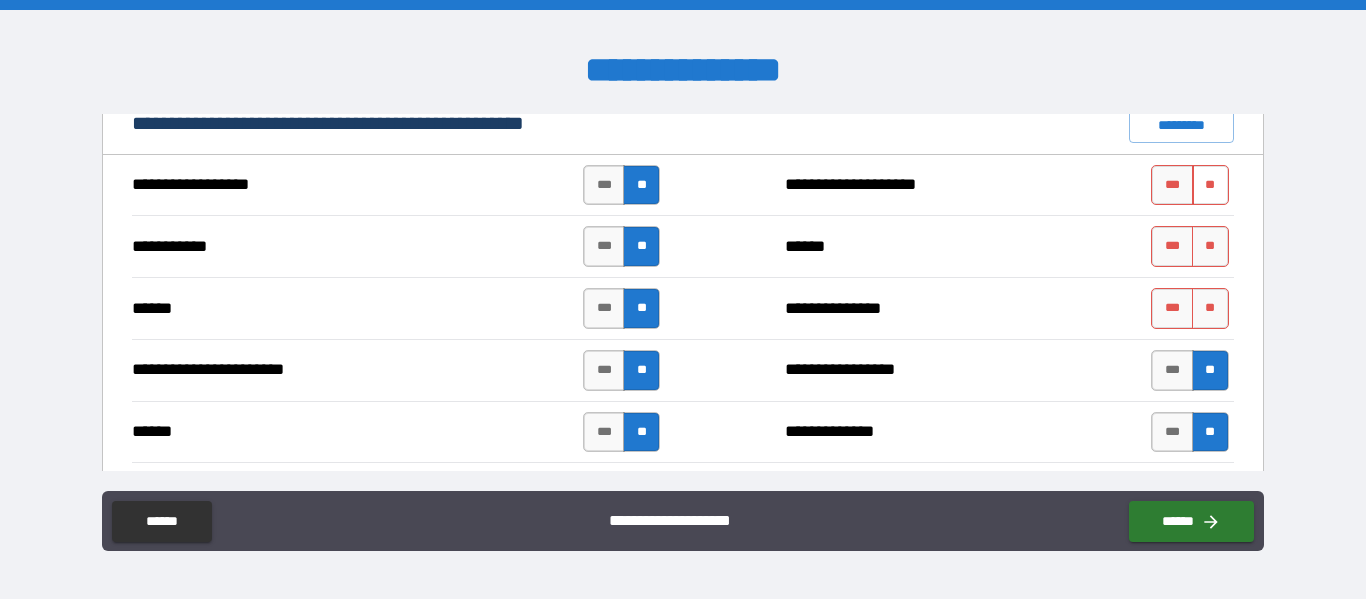 type on "*" 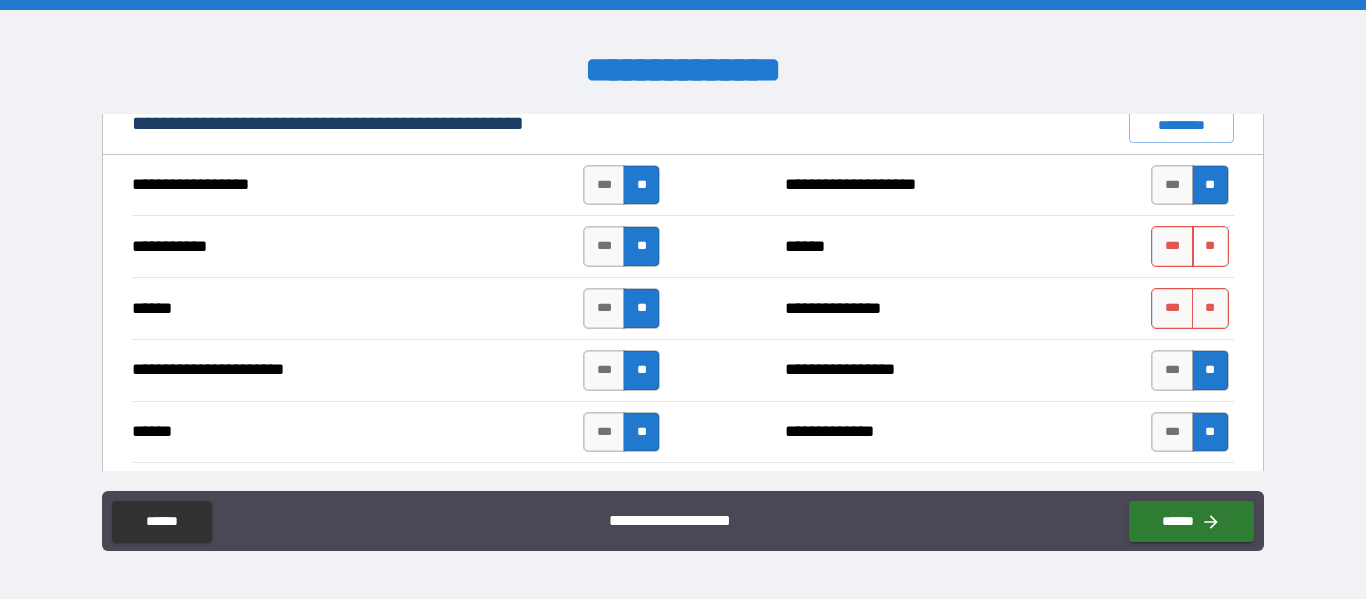 click on "**" at bounding box center (1210, 246) 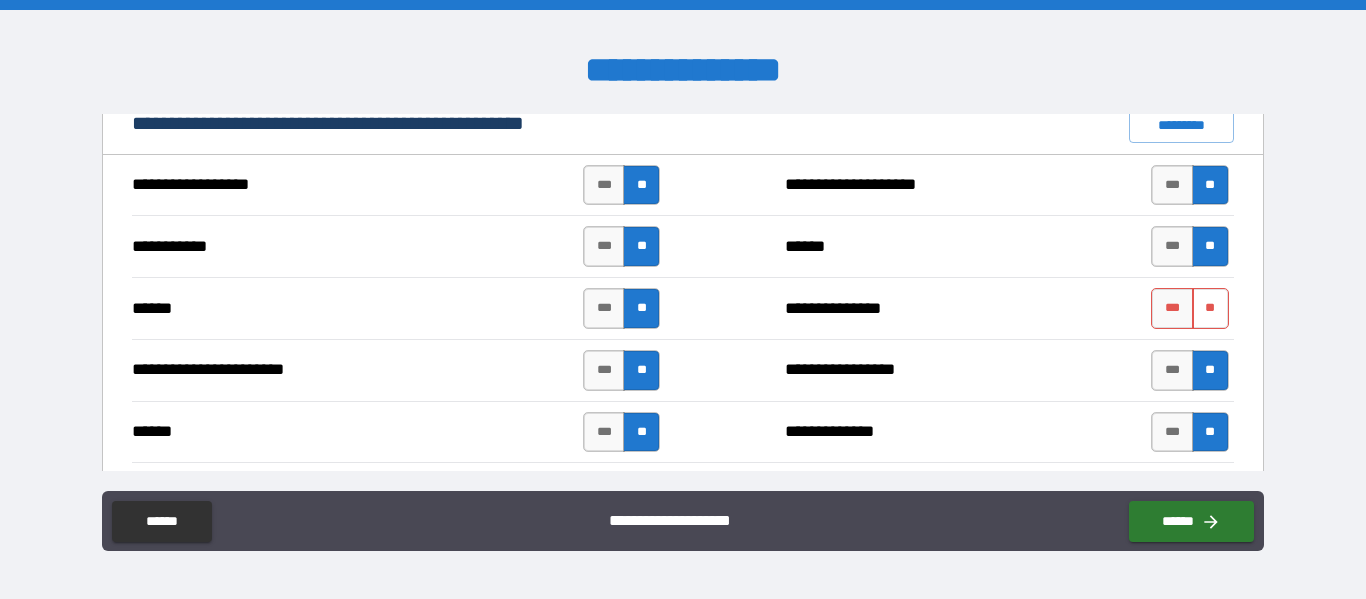 click on "**" at bounding box center [1210, 308] 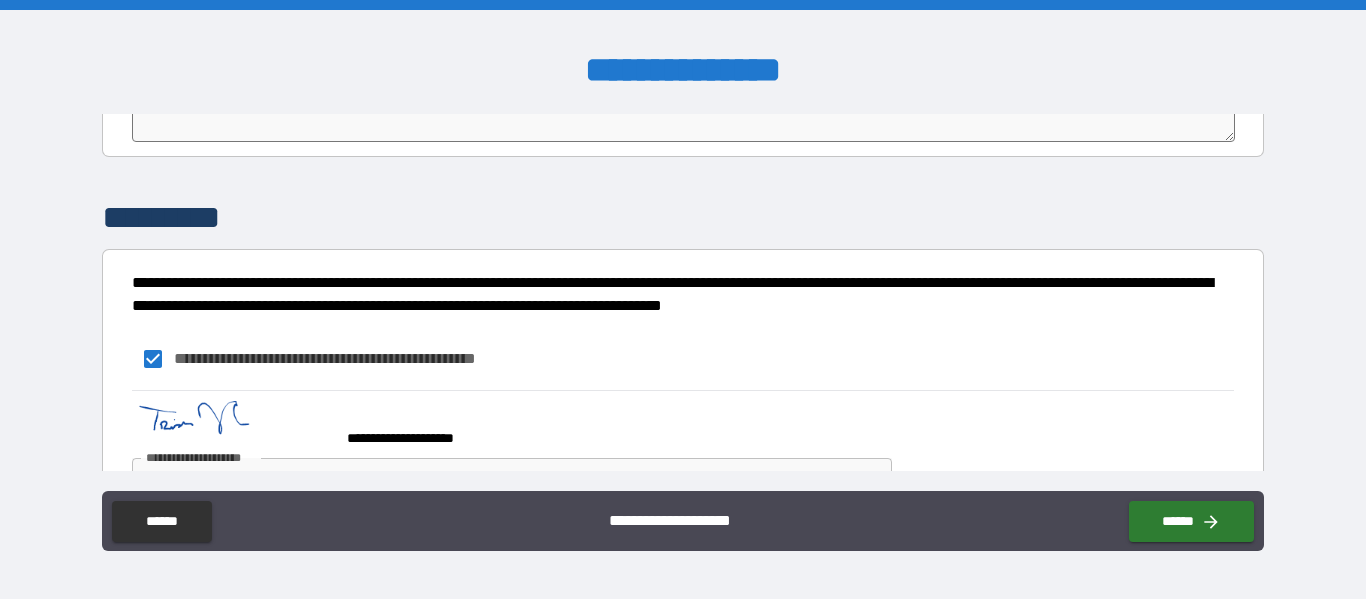 scroll, scrollTop: 4257, scrollLeft: 0, axis: vertical 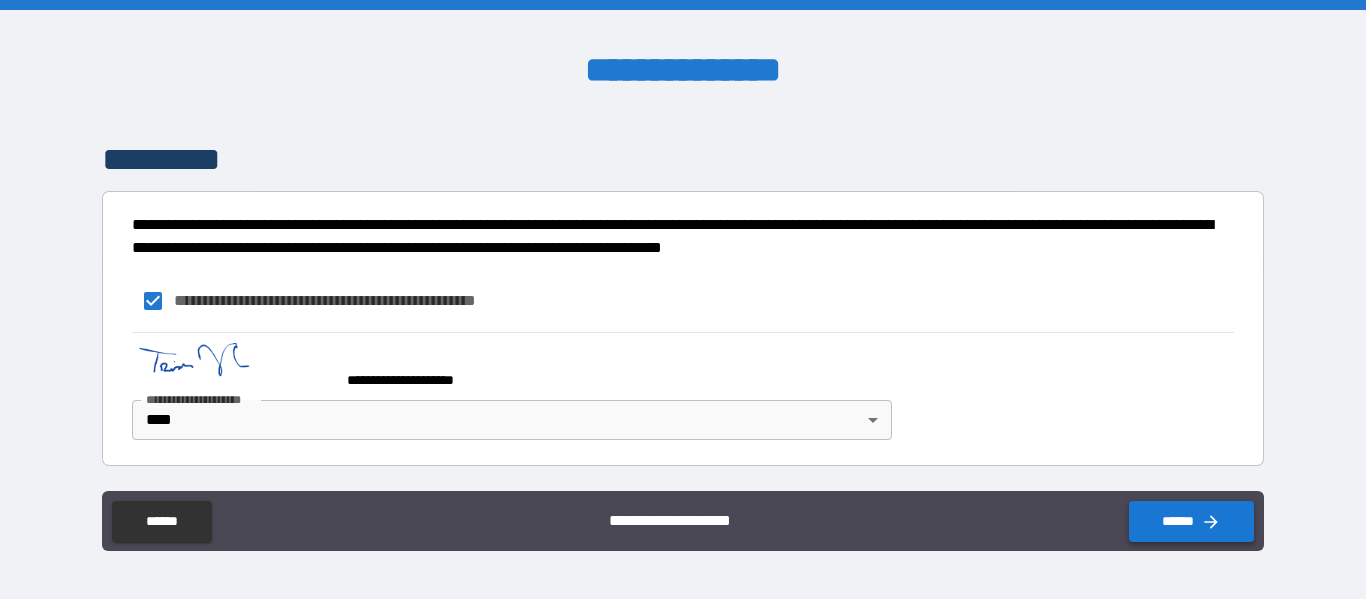 click on "******" at bounding box center [1191, 521] 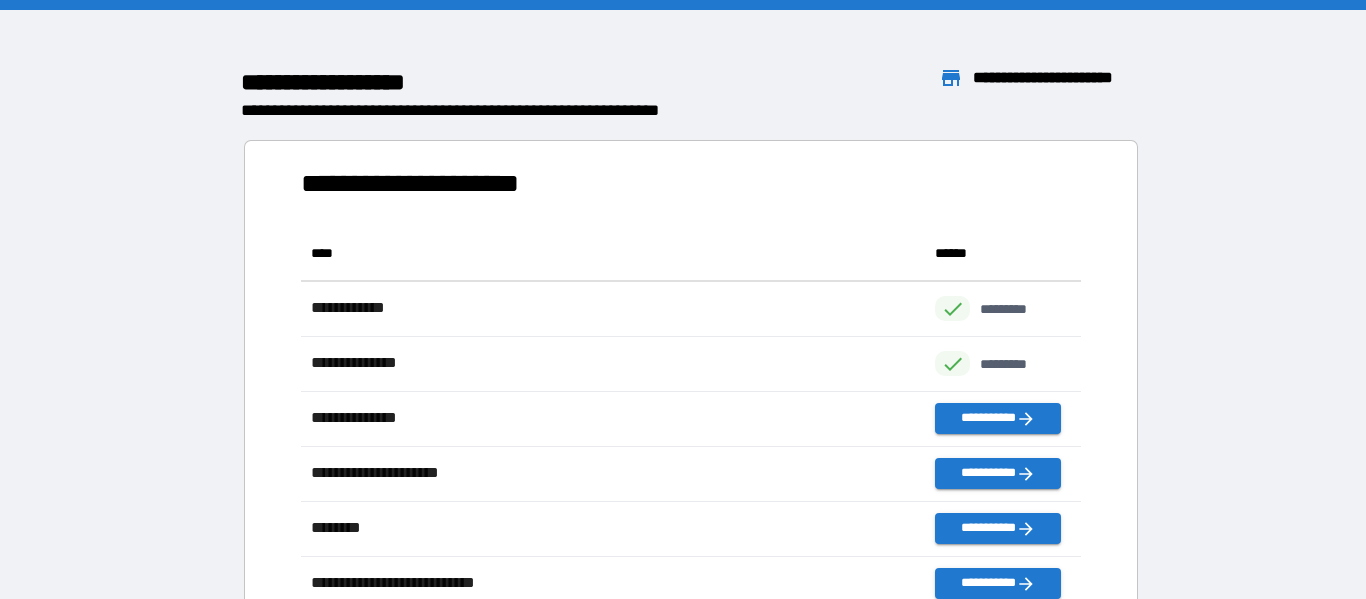 scroll, scrollTop: 1, scrollLeft: 1, axis: both 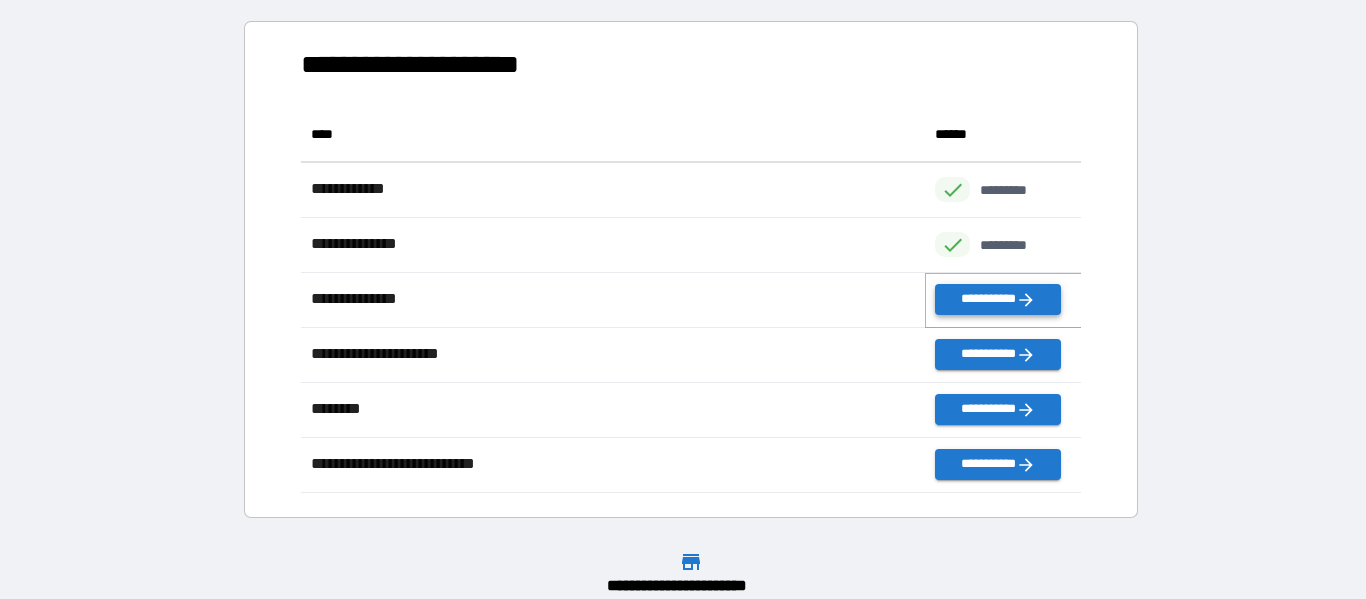click on "**********" at bounding box center (997, 299) 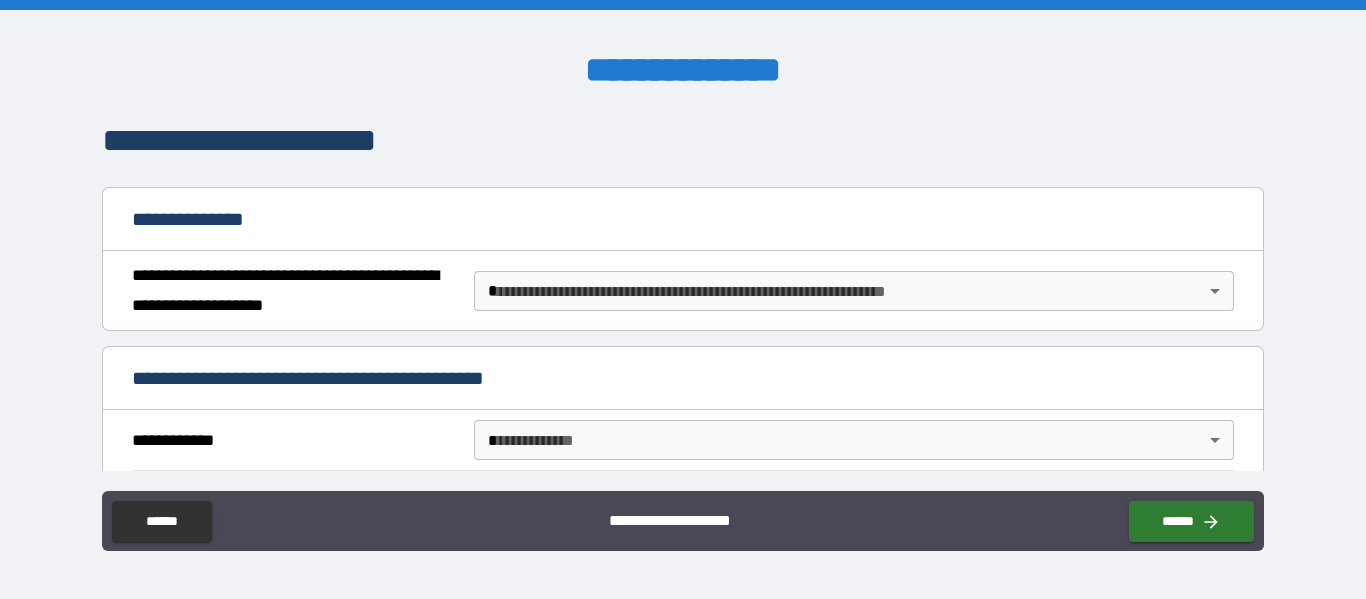 scroll, scrollTop: 160, scrollLeft: 0, axis: vertical 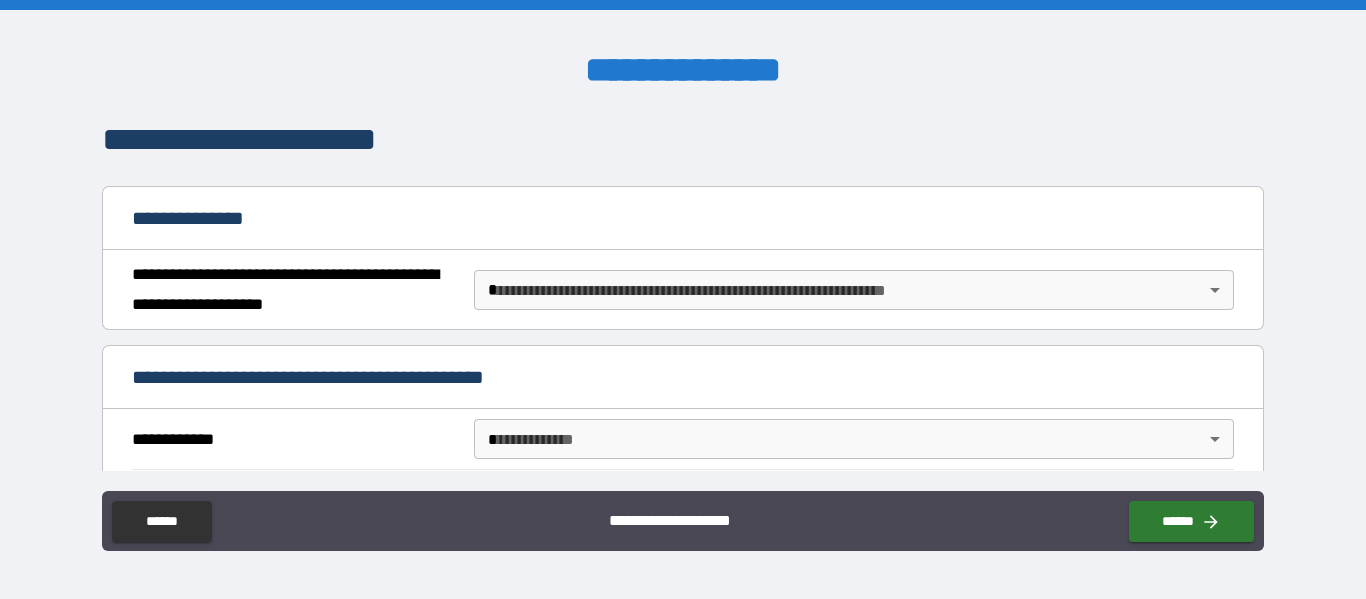 click on "**********" at bounding box center (683, 299) 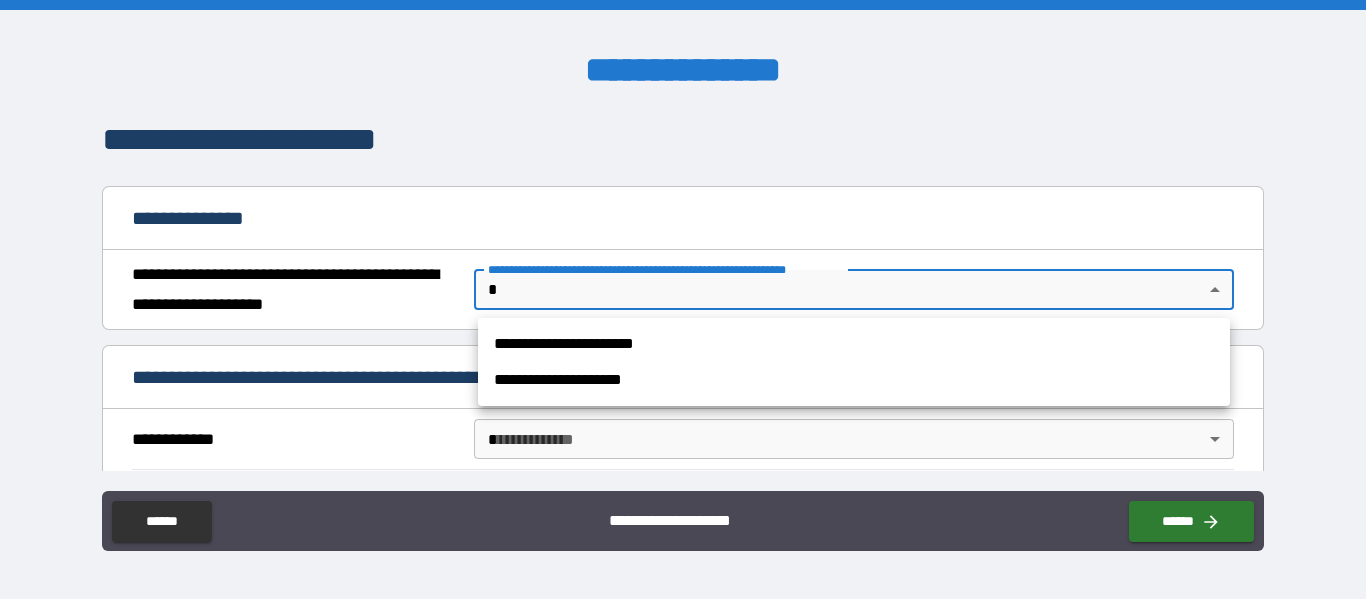 click on "**********" at bounding box center (854, 344) 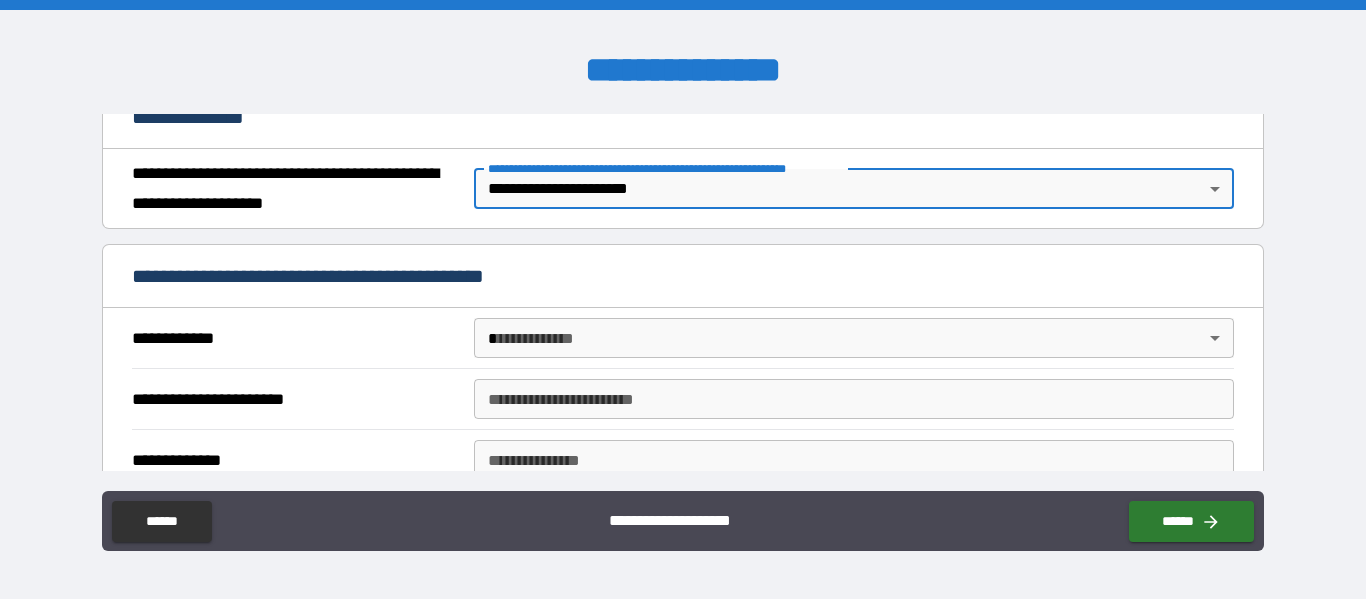 scroll, scrollTop: 265, scrollLeft: 0, axis: vertical 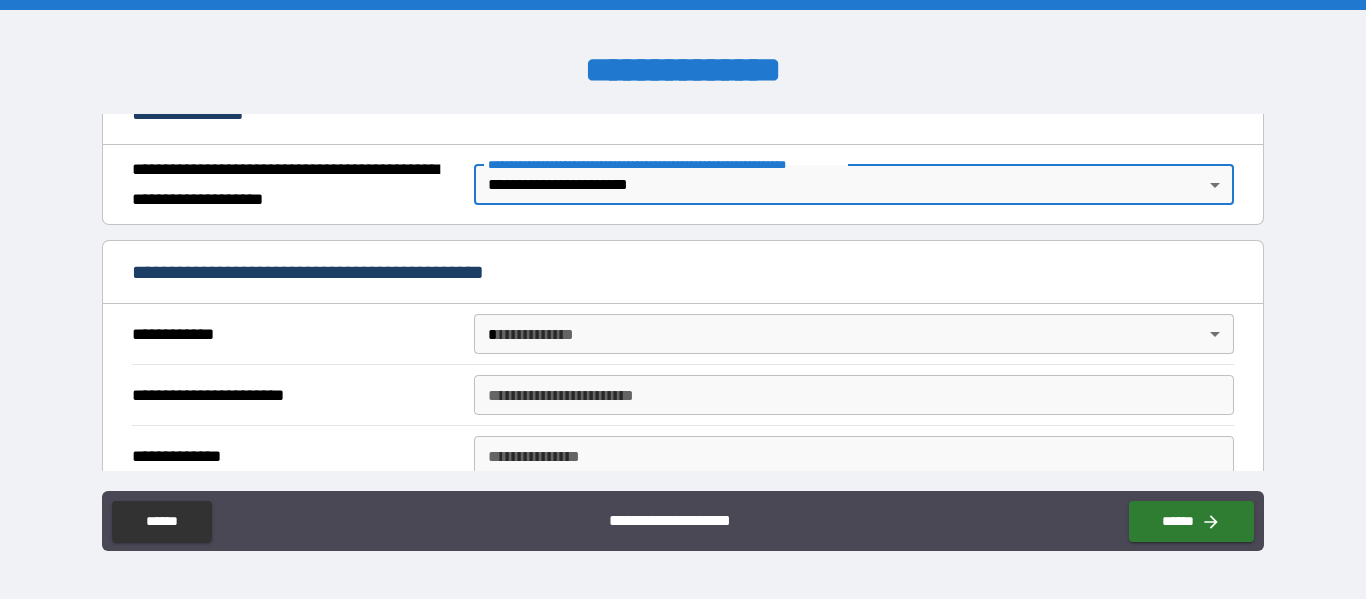 click on "**********" at bounding box center (683, 299) 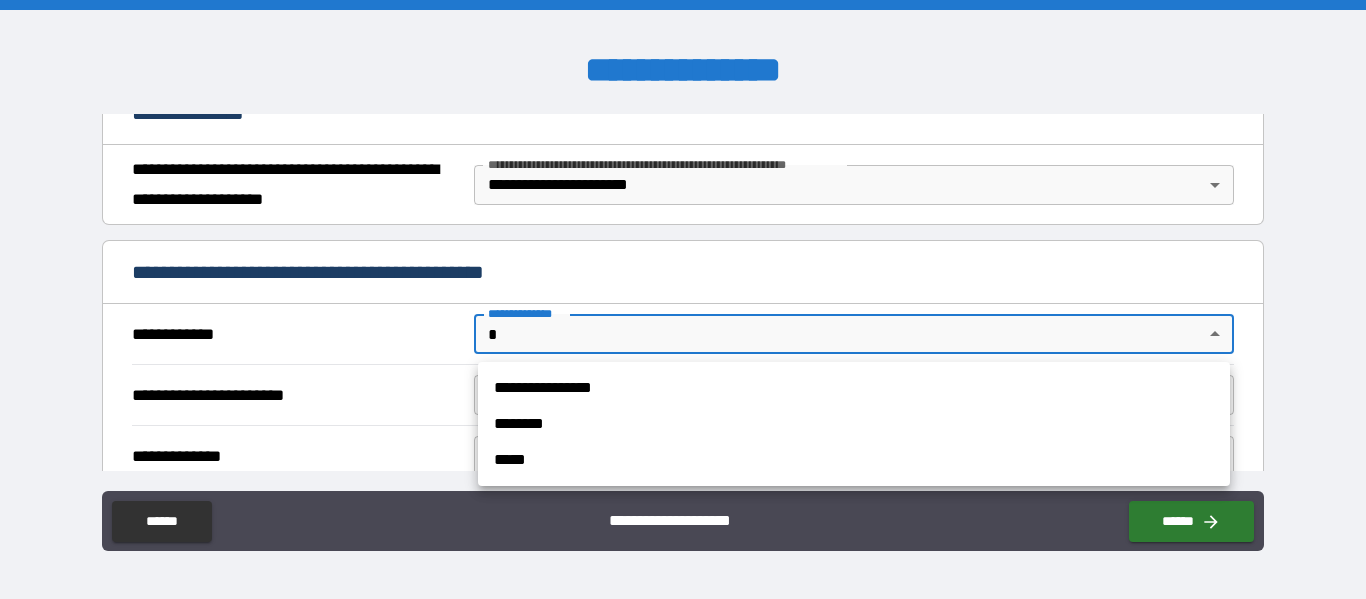 click on "*****" at bounding box center (854, 460) 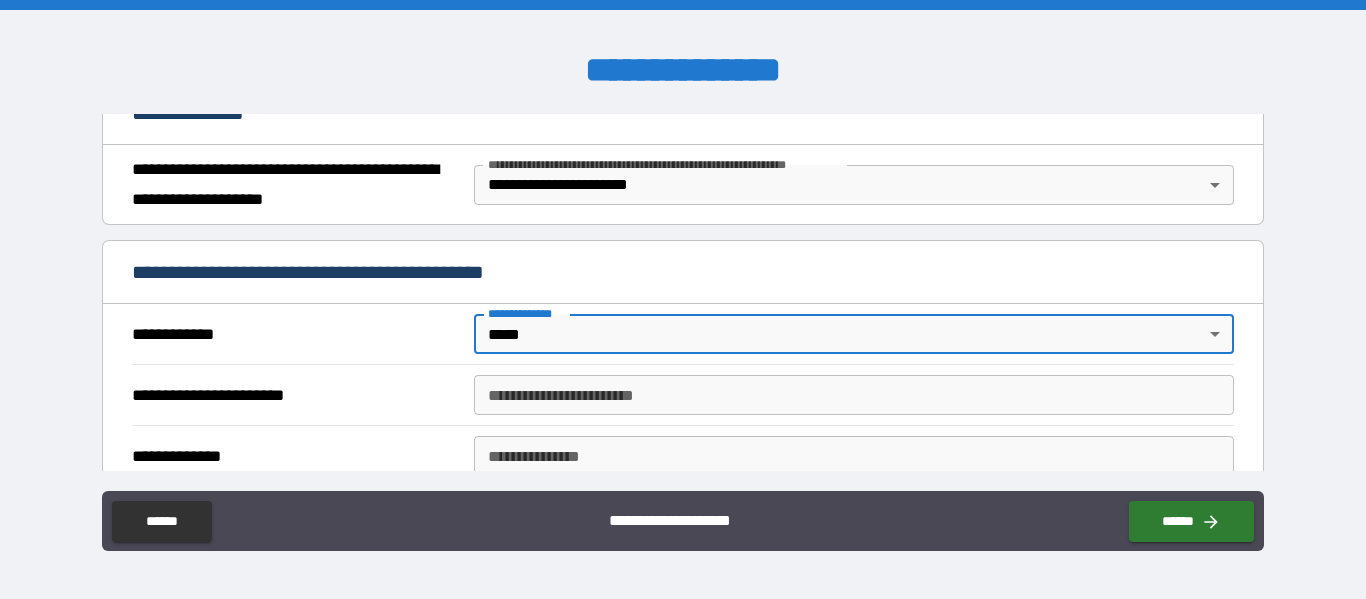 click on "**********" at bounding box center [854, 395] 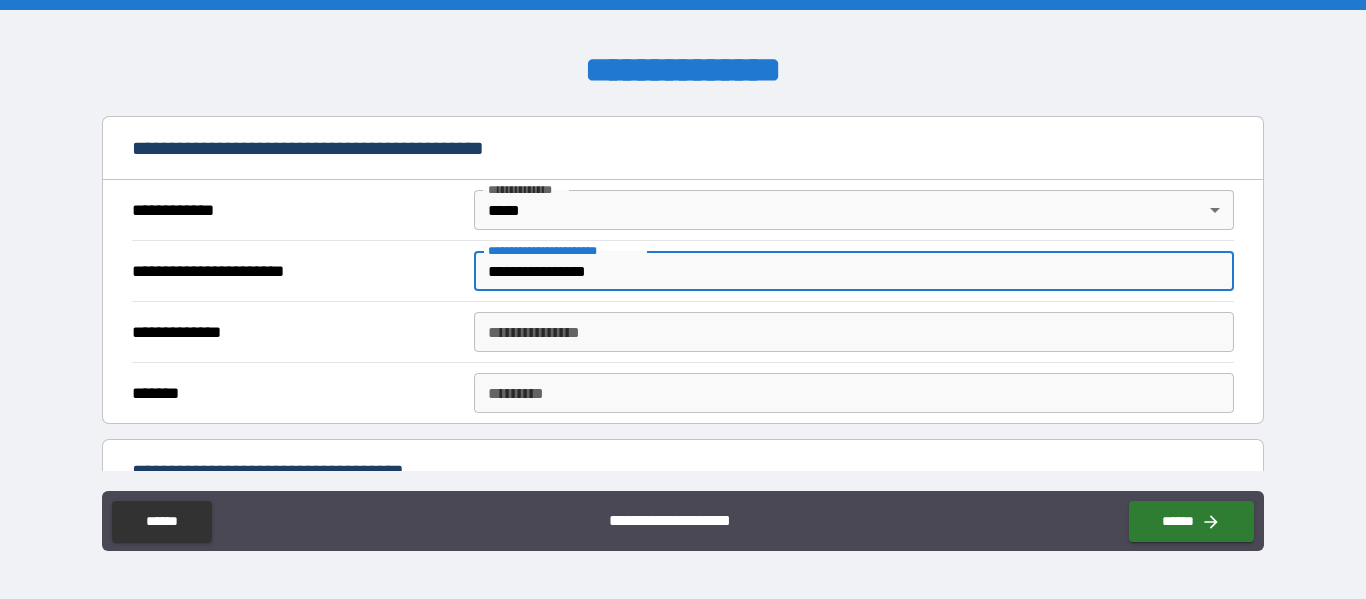 scroll, scrollTop: 394, scrollLeft: 0, axis: vertical 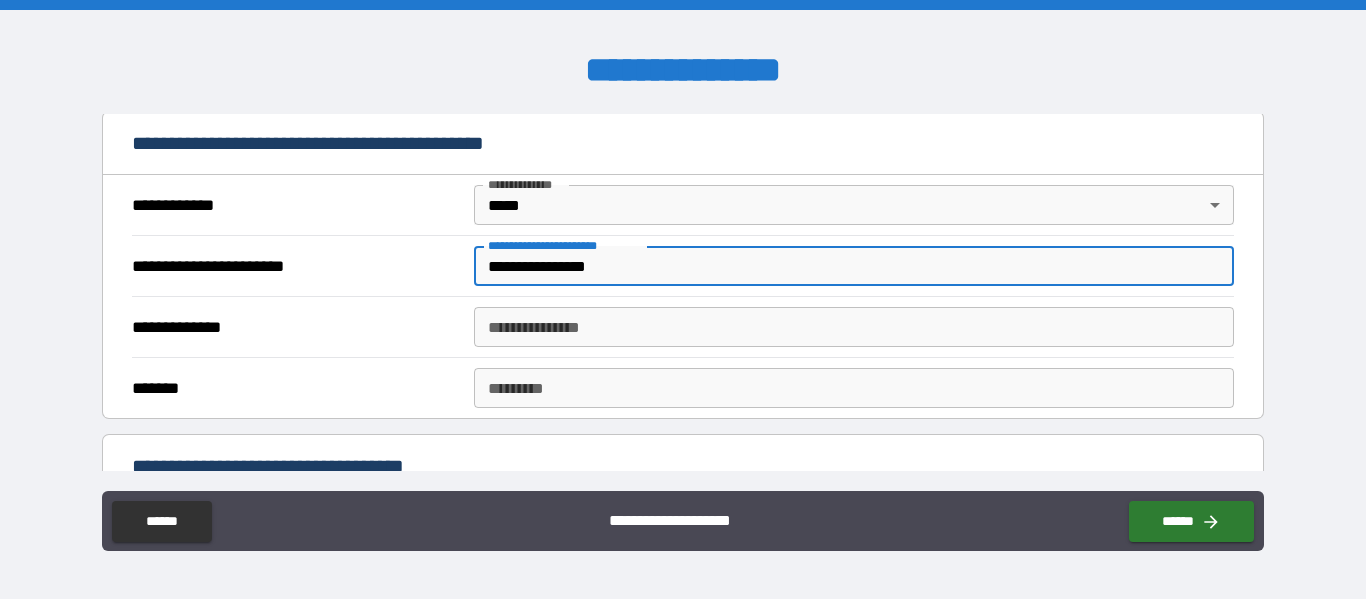 click on "**********" at bounding box center (854, 266) 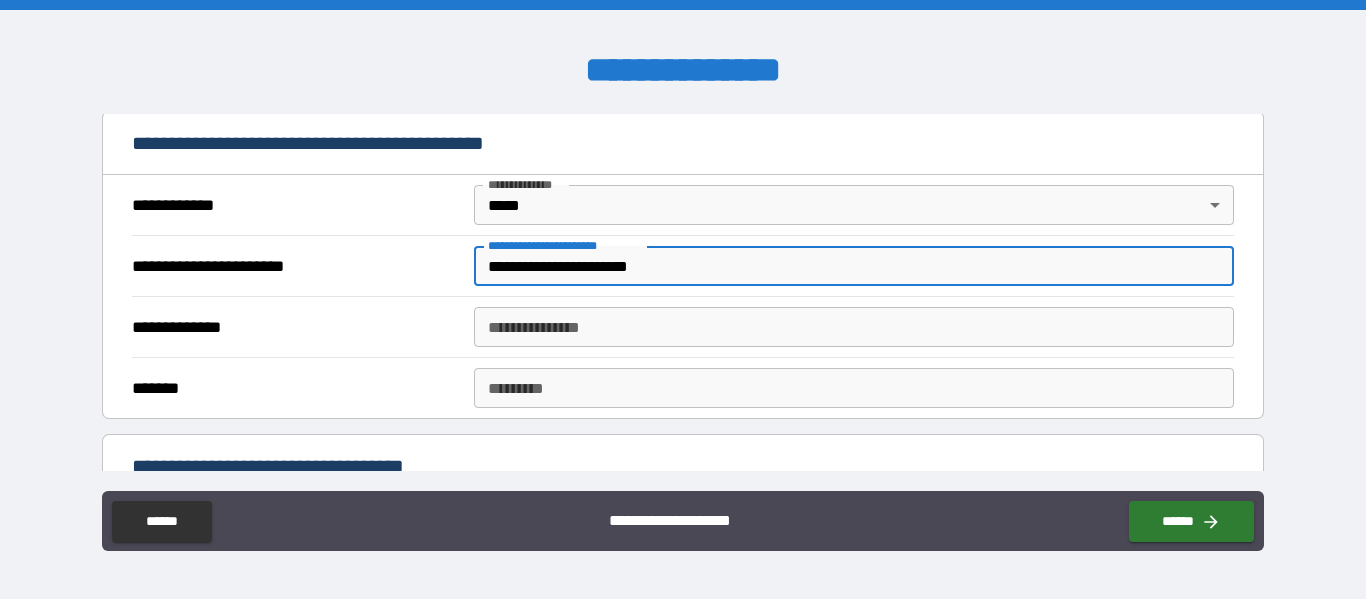 type on "**********" 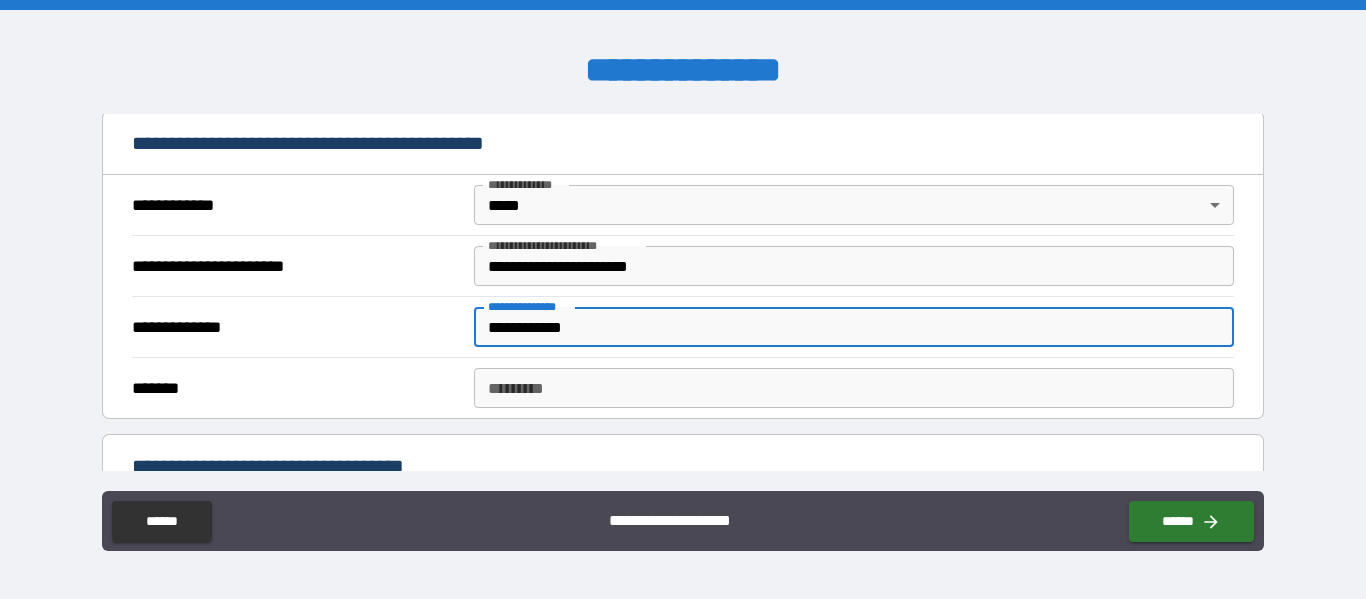 type on "**********" 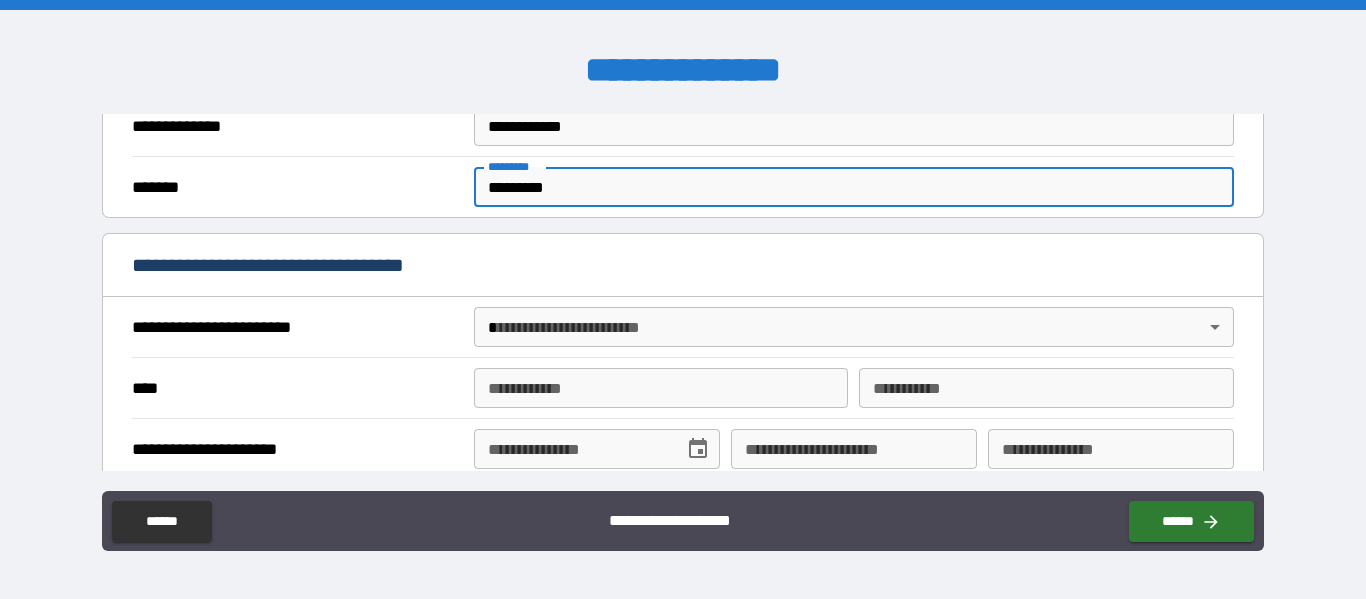 scroll, scrollTop: 600, scrollLeft: 0, axis: vertical 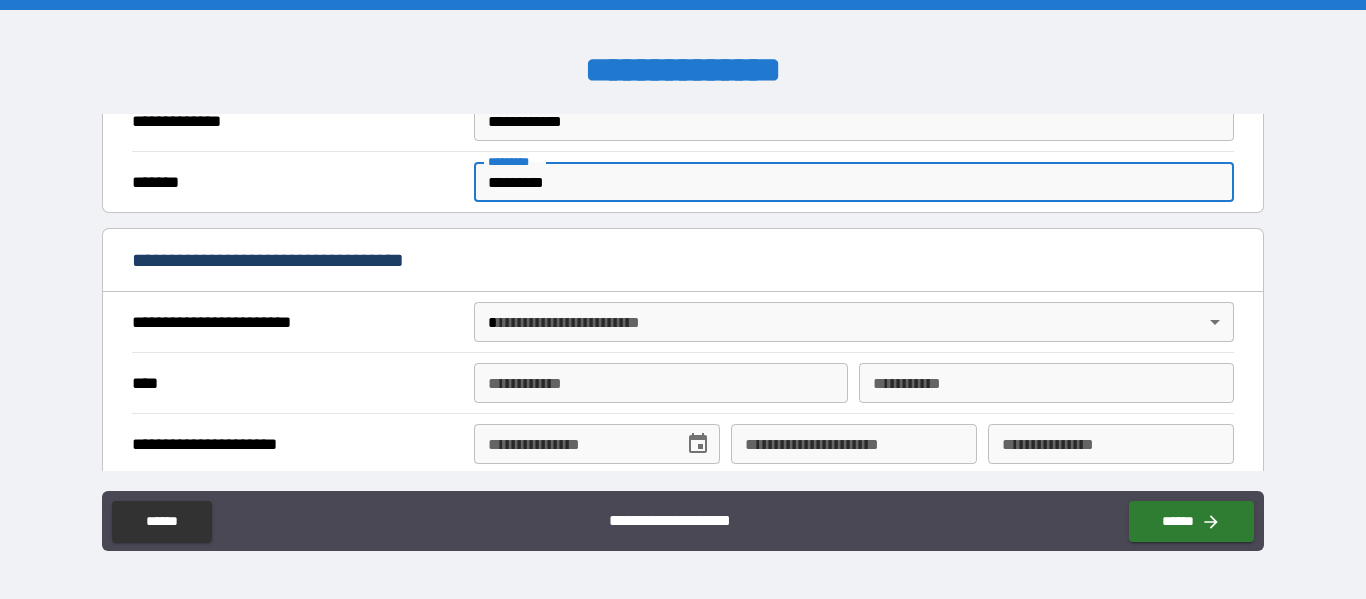 type on "*********" 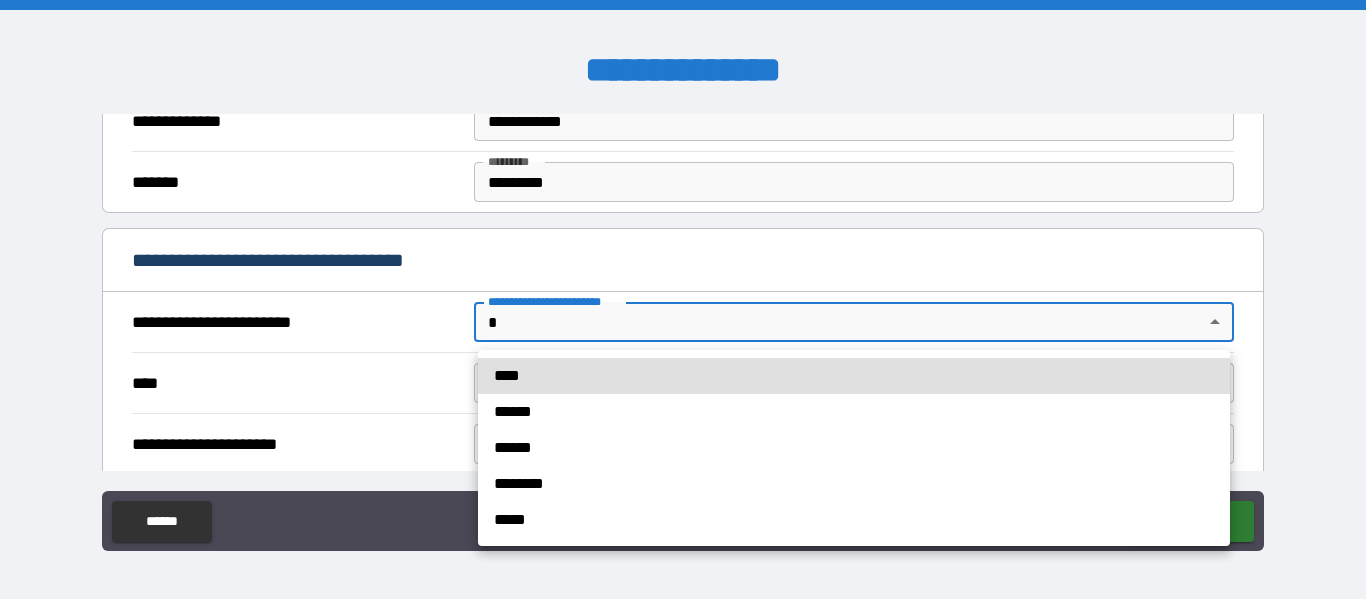 click on "****" at bounding box center [854, 376] 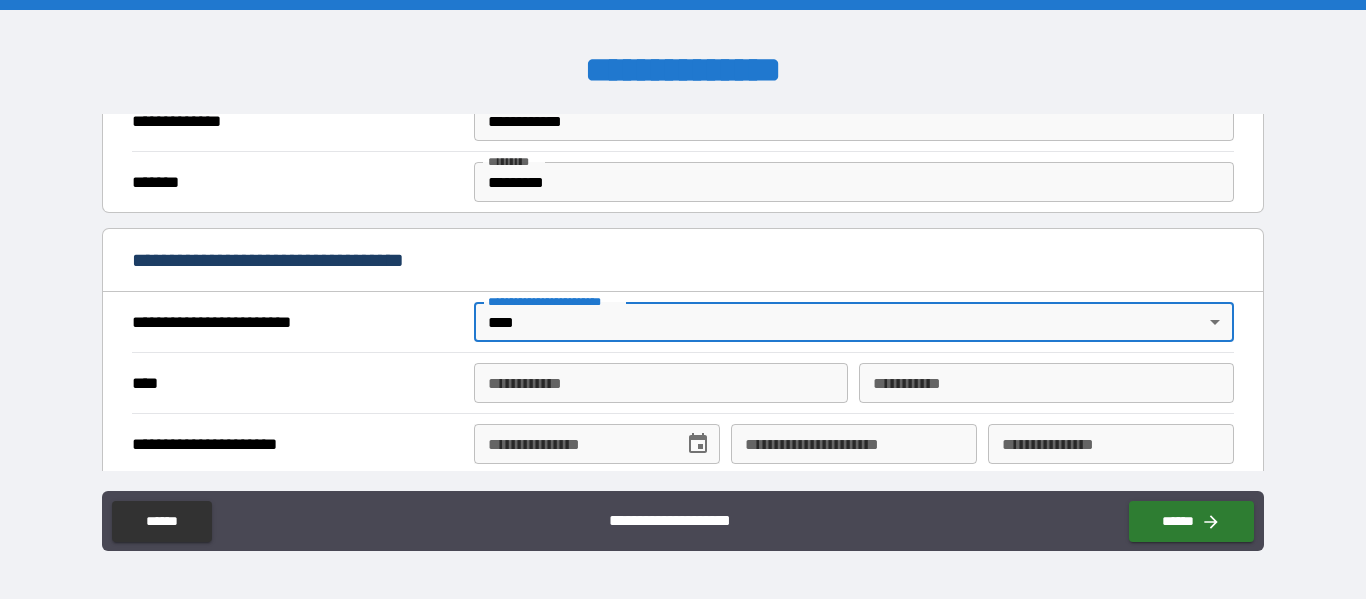 click on "**********" at bounding box center [661, 383] 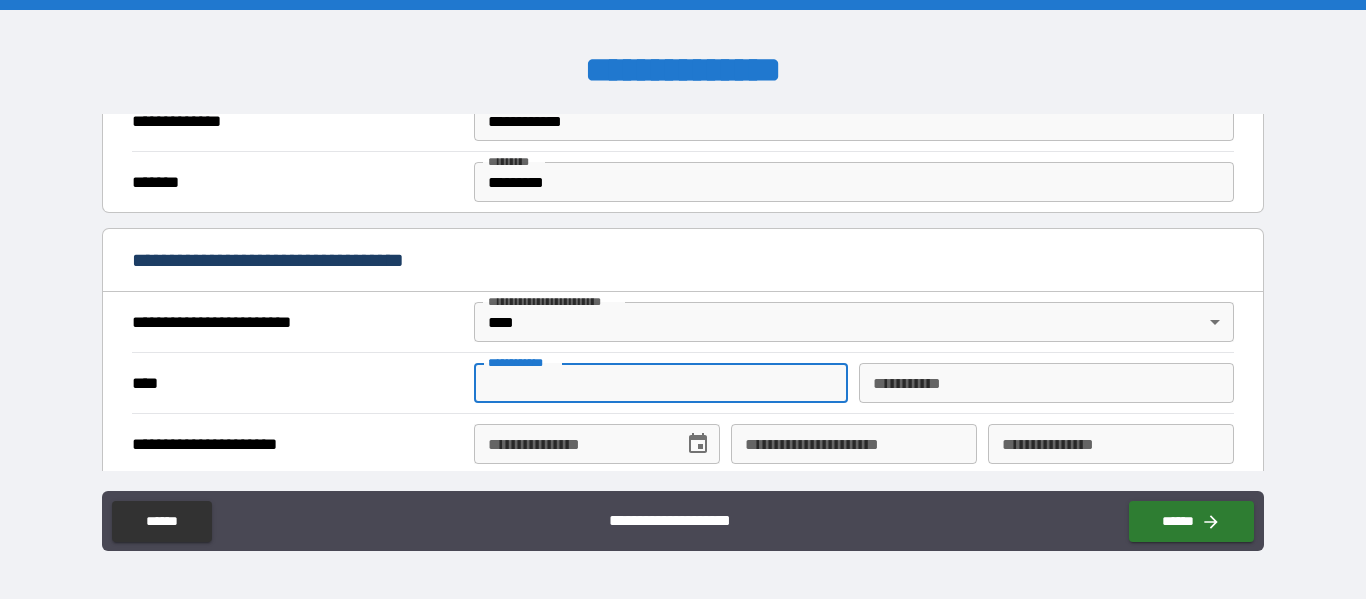 type on "******" 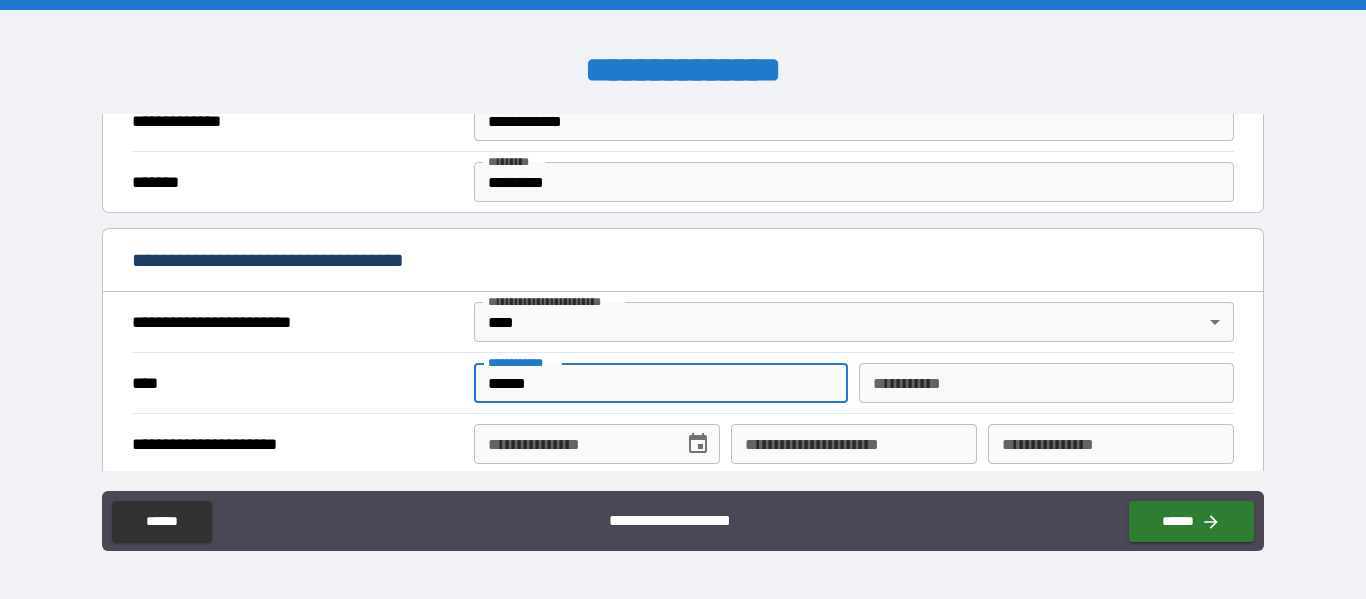 type on "*********" 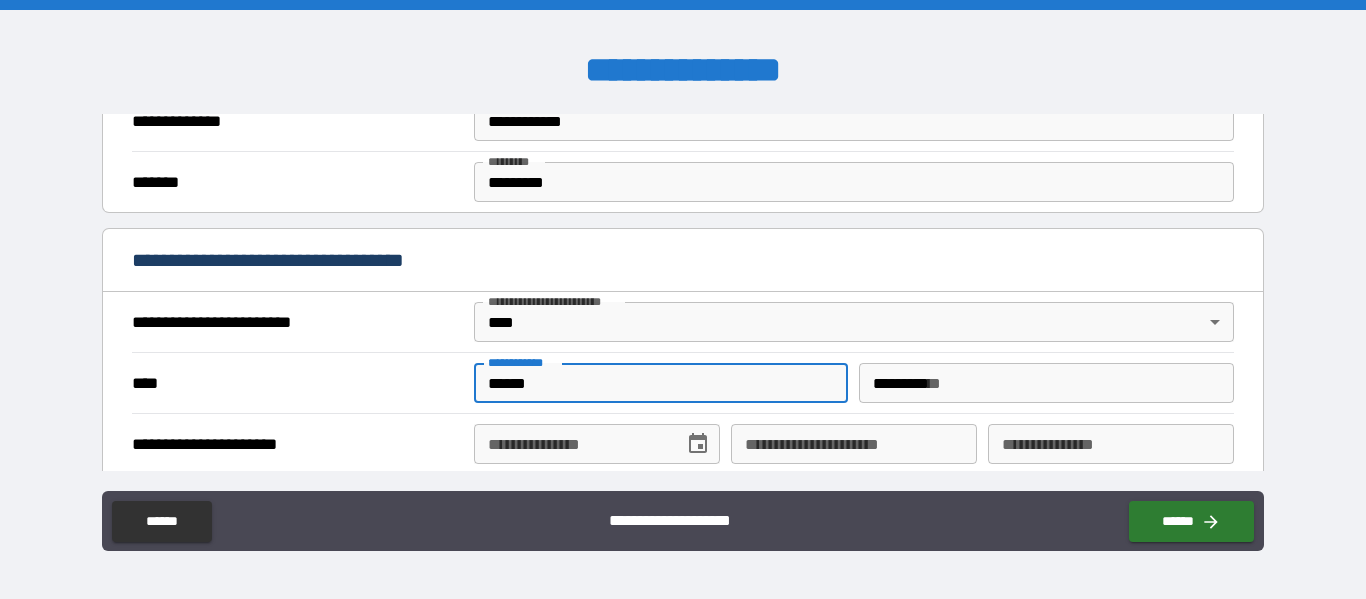 type on "**********" 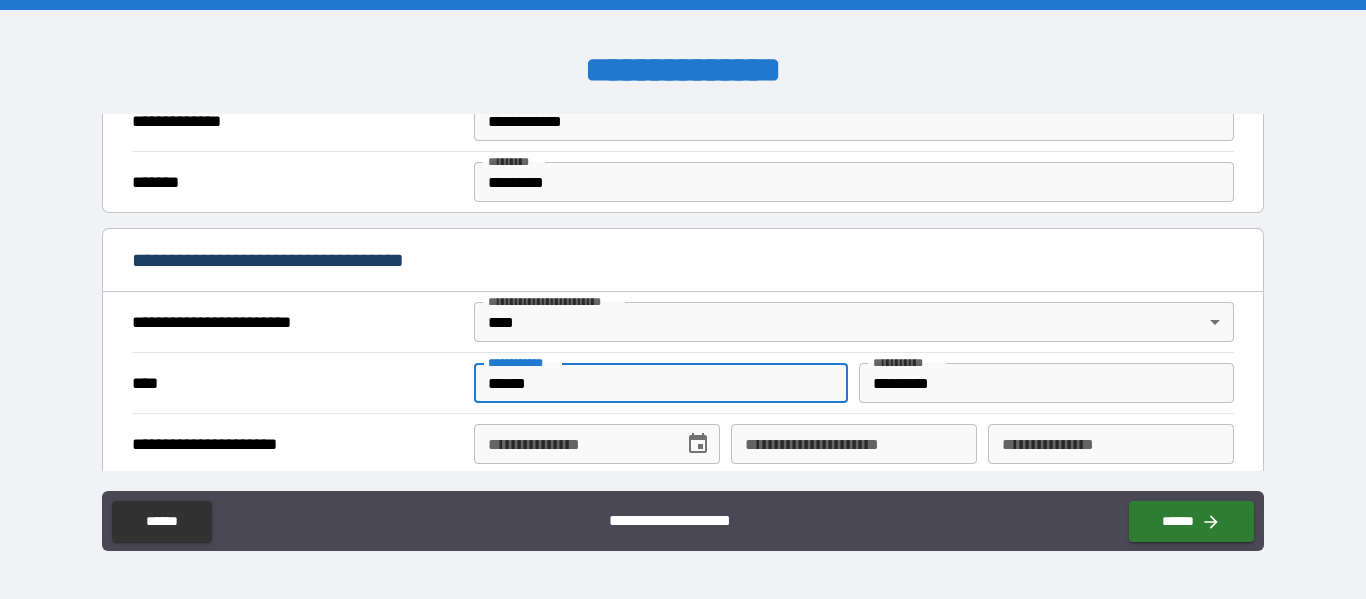 click 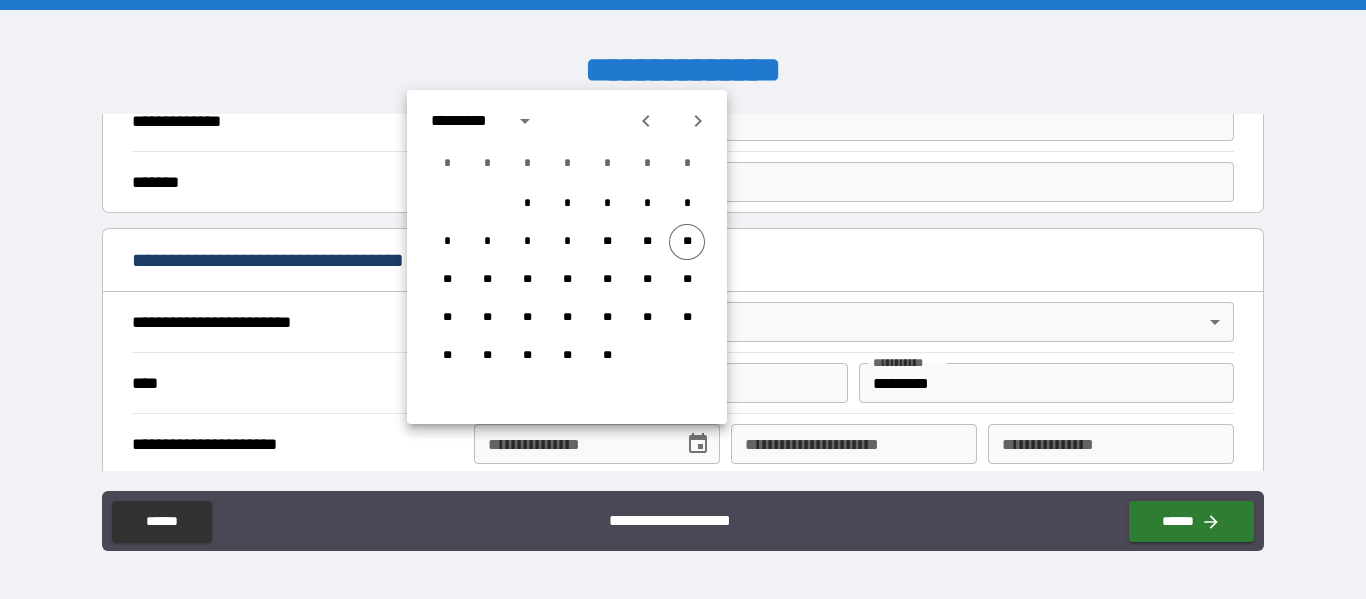 click on "**********" at bounding box center [597, 444] 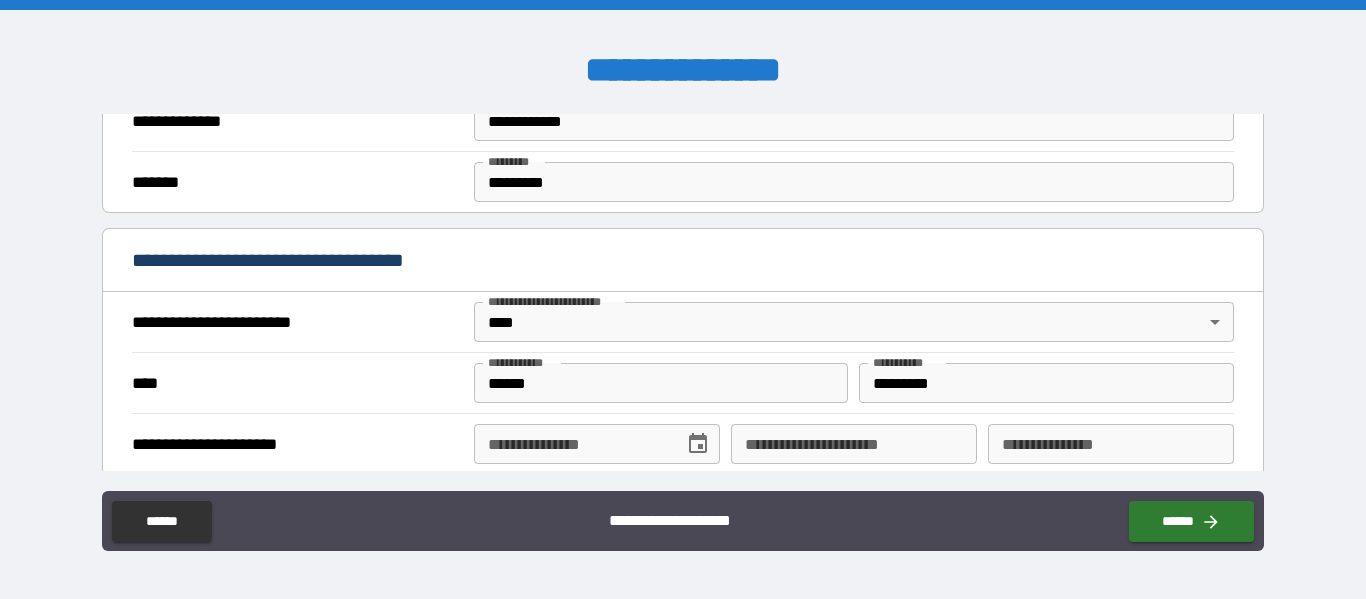 type 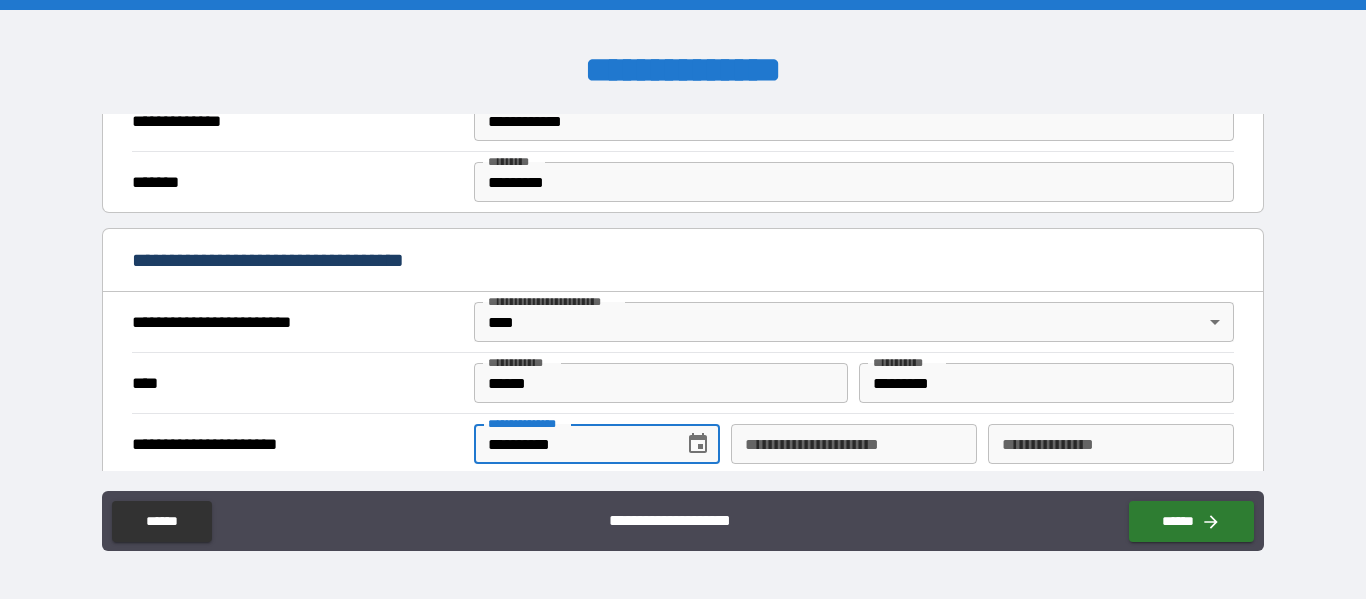 type on "**********" 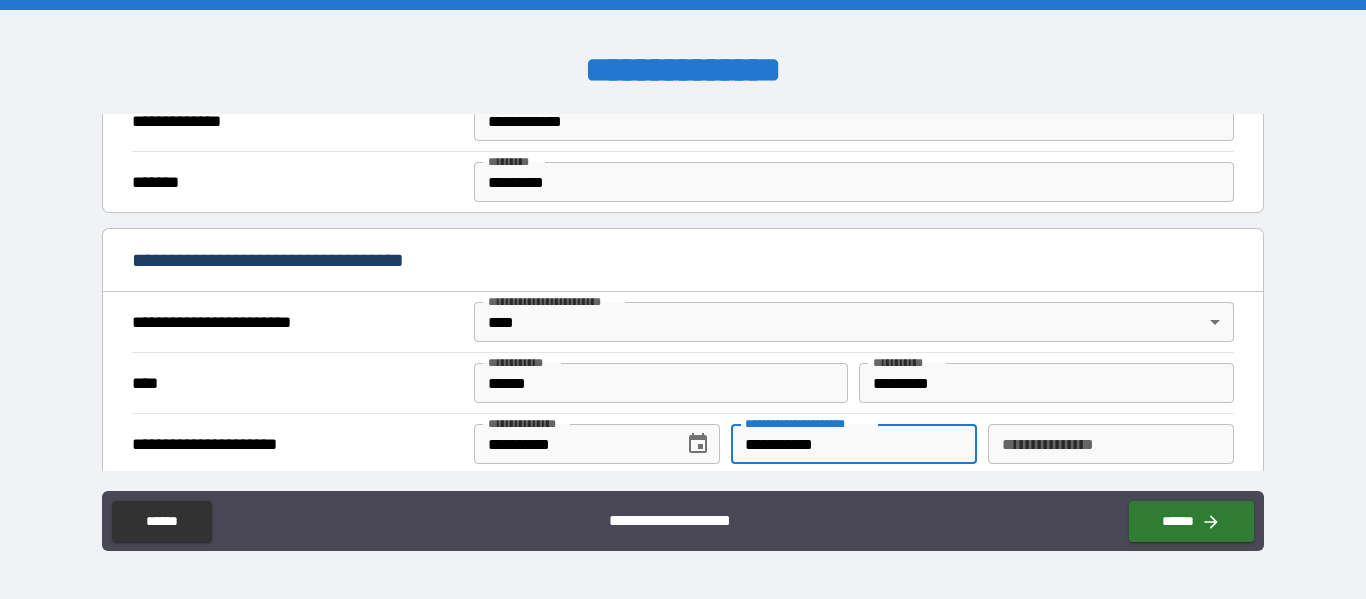 click on "**********" at bounding box center [1111, 444] 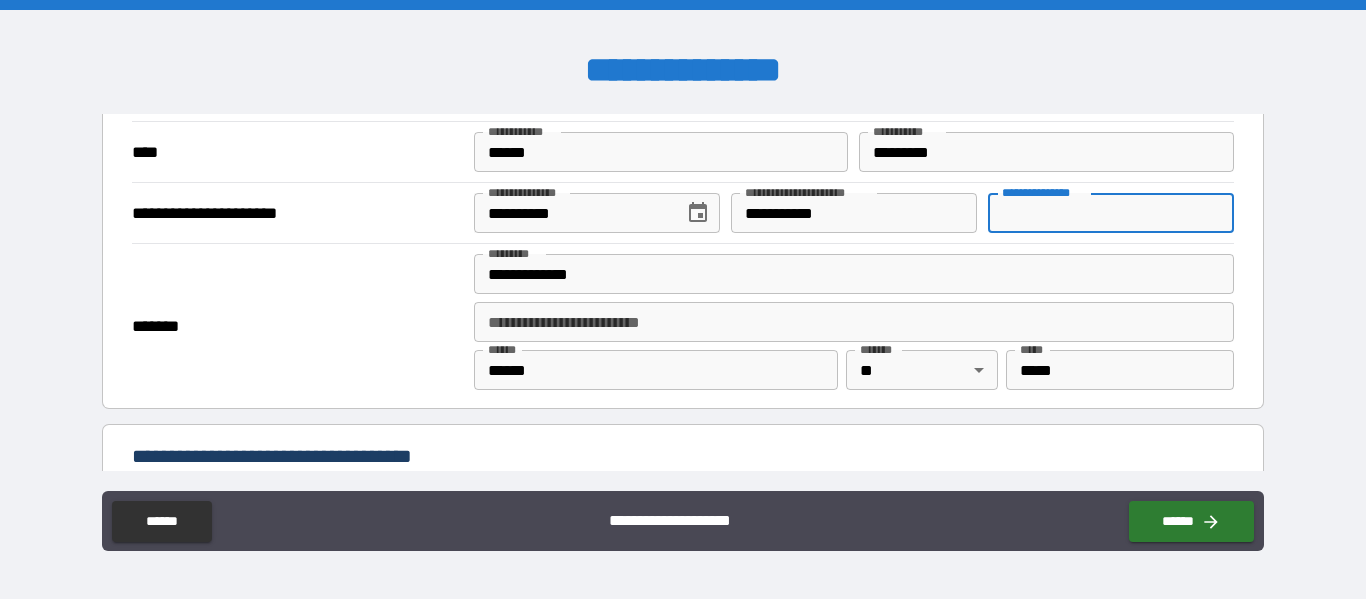 scroll, scrollTop: 832, scrollLeft: 0, axis: vertical 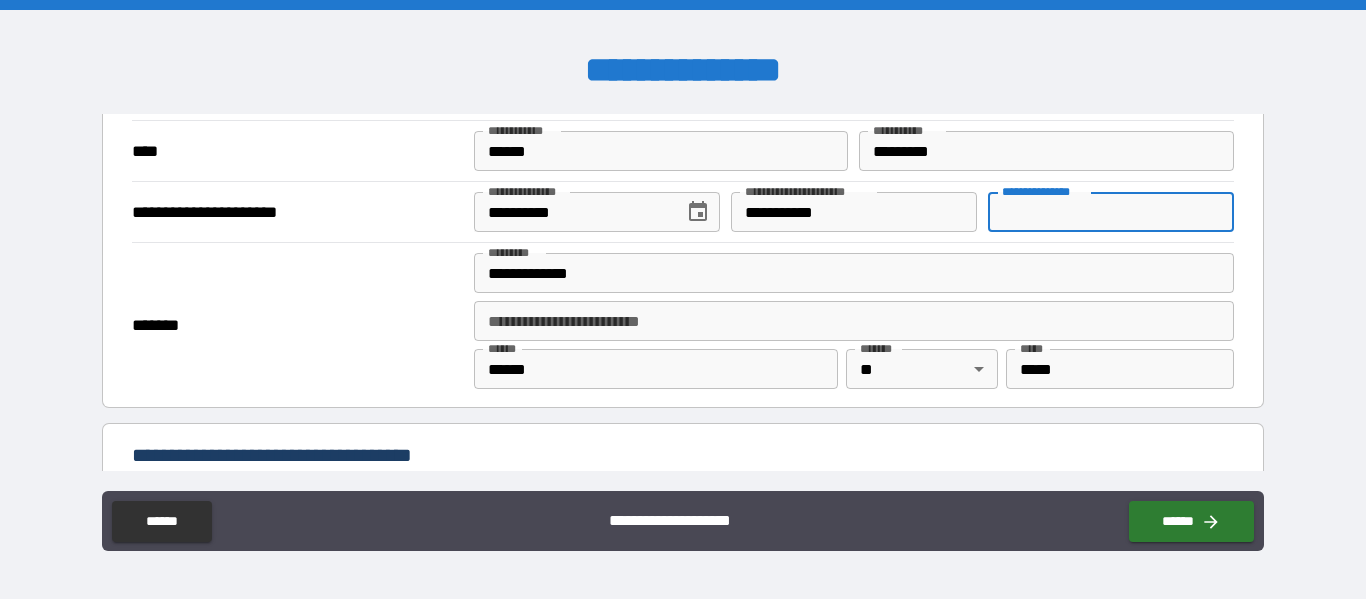 click on "**********" at bounding box center (854, 212) 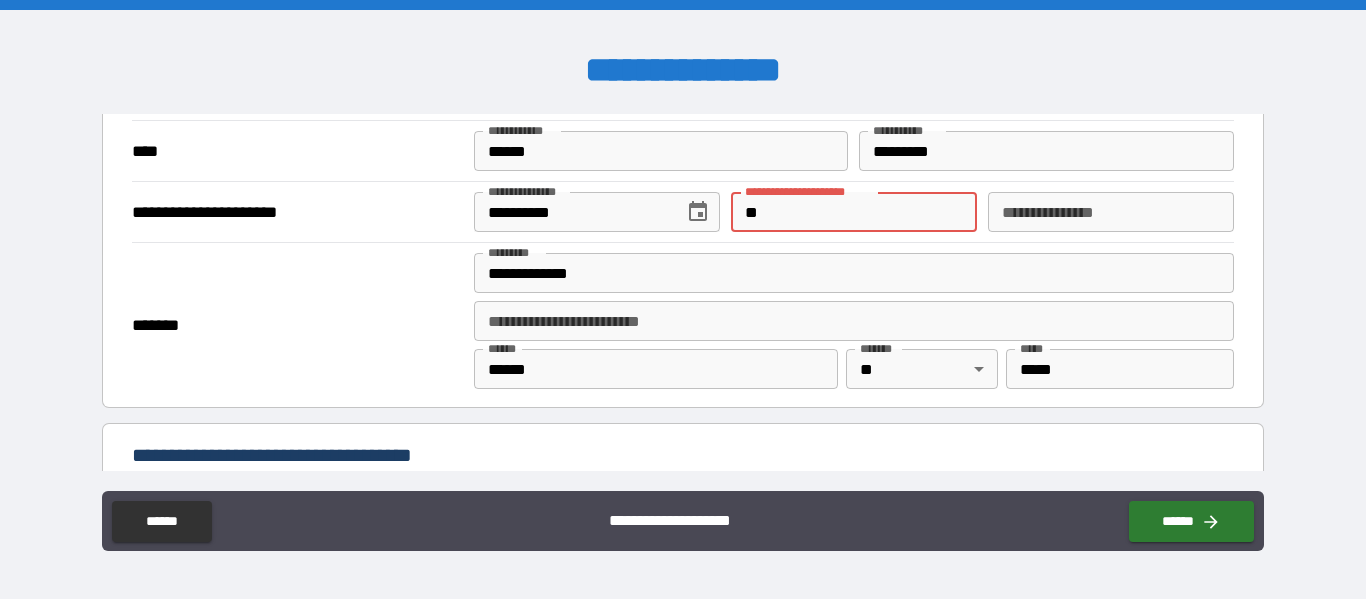 type on "*" 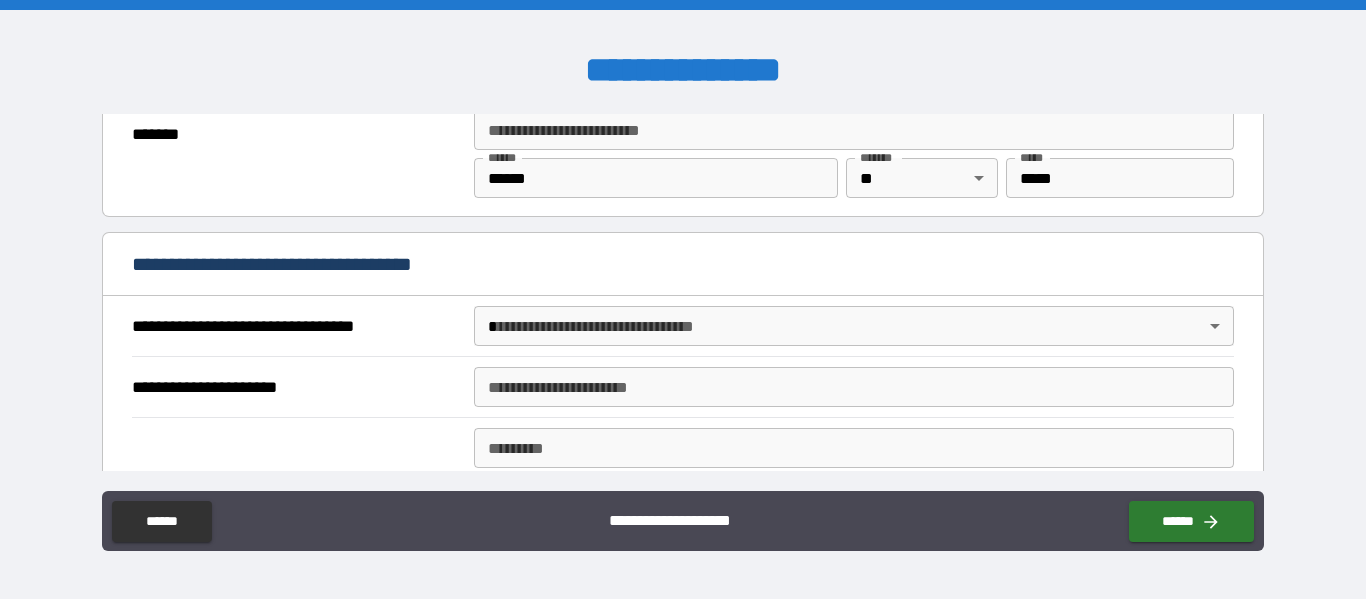 scroll, scrollTop: 1024, scrollLeft: 0, axis: vertical 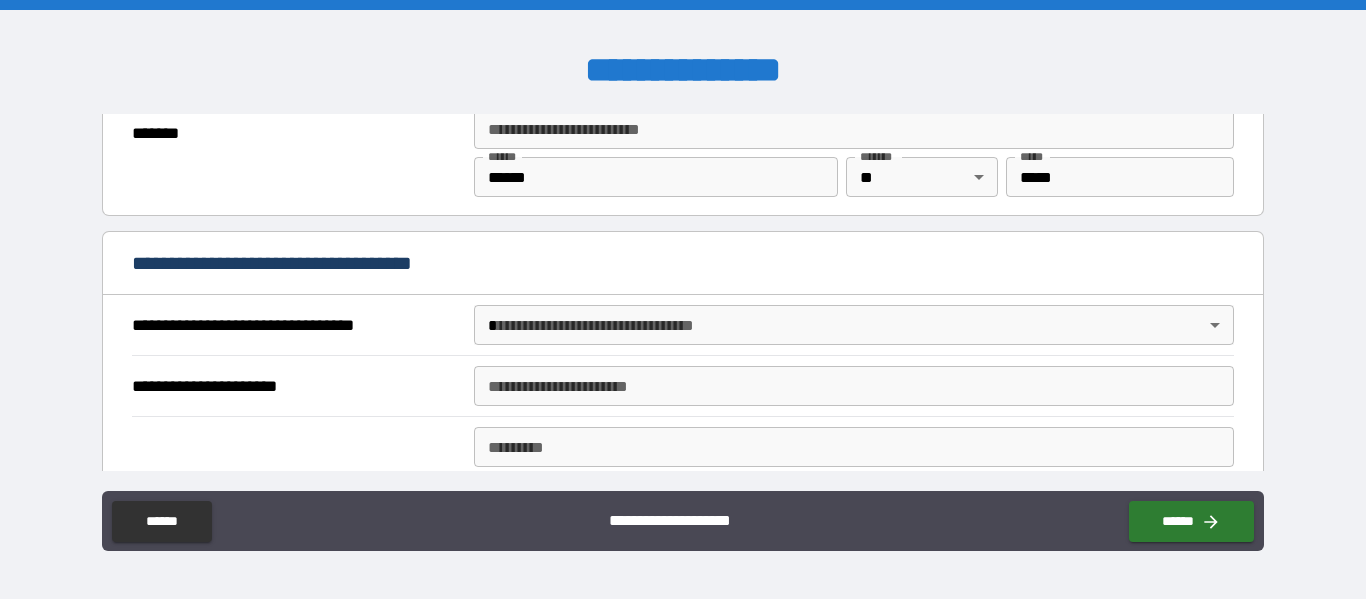 type 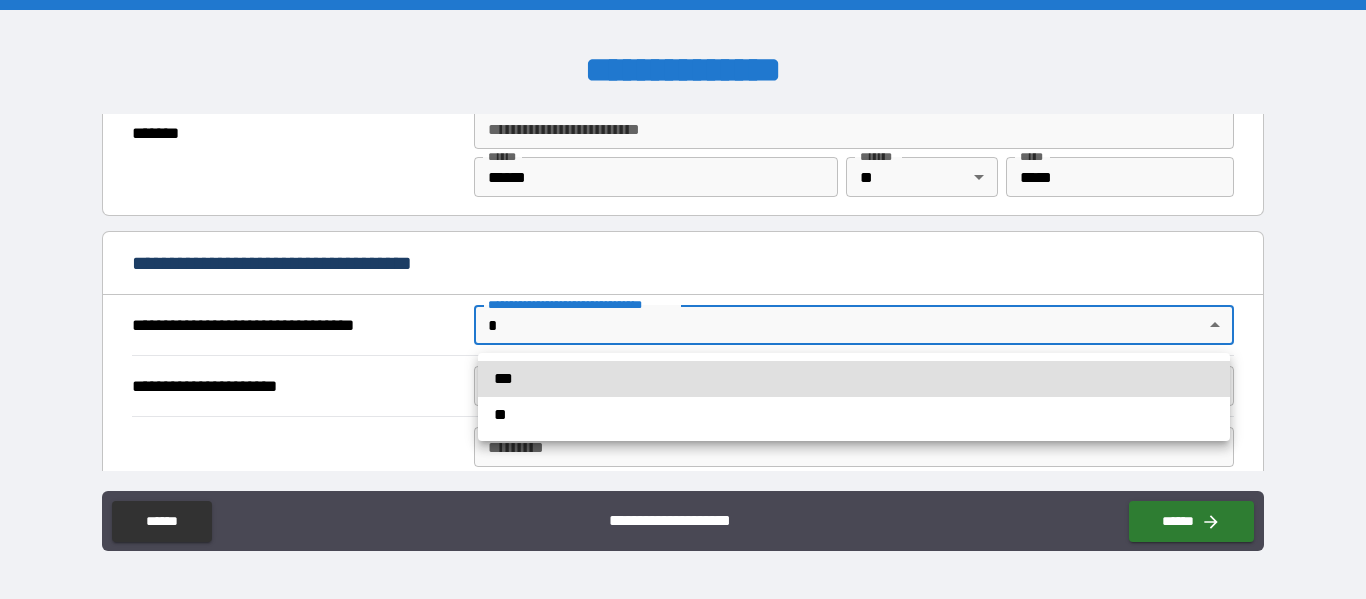click on "***" at bounding box center (854, 379) 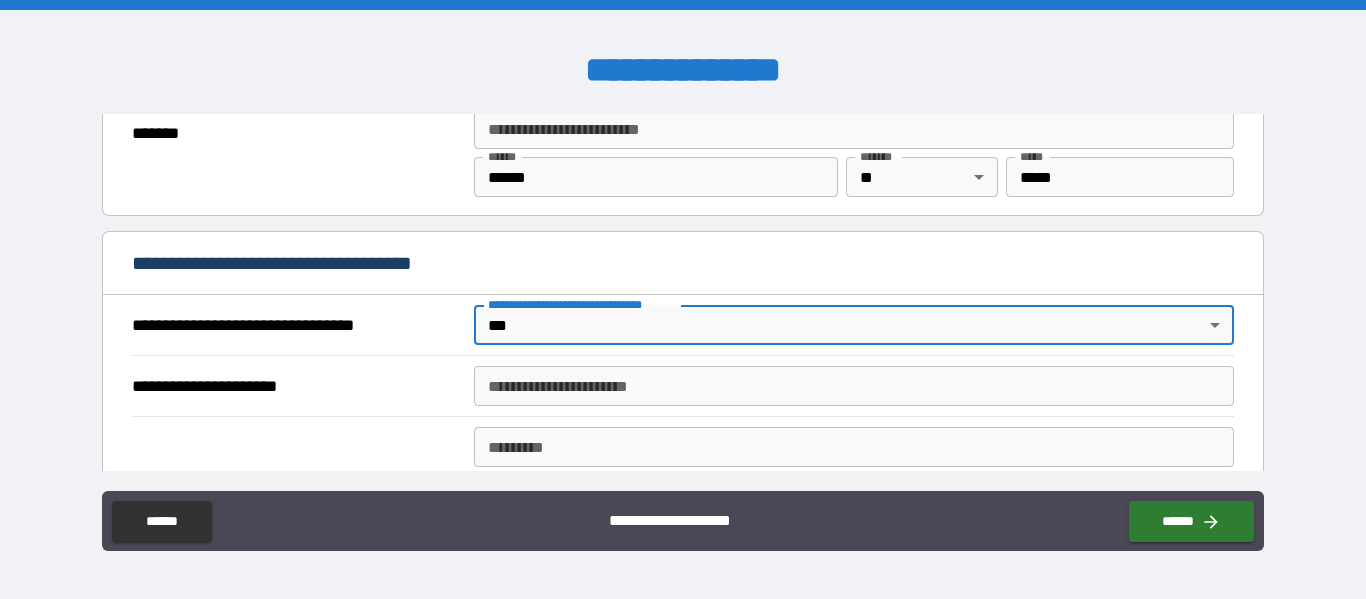 click on "**********" at bounding box center (854, 386) 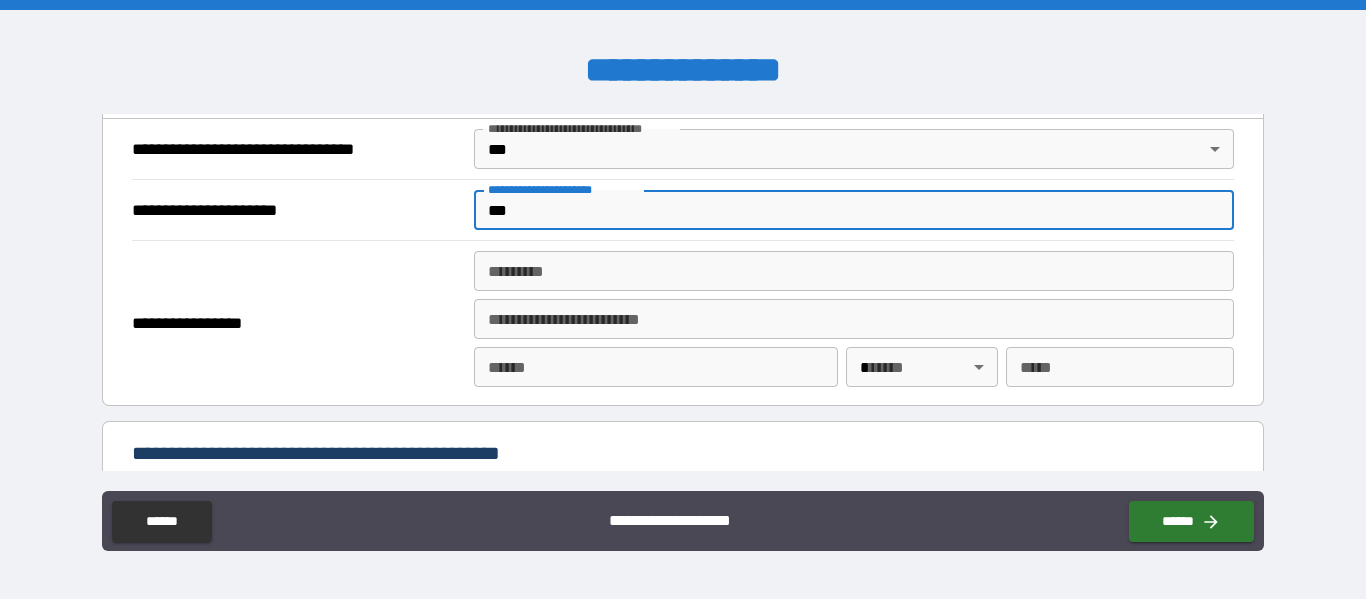 scroll, scrollTop: 1209, scrollLeft: 0, axis: vertical 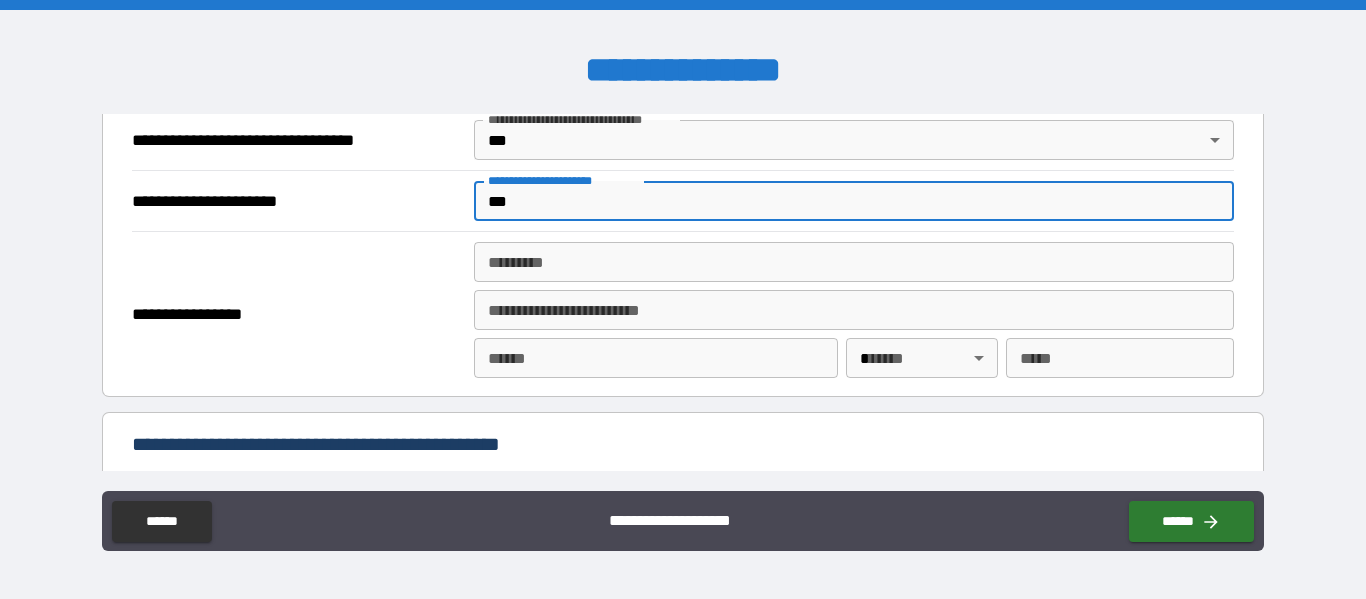 type on "***" 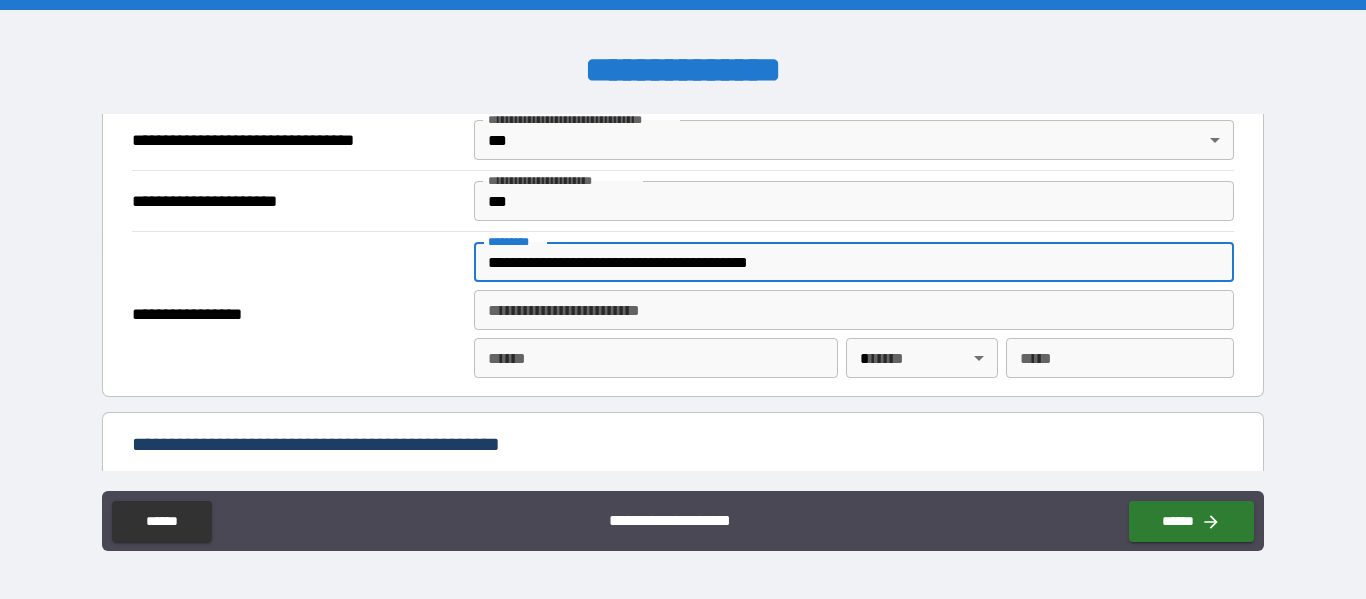 type on "**********" 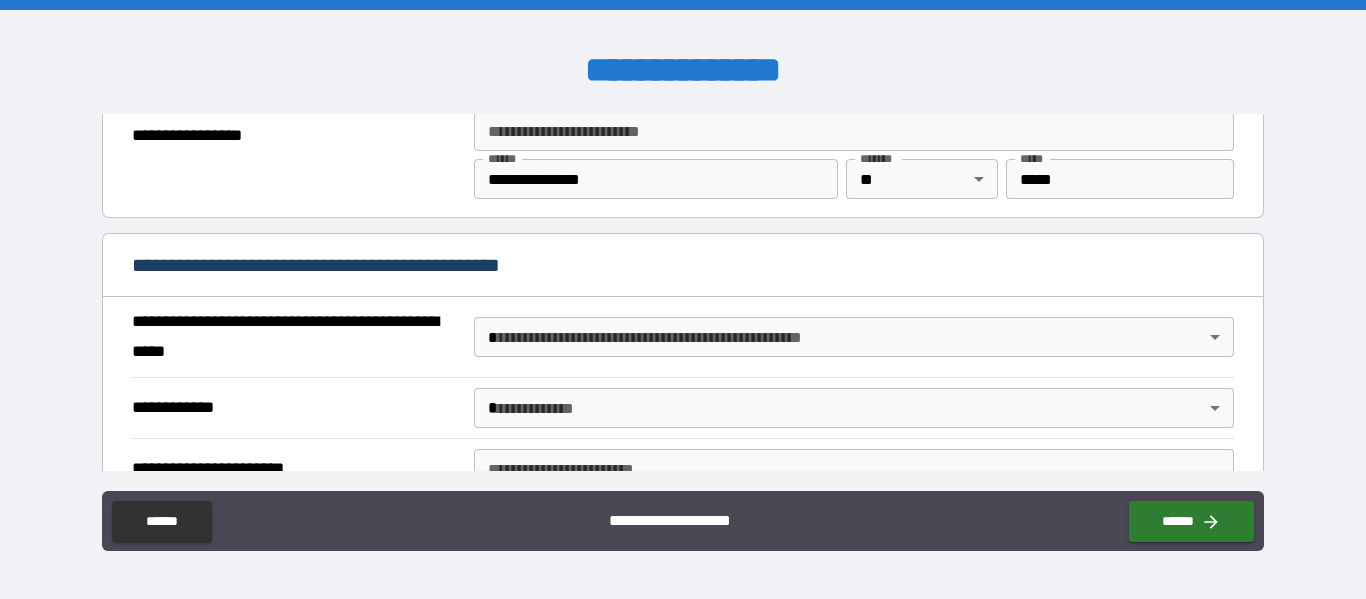 scroll, scrollTop: 1390, scrollLeft: 0, axis: vertical 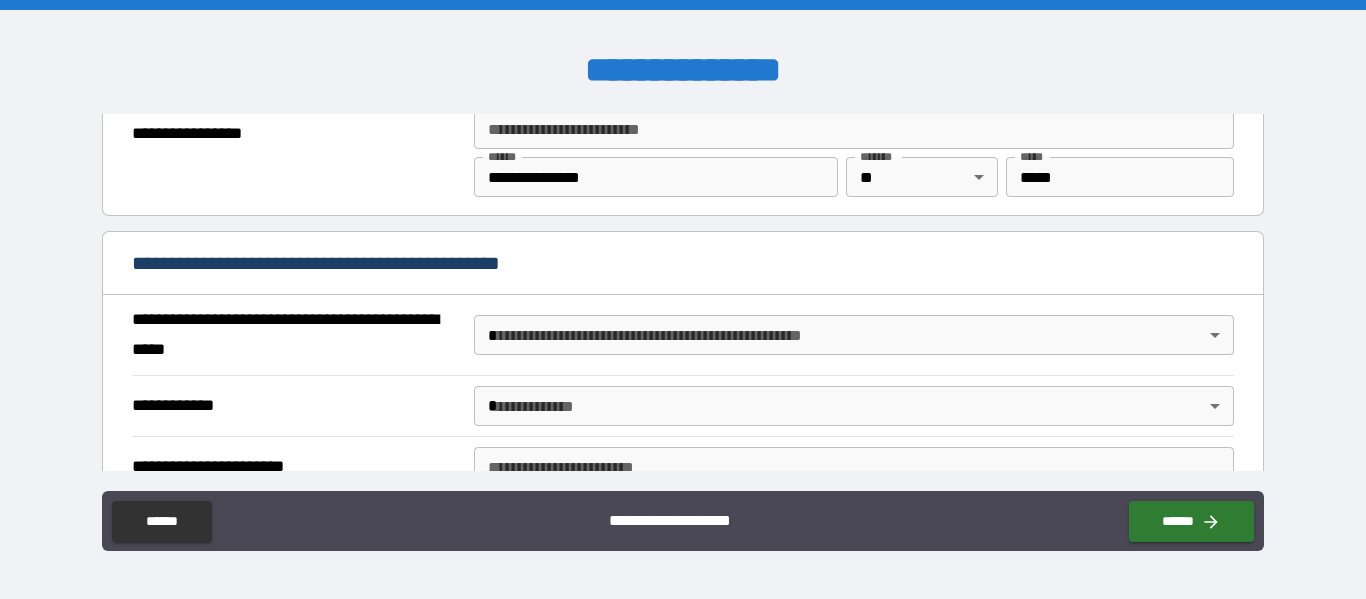 click on "**********" at bounding box center (683, 299) 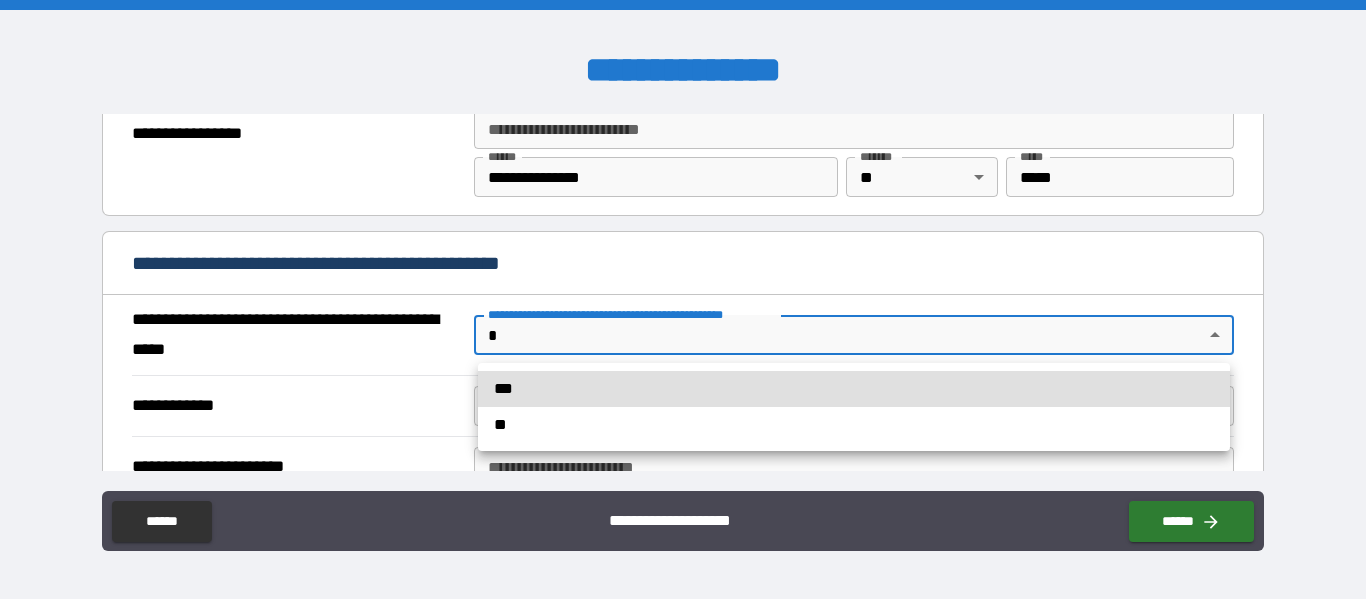 click on "**" at bounding box center (854, 425) 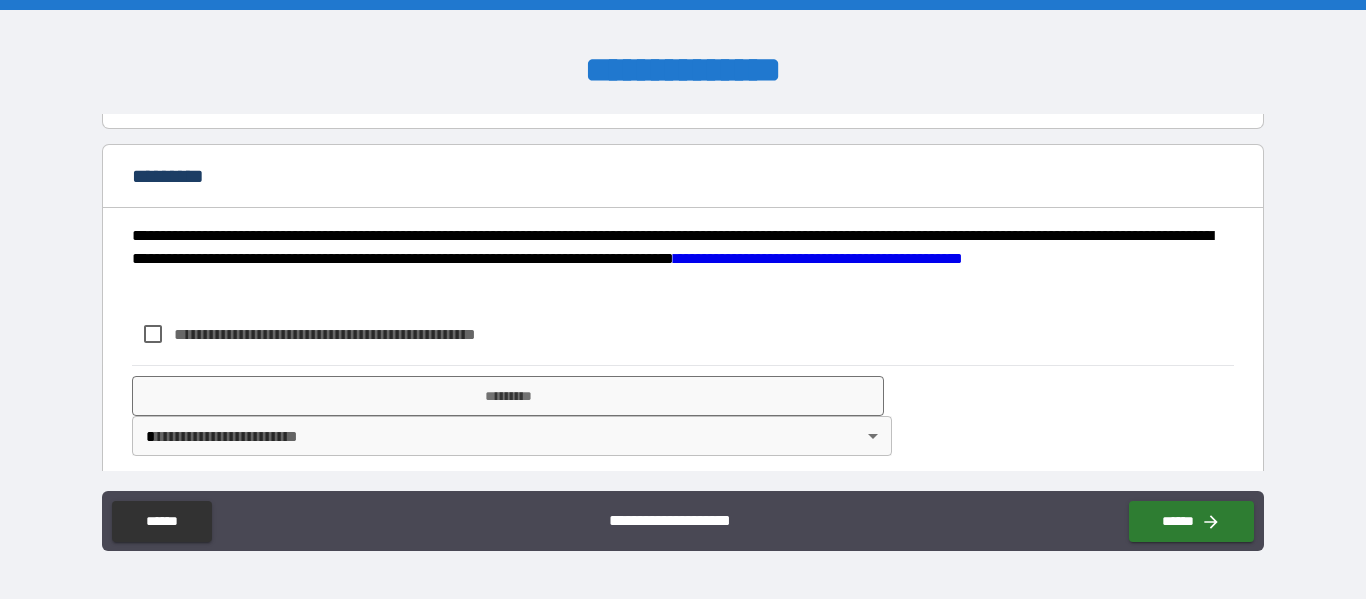 scroll, scrollTop: 1642, scrollLeft: 0, axis: vertical 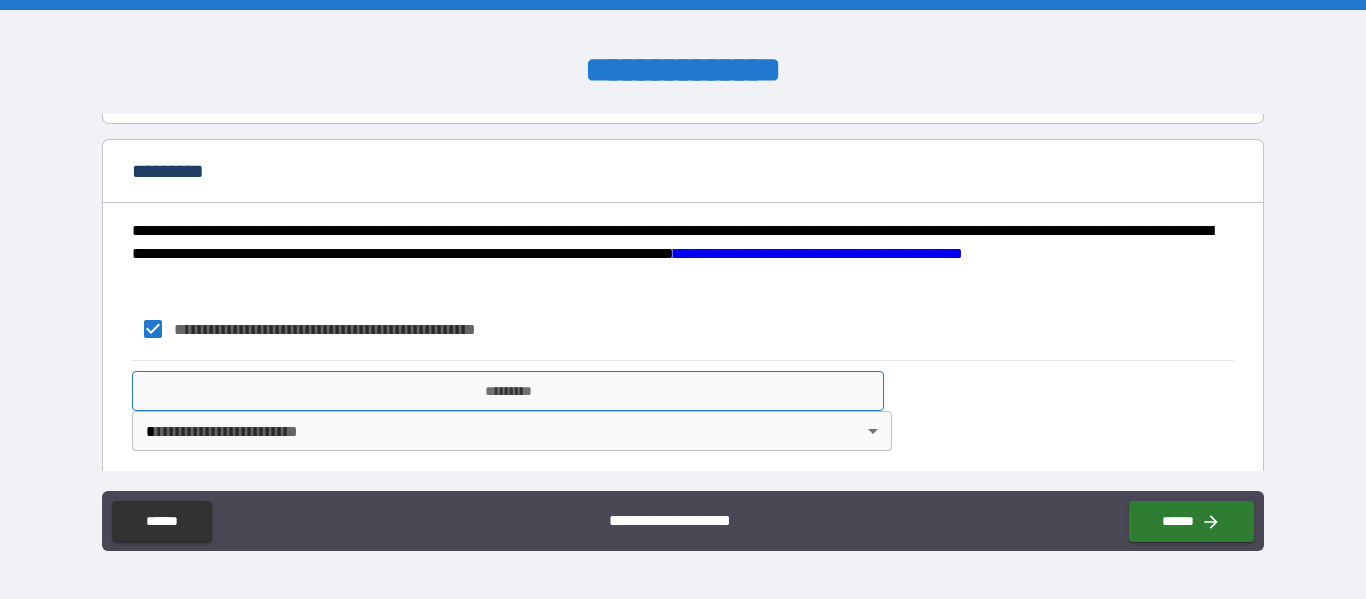 click on "*********" at bounding box center (508, 391) 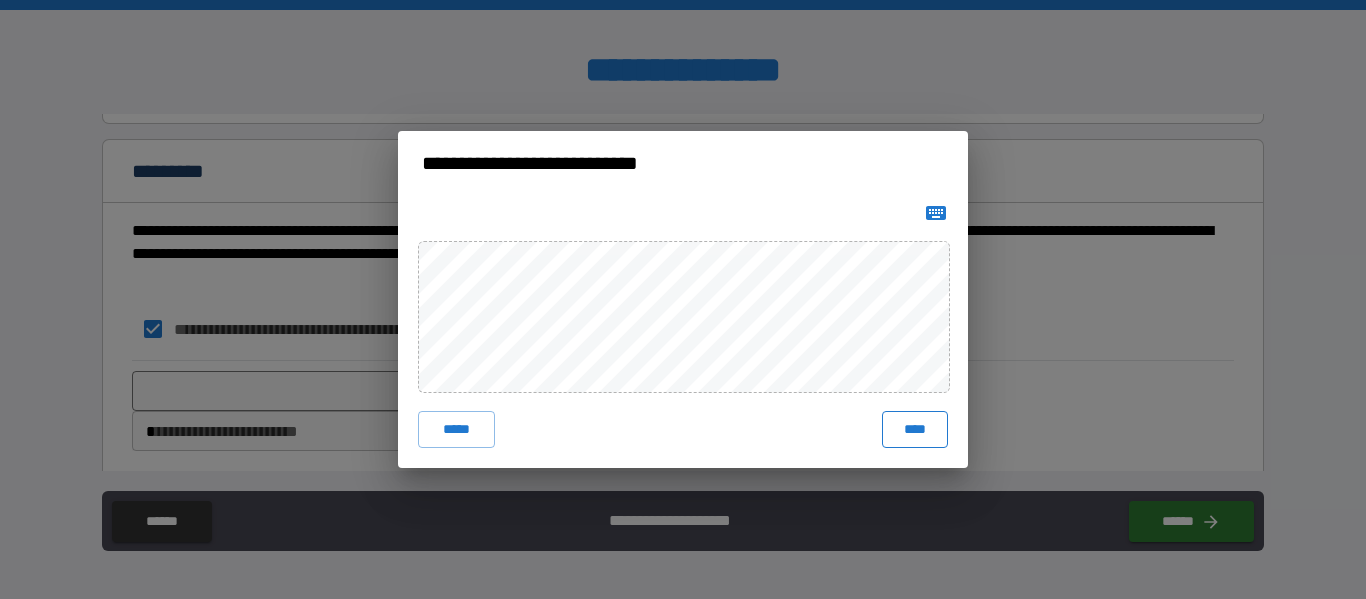 click on "****" at bounding box center (915, 429) 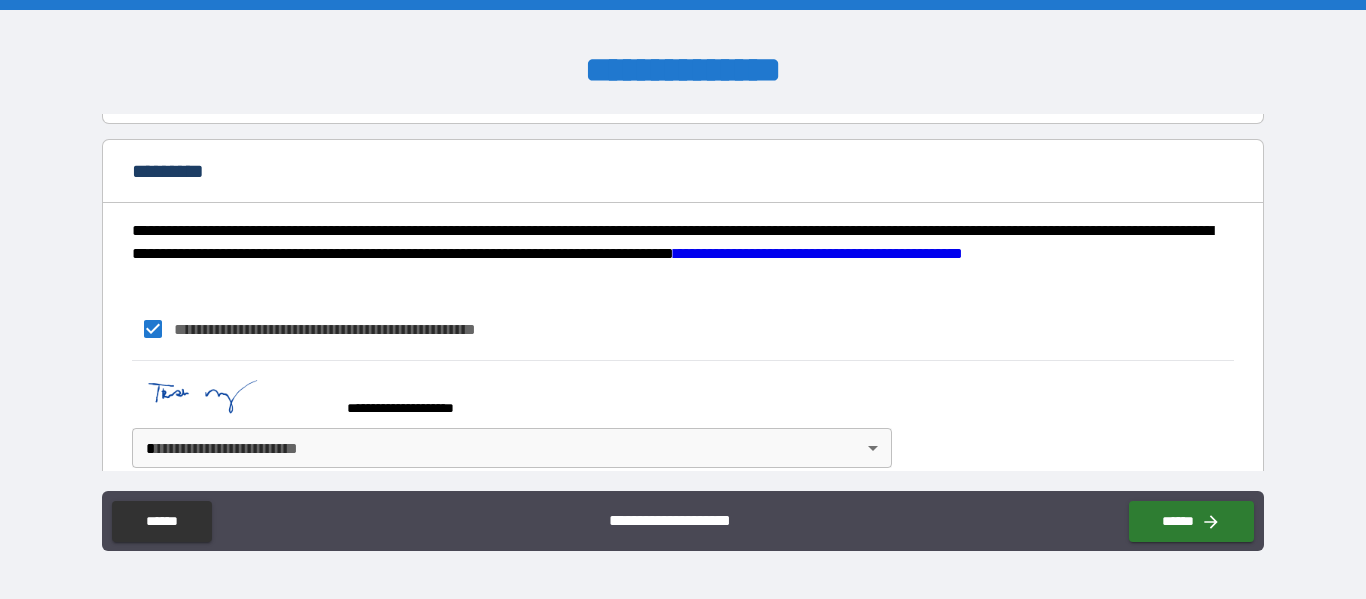 scroll, scrollTop: 1670, scrollLeft: 0, axis: vertical 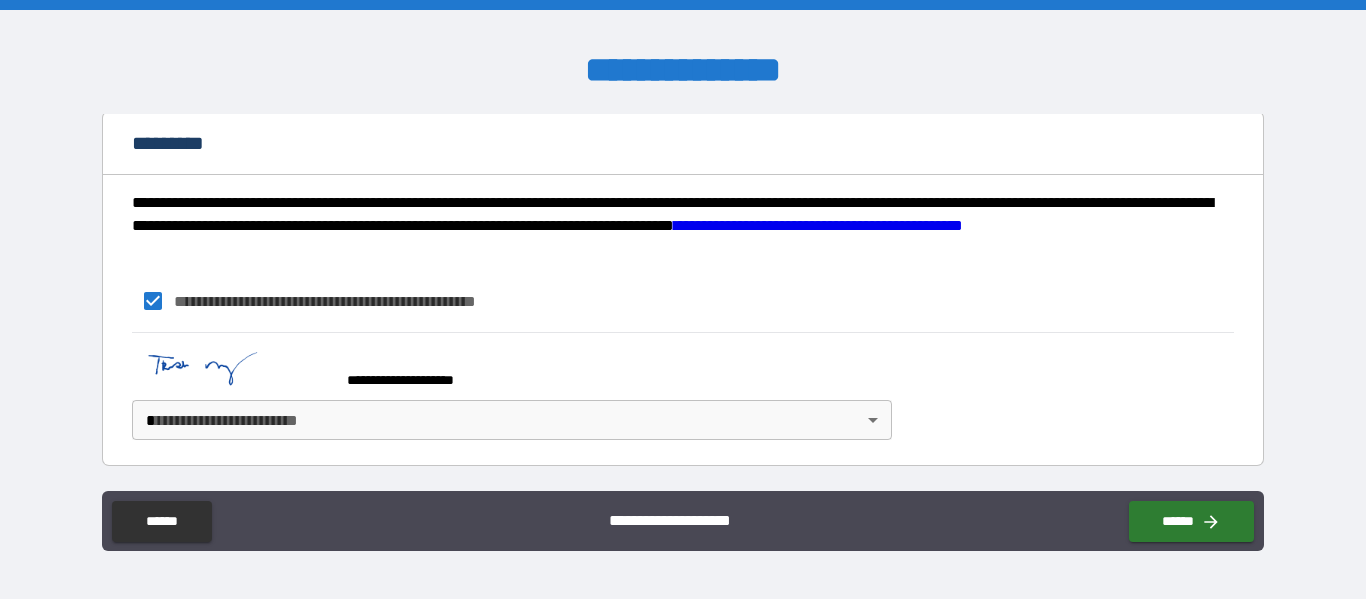 click on "**********" at bounding box center (683, 299) 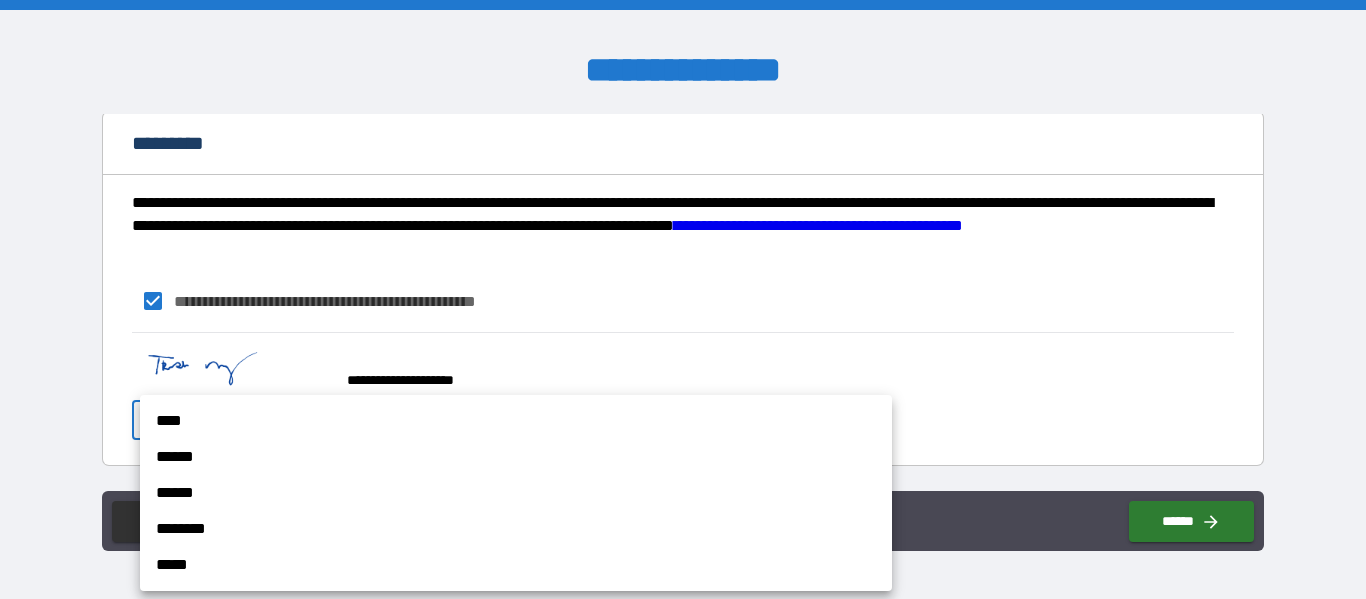click on "****" at bounding box center (516, 421) 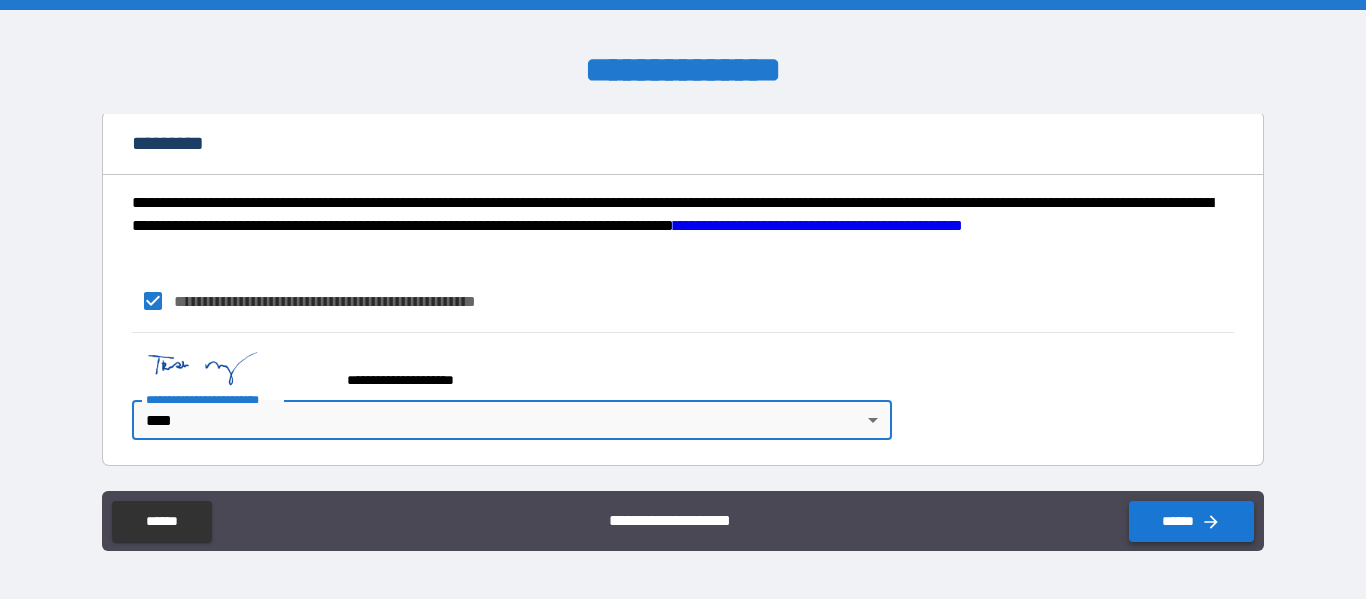 click on "******" at bounding box center (1191, 521) 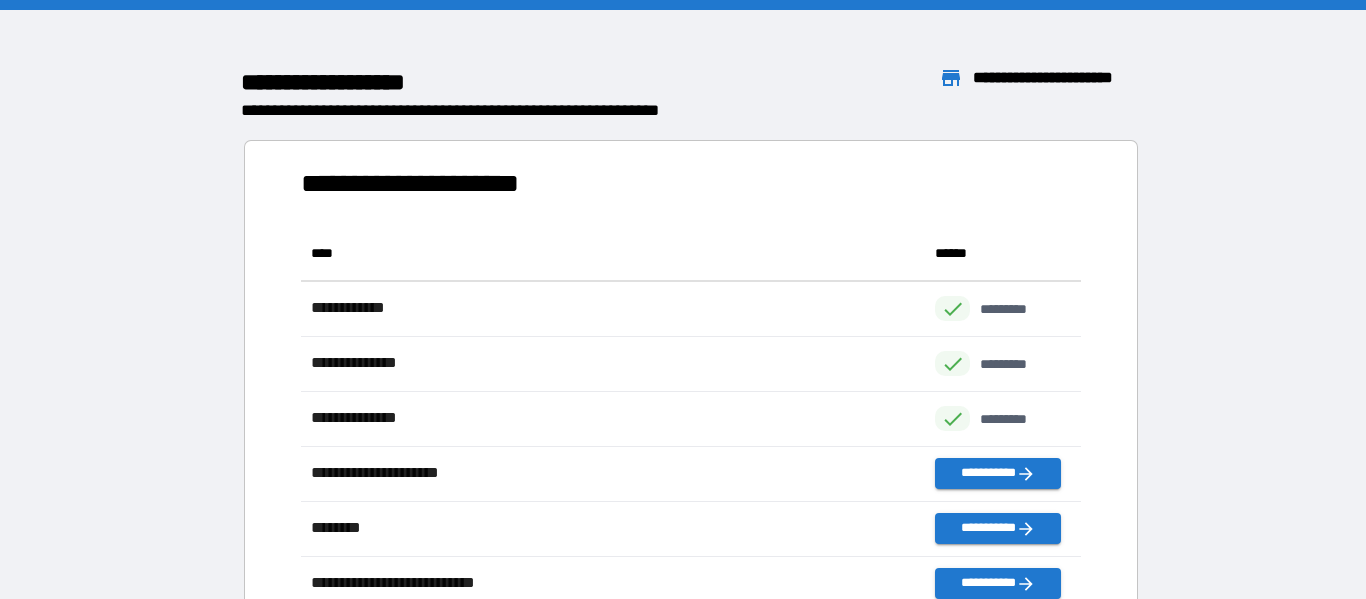 scroll, scrollTop: 1, scrollLeft: 1, axis: both 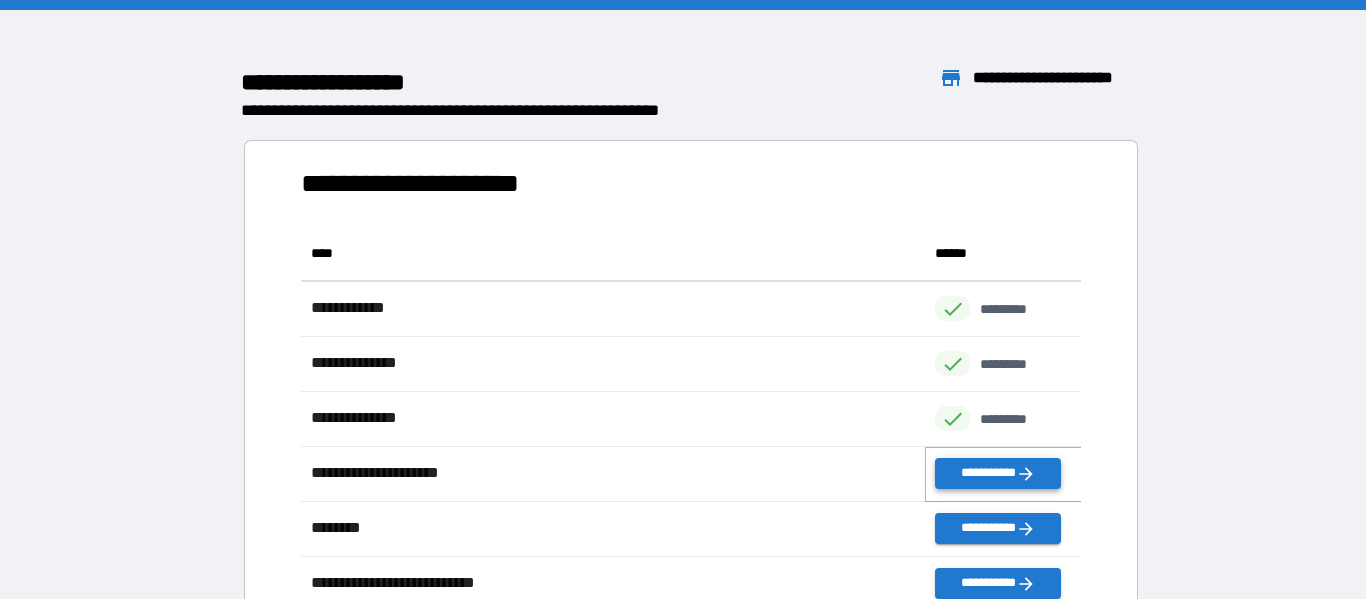 click on "**********" at bounding box center [997, 473] 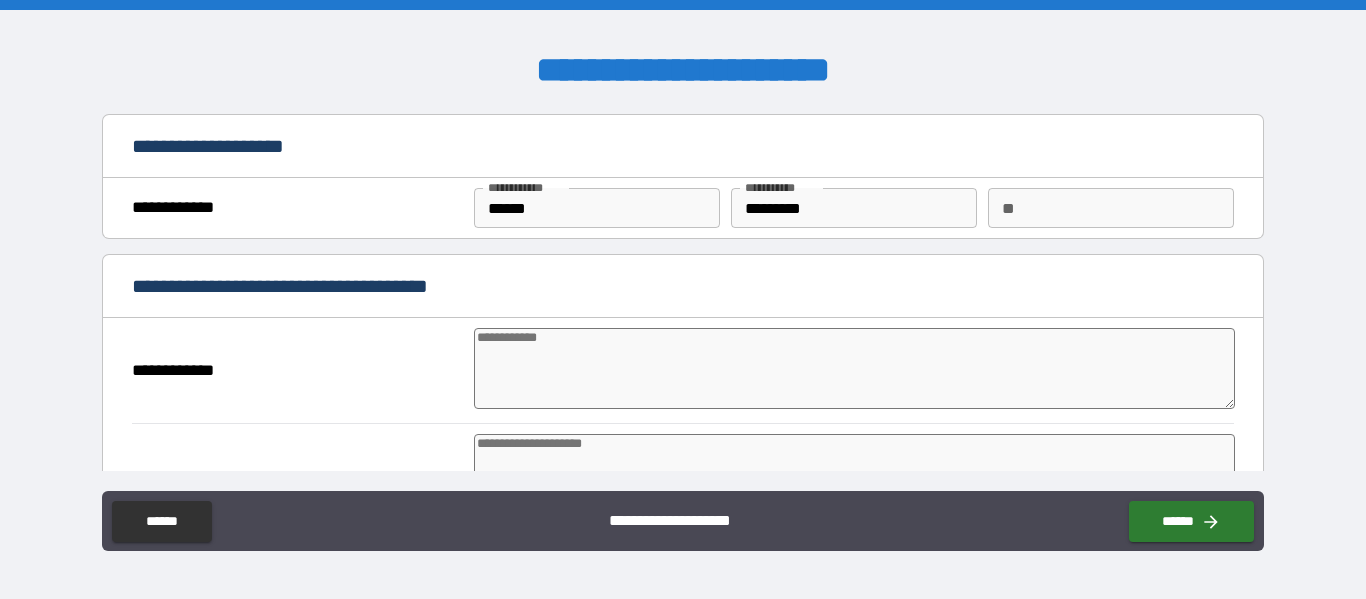 type on "*" 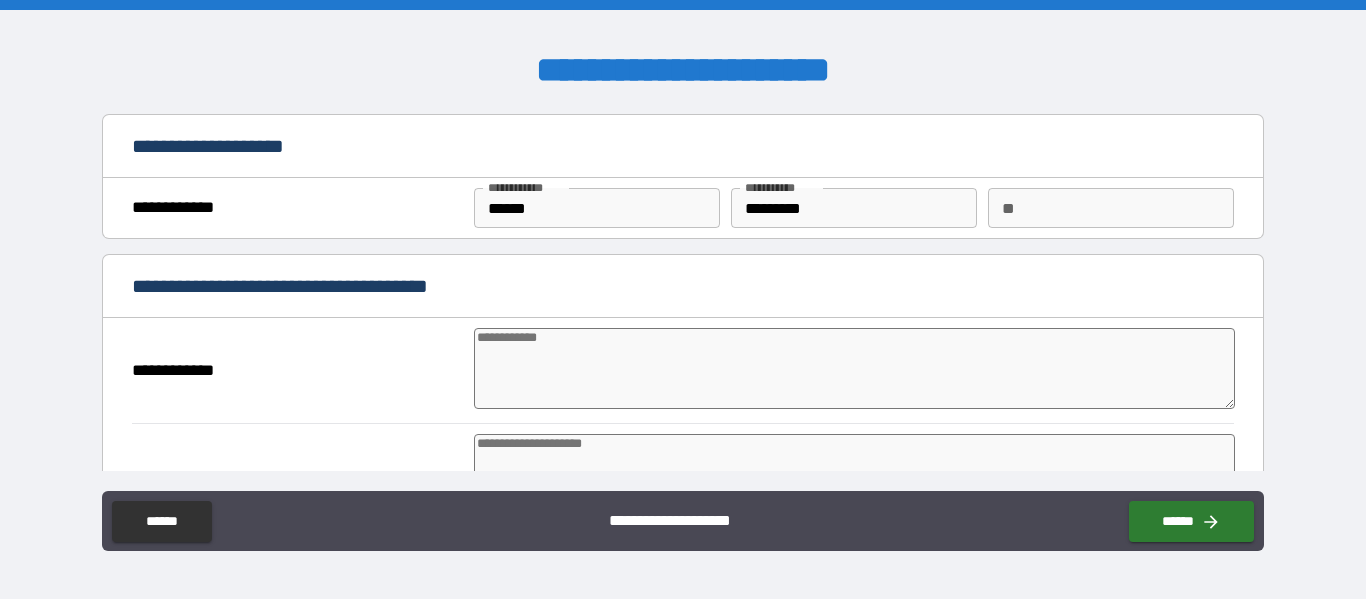 type on "*" 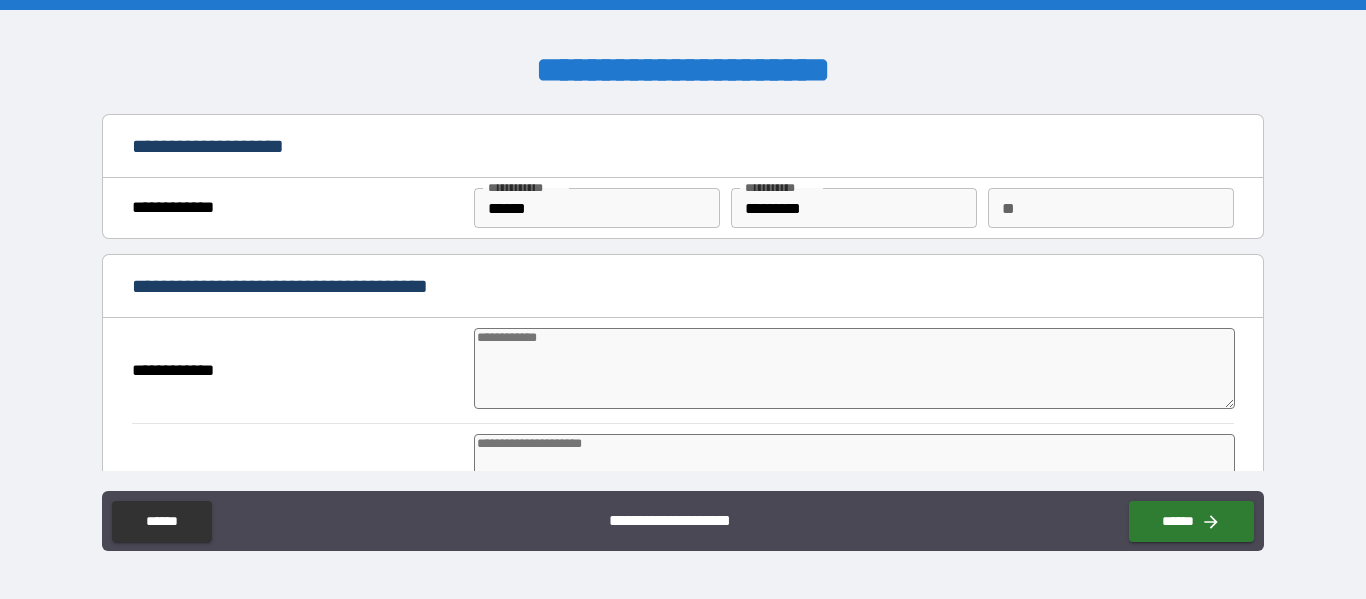 type on "*" 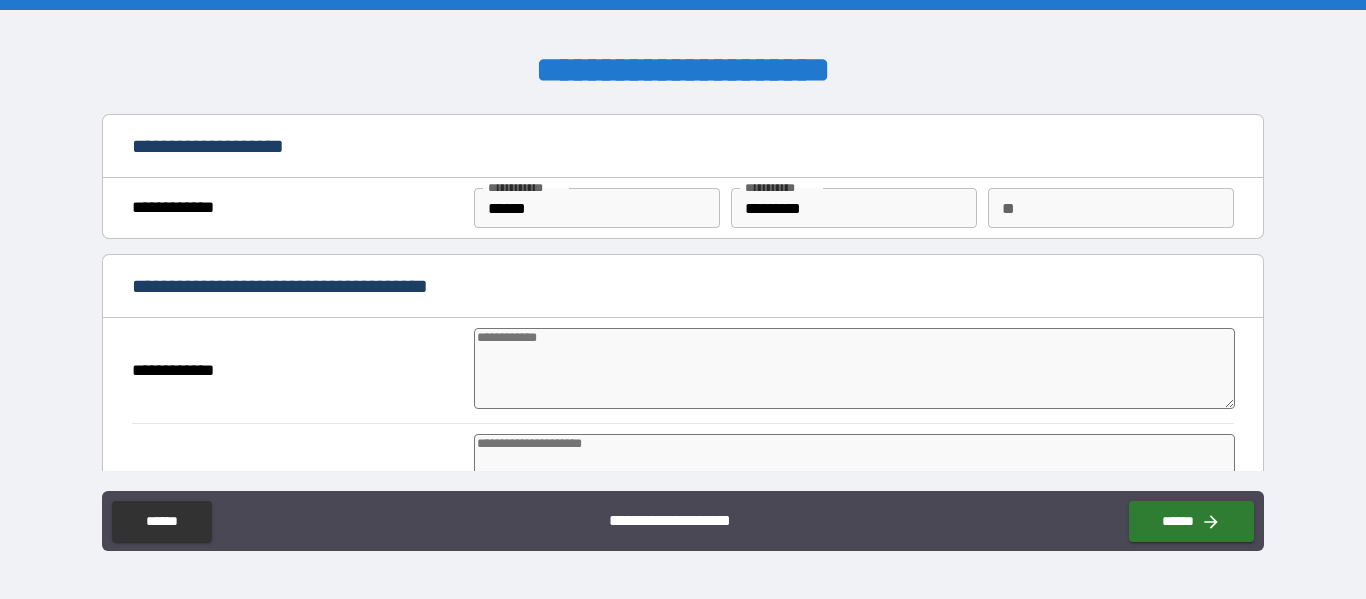 type on "*" 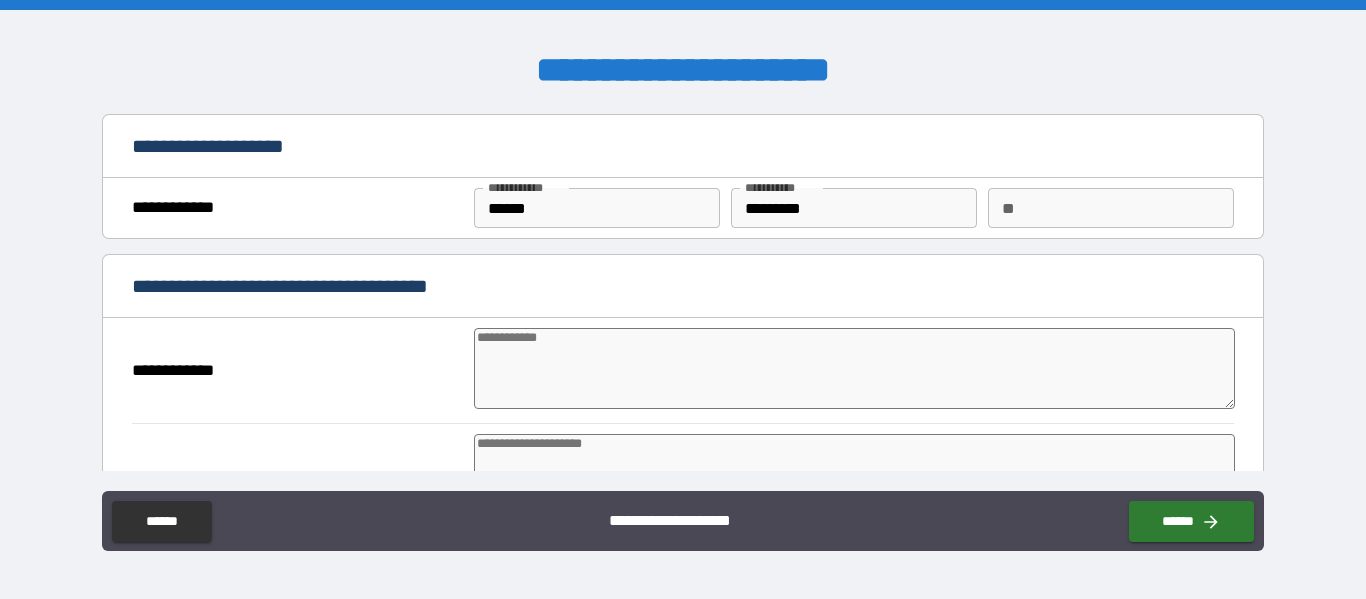type on "*" 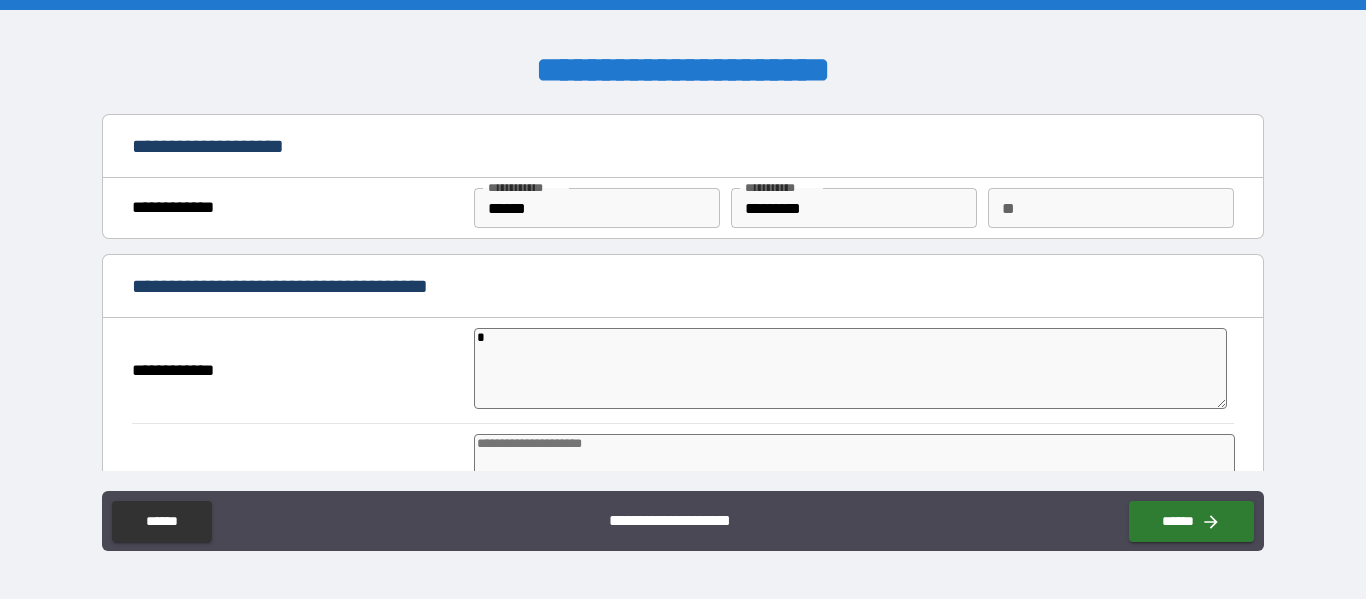 type on "**" 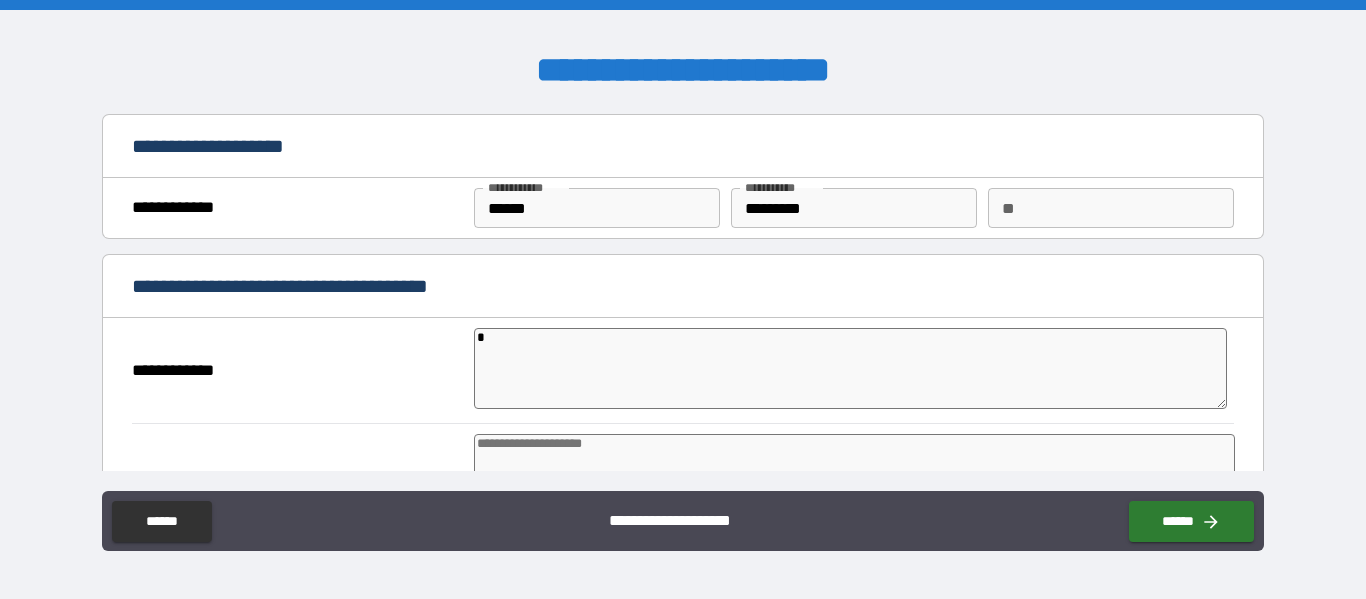 type on "*" 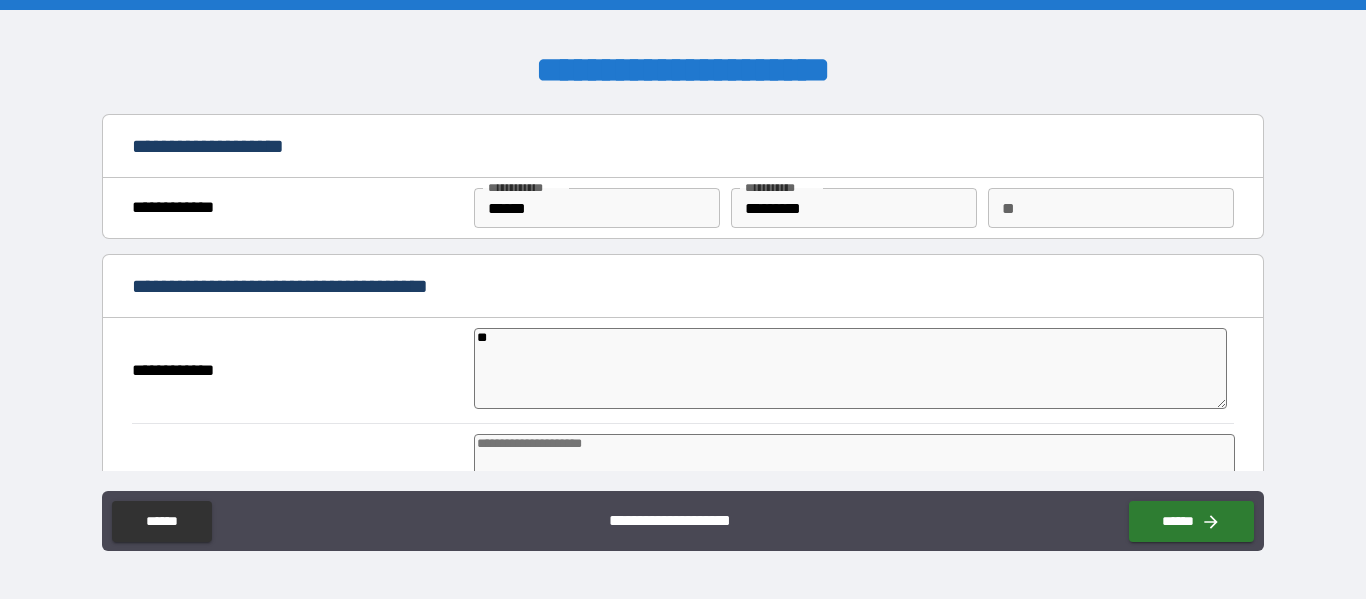 type on "*" 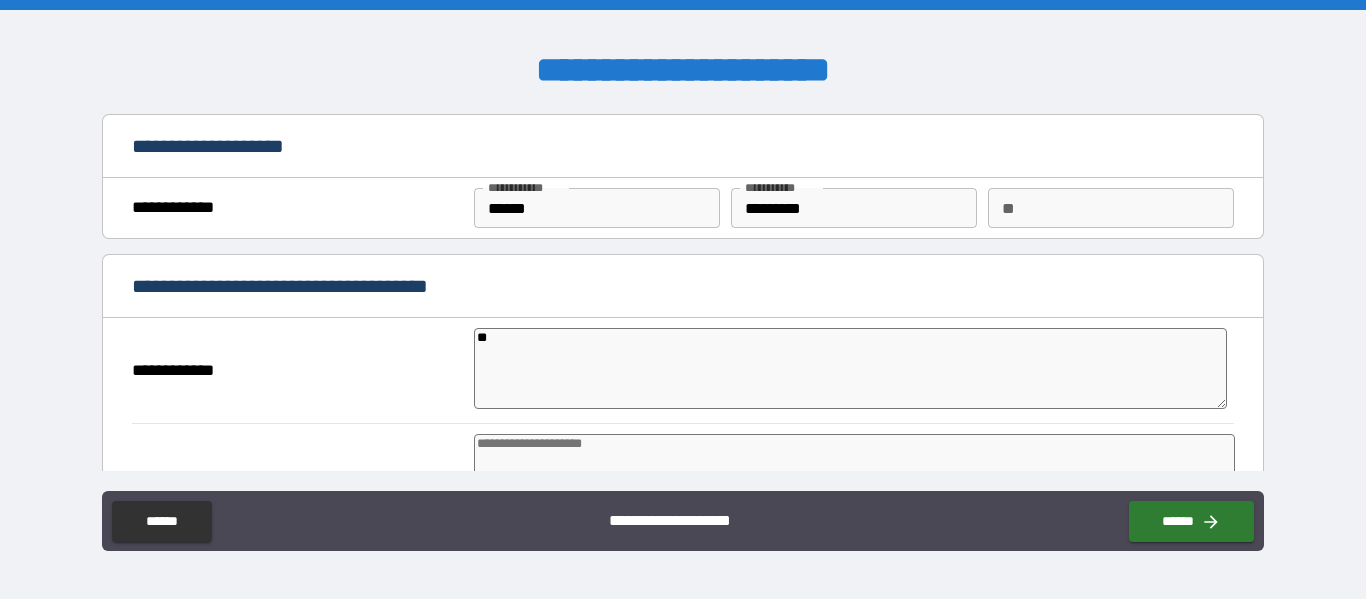 type on "***" 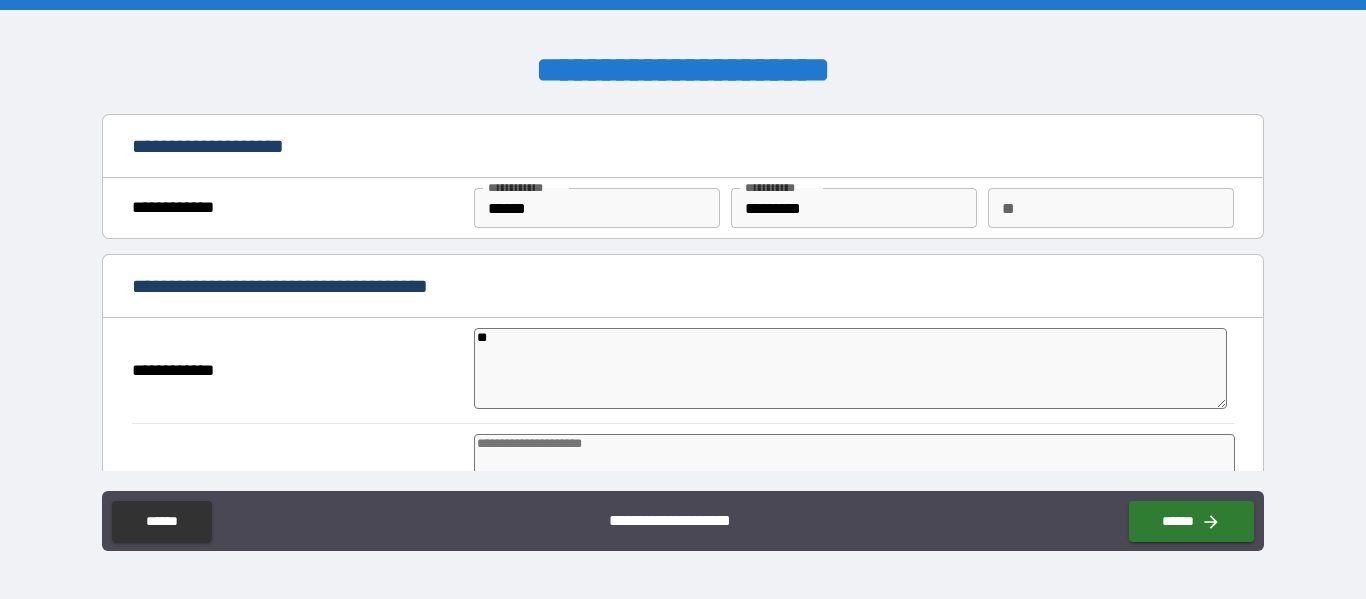 type on "*" 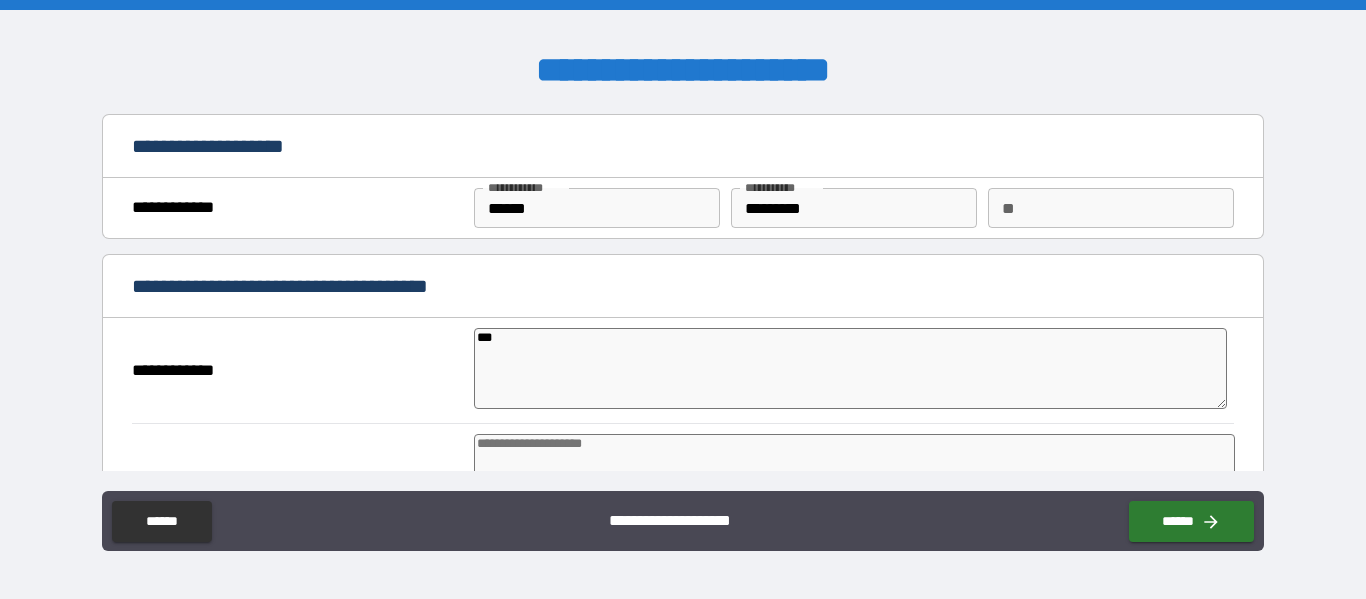 type on "*" 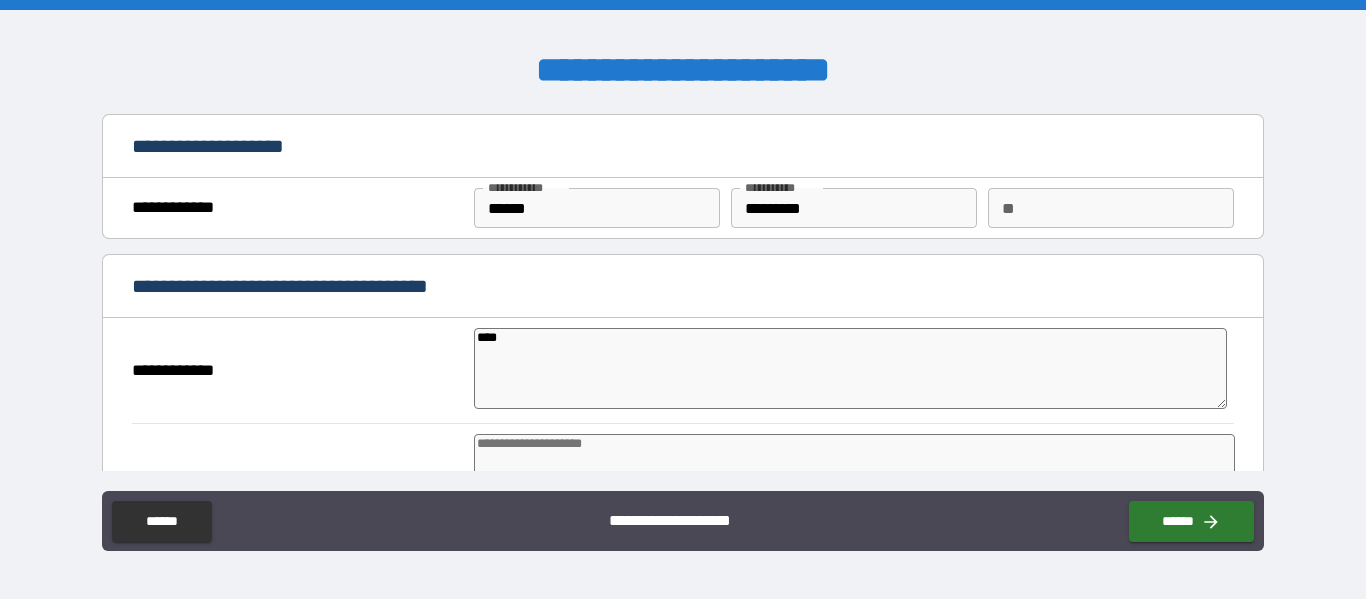 type on "*" 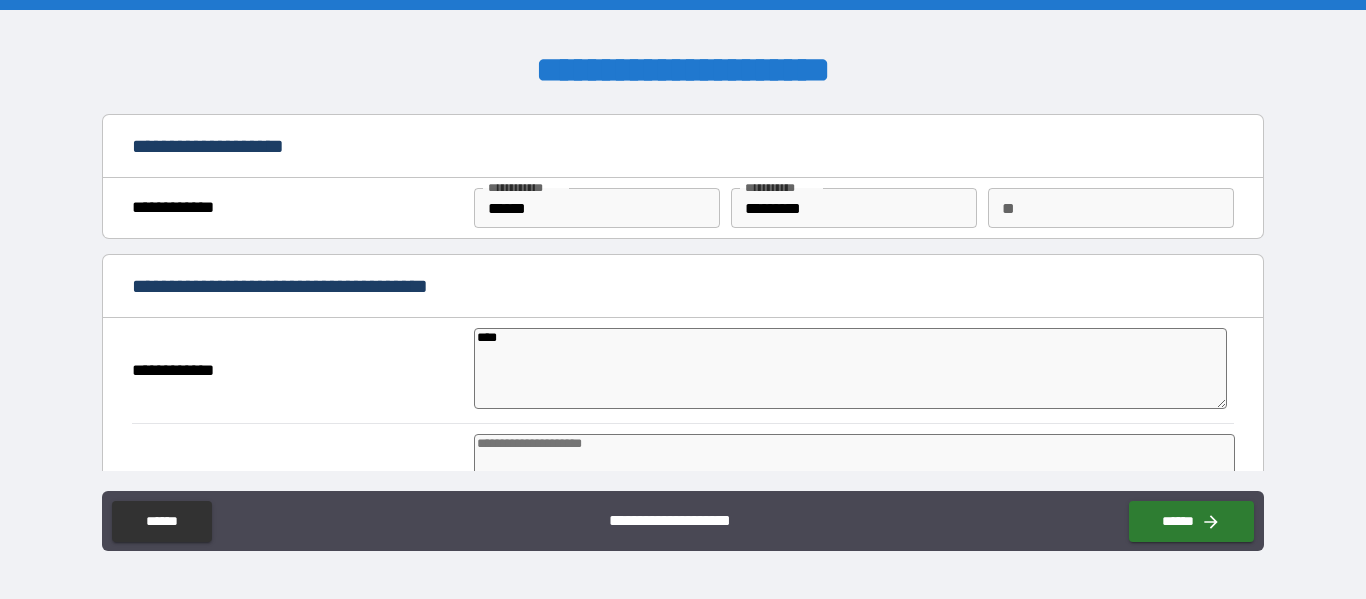 type on "*****" 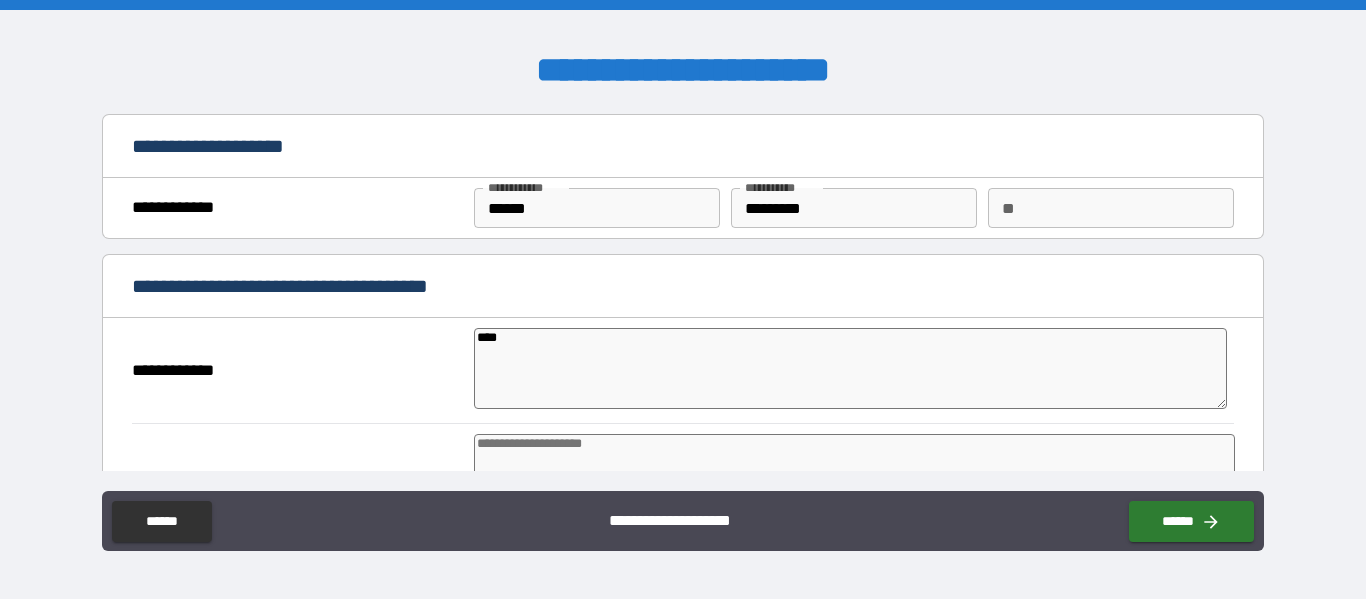 type on "*" 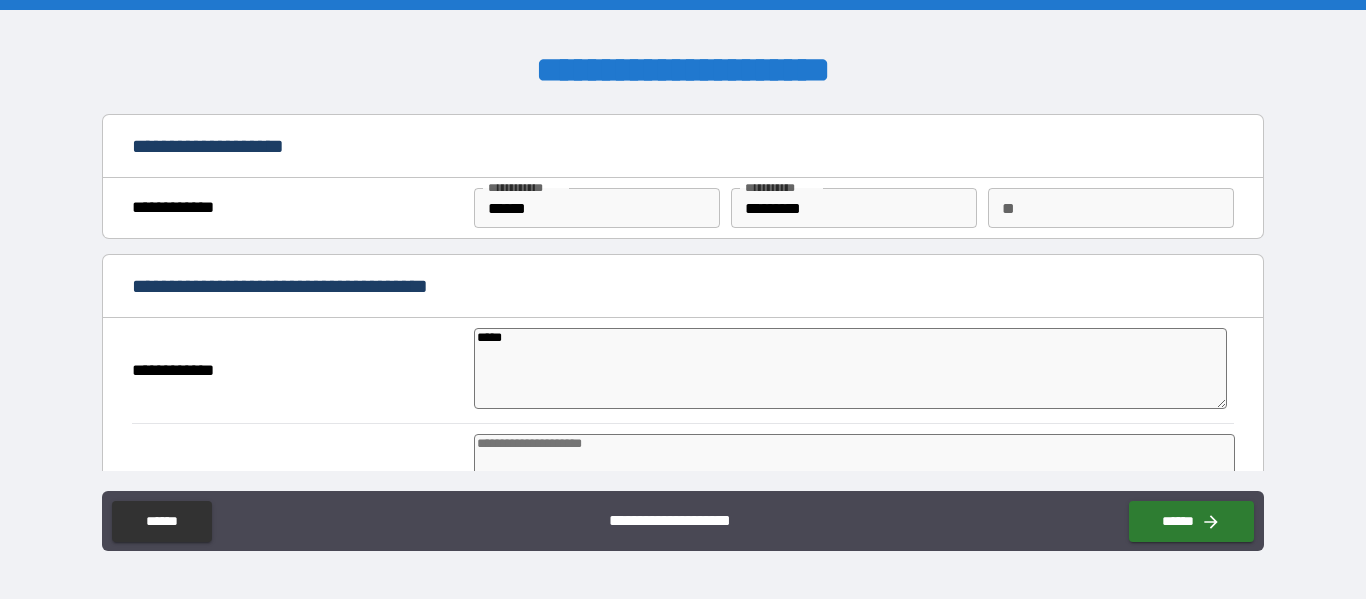 type on "******" 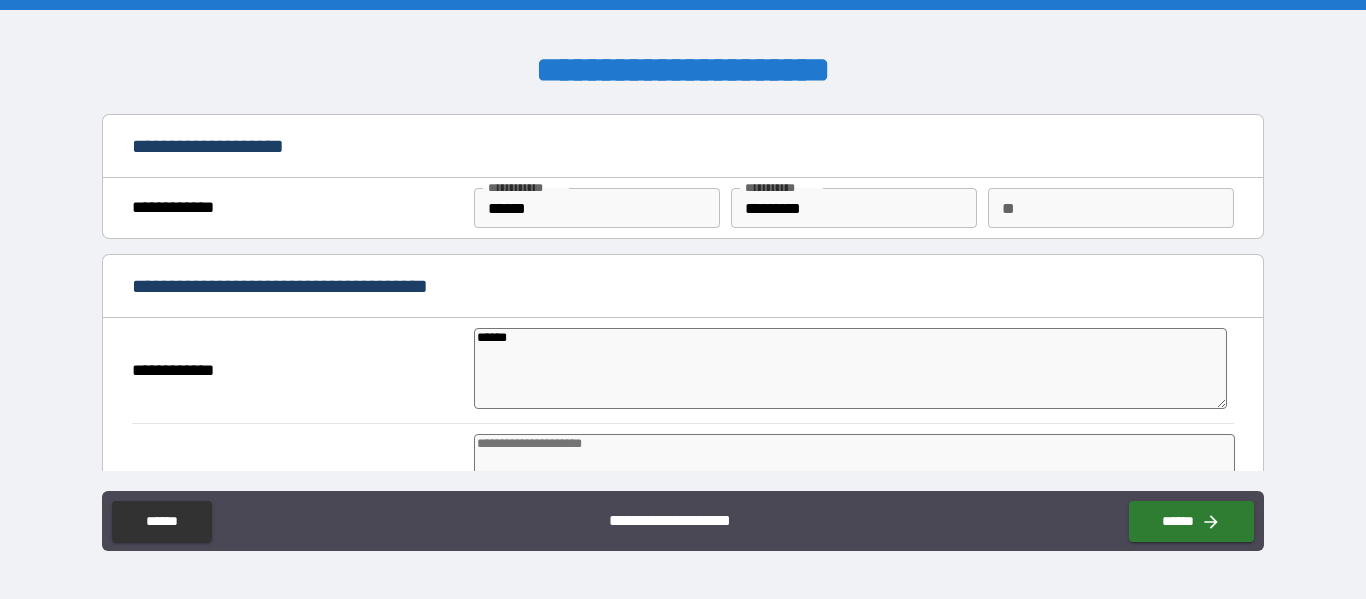type on "*" 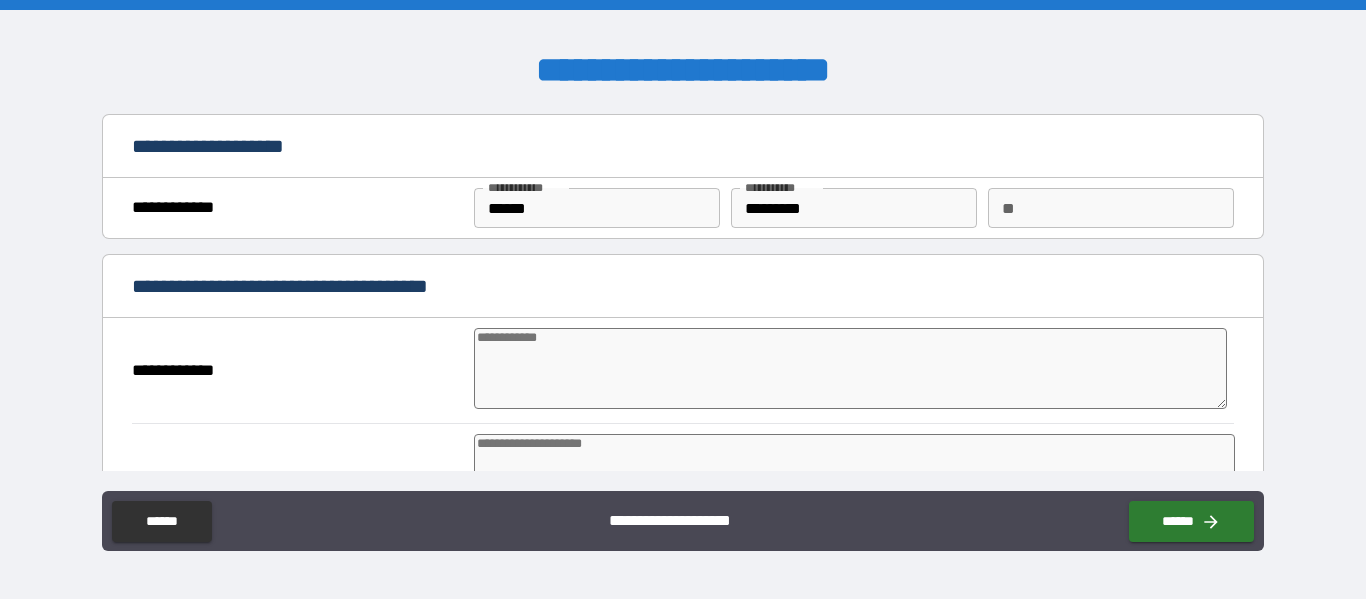 type on "******" 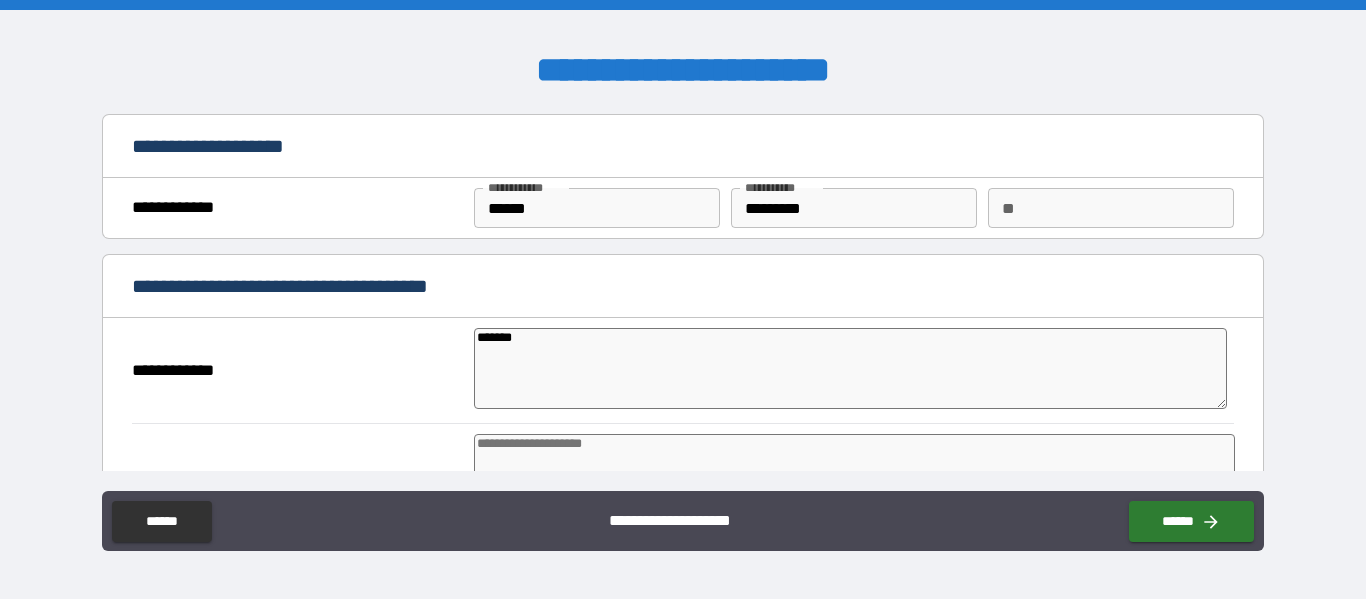 type on "********" 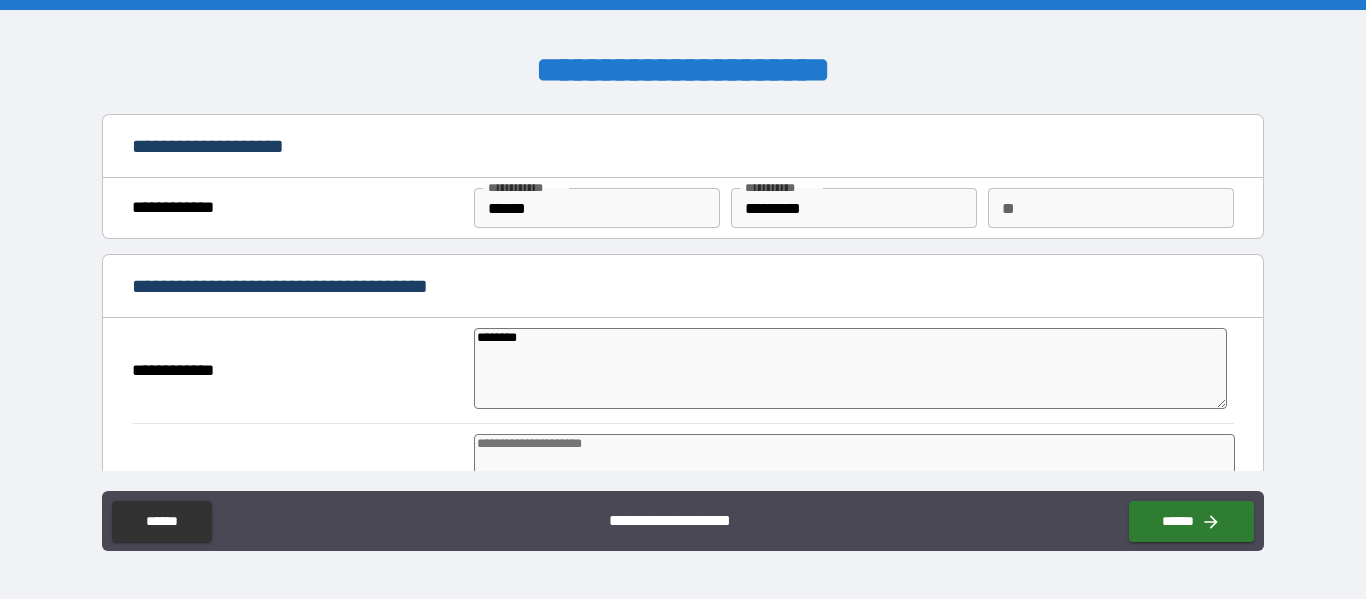 type on "*" 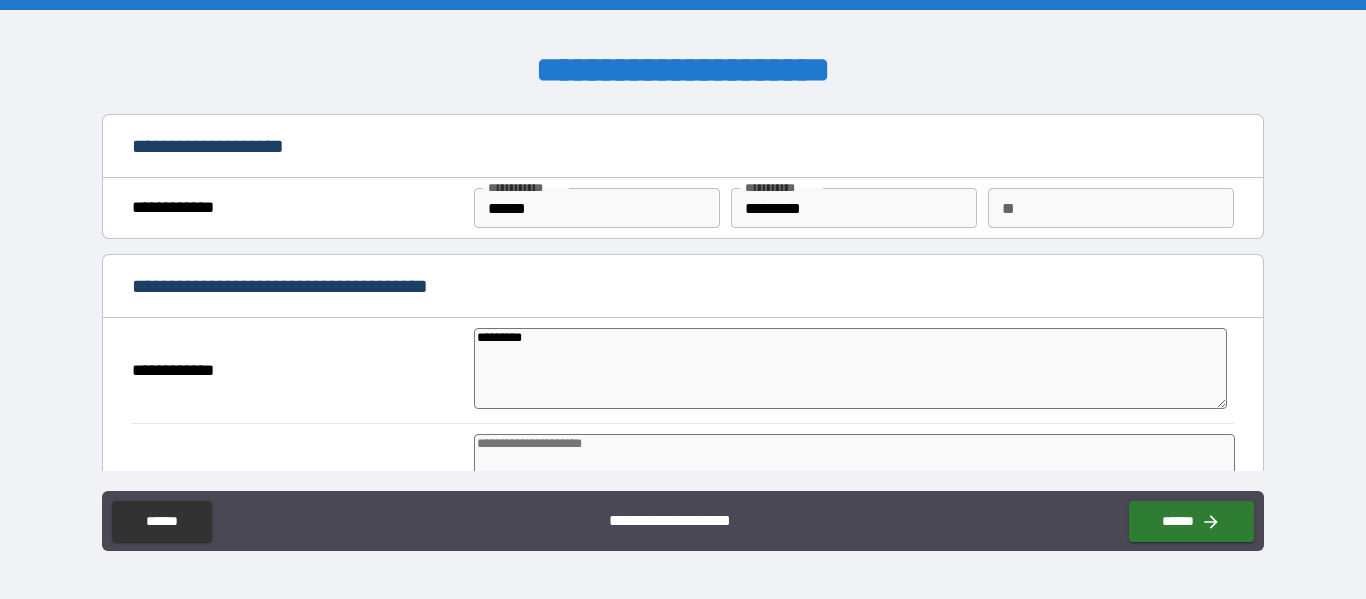 type on "*" 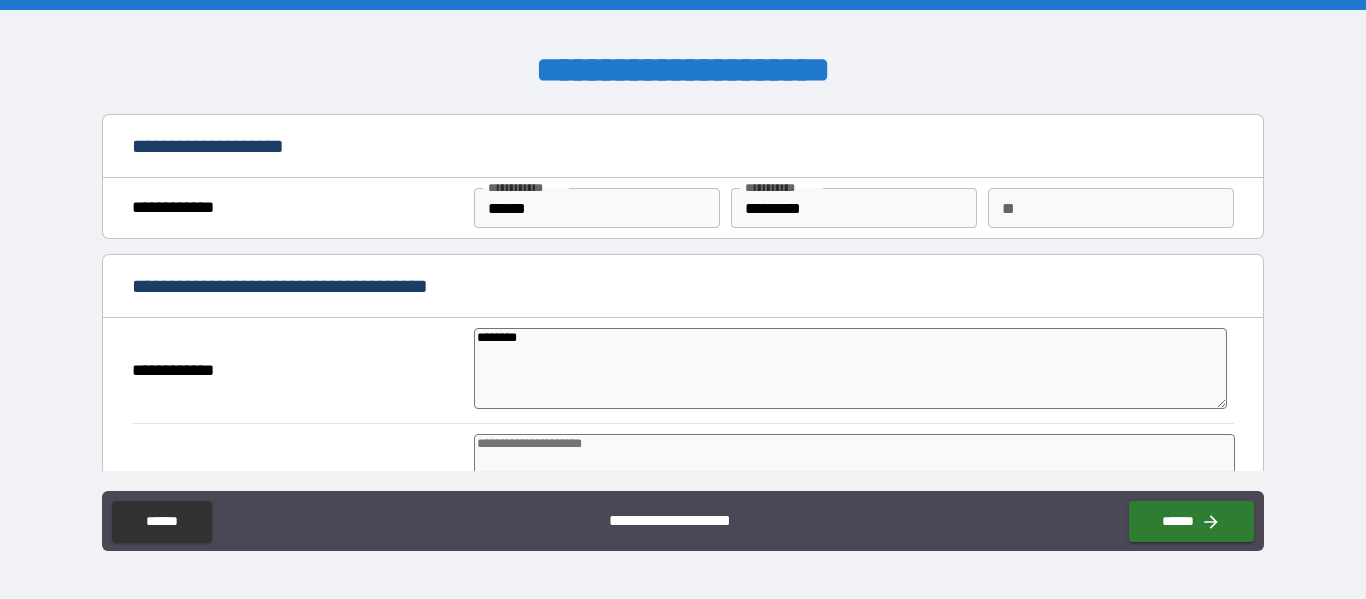 type on "*********" 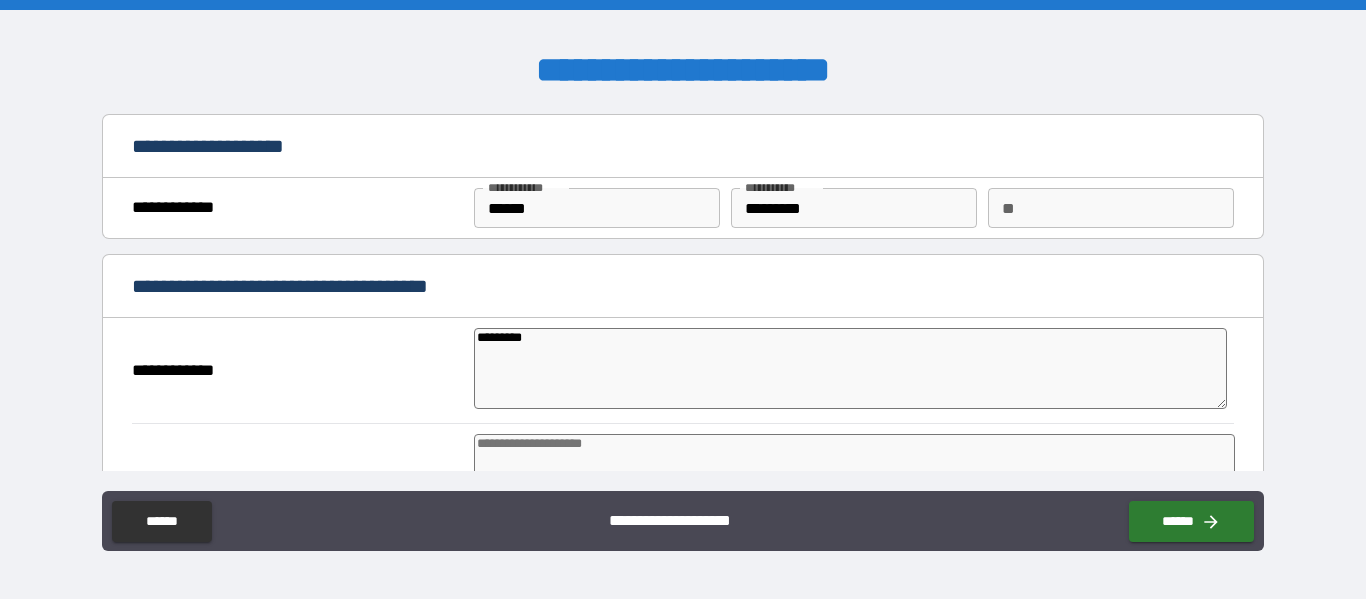 type on "*" 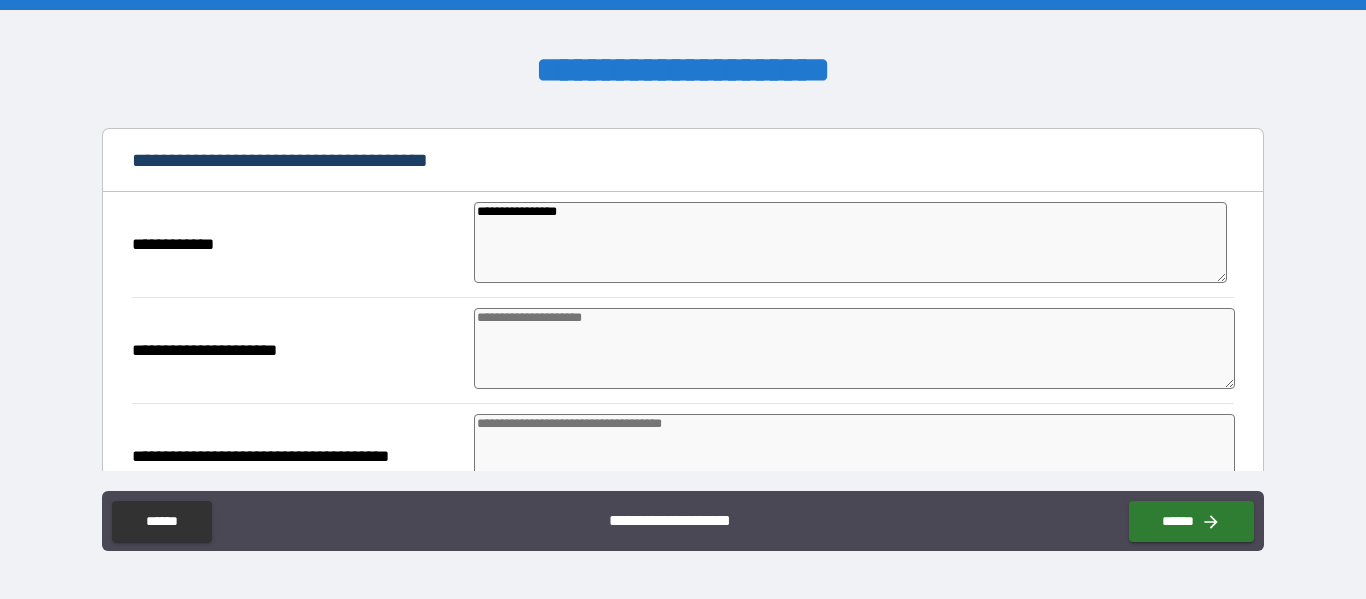scroll, scrollTop: 136, scrollLeft: 0, axis: vertical 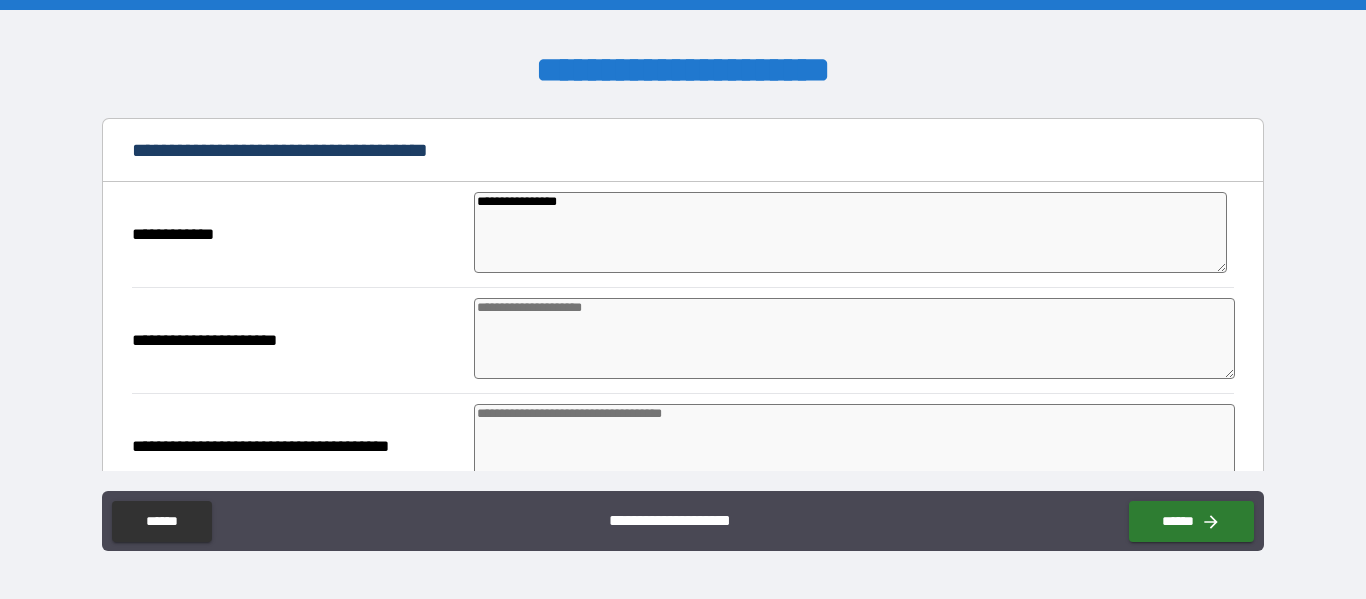 click at bounding box center (854, 338) 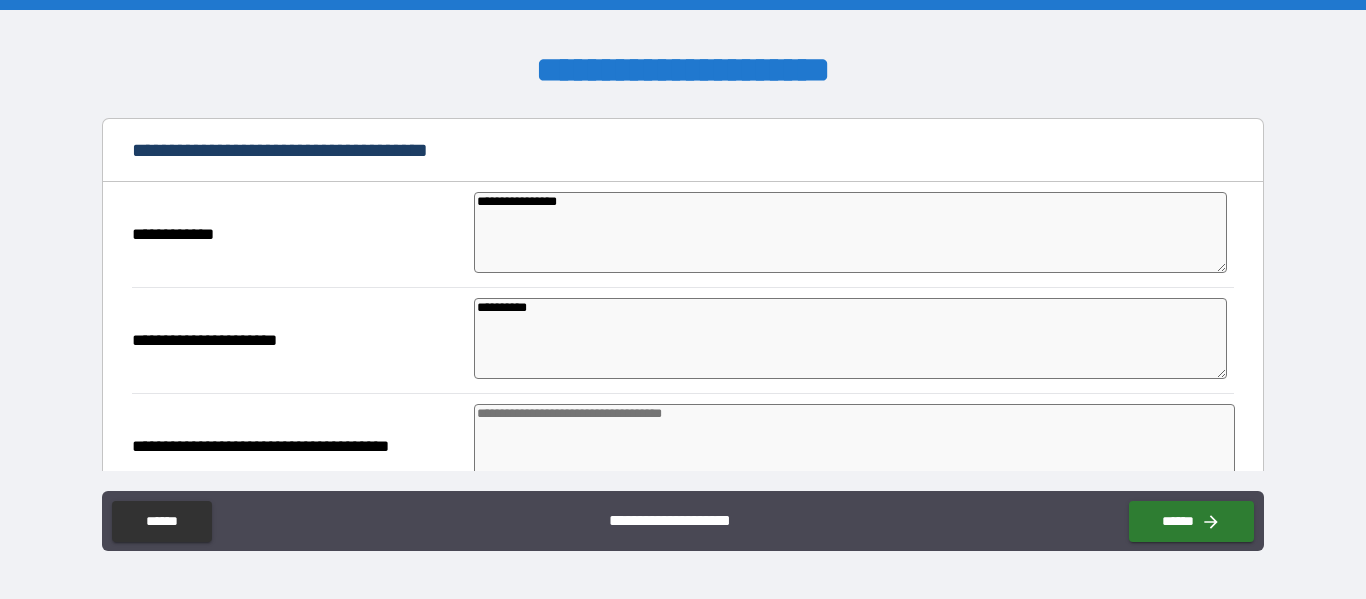 click at bounding box center [854, 444] 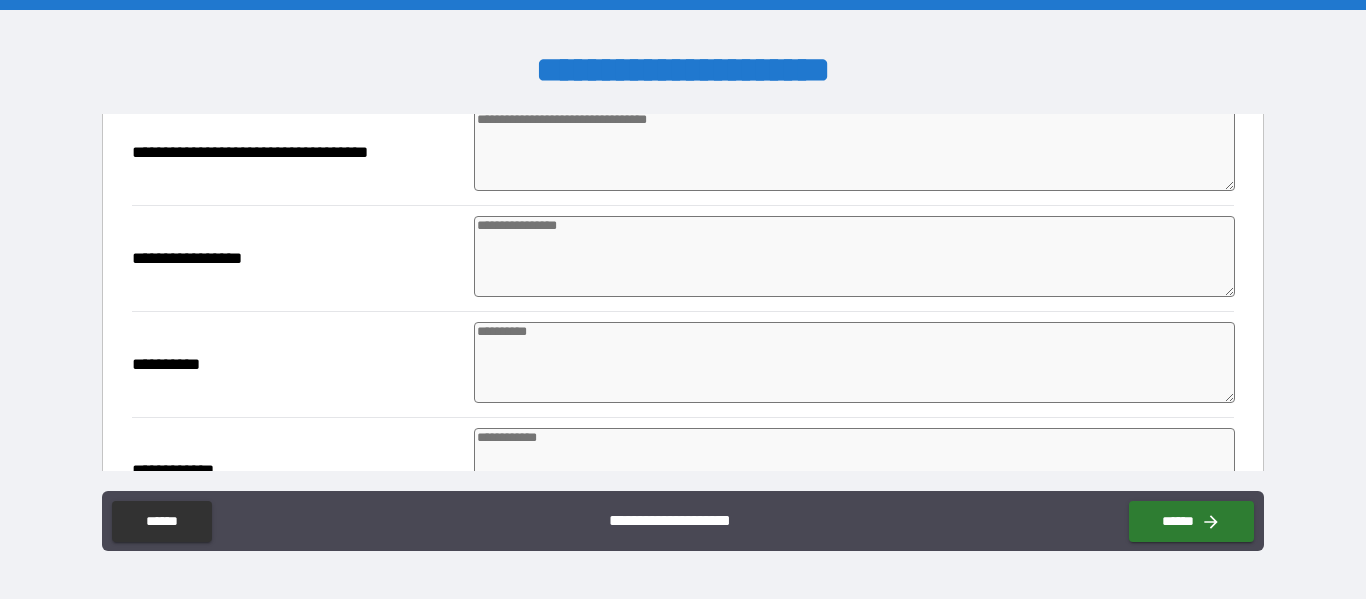 scroll, scrollTop: 750, scrollLeft: 0, axis: vertical 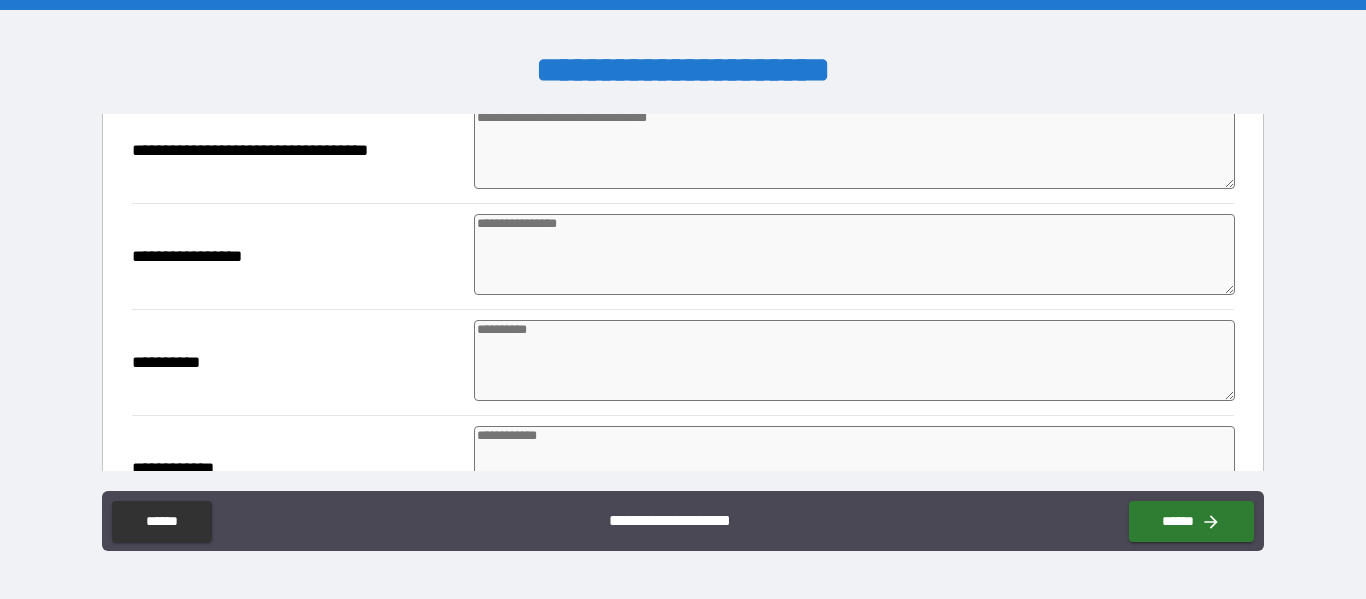 click at bounding box center [854, 254] 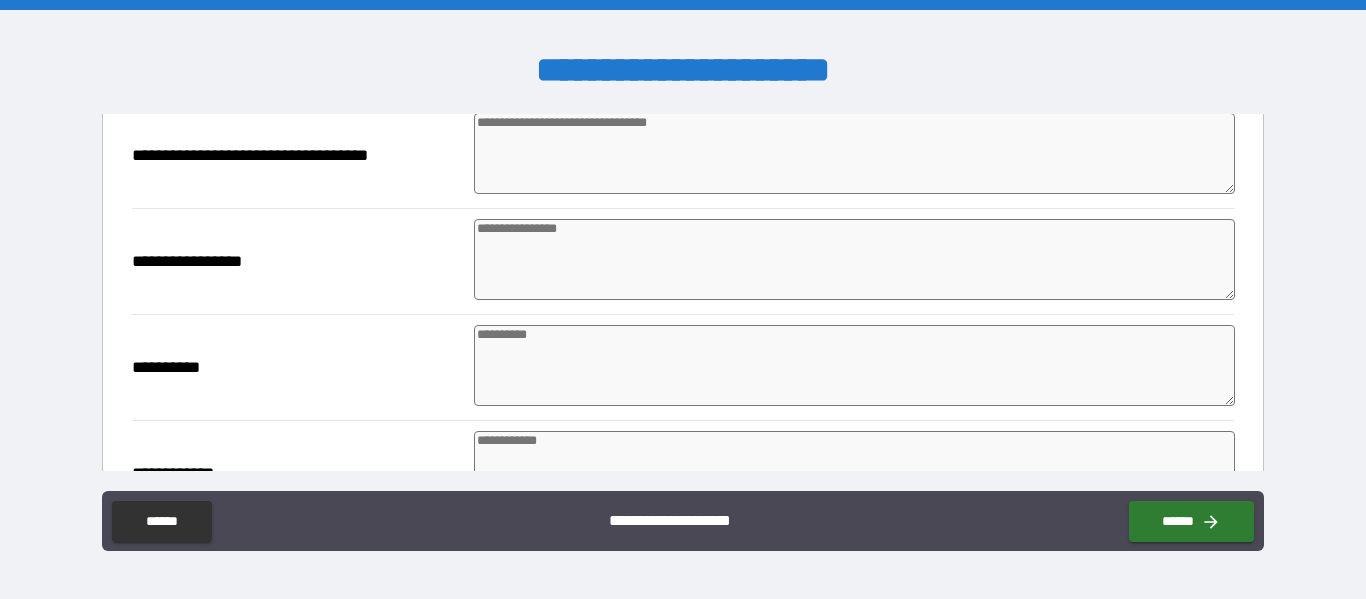scroll, scrollTop: 739, scrollLeft: 0, axis: vertical 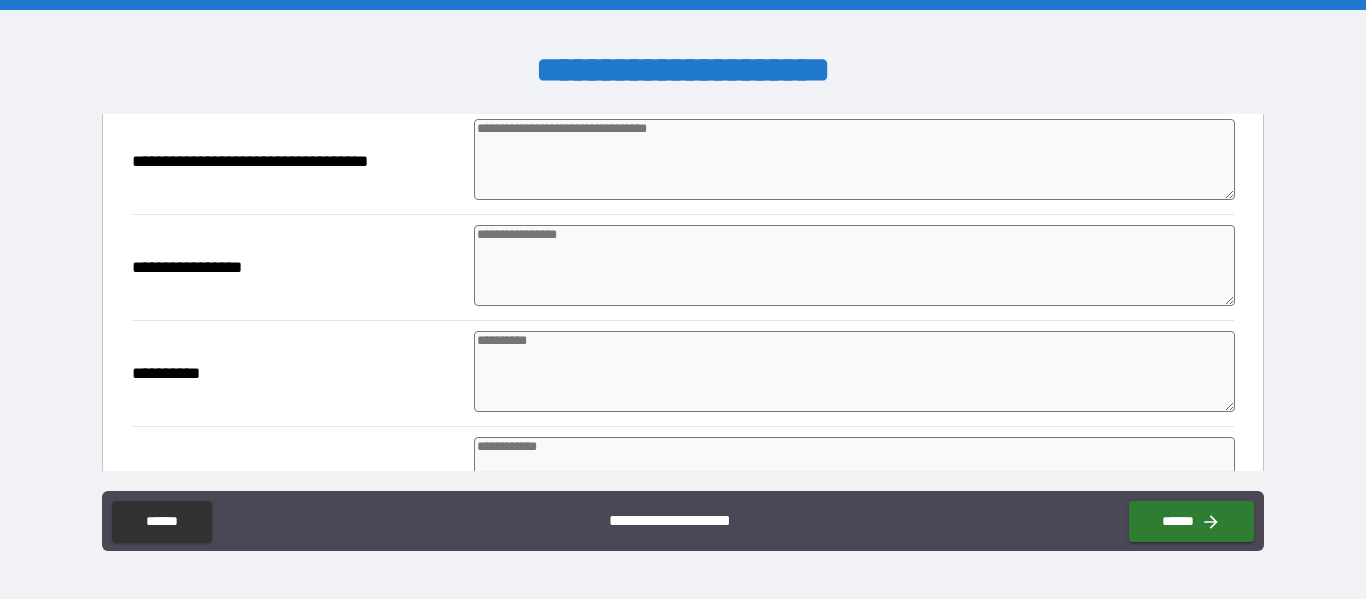 click at bounding box center [854, 265] 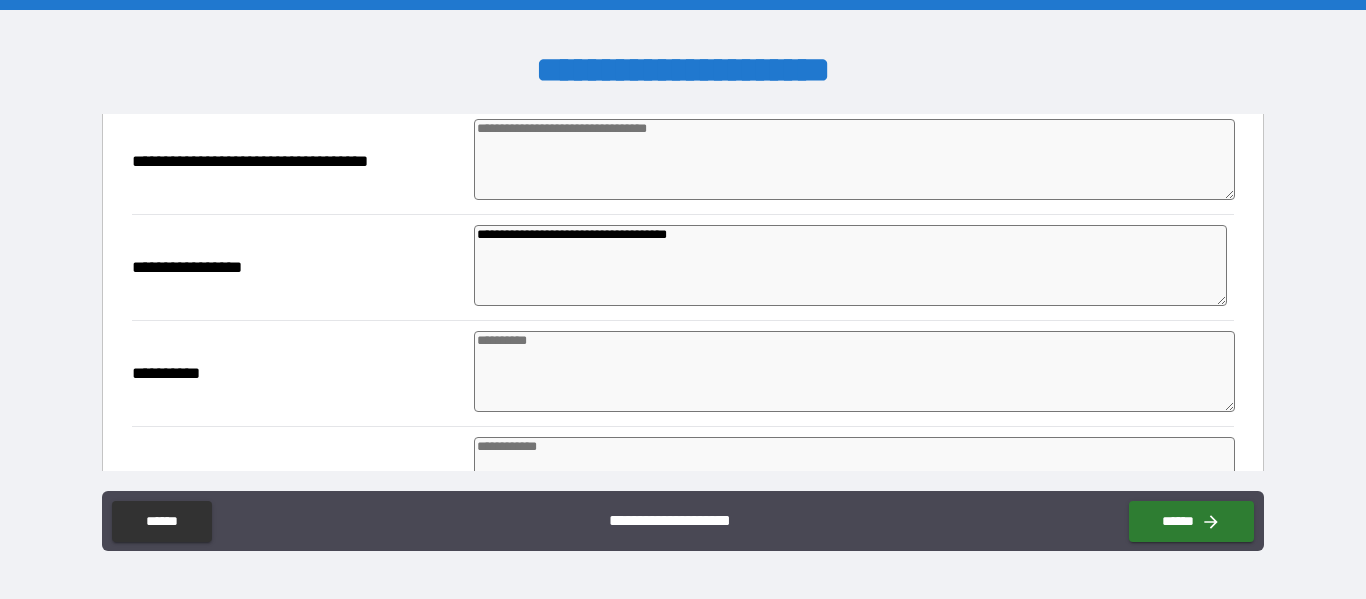 click at bounding box center [854, 371] 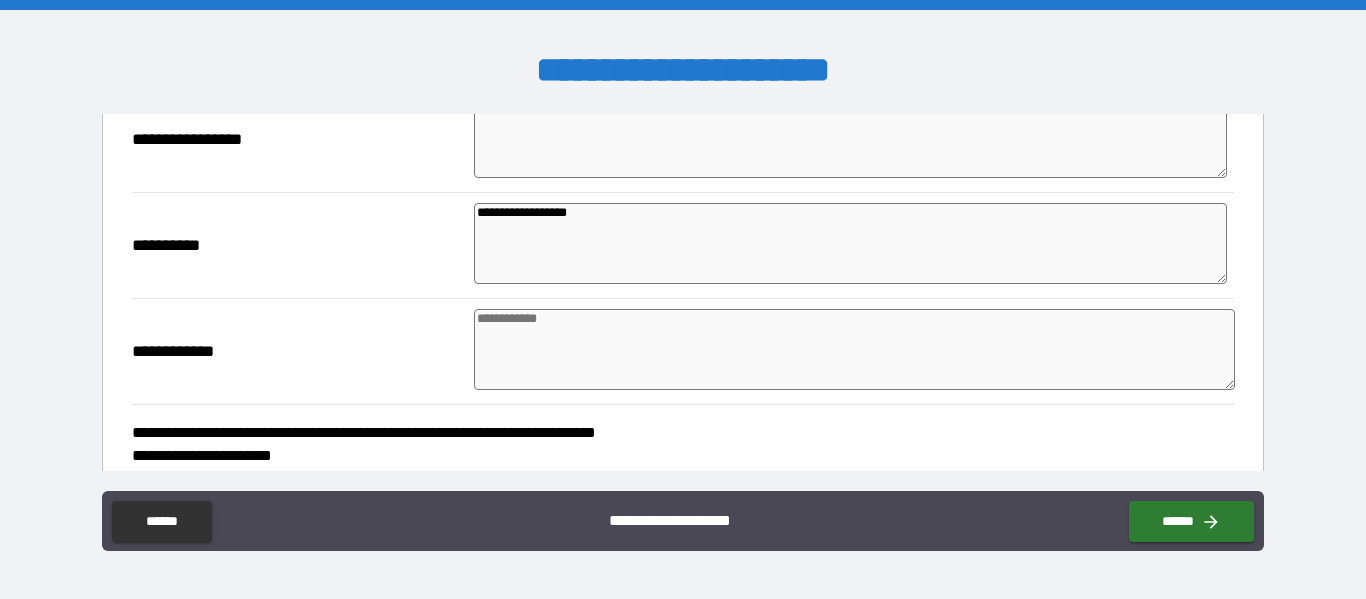 scroll, scrollTop: 869, scrollLeft: 0, axis: vertical 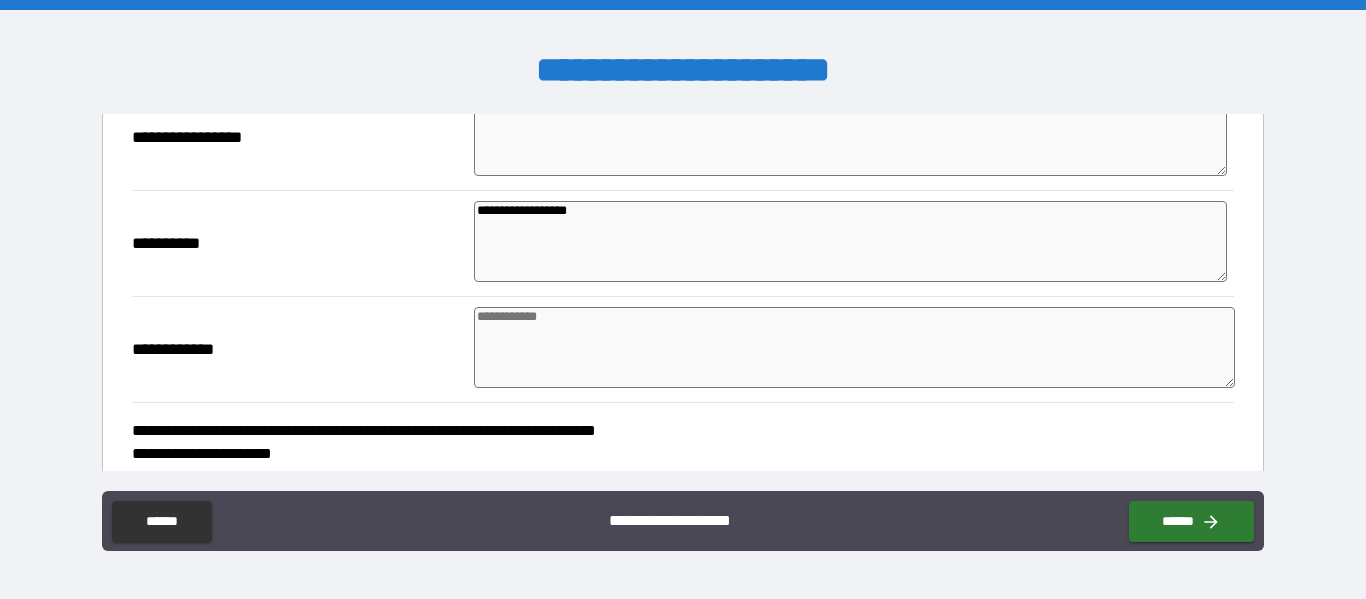 click at bounding box center [854, 347] 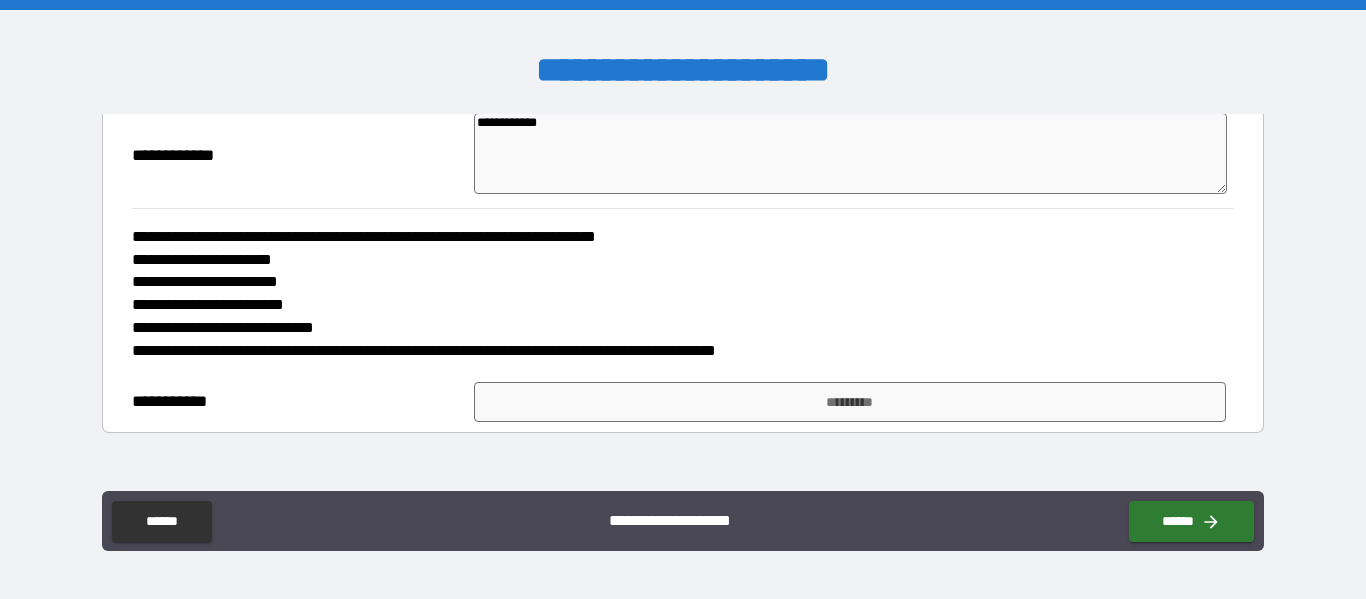 scroll, scrollTop: 1068, scrollLeft: 0, axis: vertical 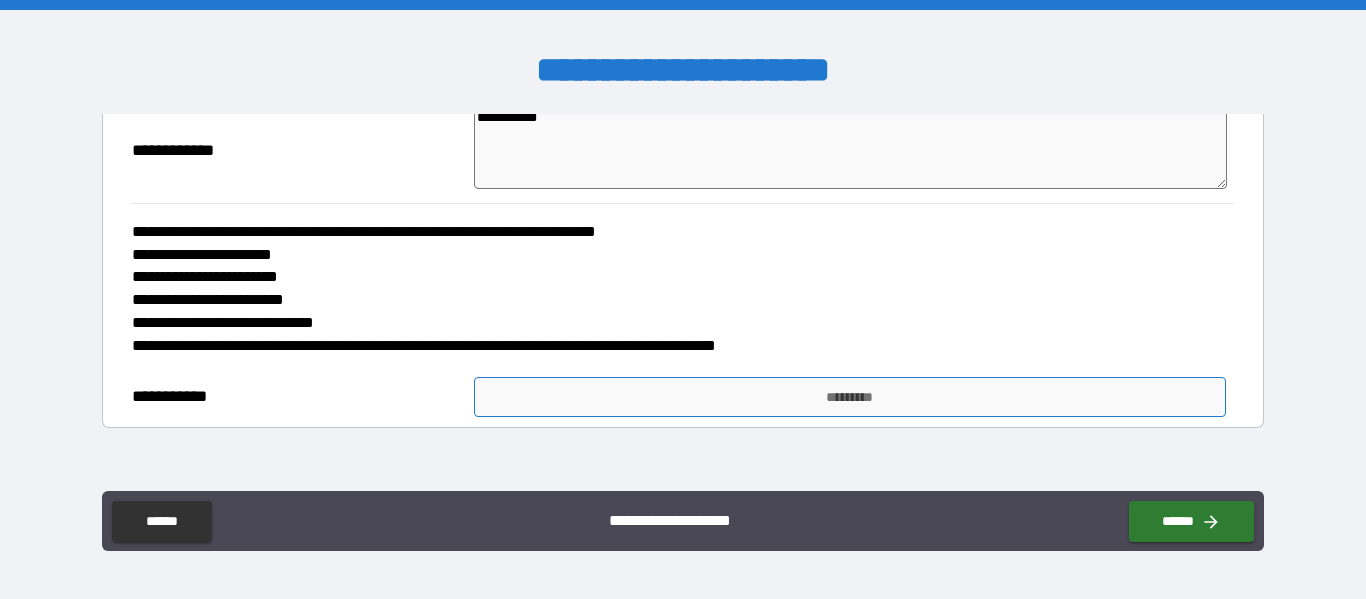 click on "*********" at bounding box center (850, 397) 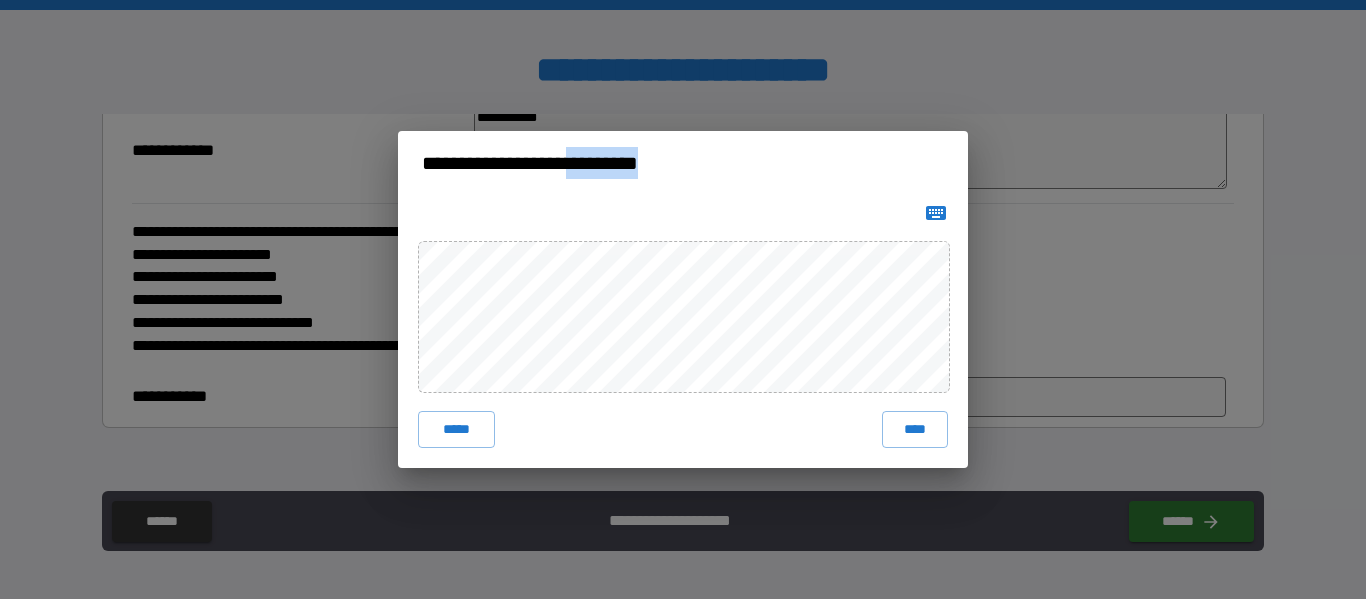 click on "***** ****" at bounding box center [683, 331] 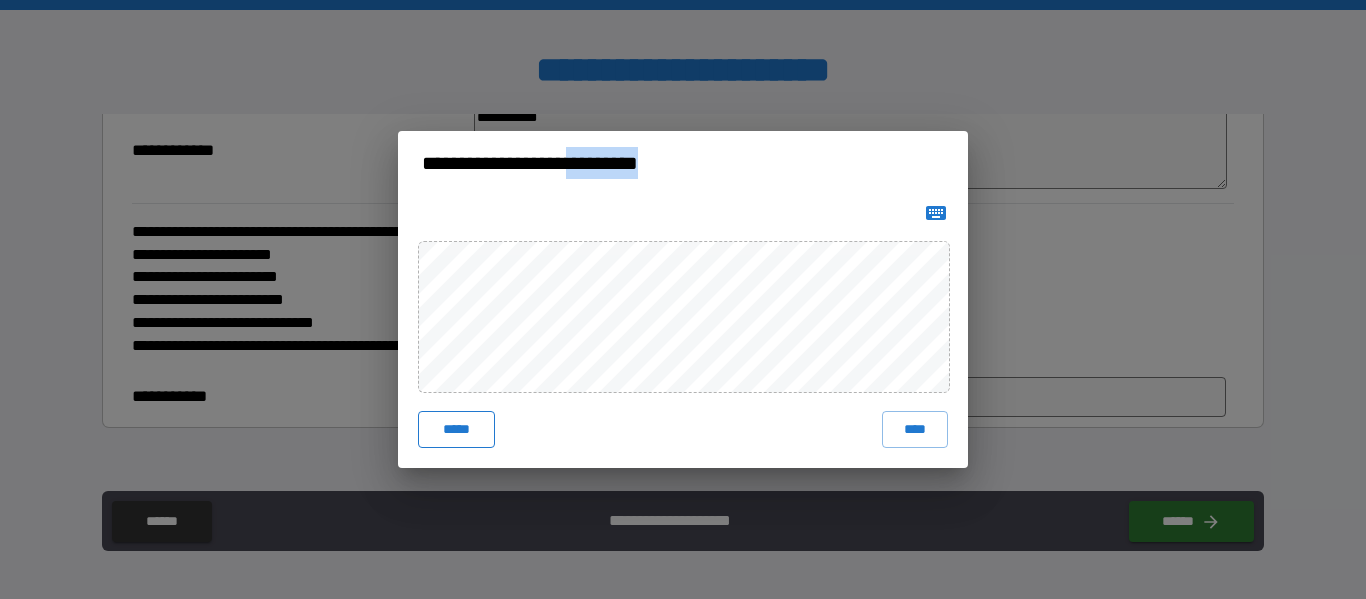 click on "*****" at bounding box center (456, 429) 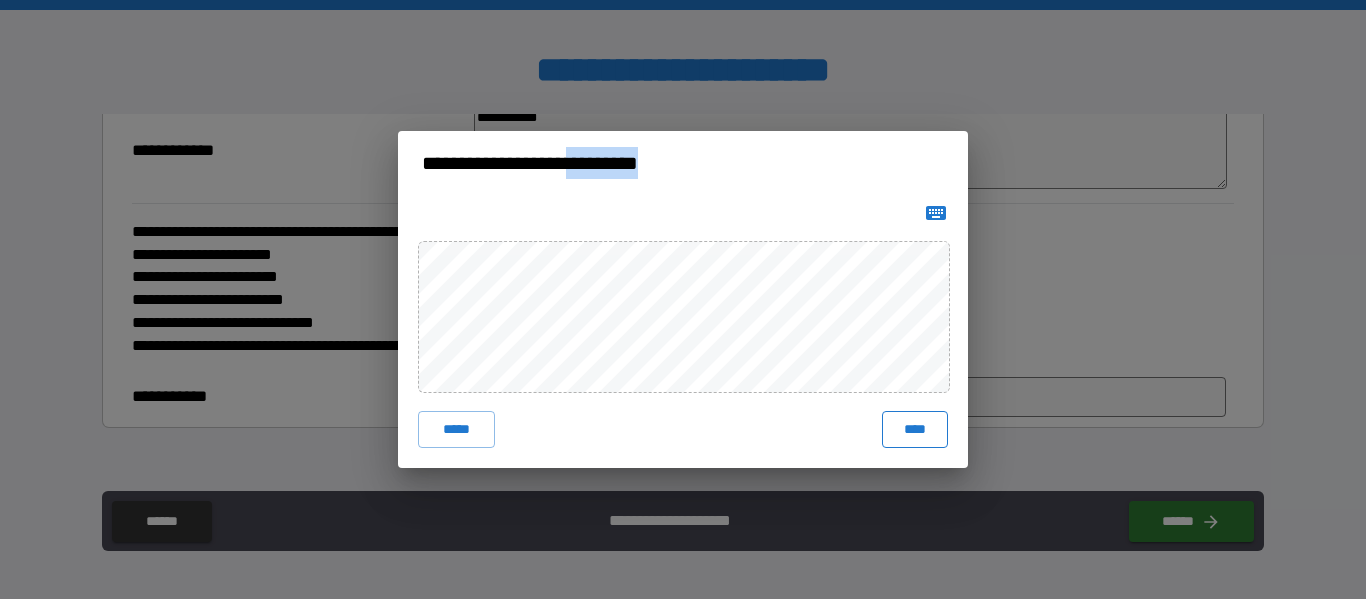 click on "****" at bounding box center [915, 429] 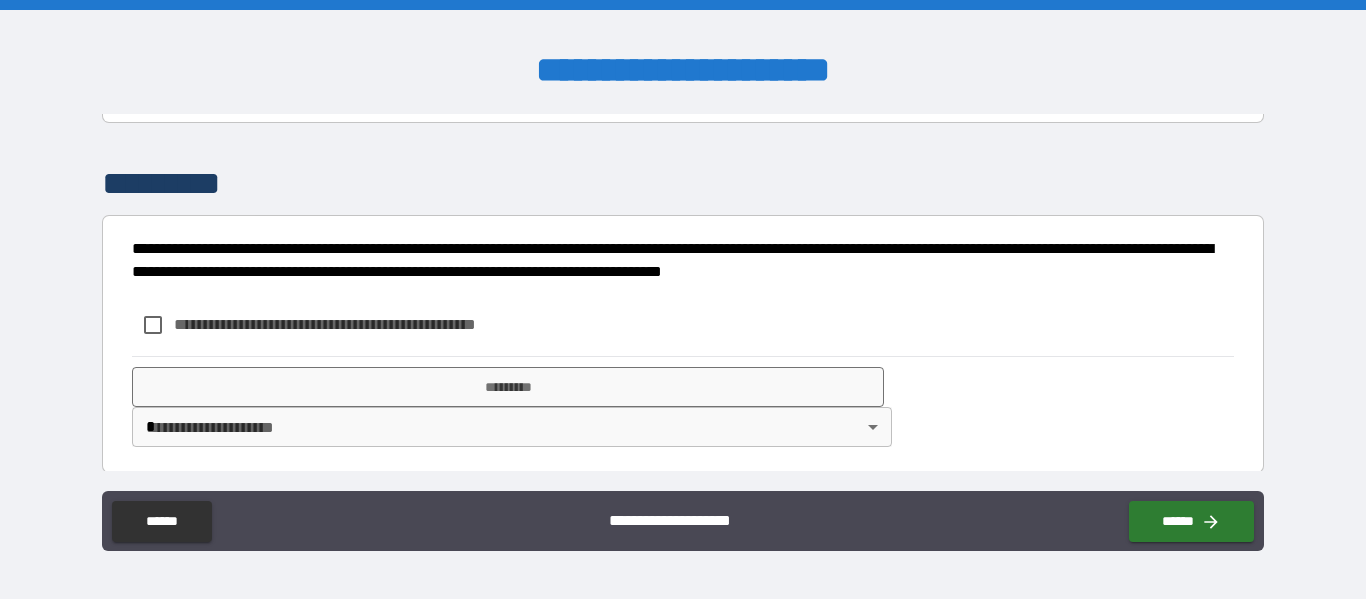 scroll, scrollTop: 1397, scrollLeft: 0, axis: vertical 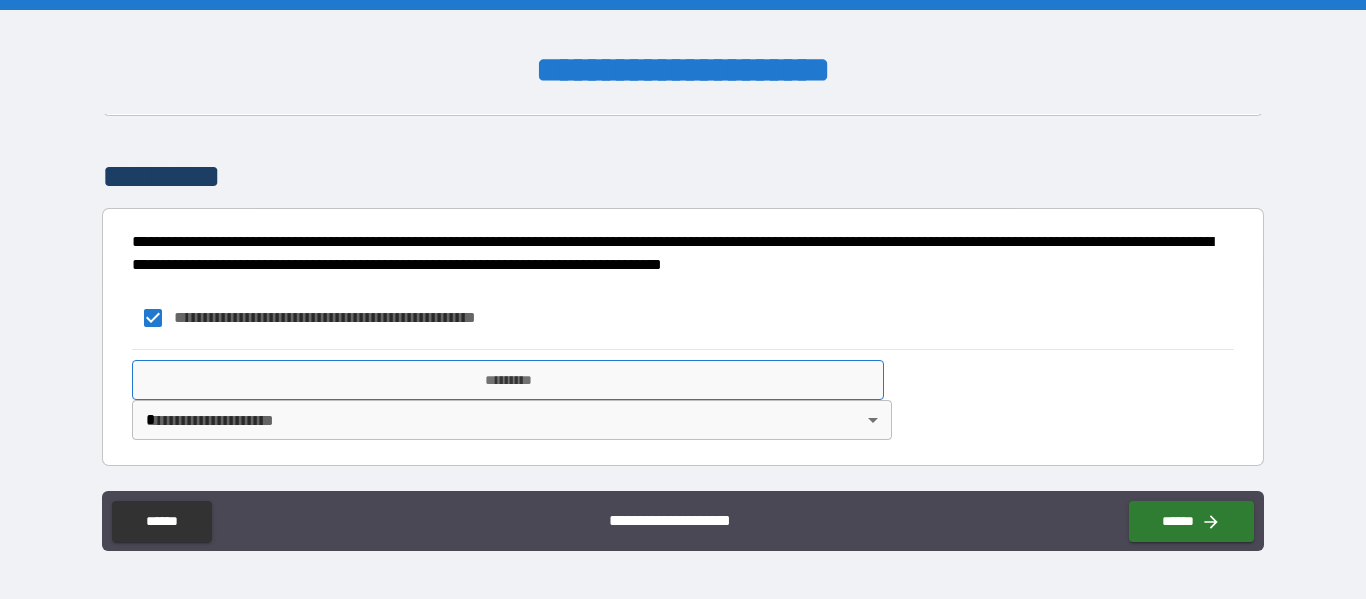 click on "*********" at bounding box center [508, 380] 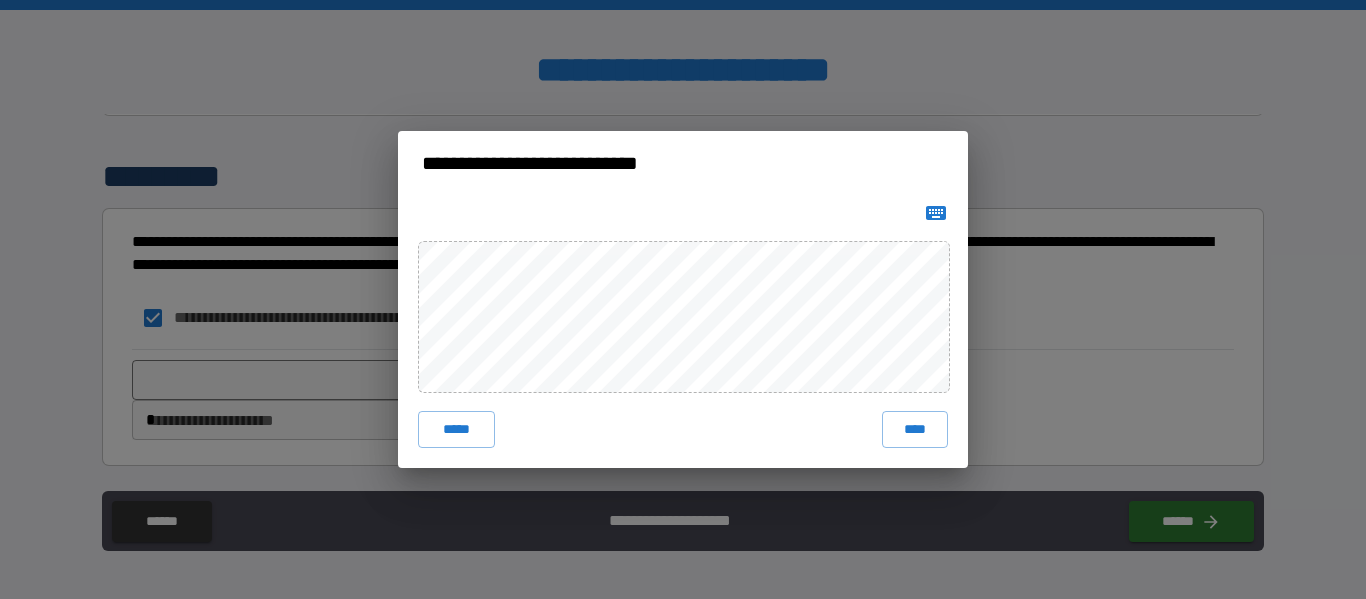 click on "**********" at bounding box center [683, 299] 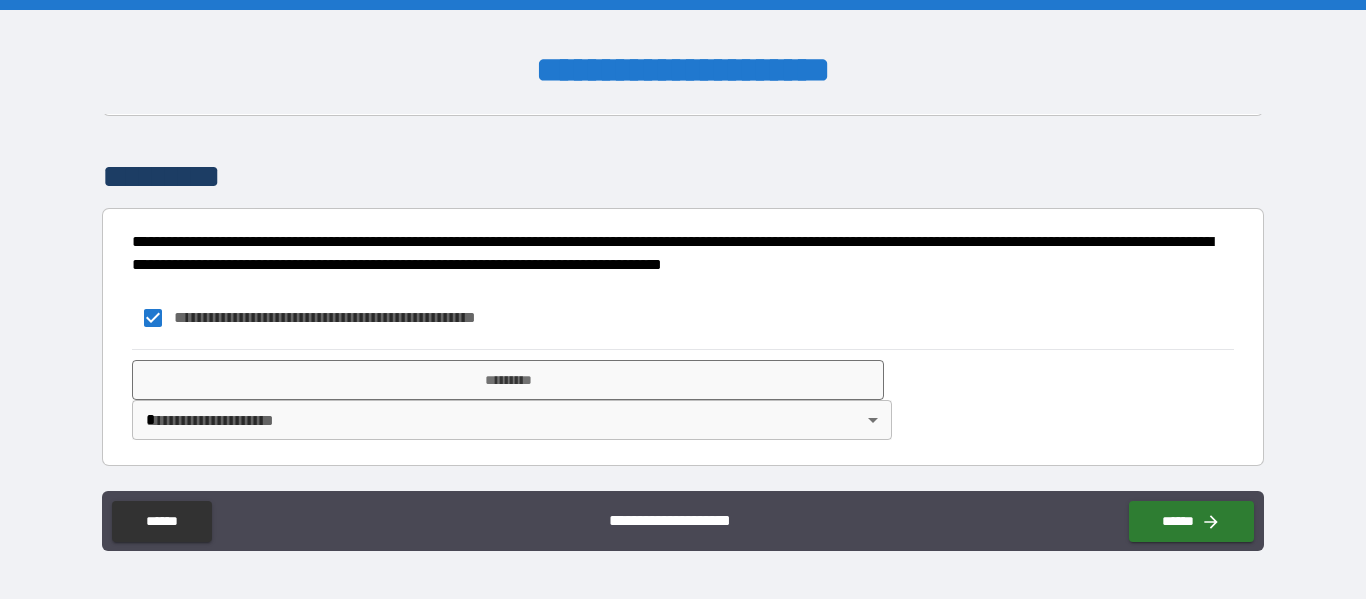 click on "**********" at bounding box center [683, 299] 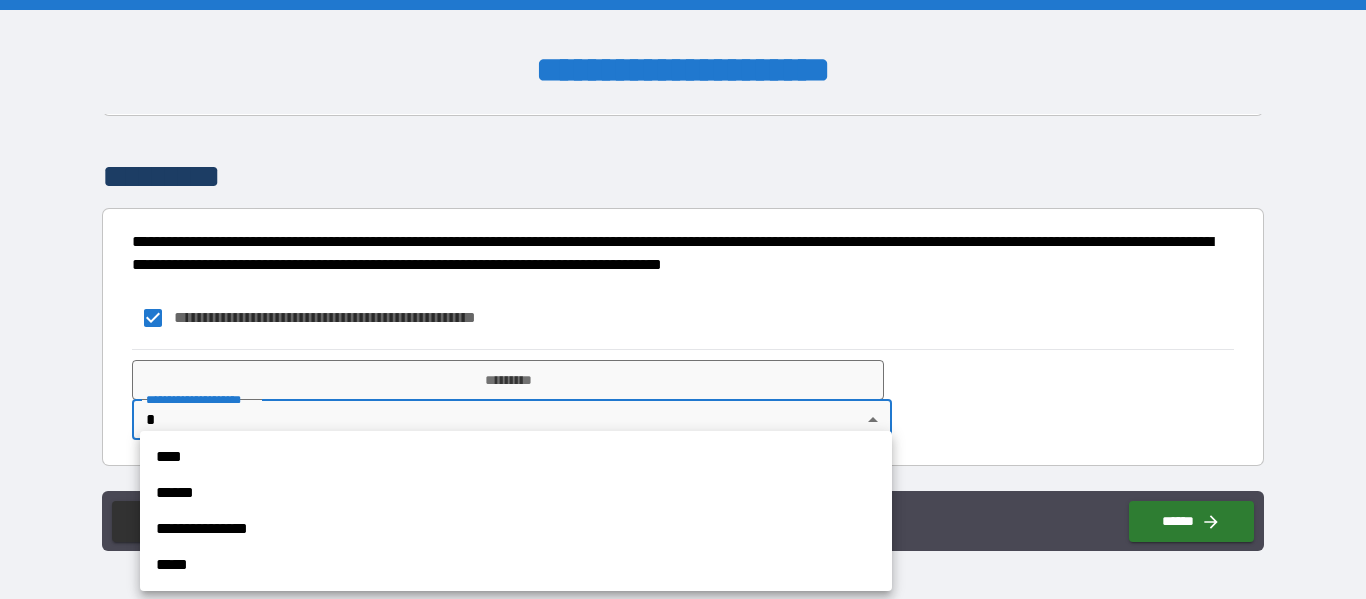 click on "****" at bounding box center (516, 457) 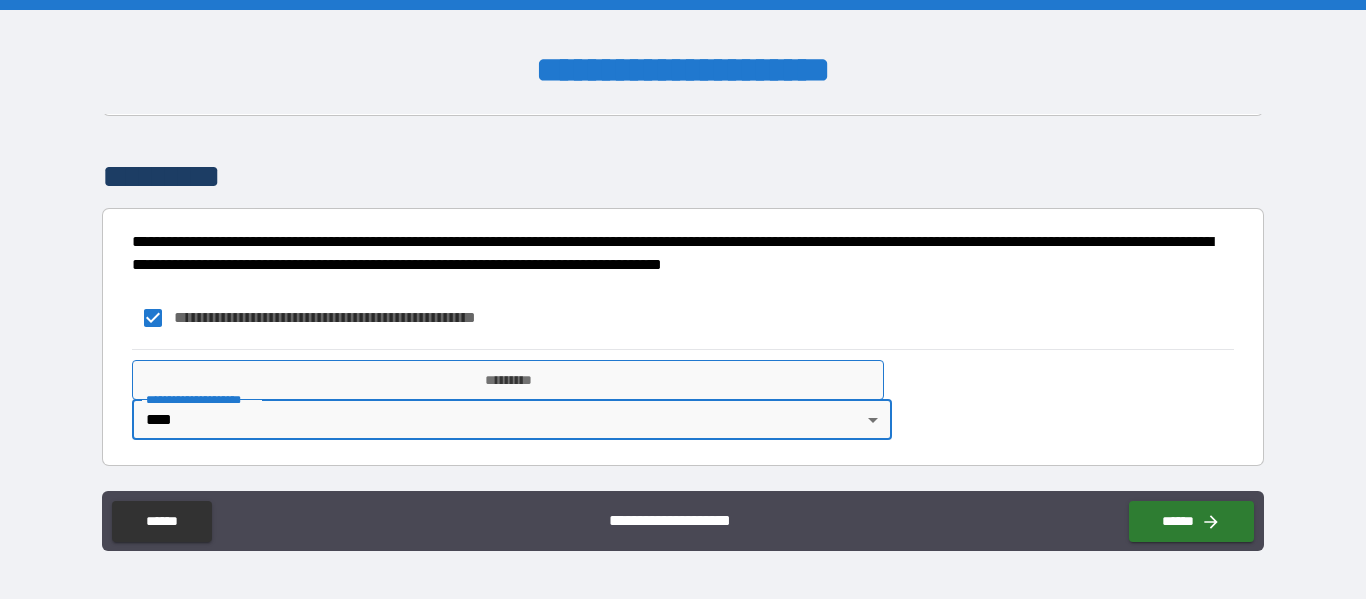 click on "*********" at bounding box center [508, 380] 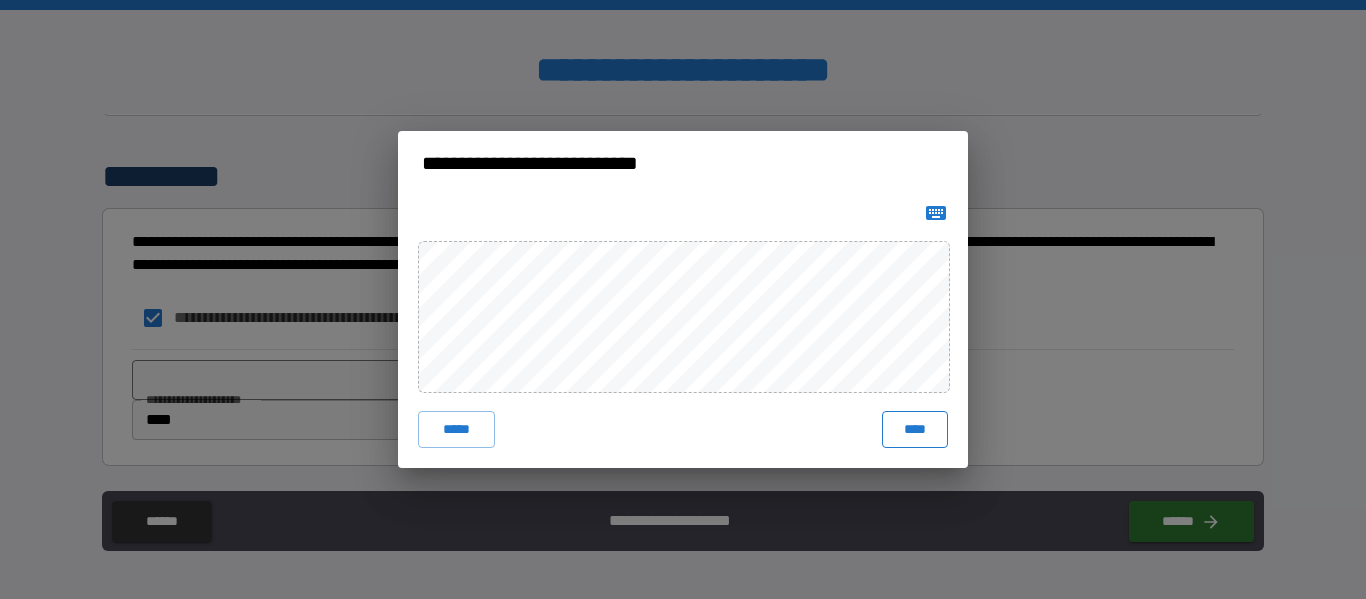 click on "****" at bounding box center (915, 429) 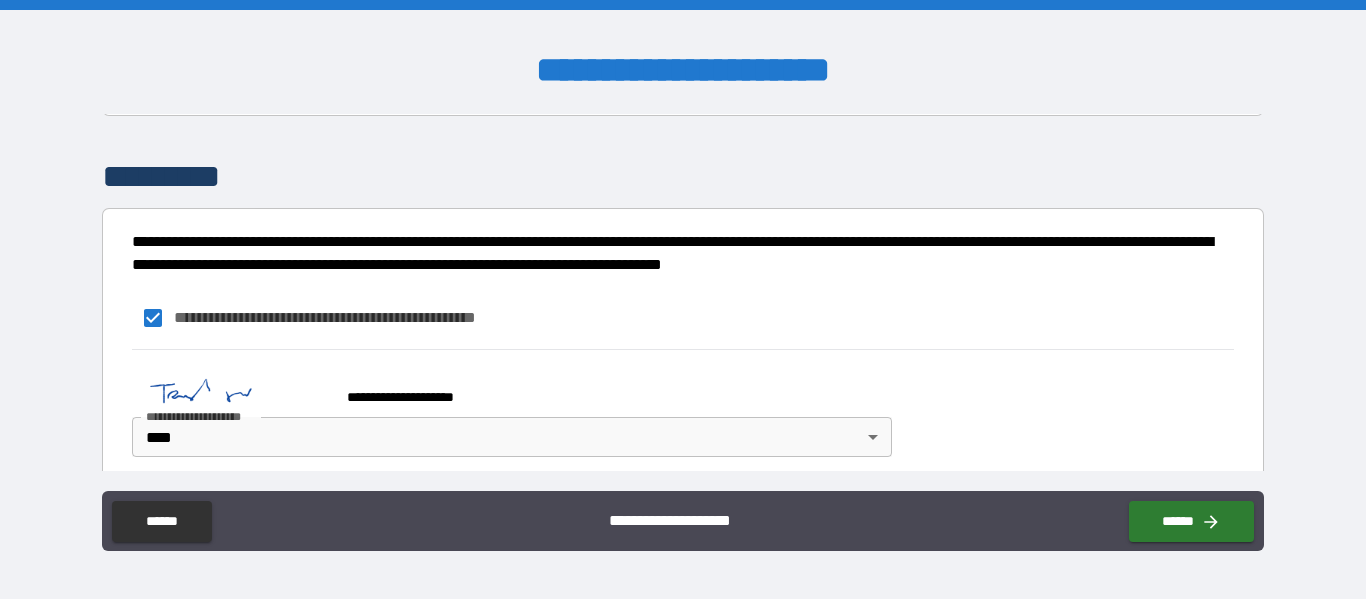 scroll, scrollTop: 1414, scrollLeft: 0, axis: vertical 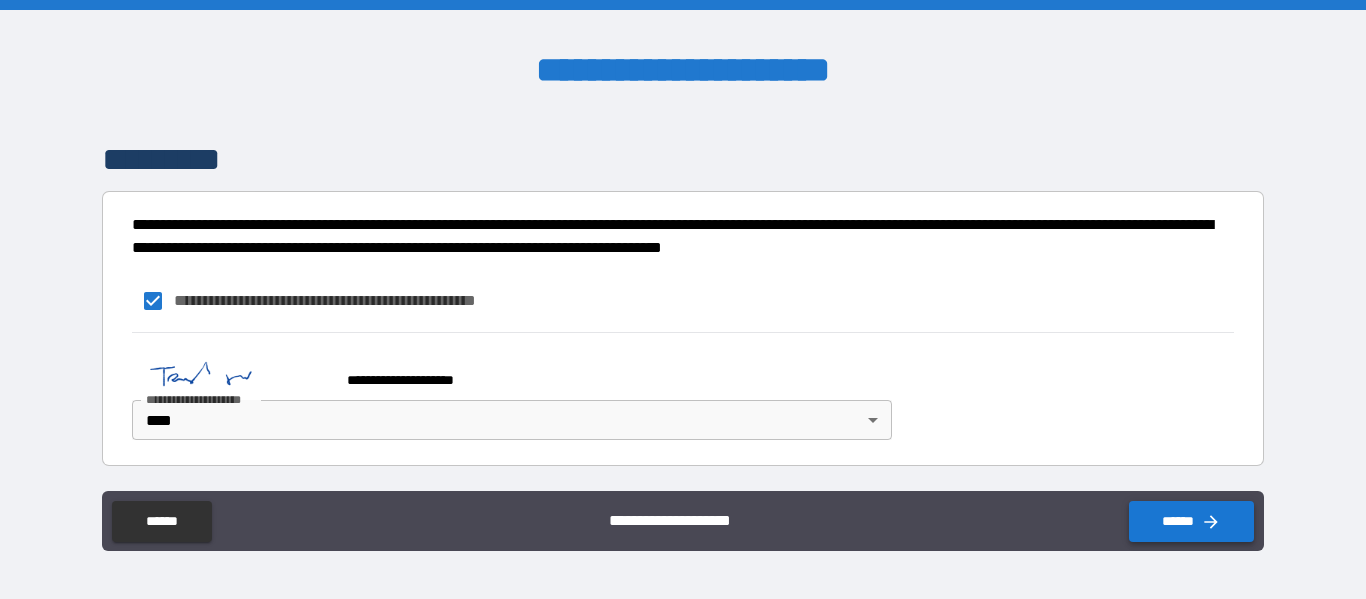click on "******" at bounding box center (1191, 521) 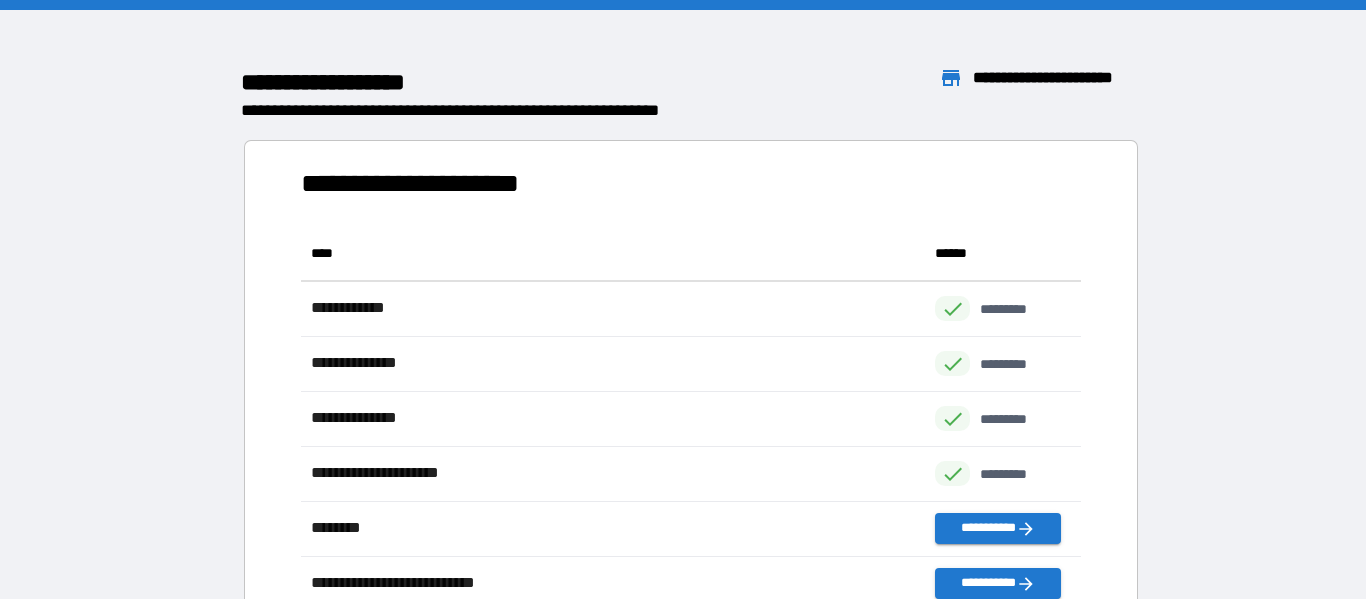 scroll, scrollTop: 1, scrollLeft: 1, axis: both 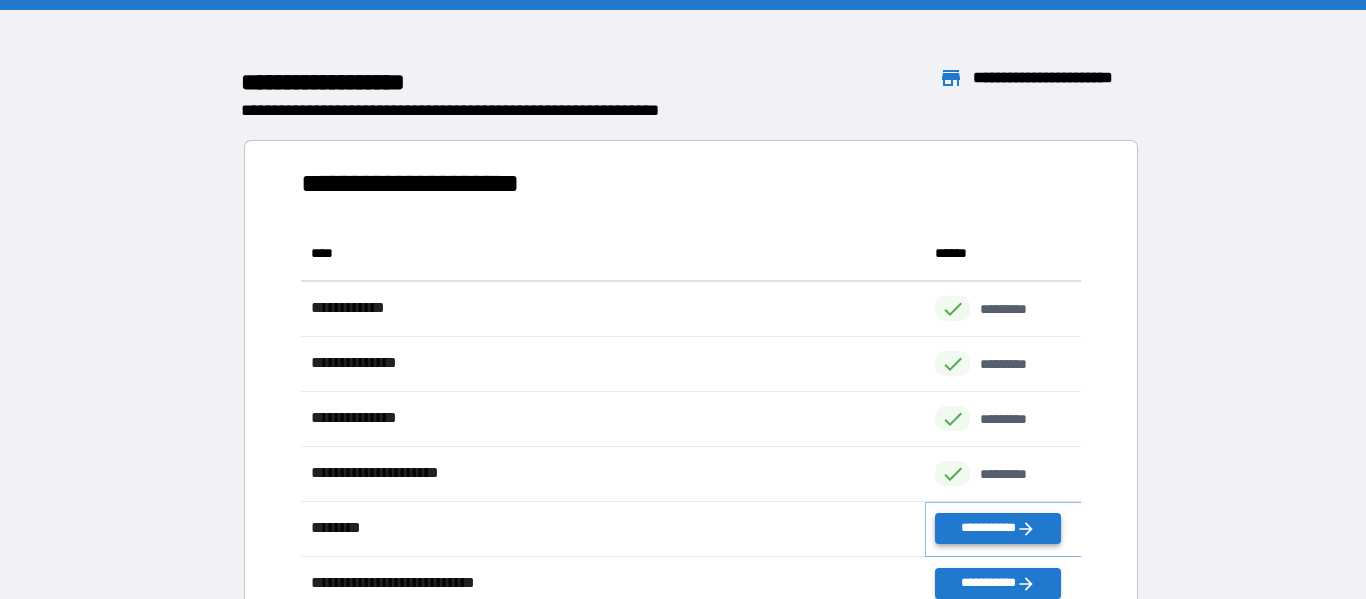 click on "**********" at bounding box center (997, 528) 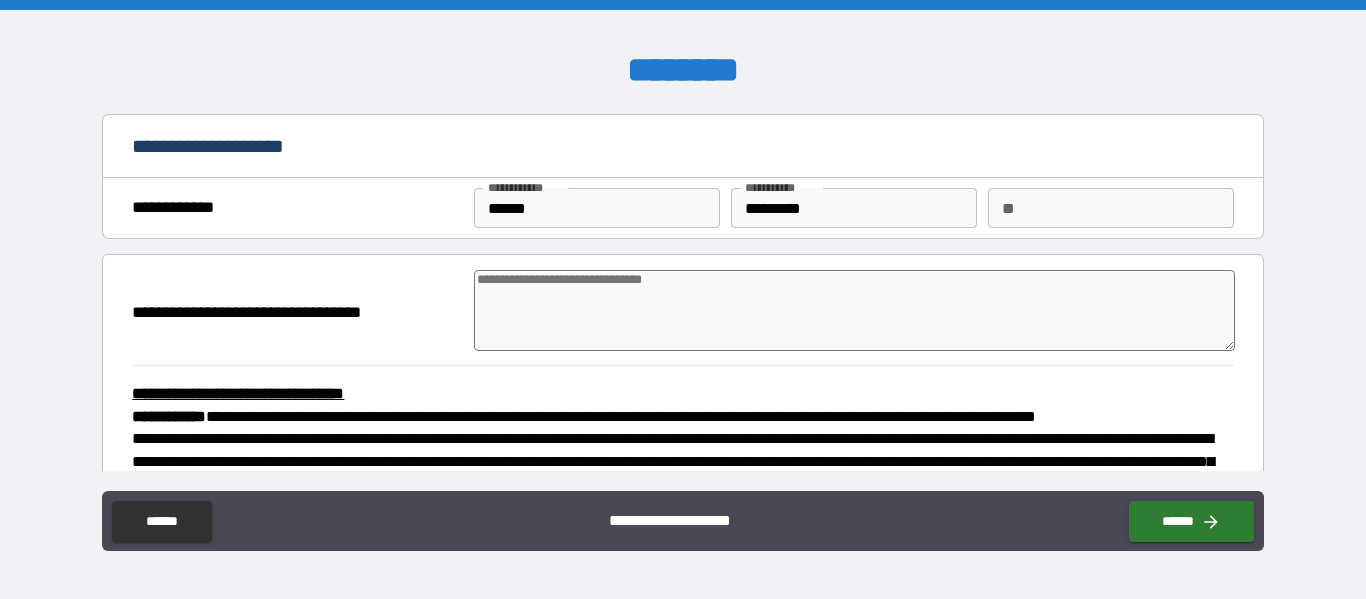 click at bounding box center (854, 310) 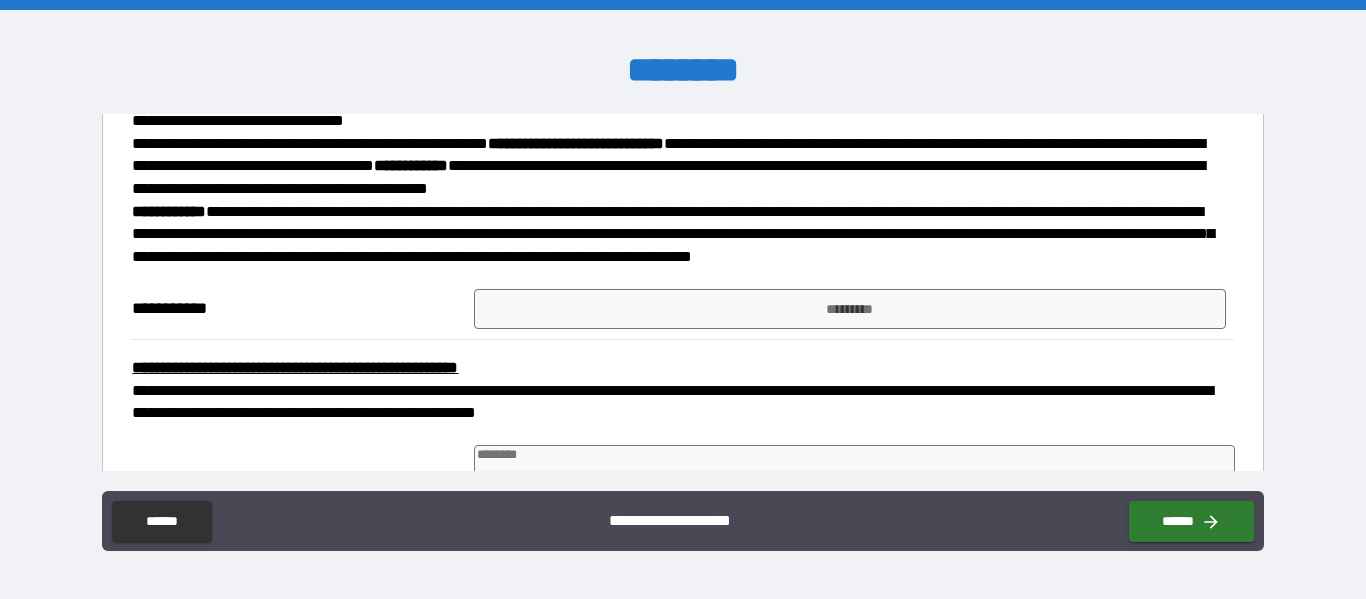 scroll, scrollTop: 369, scrollLeft: 0, axis: vertical 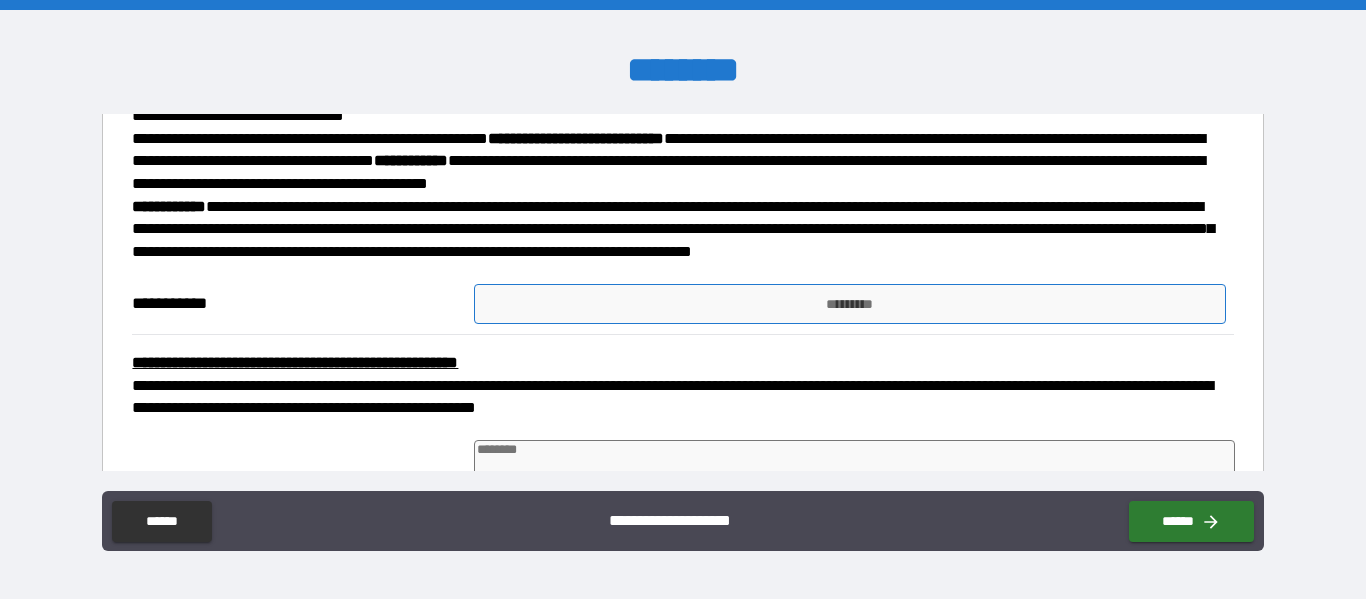 click on "*********" at bounding box center [850, 304] 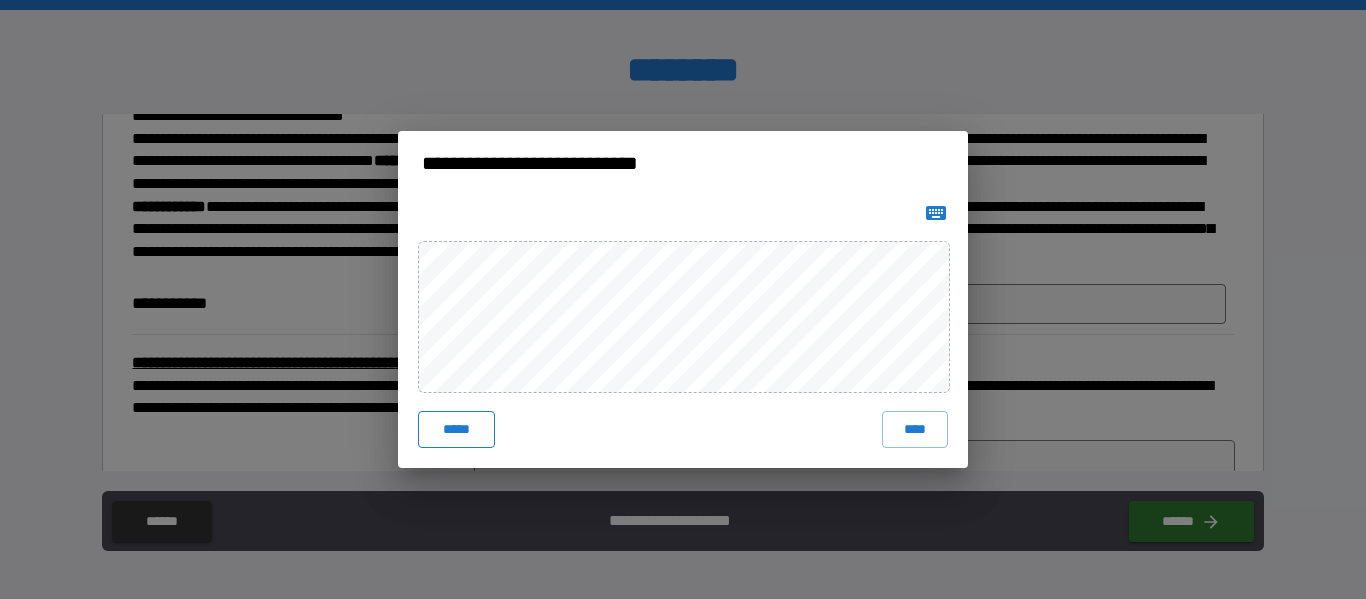 click on "*****" at bounding box center (456, 429) 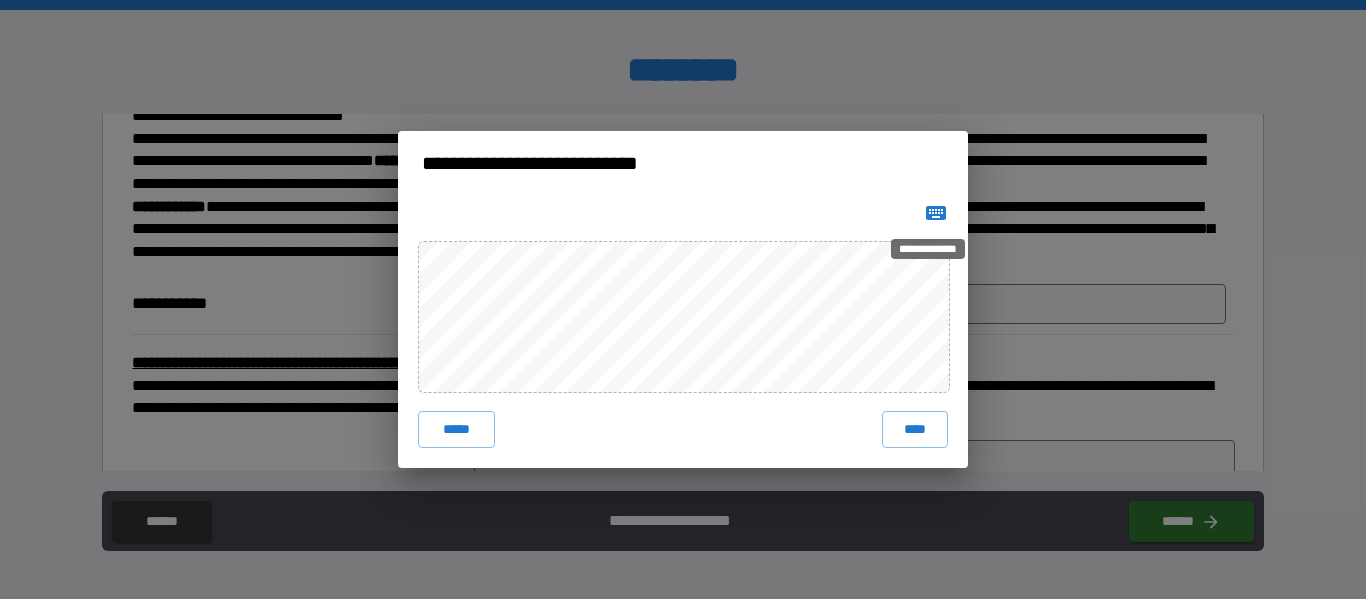 click 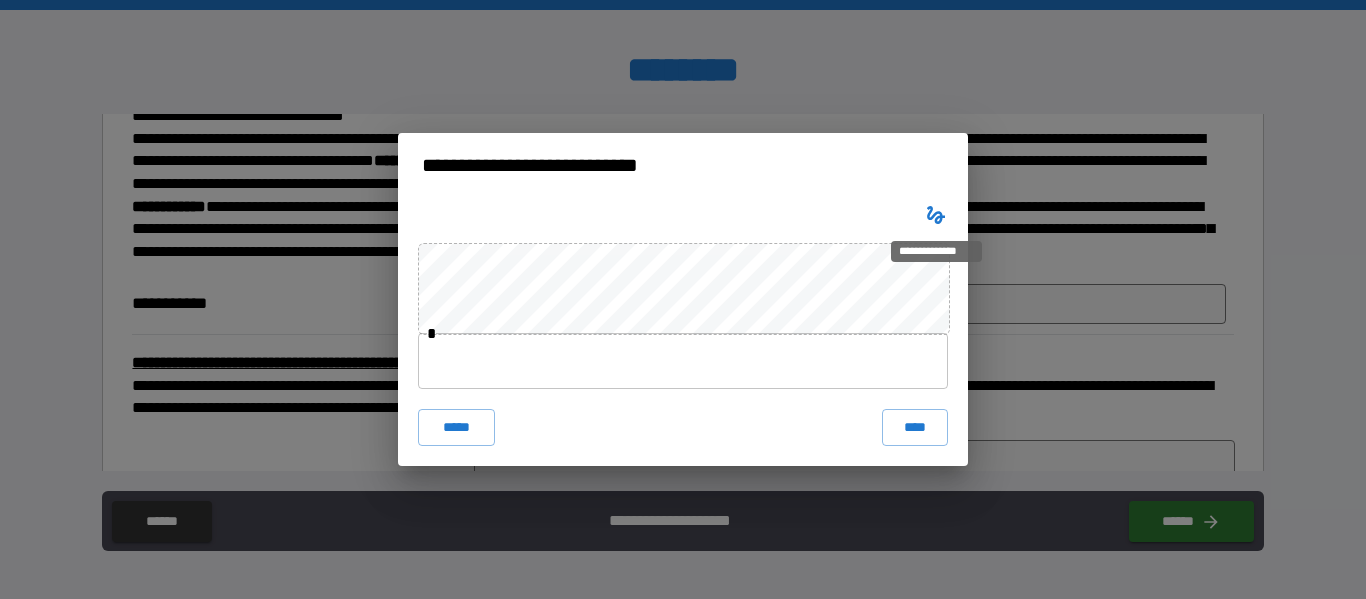 click 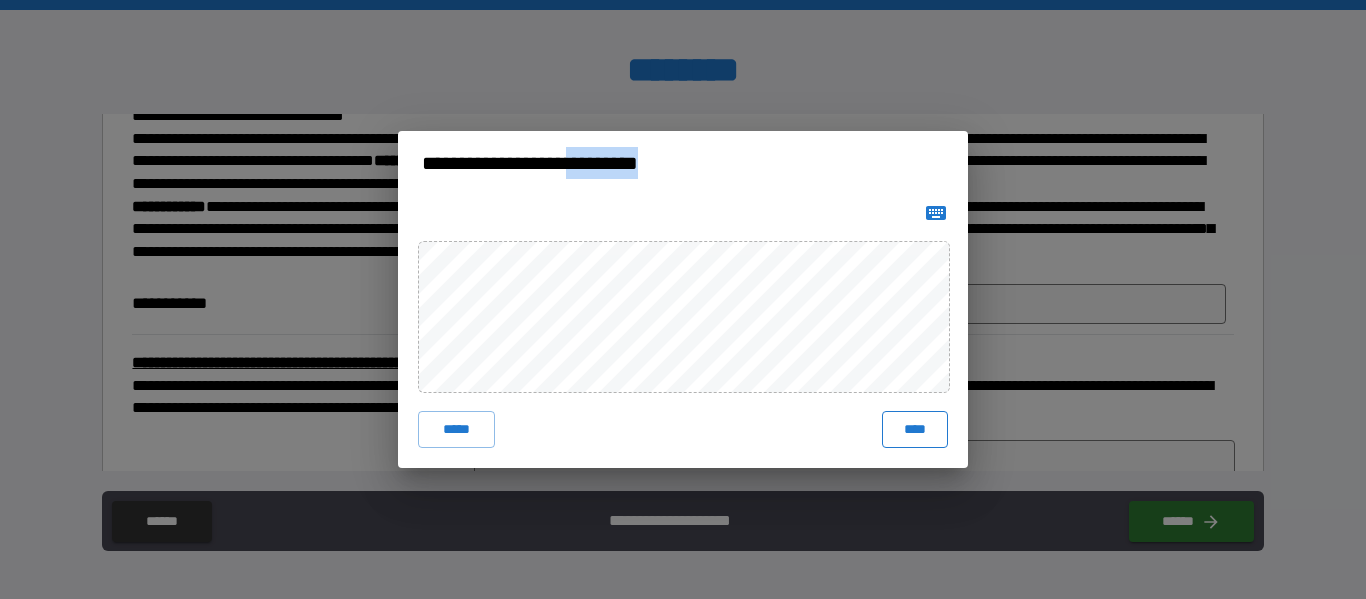 click on "****" at bounding box center (915, 429) 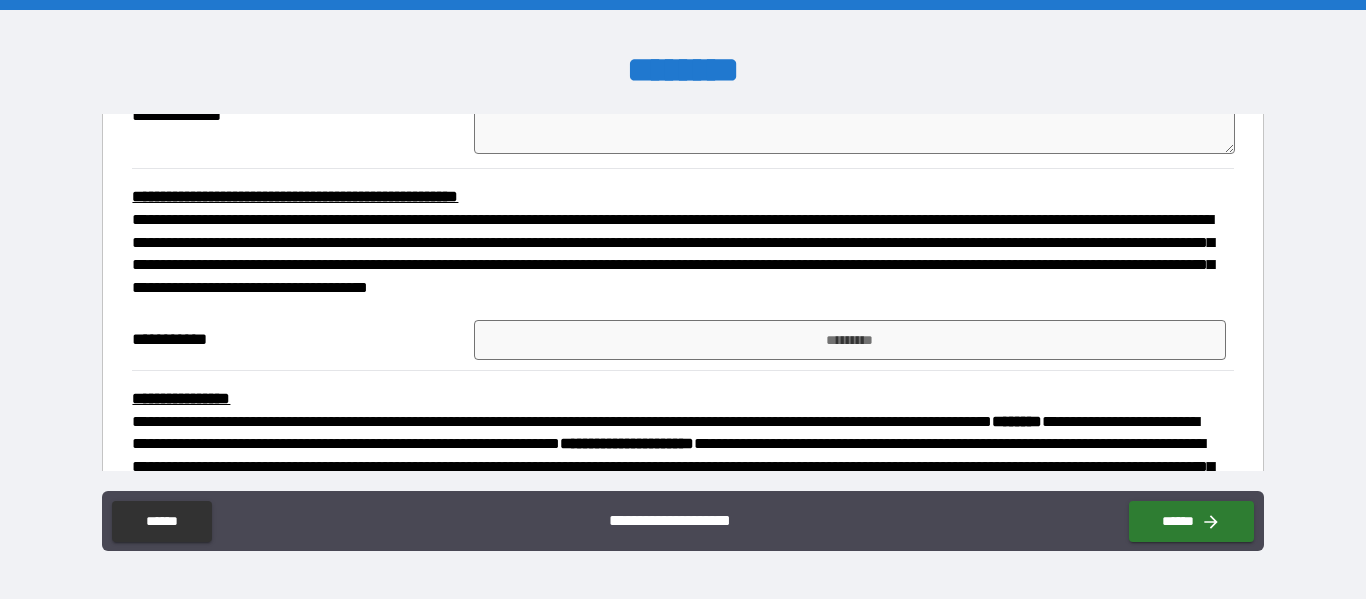 scroll, scrollTop: 966, scrollLeft: 0, axis: vertical 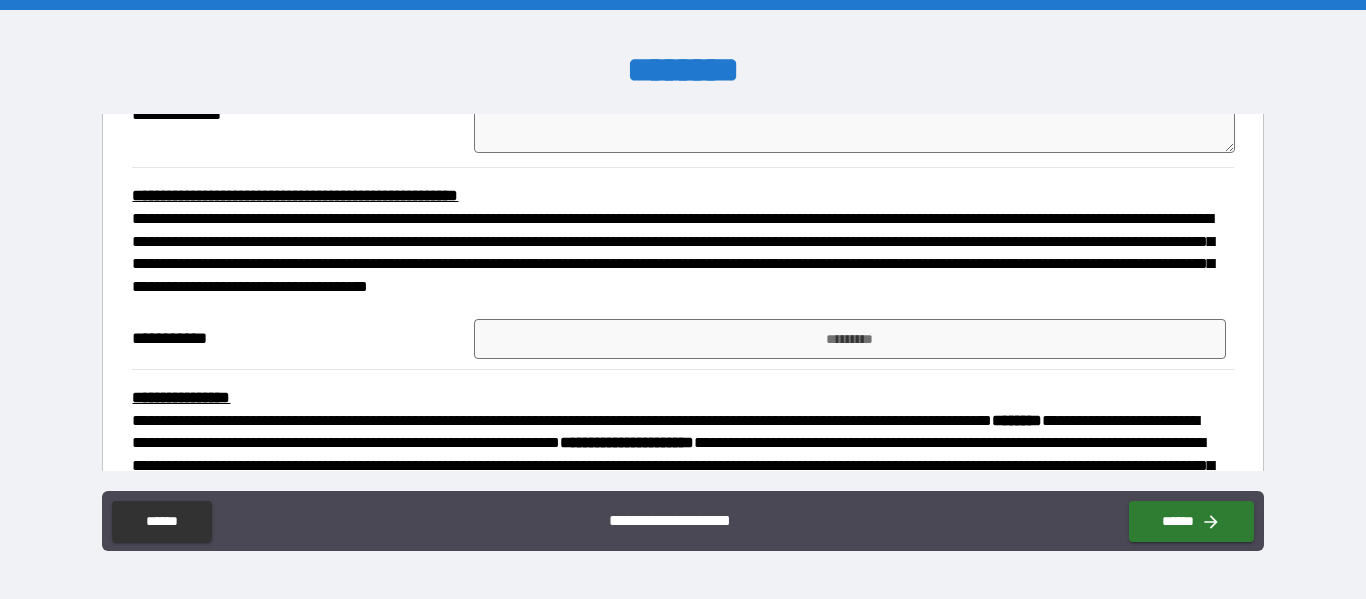click on "**********" at bounding box center (682, 339) 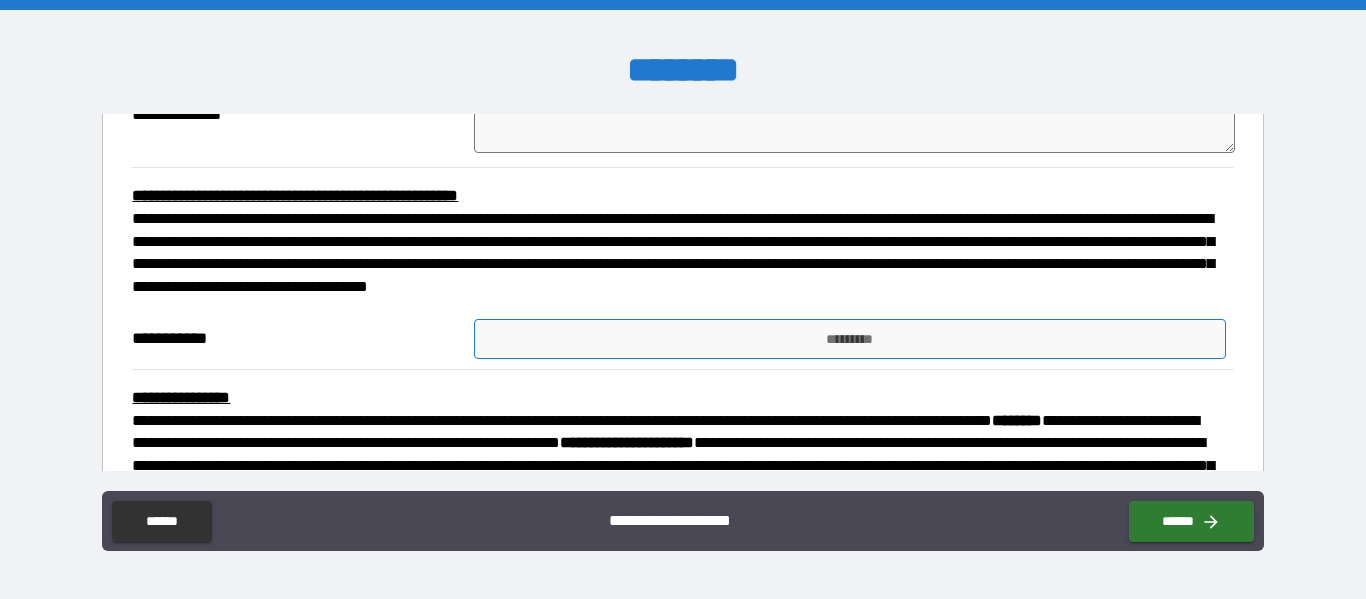 click on "*********" at bounding box center [850, 339] 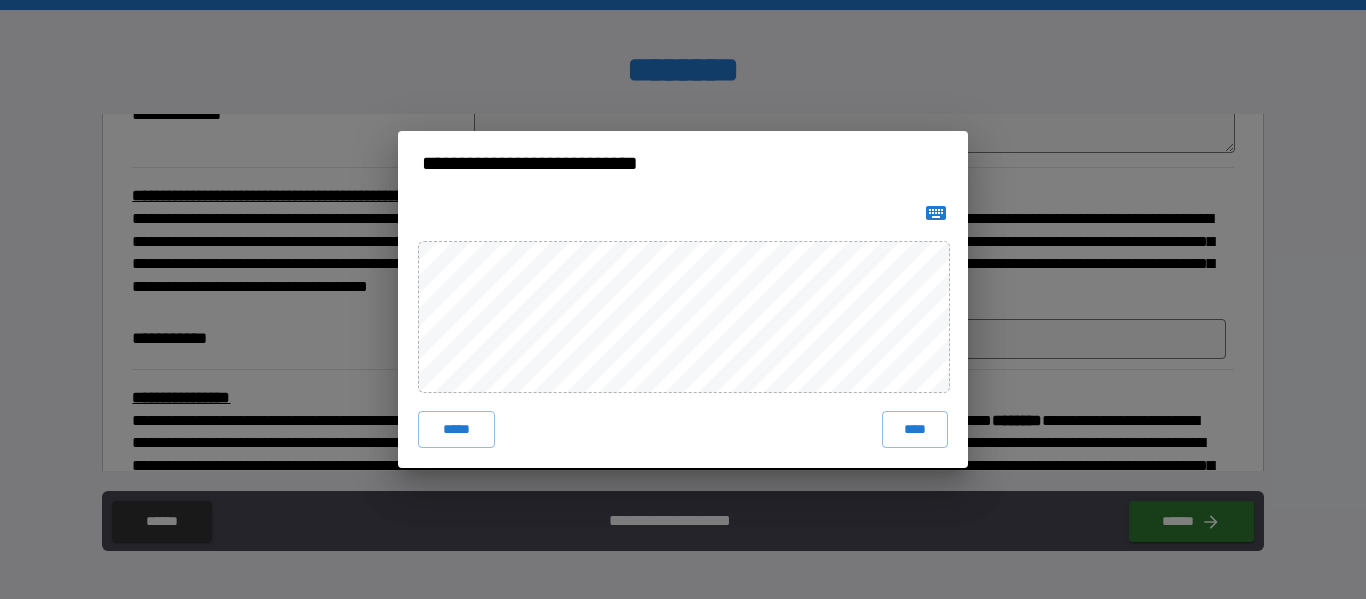 click 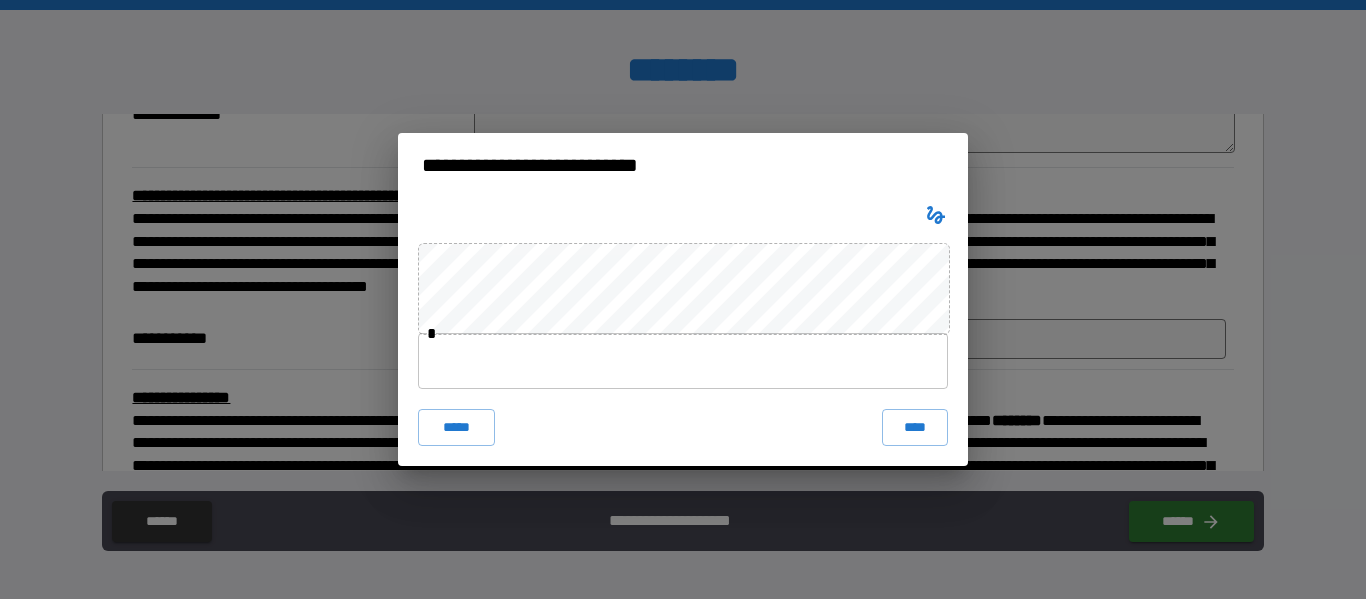 click at bounding box center (683, 361) 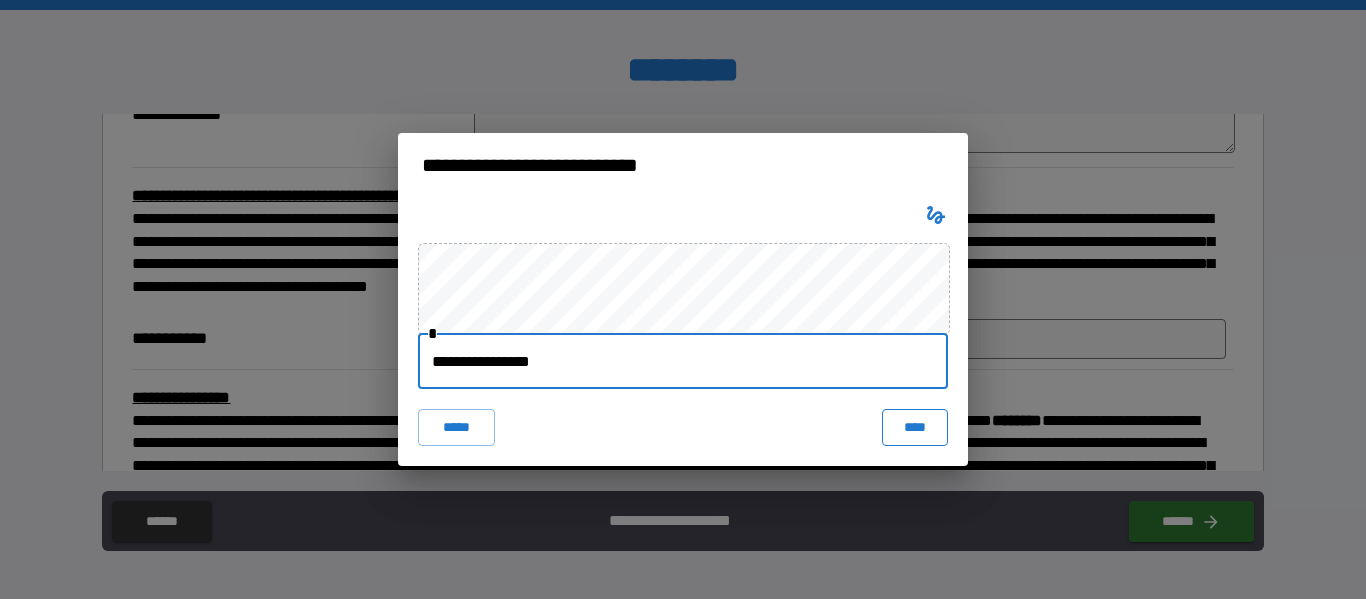 click on "****" at bounding box center [915, 427] 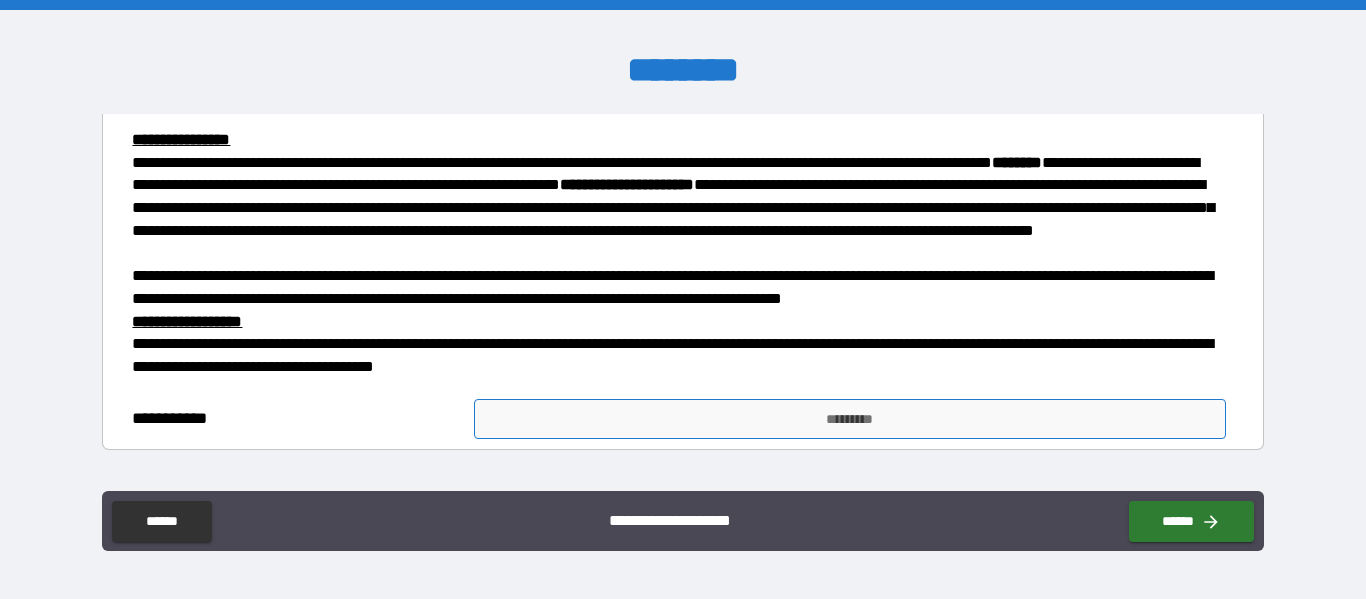 scroll, scrollTop: 1264, scrollLeft: 0, axis: vertical 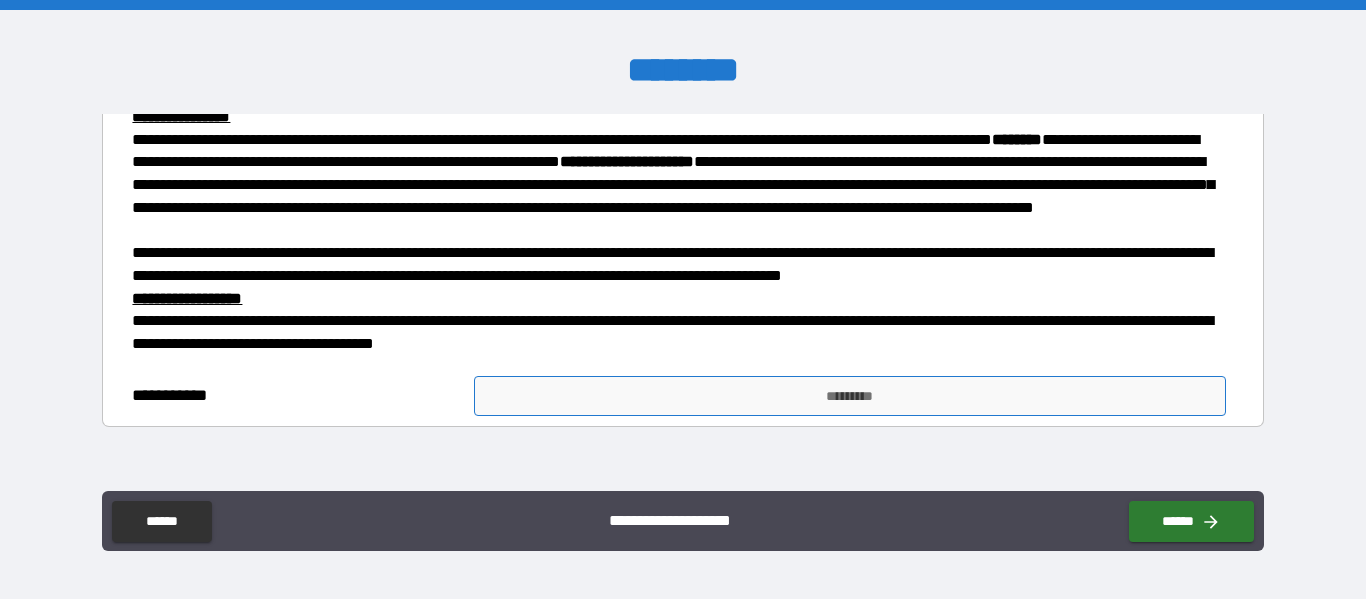 click on "*********" at bounding box center (850, 396) 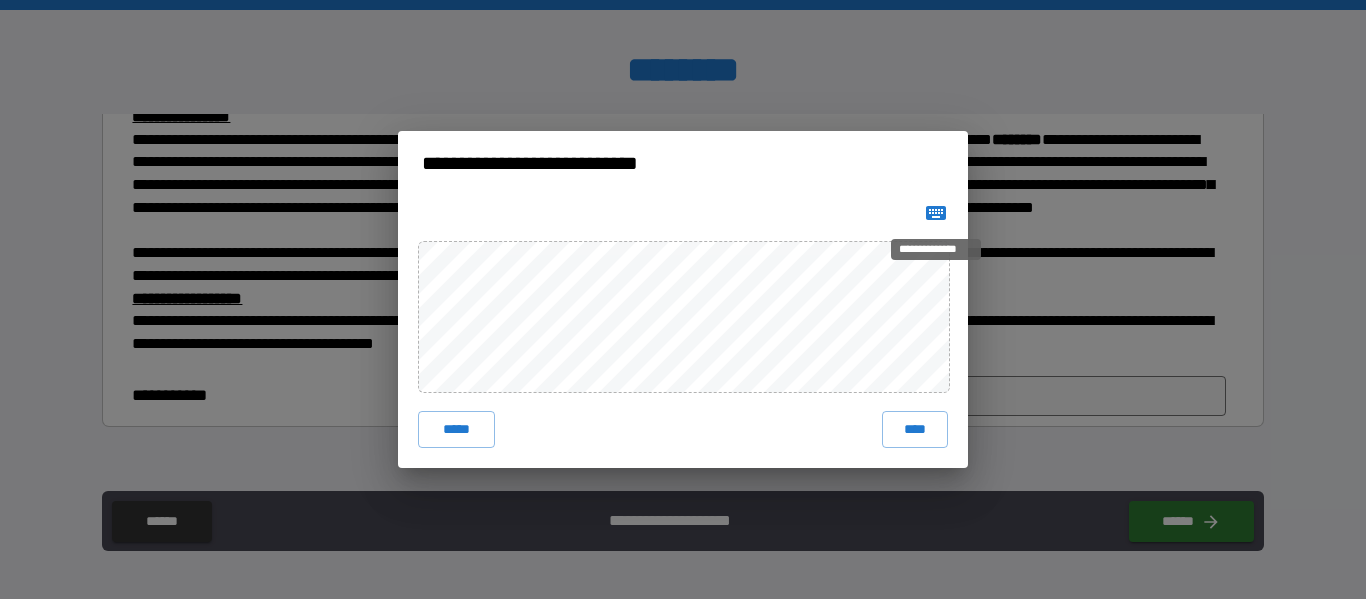 click 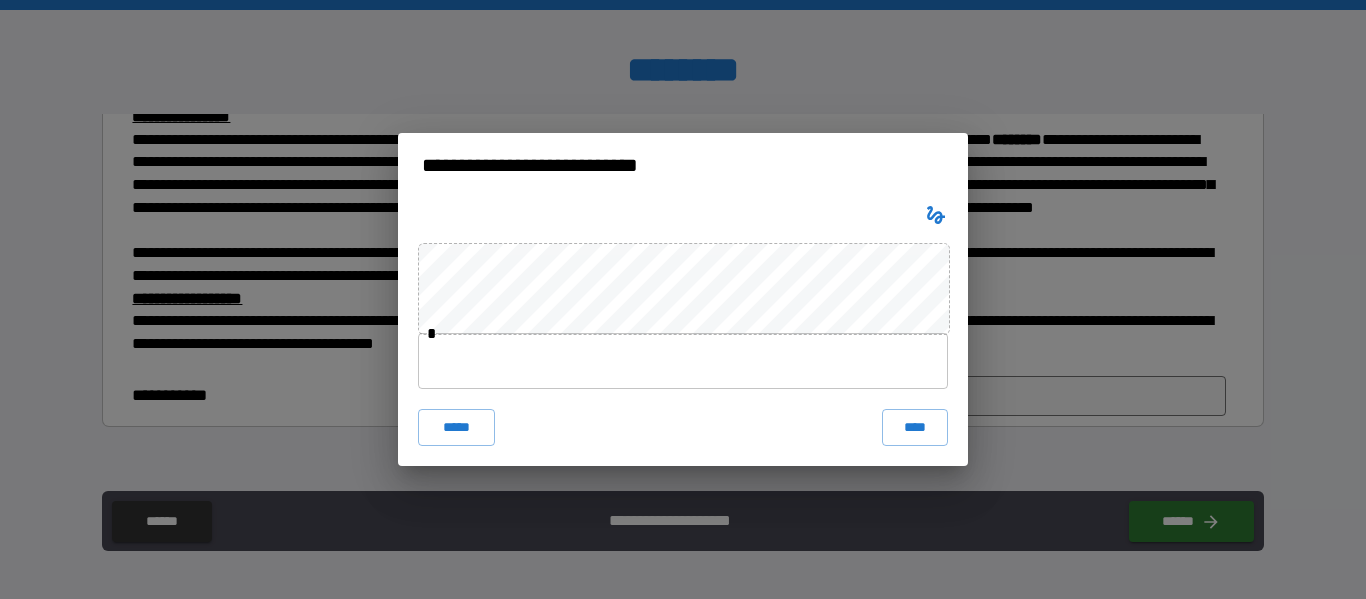 click at bounding box center [683, 361] 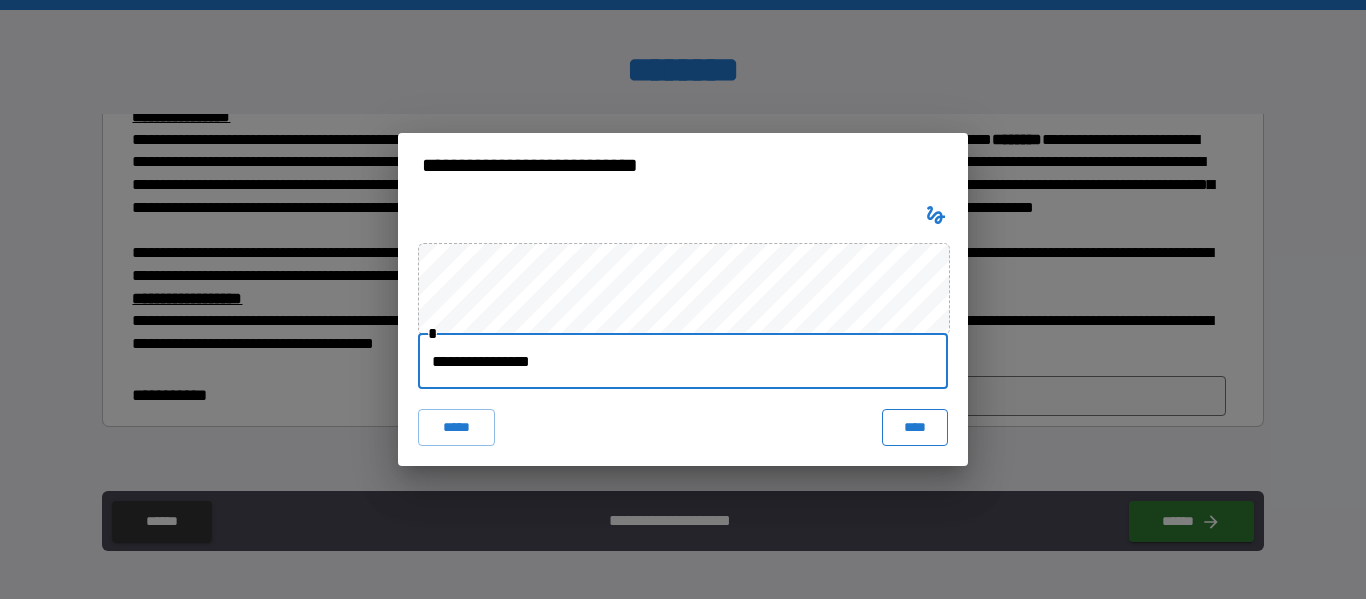 click on "****" at bounding box center (915, 427) 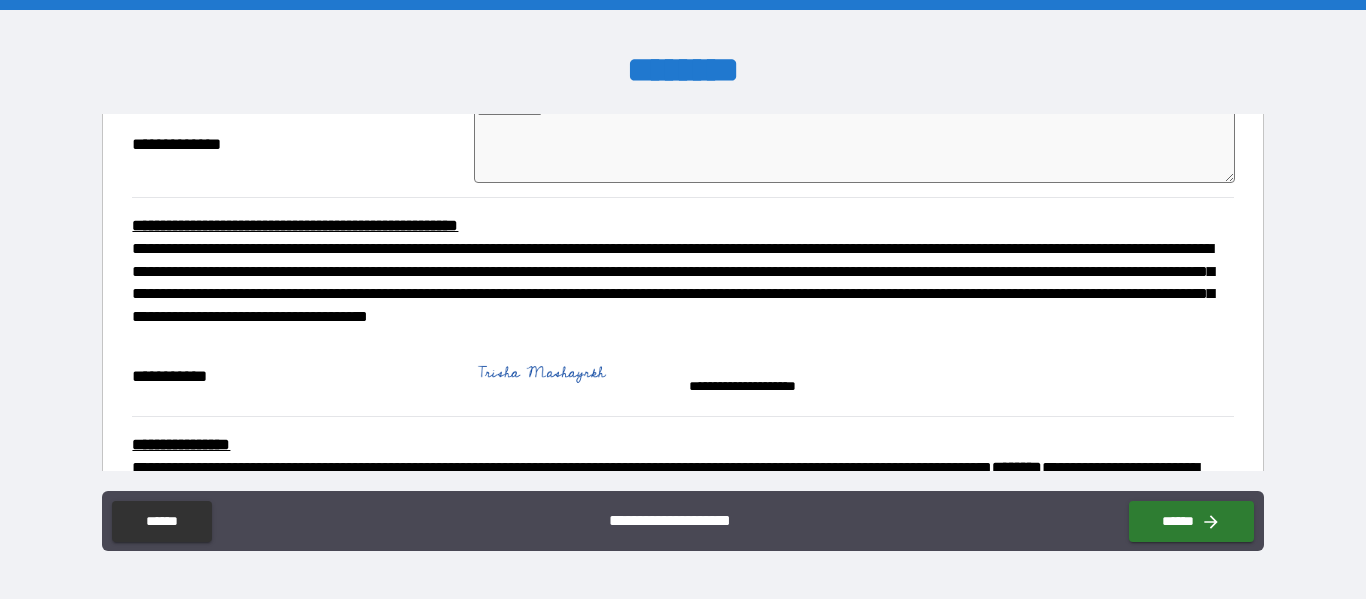 scroll, scrollTop: 949, scrollLeft: 0, axis: vertical 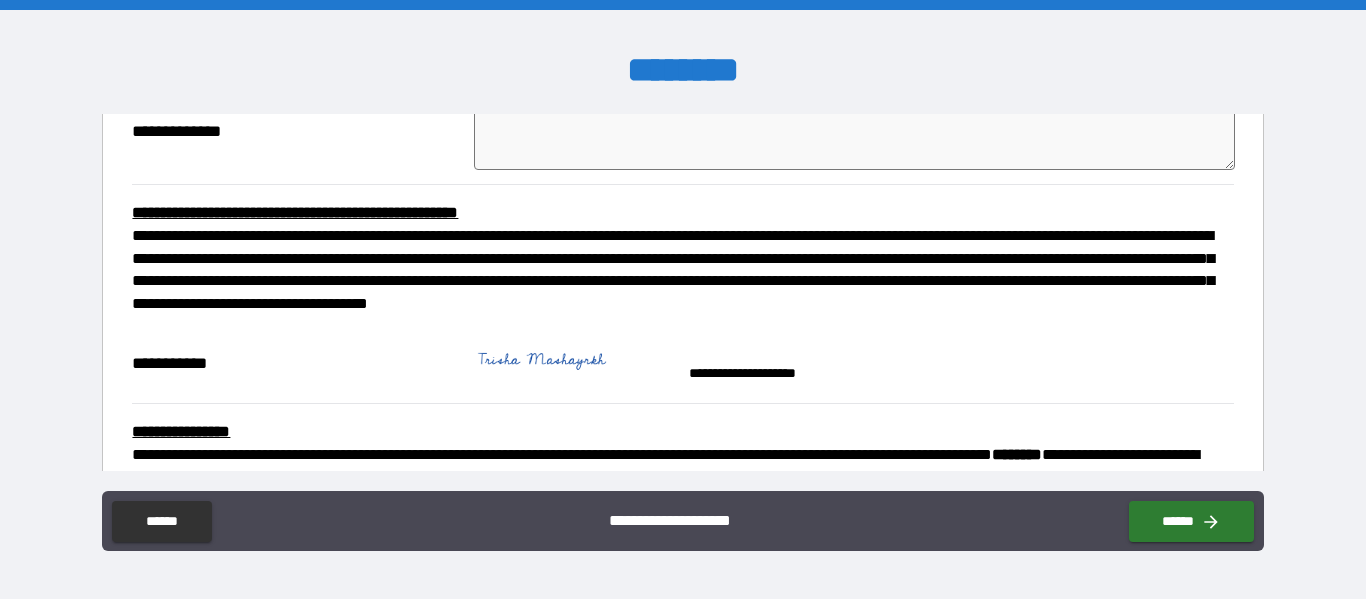 click at bounding box center (574, 364) 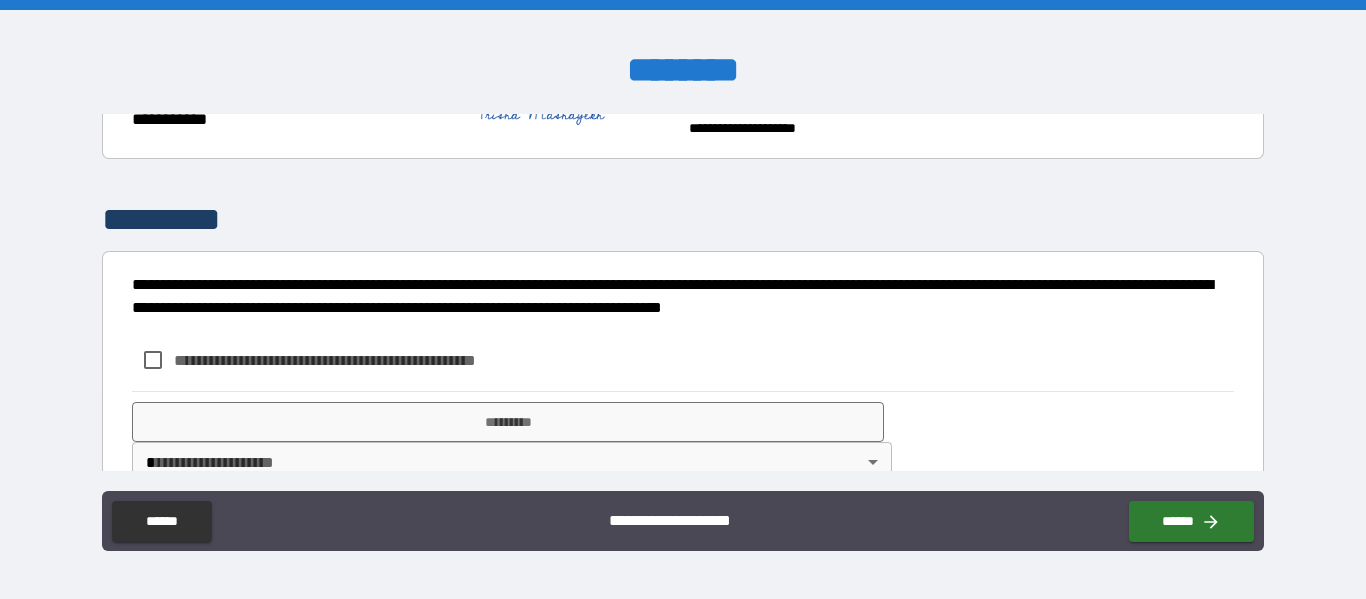 scroll, scrollTop: 1591, scrollLeft: 0, axis: vertical 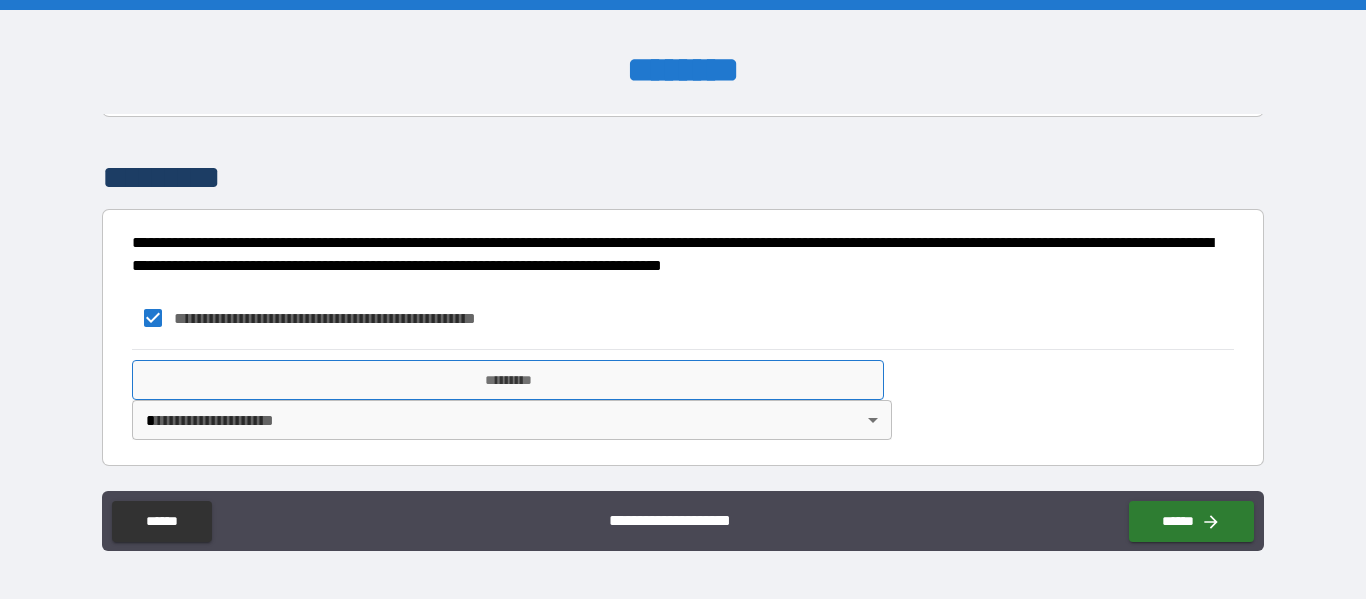 click on "*********" at bounding box center [508, 380] 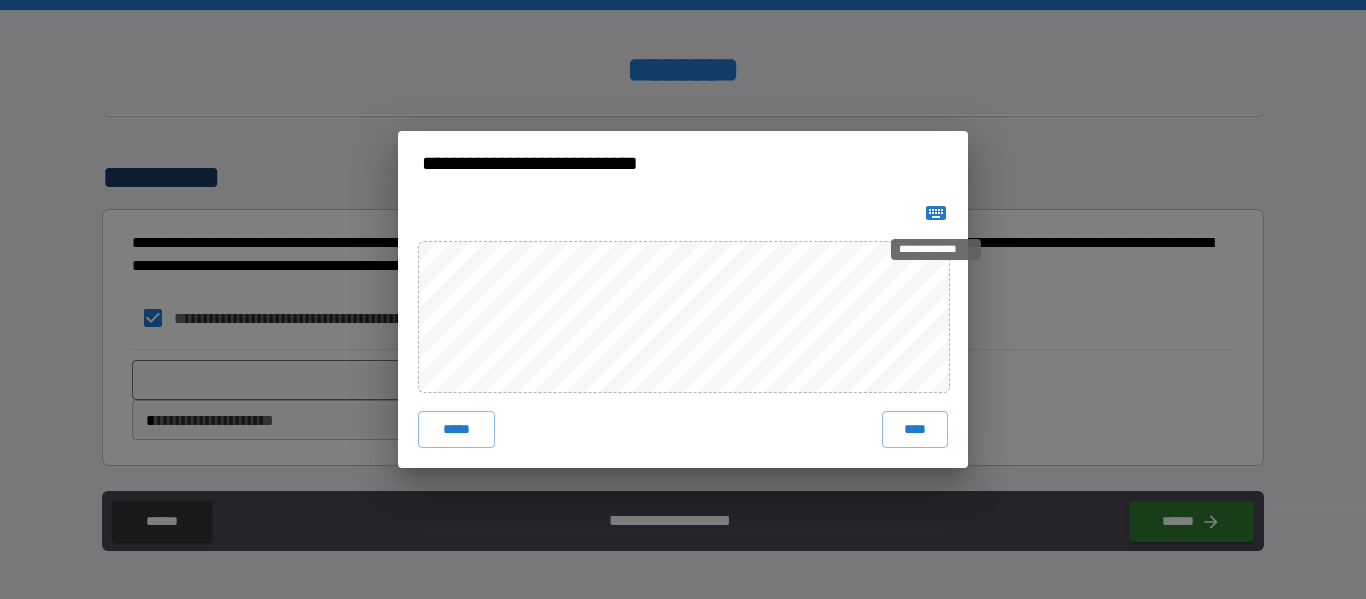 click 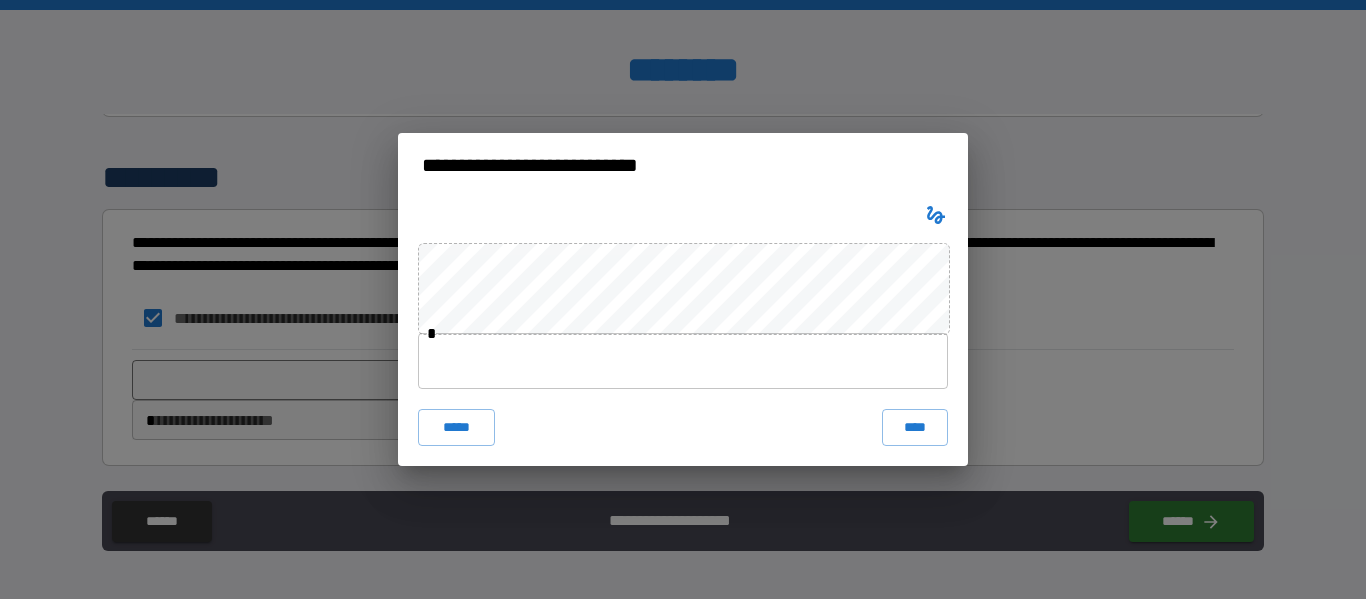 click at bounding box center (683, 361) 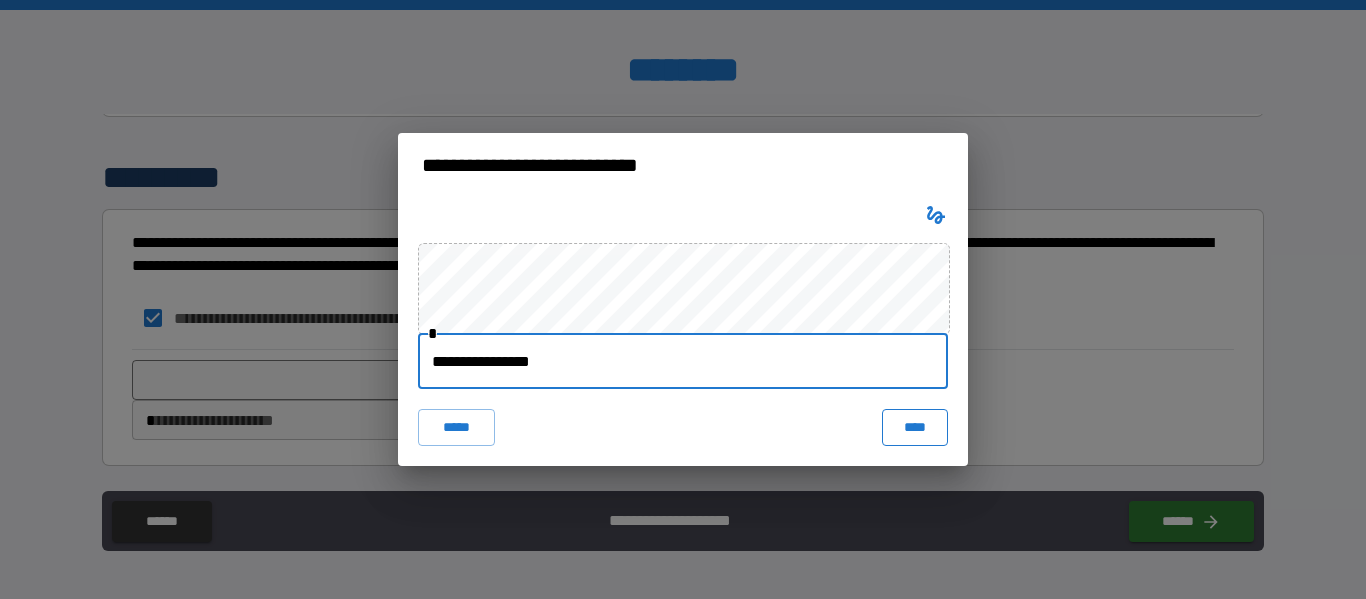 click on "****" at bounding box center (915, 427) 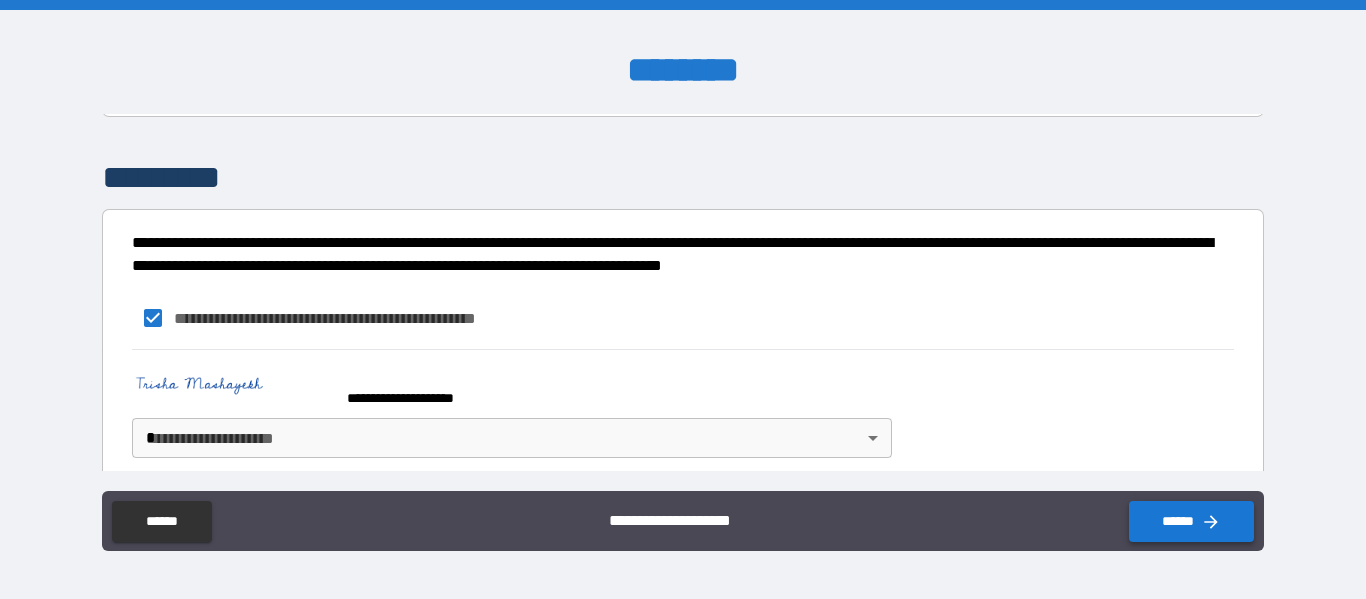 click on "******" at bounding box center (1191, 521) 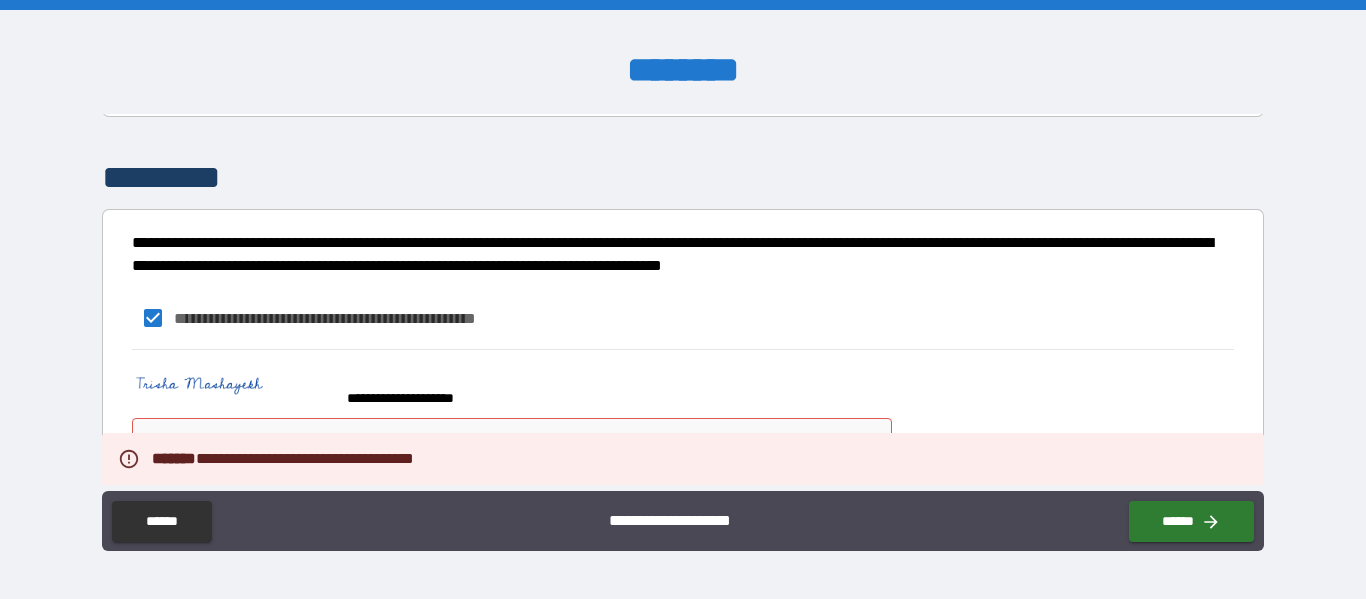 scroll, scrollTop: 1609, scrollLeft: 0, axis: vertical 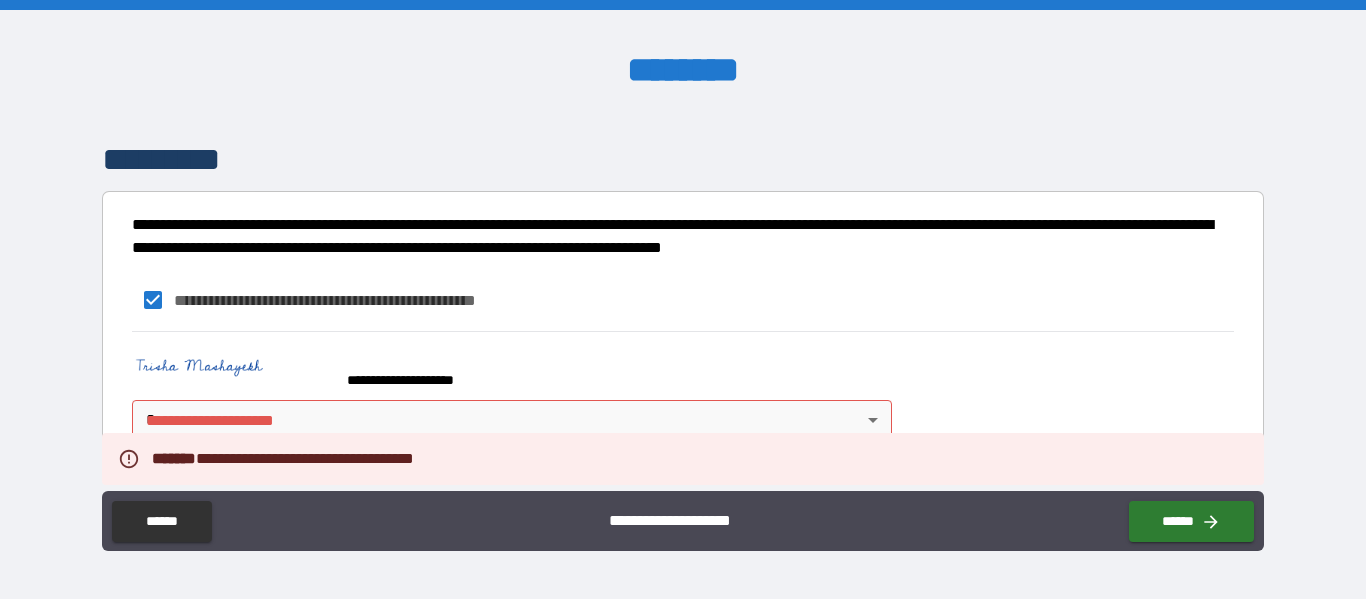 click on "**********" at bounding box center (683, 299) 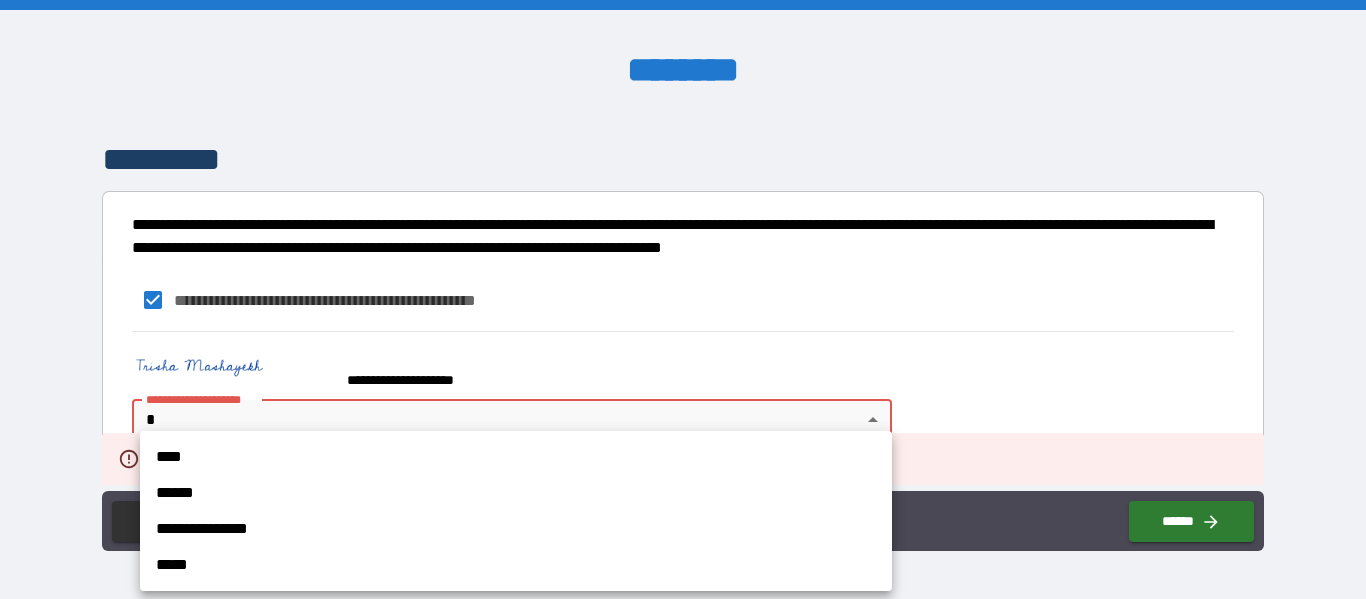 click on "****" at bounding box center [516, 457] 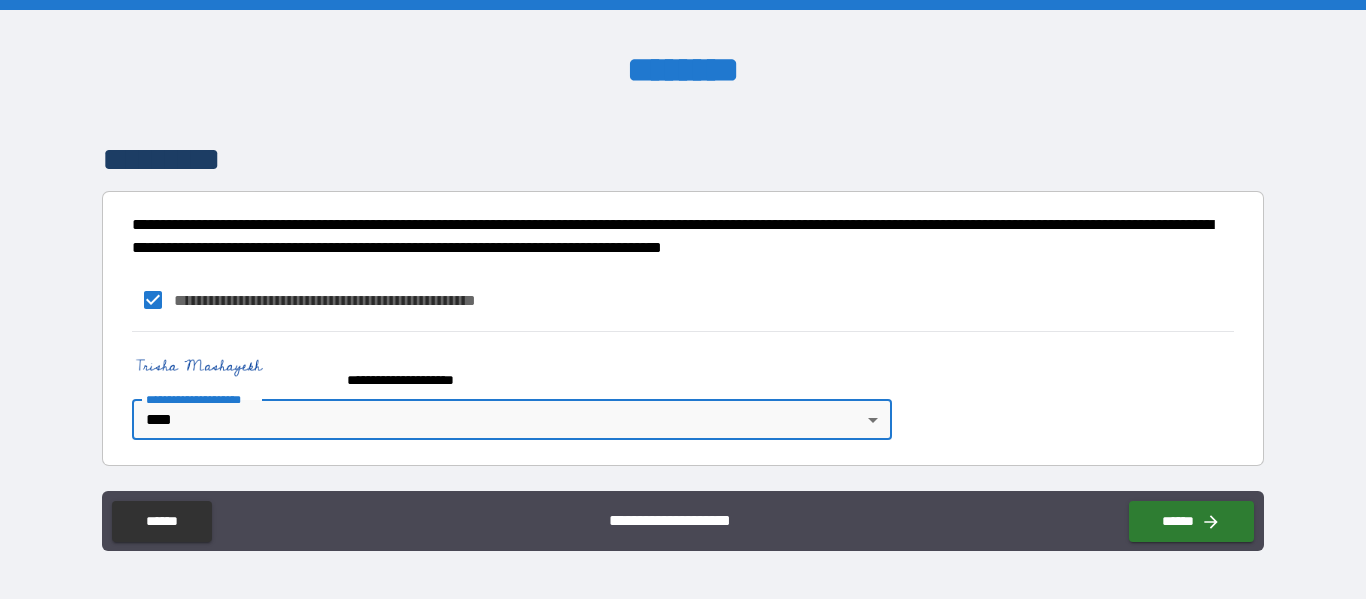 click on "**********" at bounding box center [682, 521] 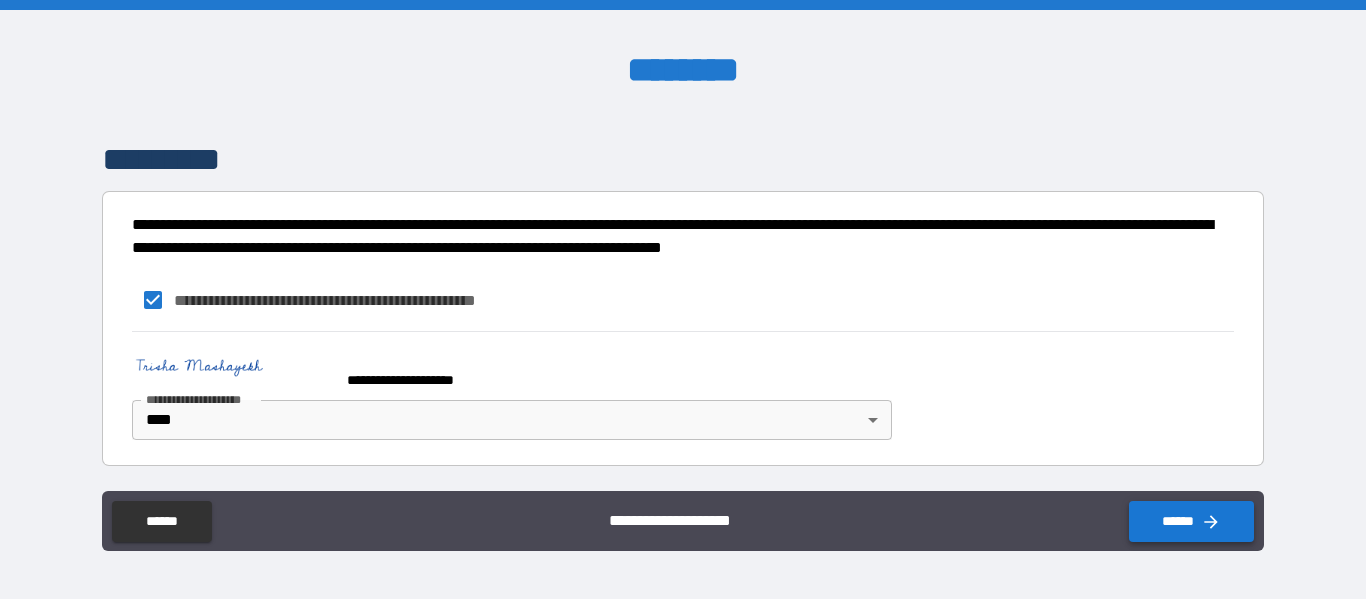 click on "******" at bounding box center [1191, 521] 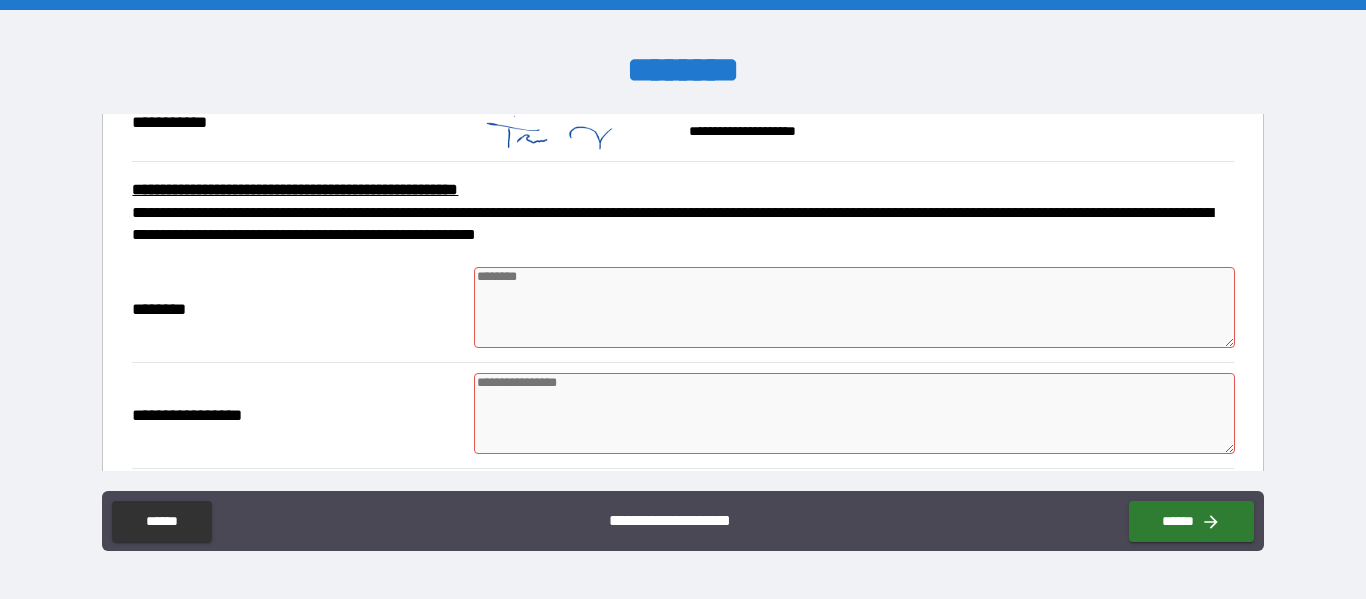 scroll, scrollTop: 560, scrollLeft: 0, axis: vertical 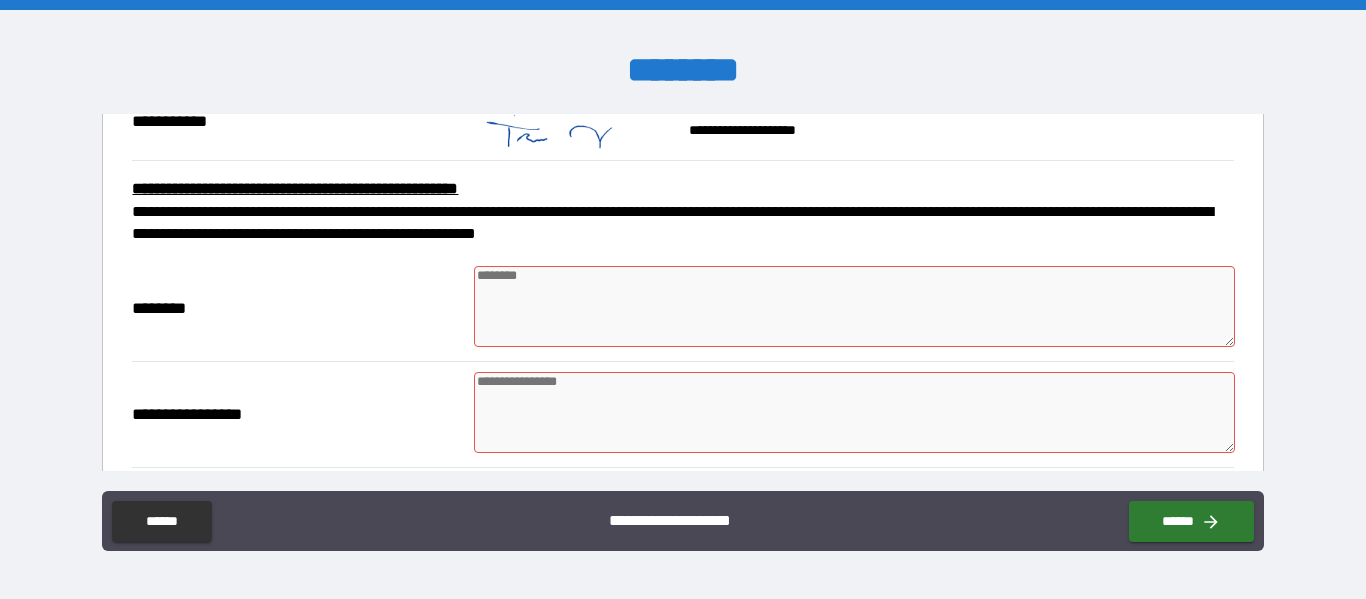 click at bounding box center [854, 306] 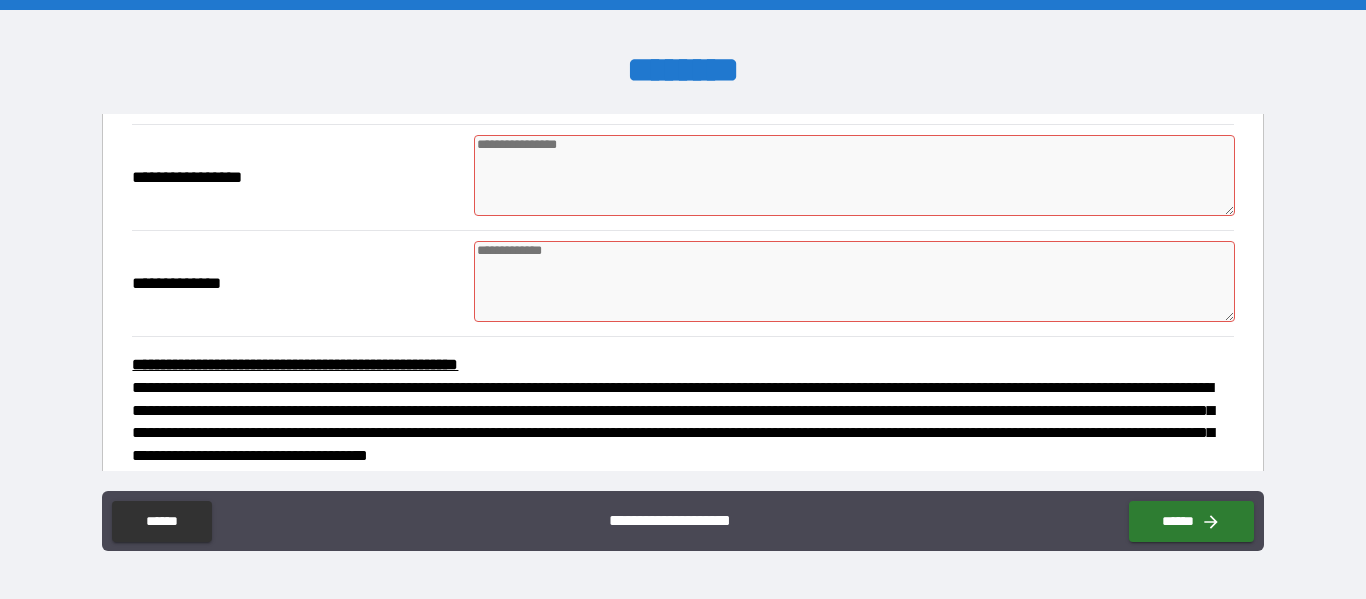 scroll, scrollTop: 662, scrollLeft: 0, axis: vertical 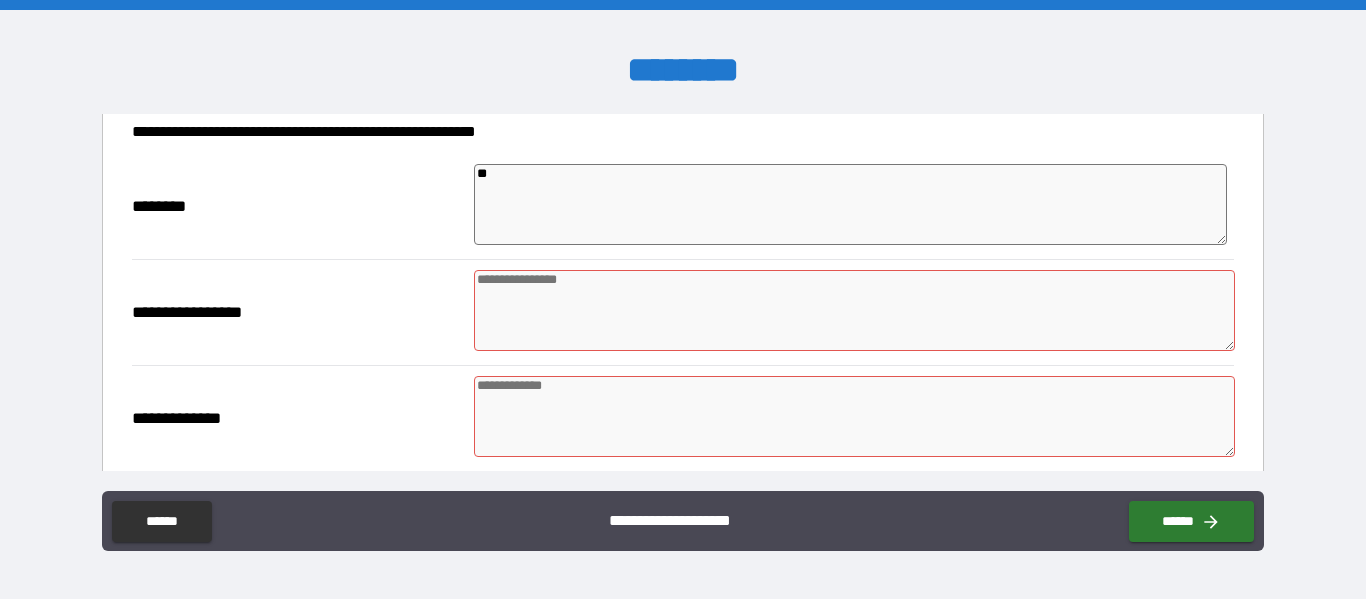 click on "**" at bounding box center (850, 204) 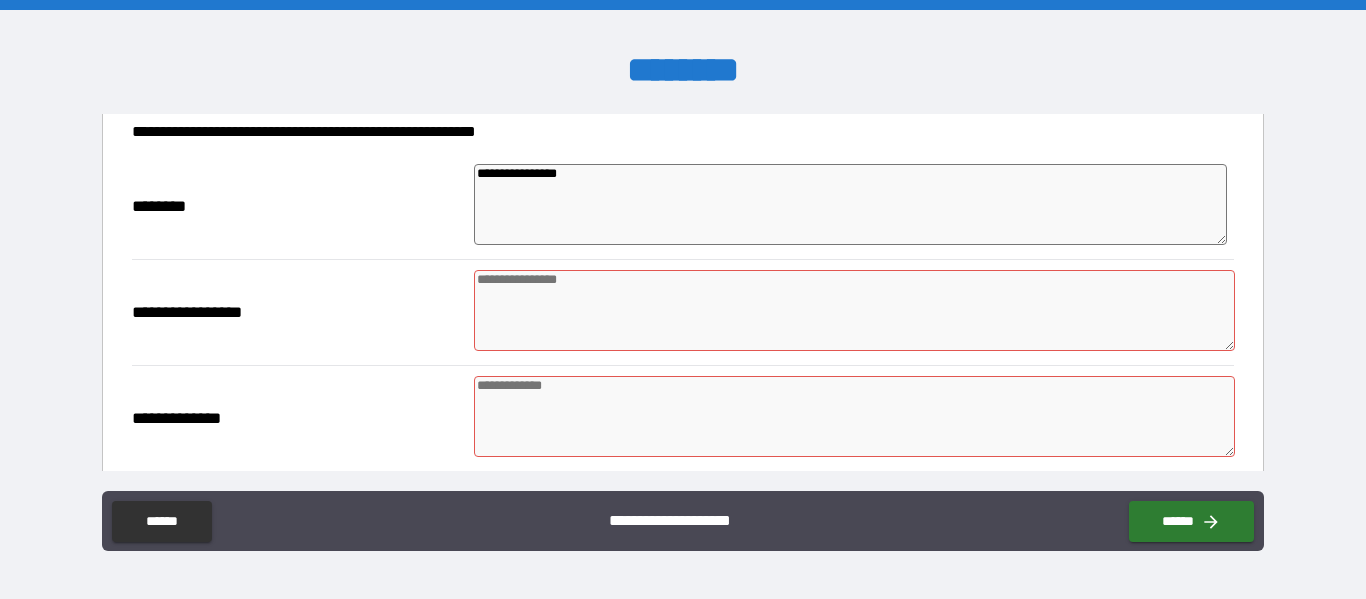 click at bounding box center (854, 310) 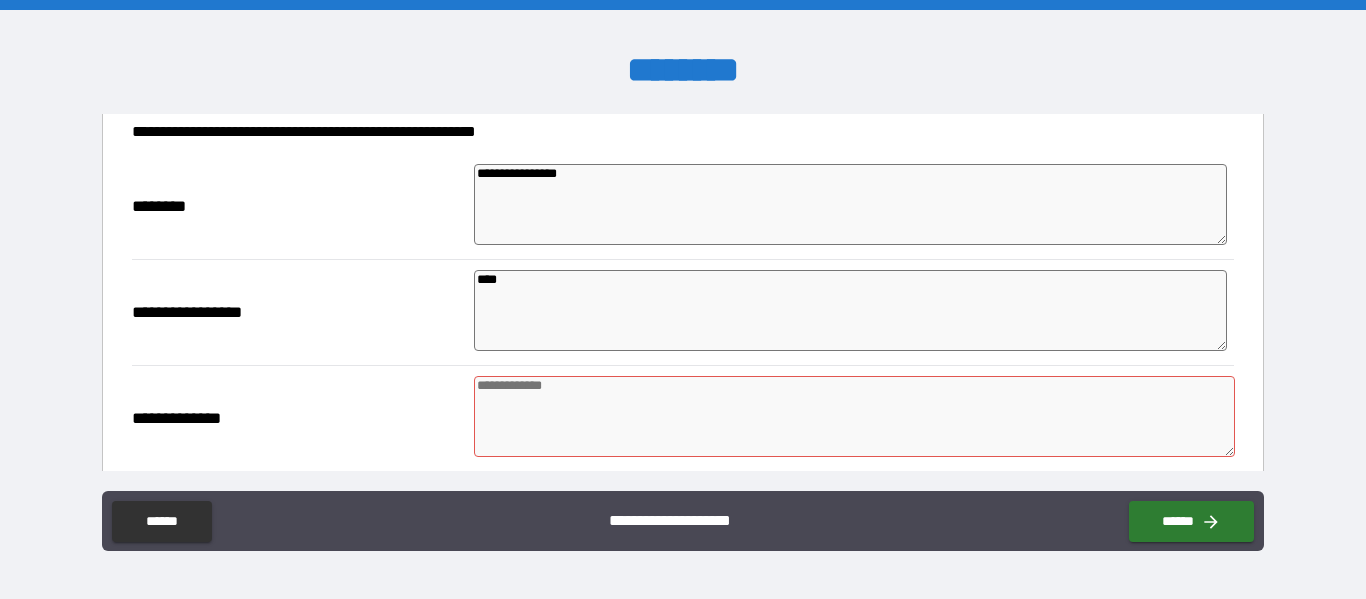 click on "**********" at bounding box center (850, 204) 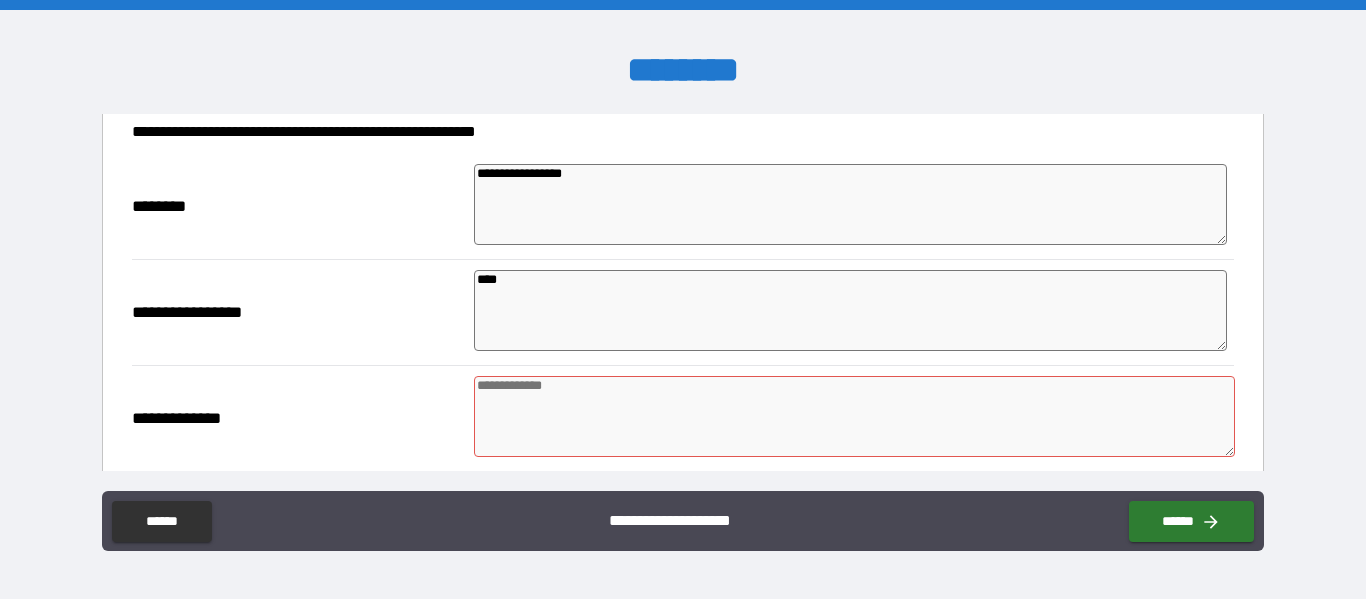 click on "****" at bounding box center [850, 310] 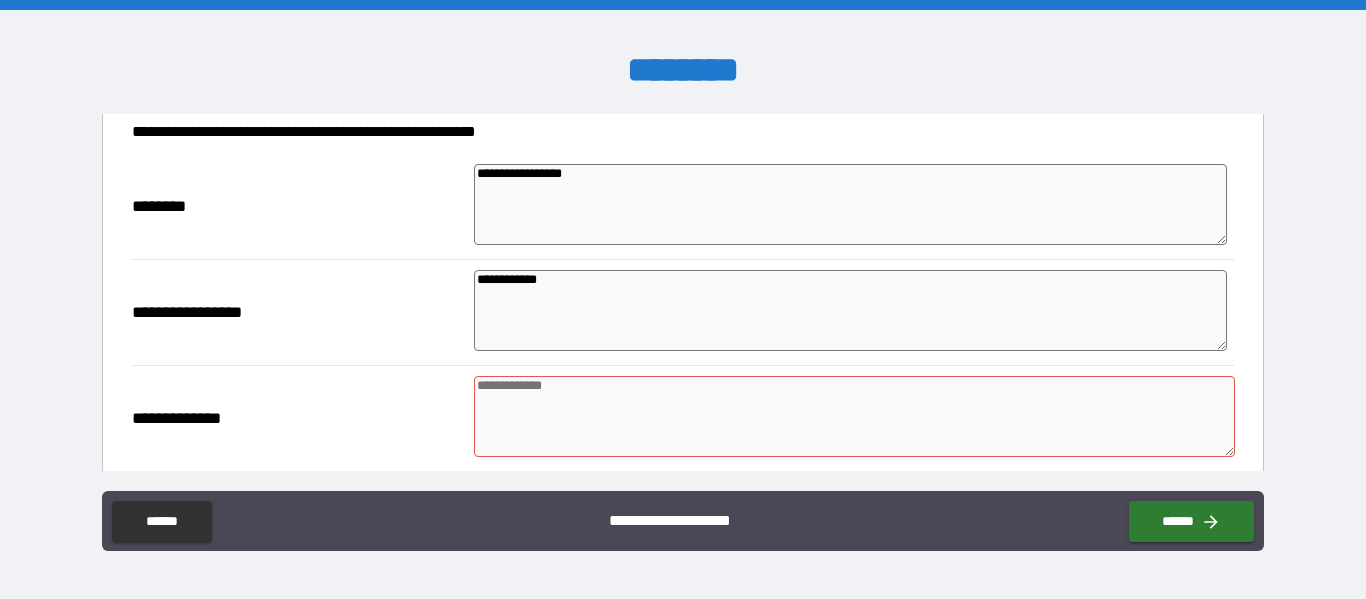 click at bounding box center (854, 416) 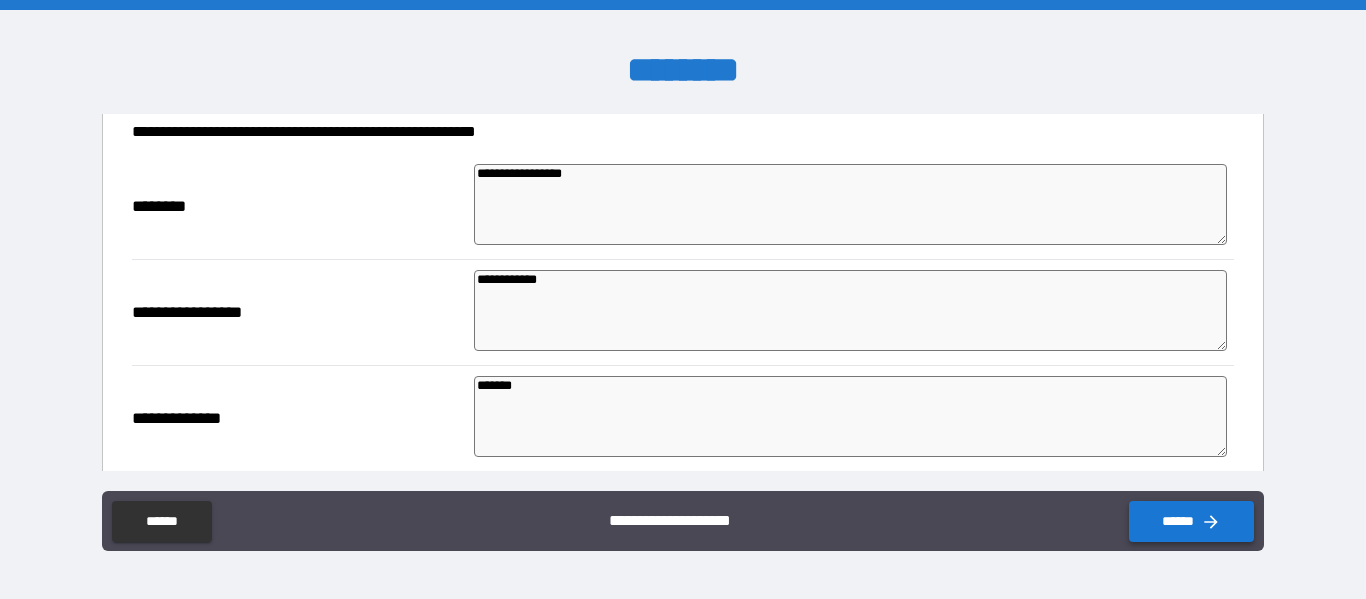 click on "******" at bounding box center (1191, 521) 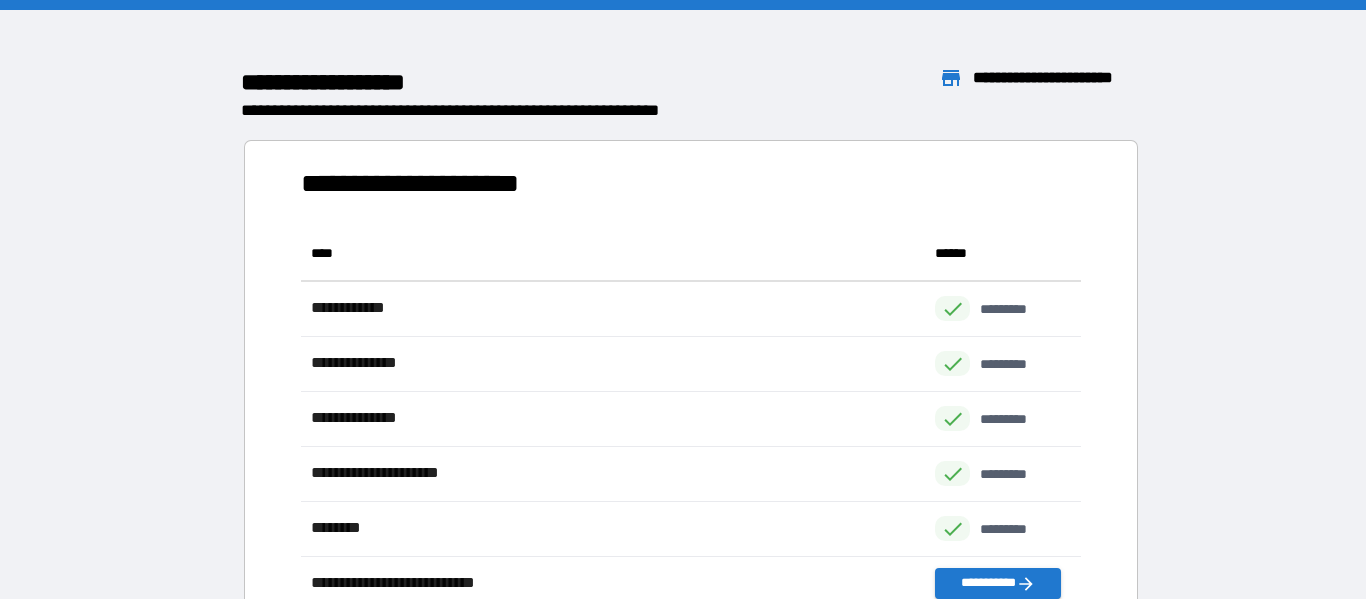 scroll, scrollTop: 1, scrollLeft: 1, axis: both 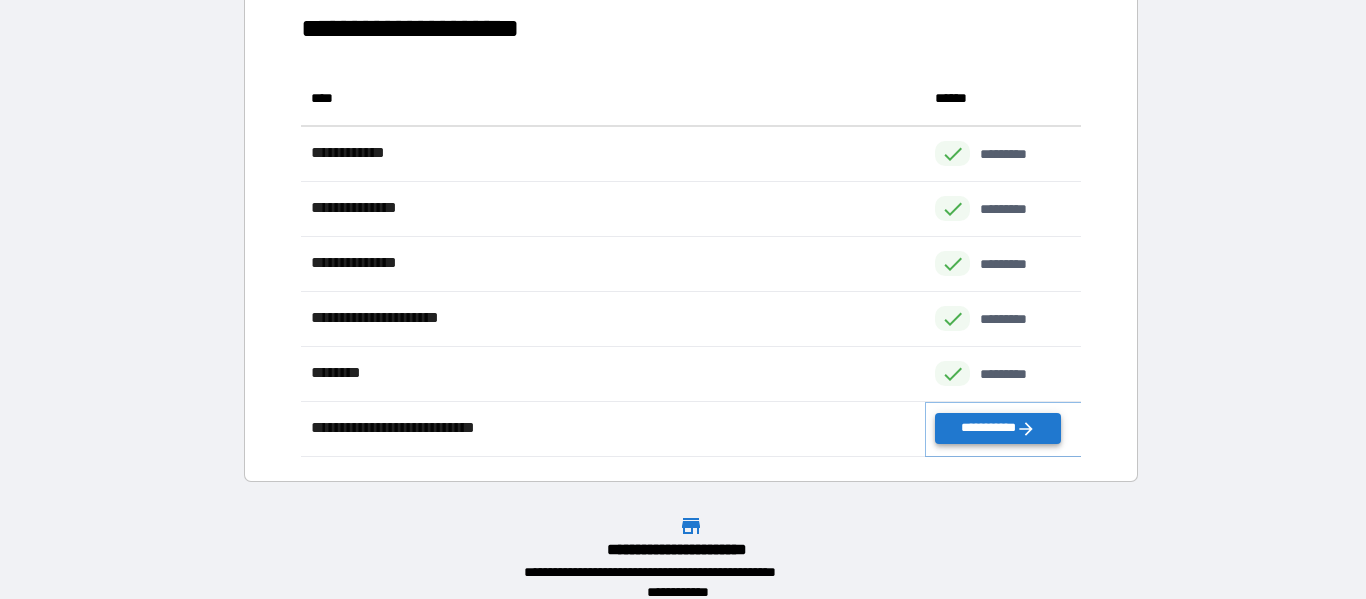 click on "**********" at bounding box center (997, 428) 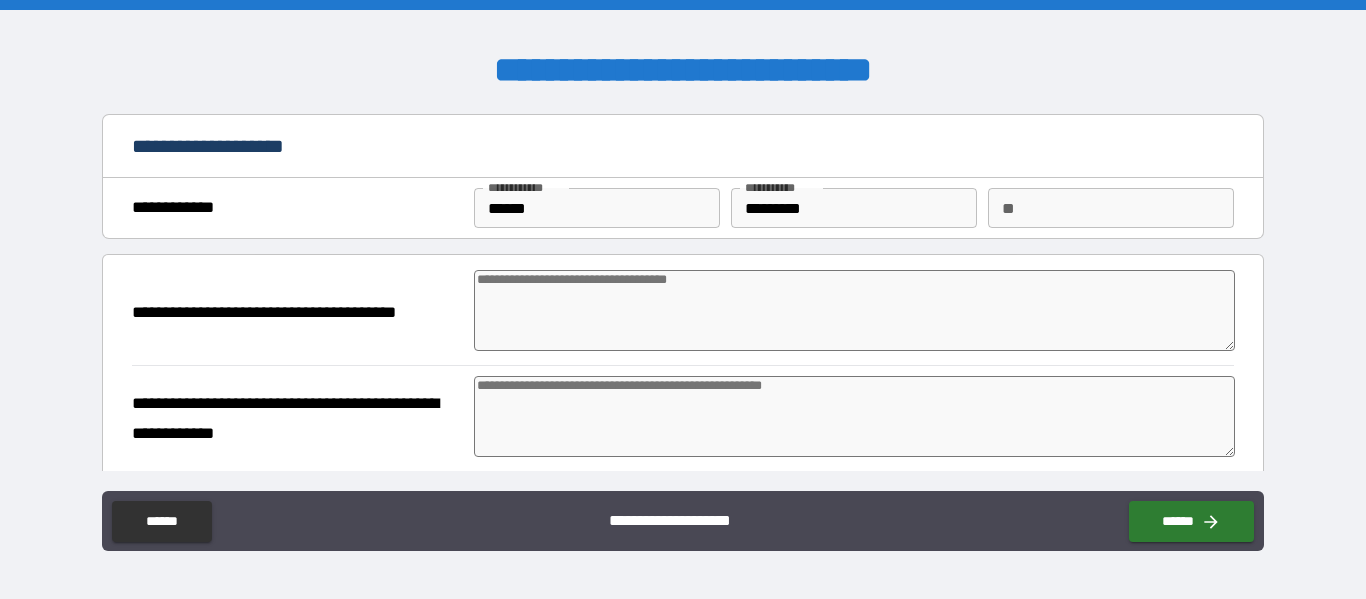 click at bounding box center (854, 310) 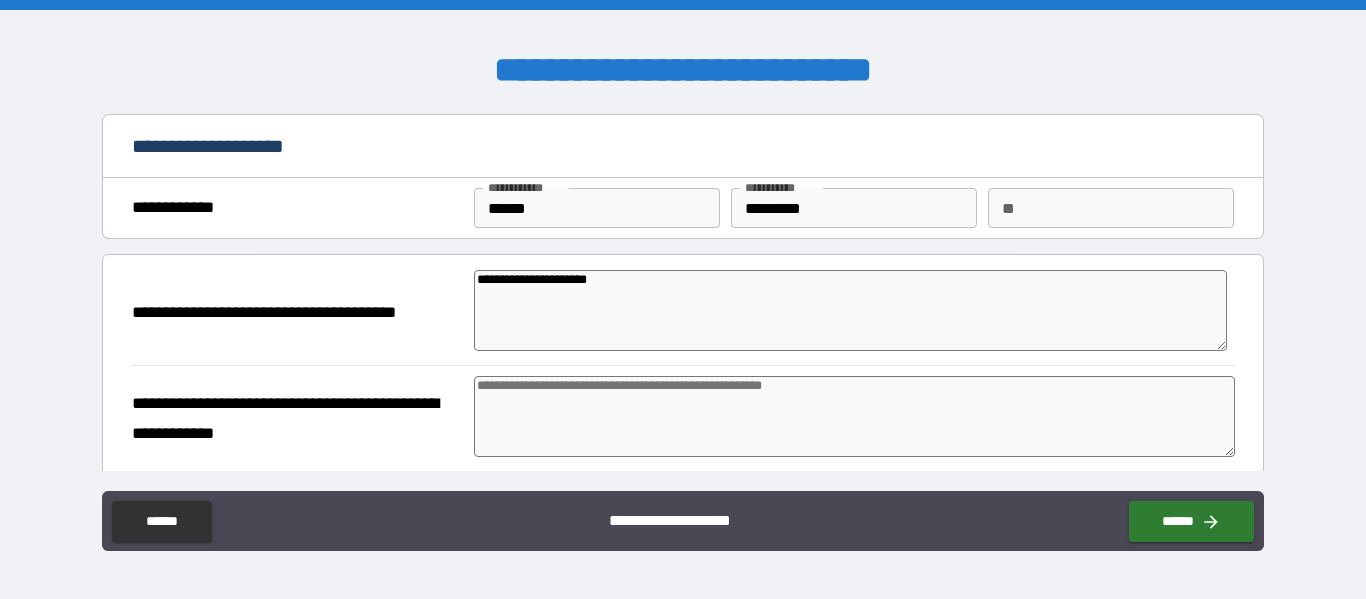 click at bounding box center (854, 416) 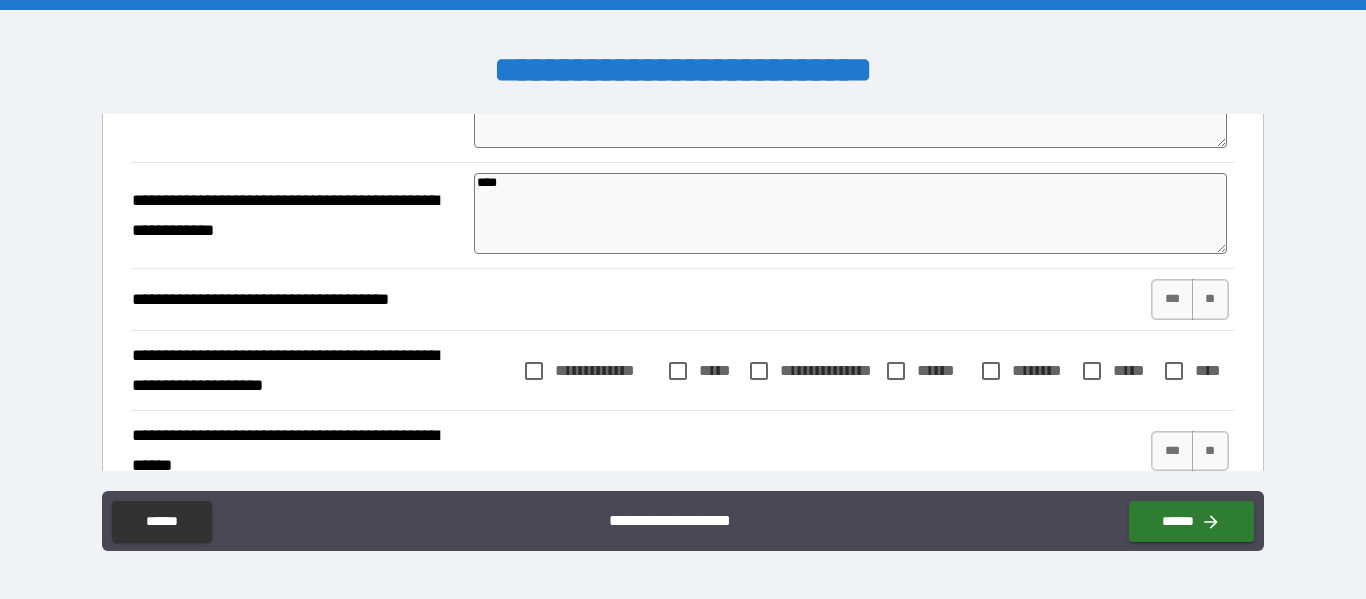 scroll, scrollTop: 204, scrollLeft: 0, axis: vertical 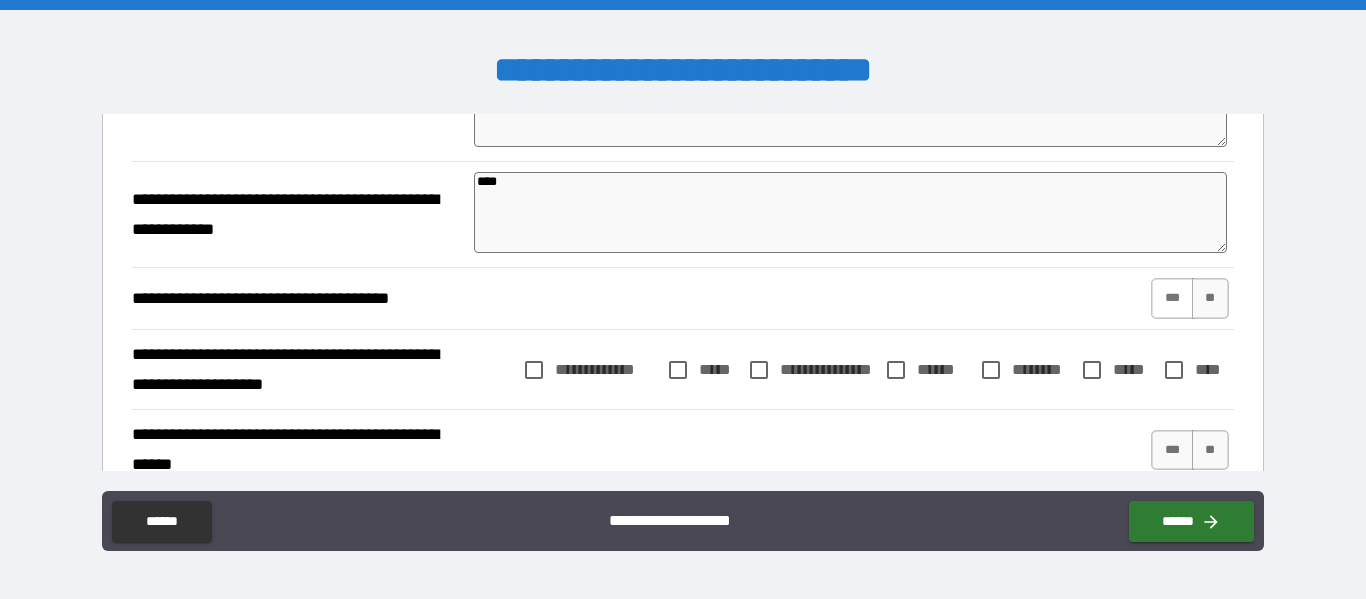 click on "***" at bounding box center (1172, 298) 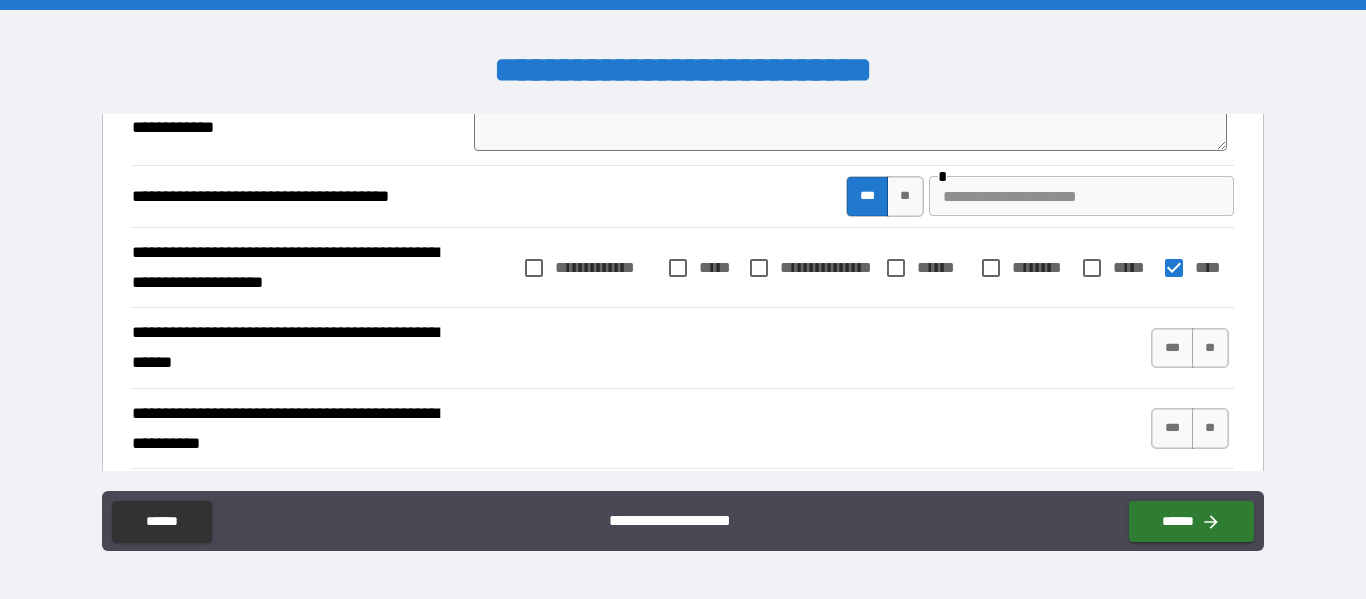 scroll, scrollTop: 307, scrollLeft: 0, axis: vertical 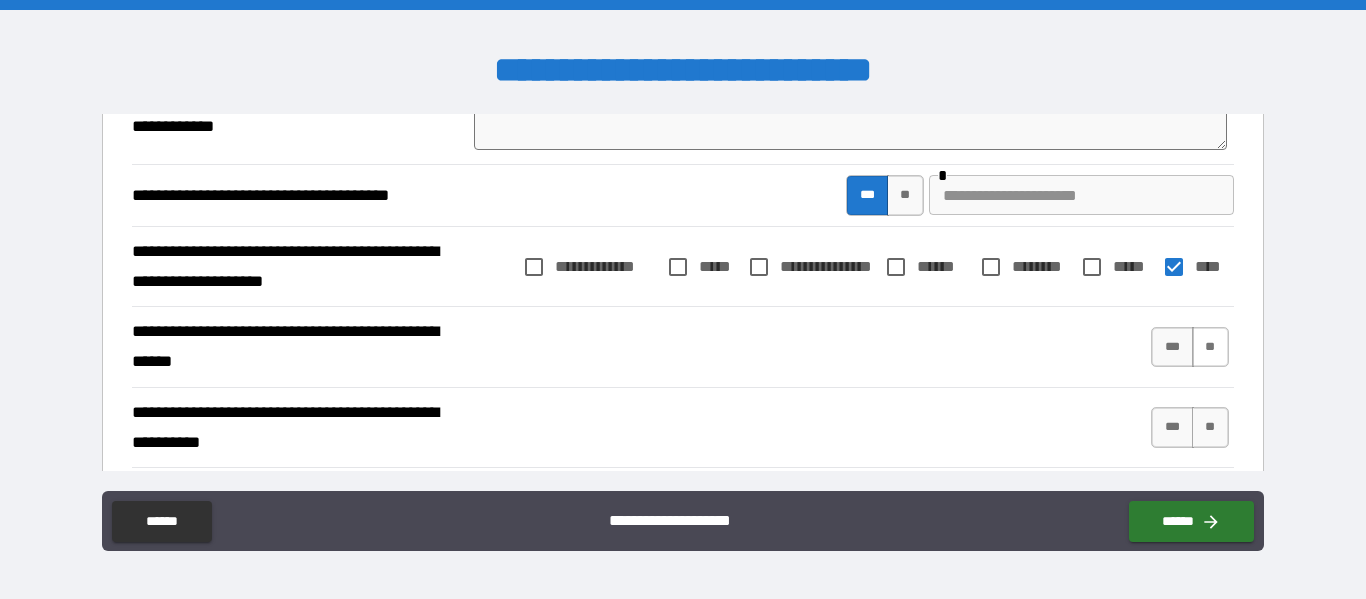 click on "**" at bounding box center [1210, 347] 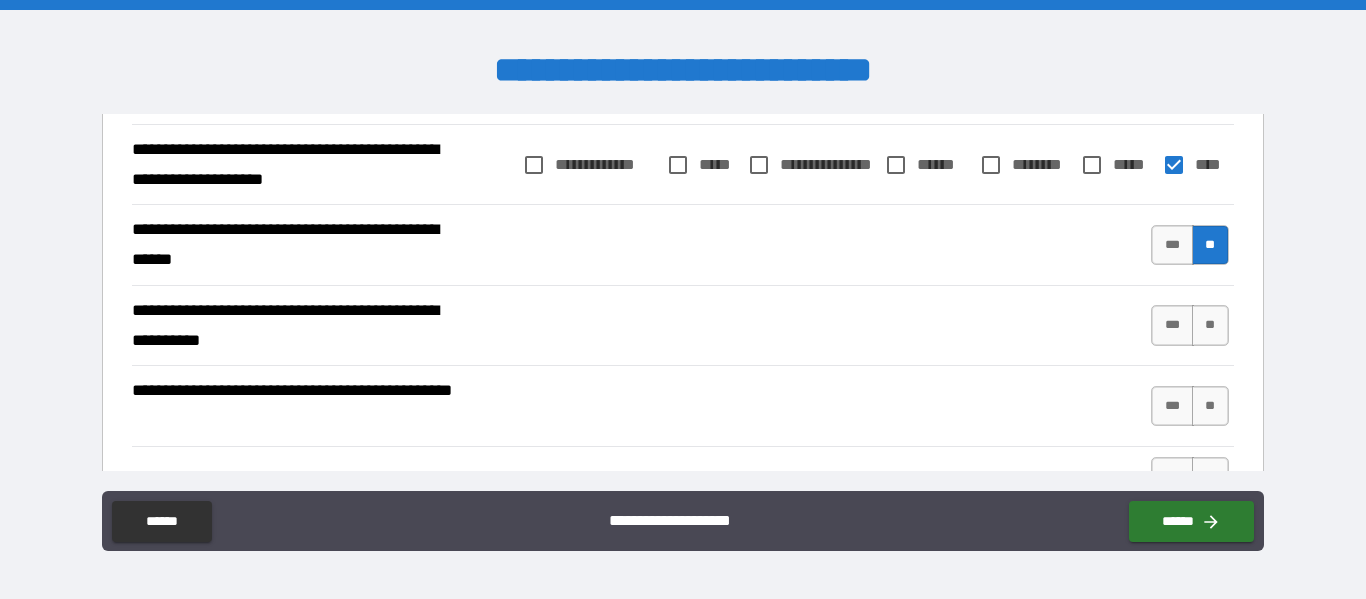 scroll, scrollTop: 417, scrollLeft: 0, axis: vertical 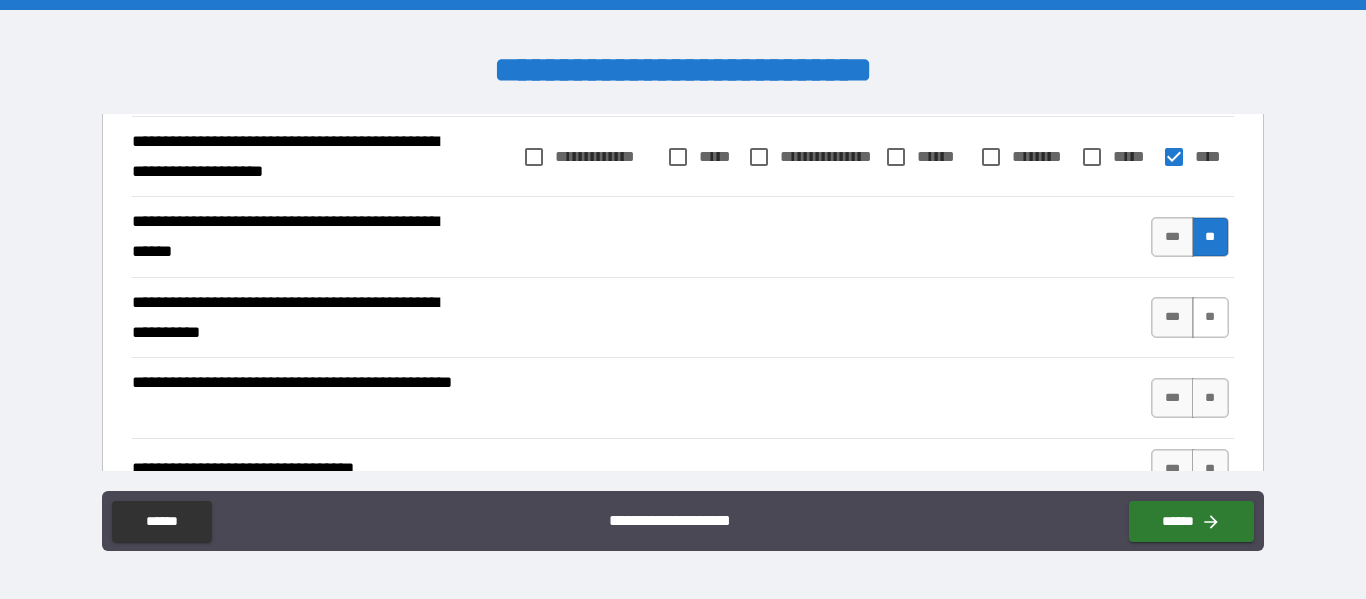 click on "**" at bounding box center [1210, 317] 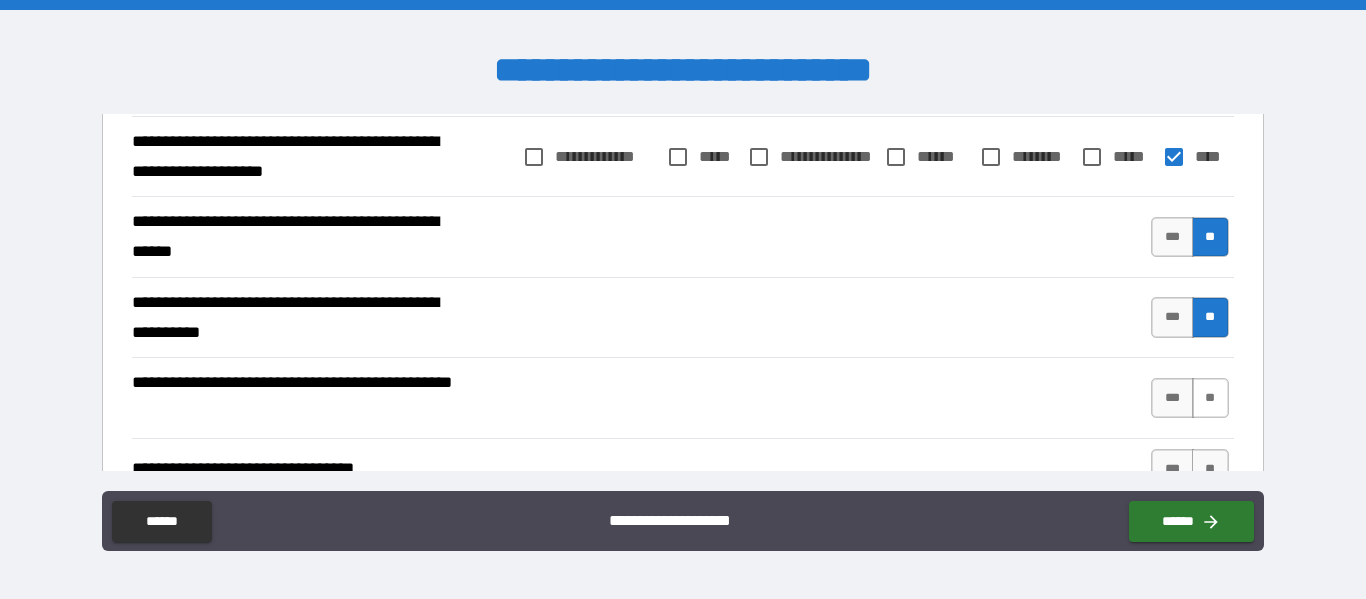 click on "**" at bounding box center [1210, 398] 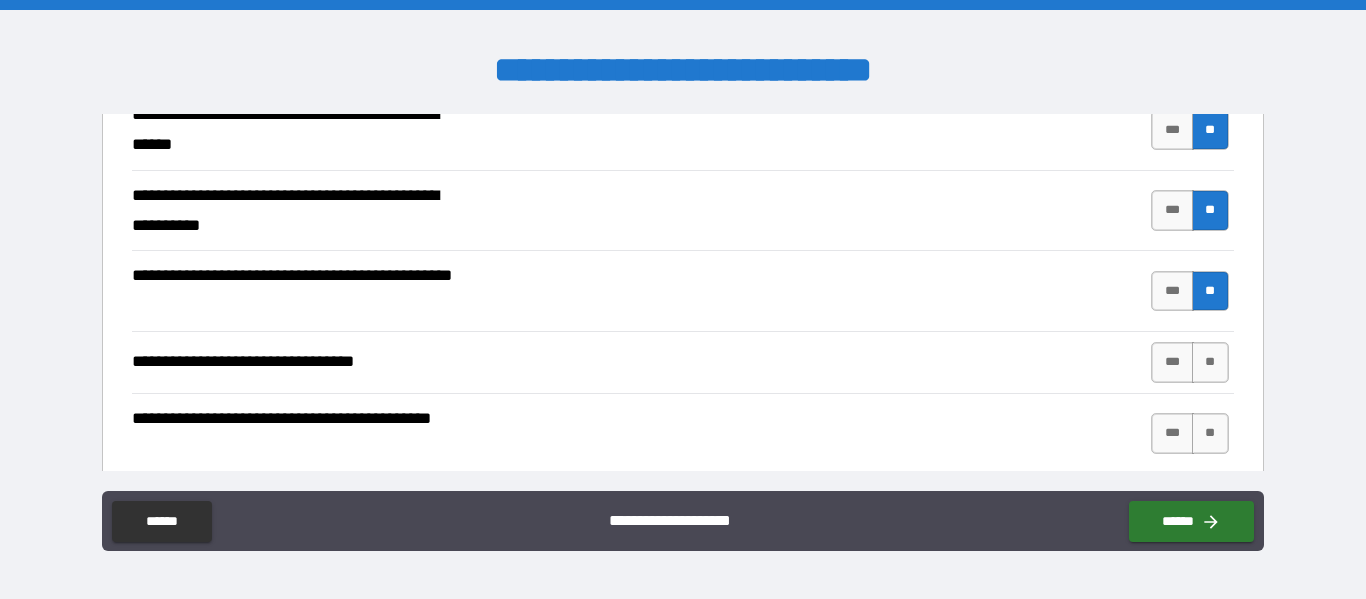 scroll, scrollTop: 526, scrollLeft: 0, axis: vertical 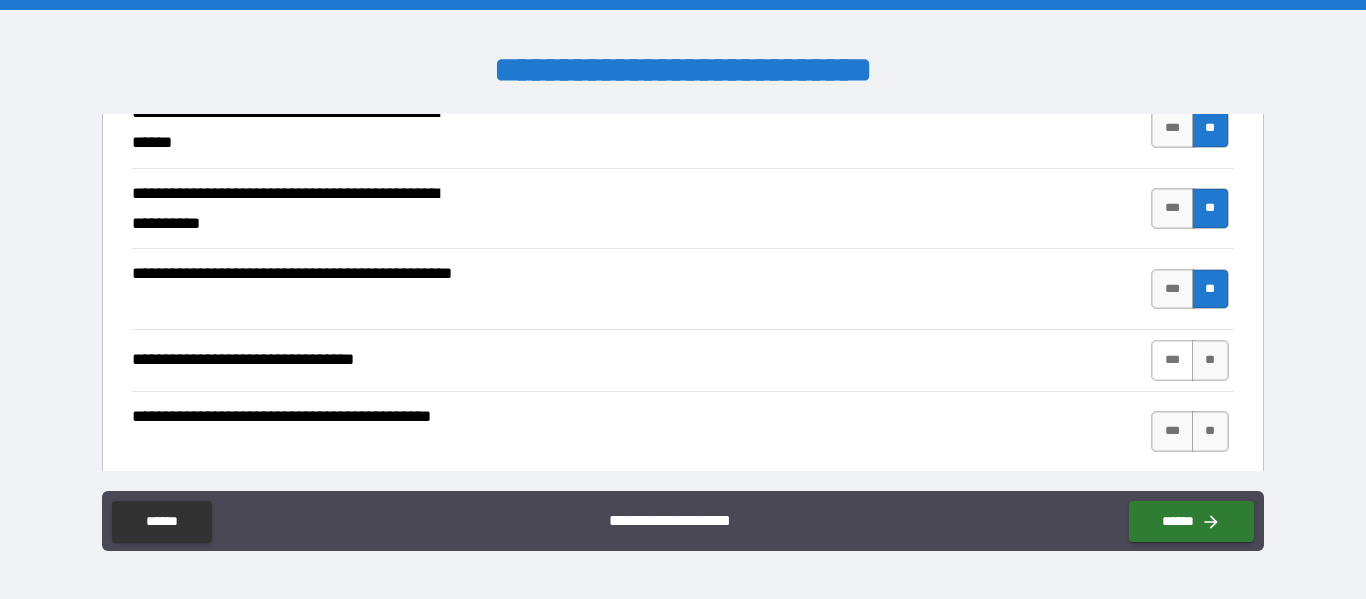 click on "***" at bounding box center [1172, 360] 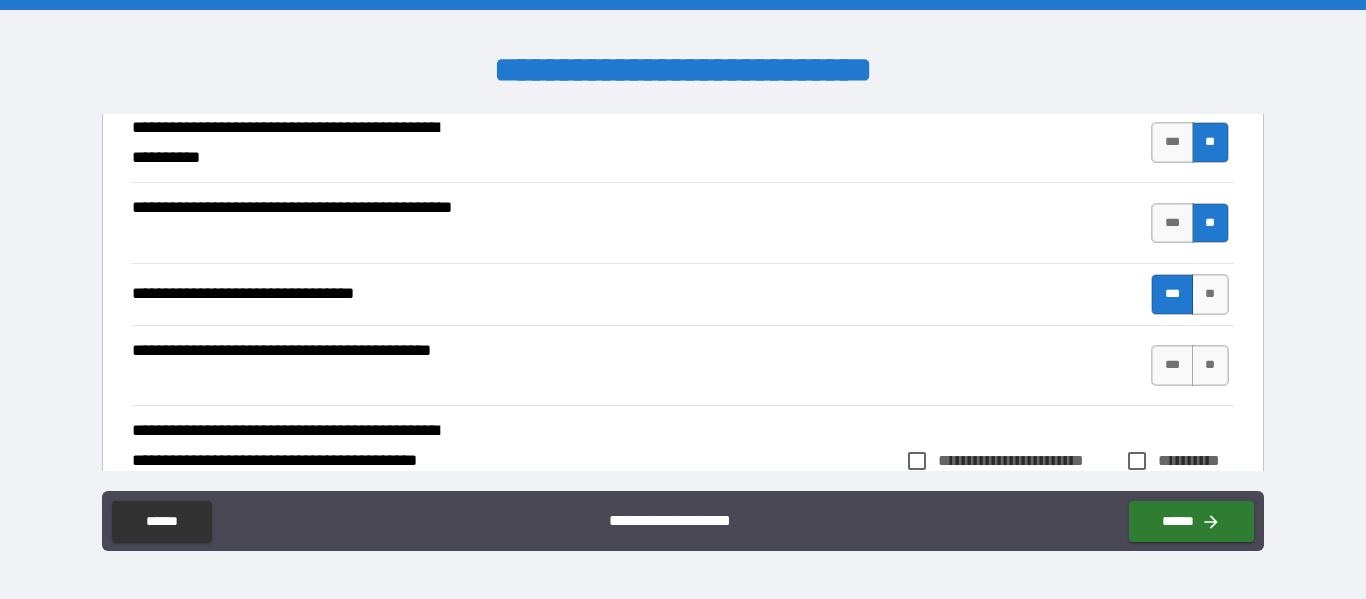 scroll, scrollTop: 594, scrollLeft: 0, axis: vertical 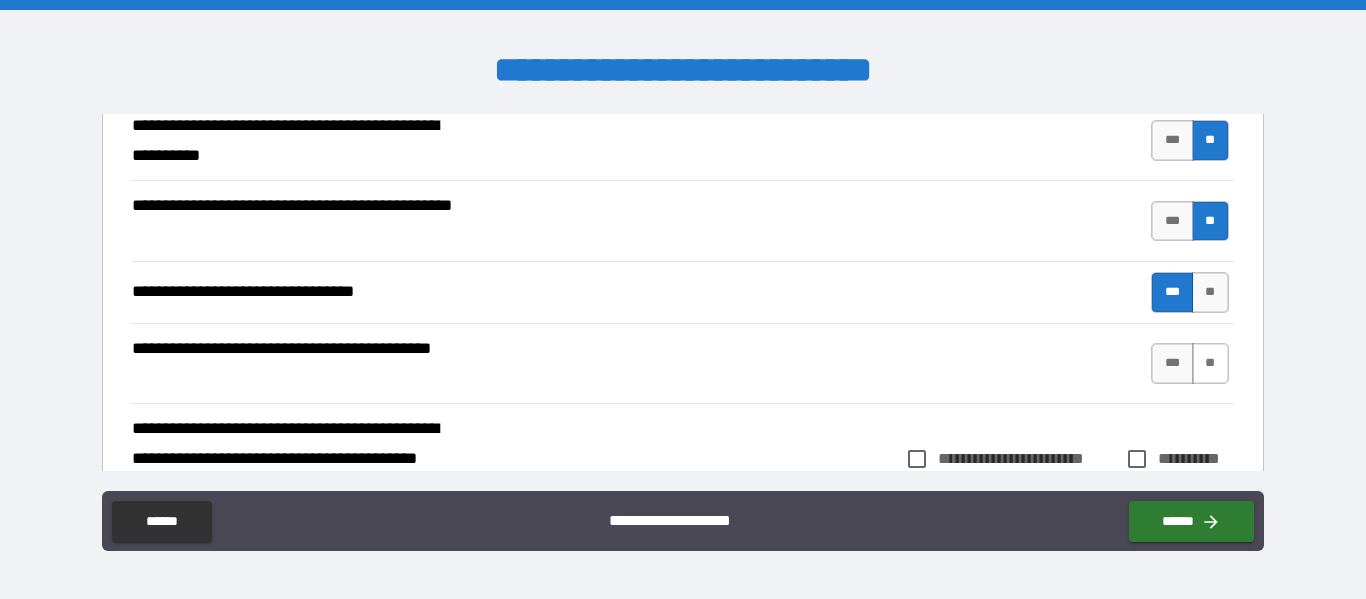 click on "**" at bounding box center [1210, 363] 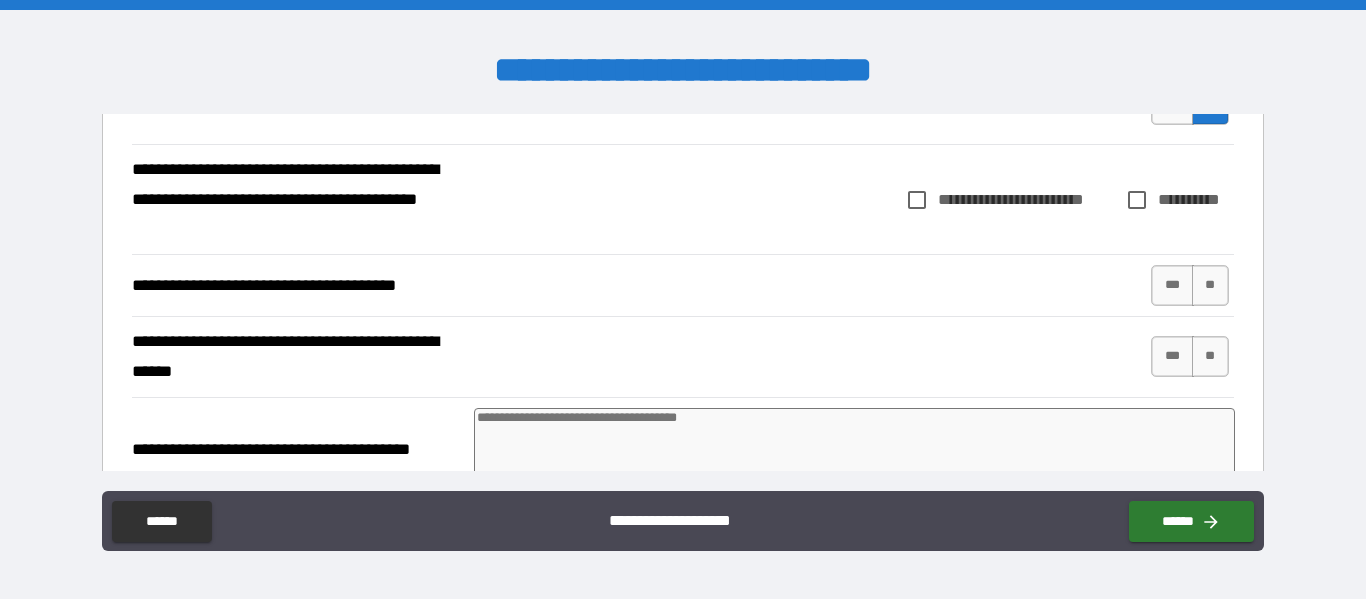 scroll, scrollTop: 864, scrollLeft: 0, axis: vertical 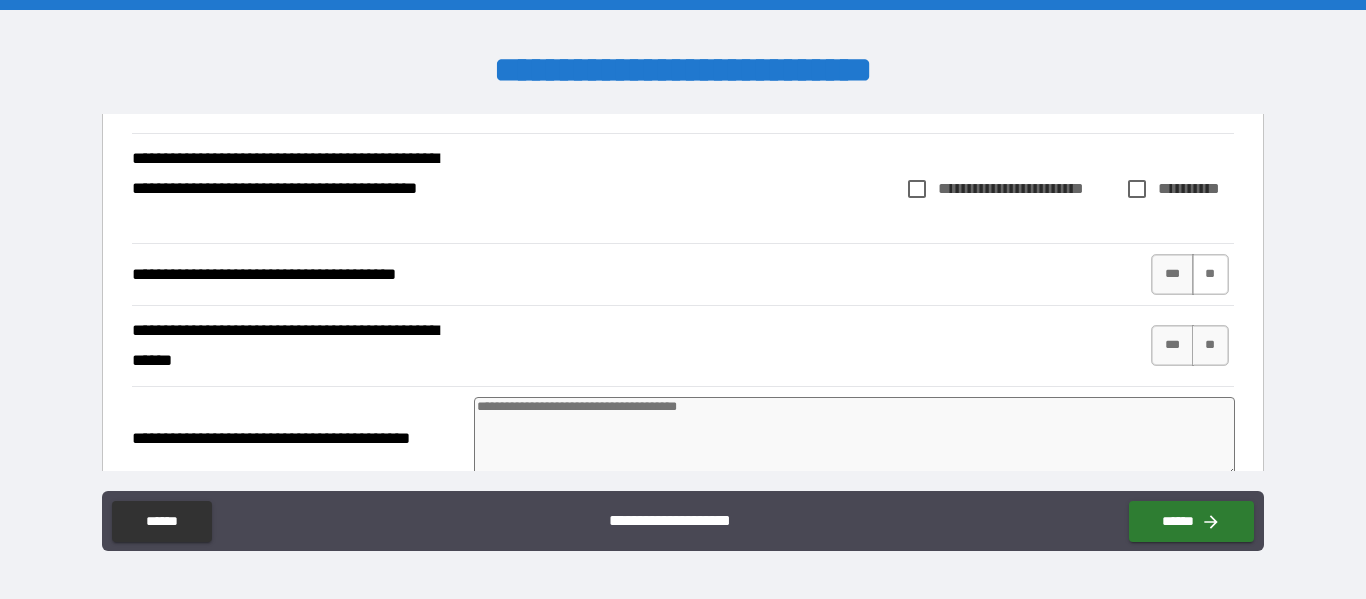 click on "**" at bounding box center (1210, 274) 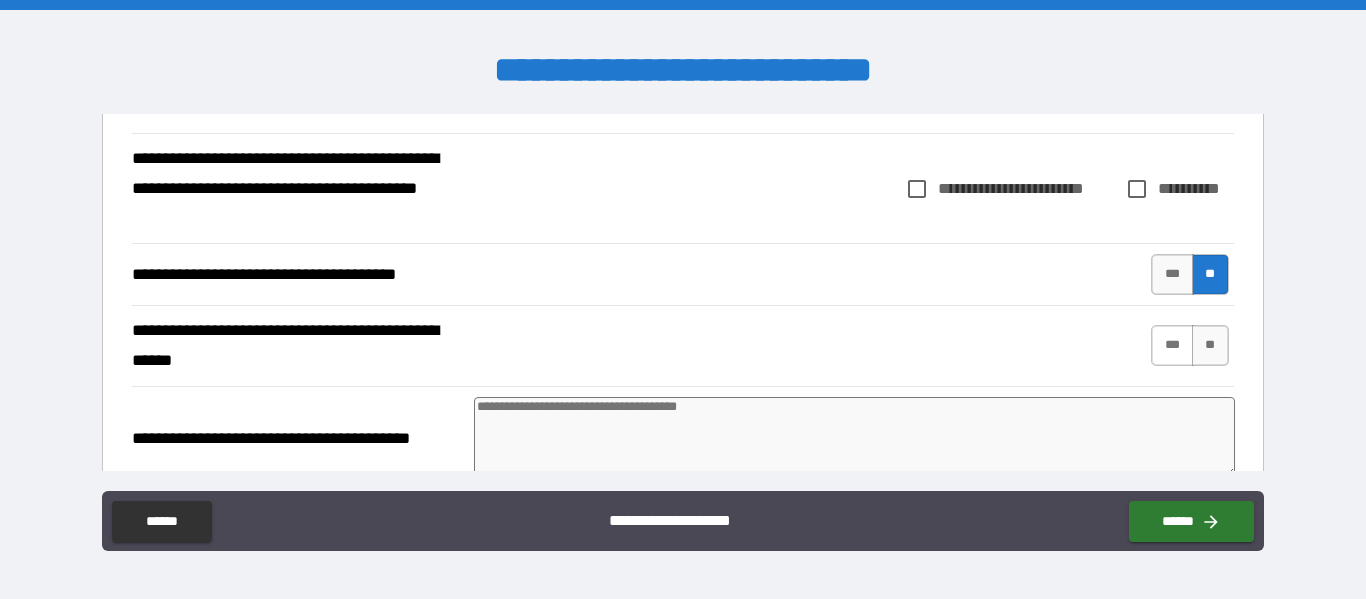 click on "***" at bounding box center (1172, 345) 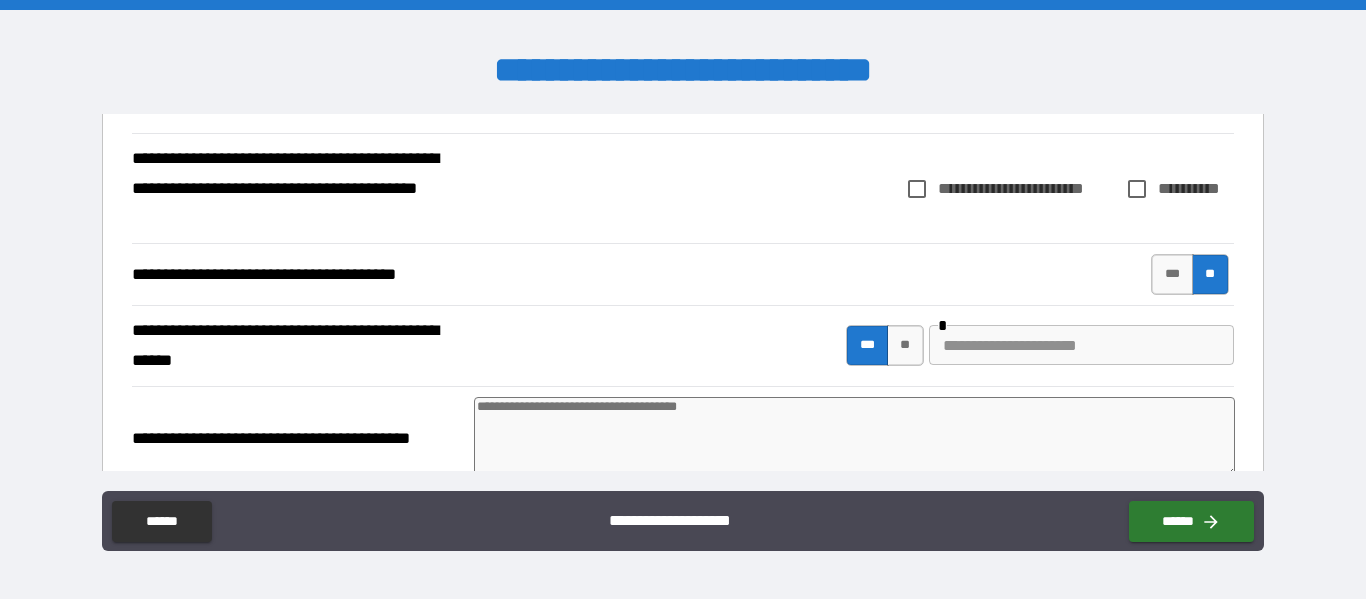 click at bounding box center [1081, 345] 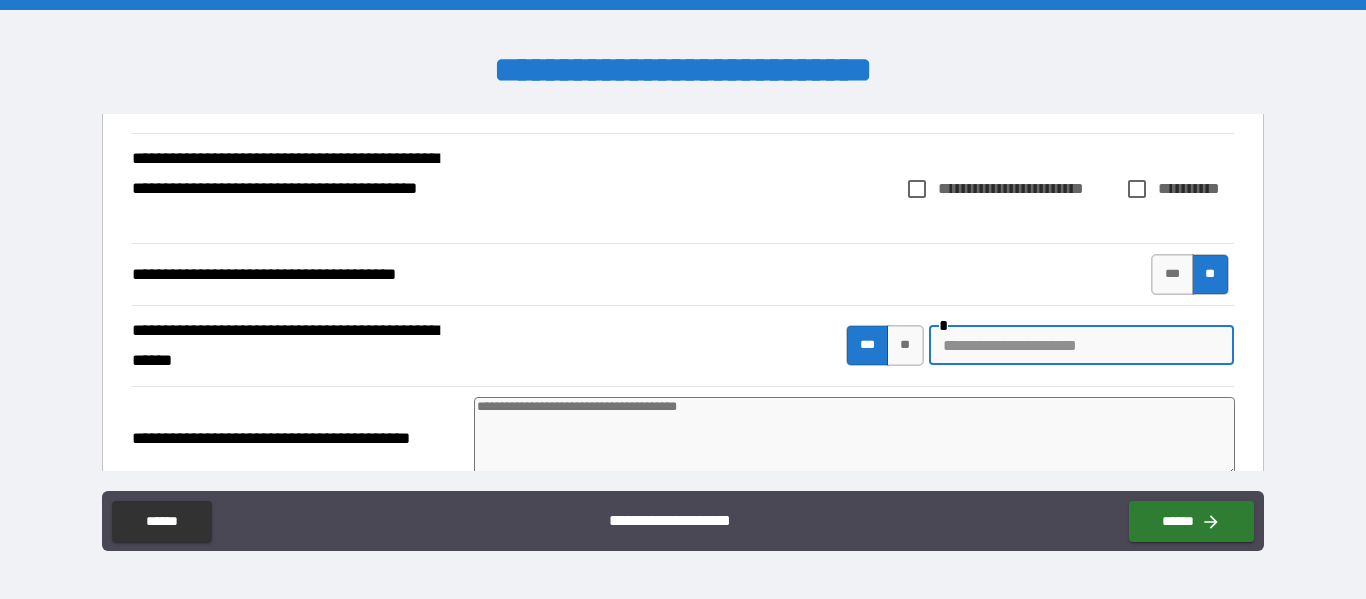 click at bounding box center [854, 437] 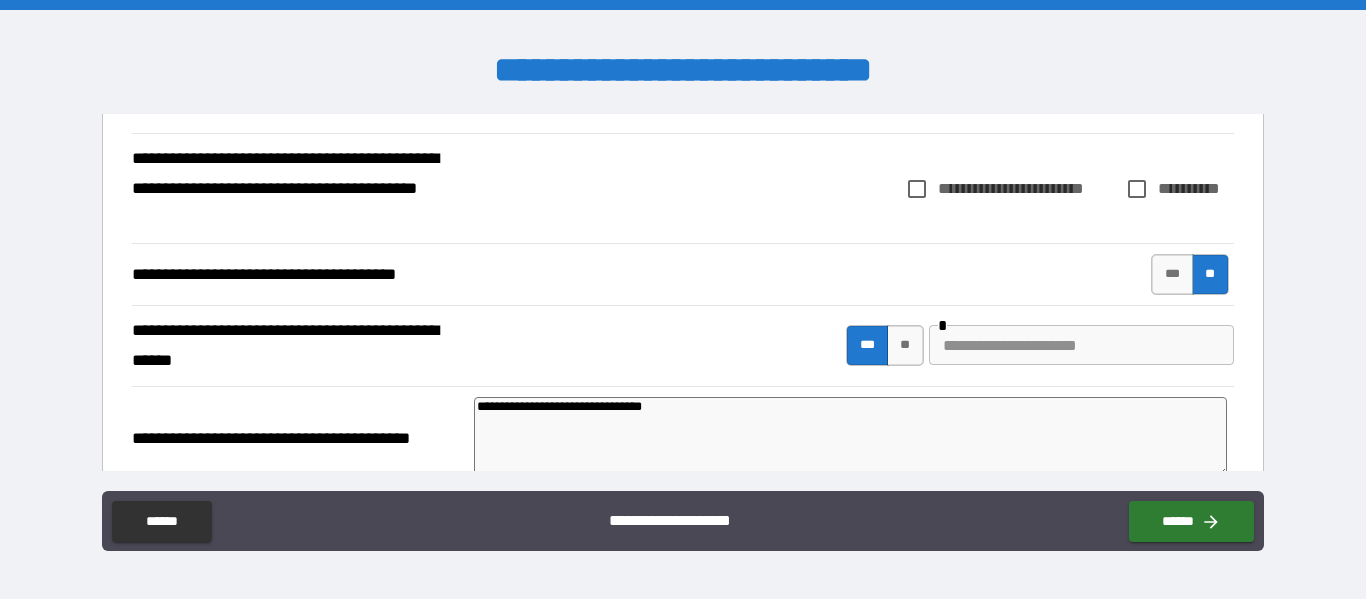 click on "**********" at bounding box center (850, 437) 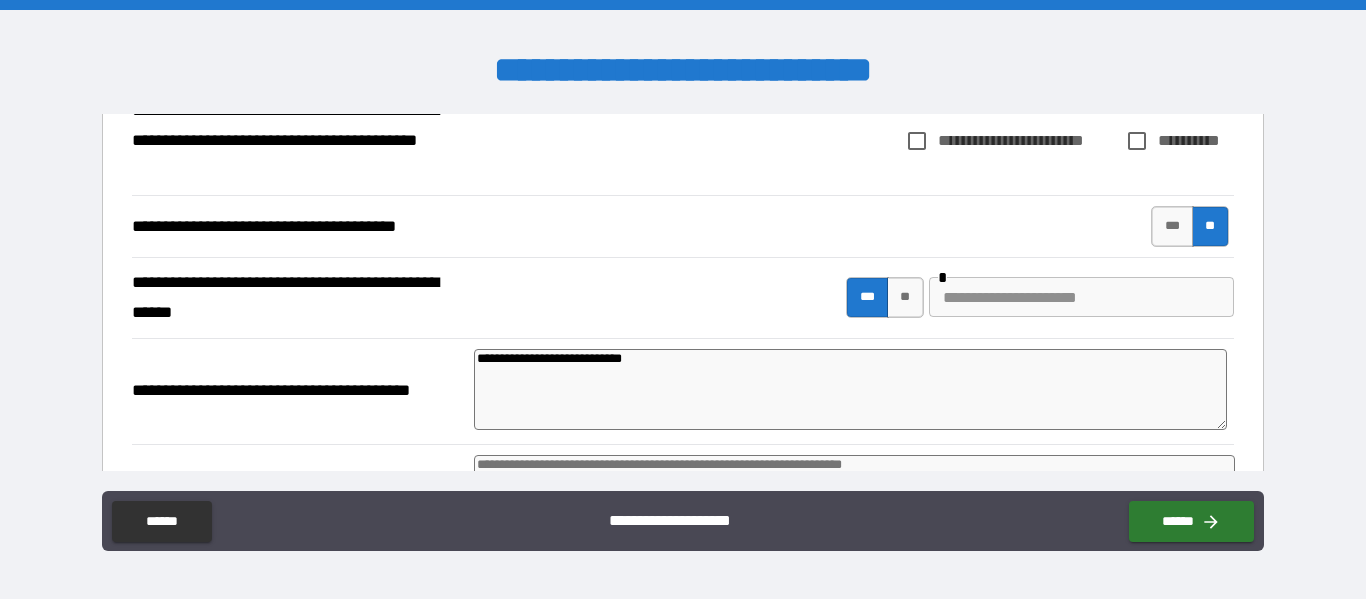 scroll, scrollTop: 913, scrollLeft: 0, axis: vertical 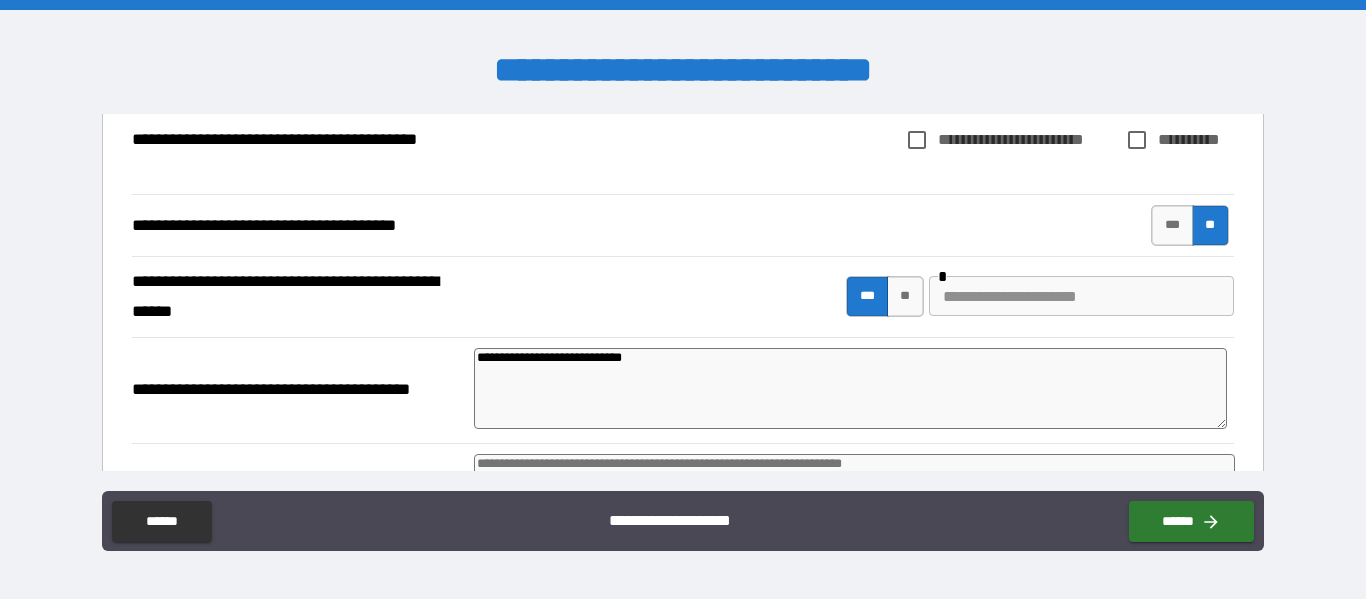 click at bounding box center [1081, 296] 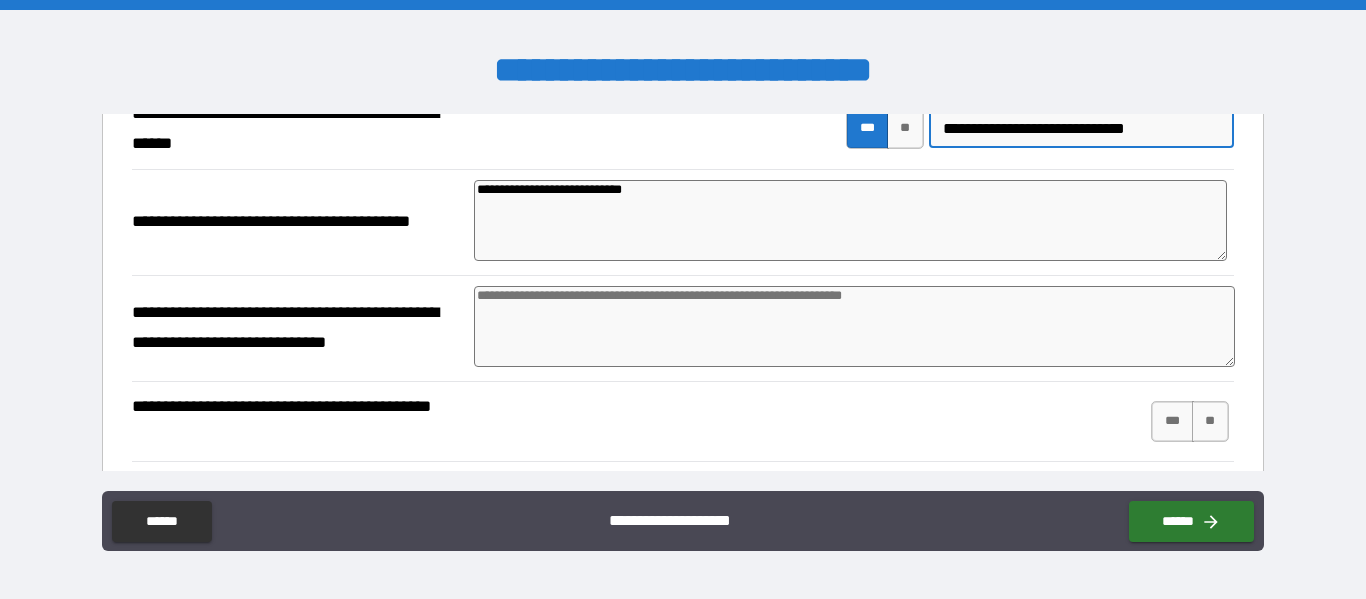 scroll, scrollTop: 1084, scrollLeft: 0, axis: vertical 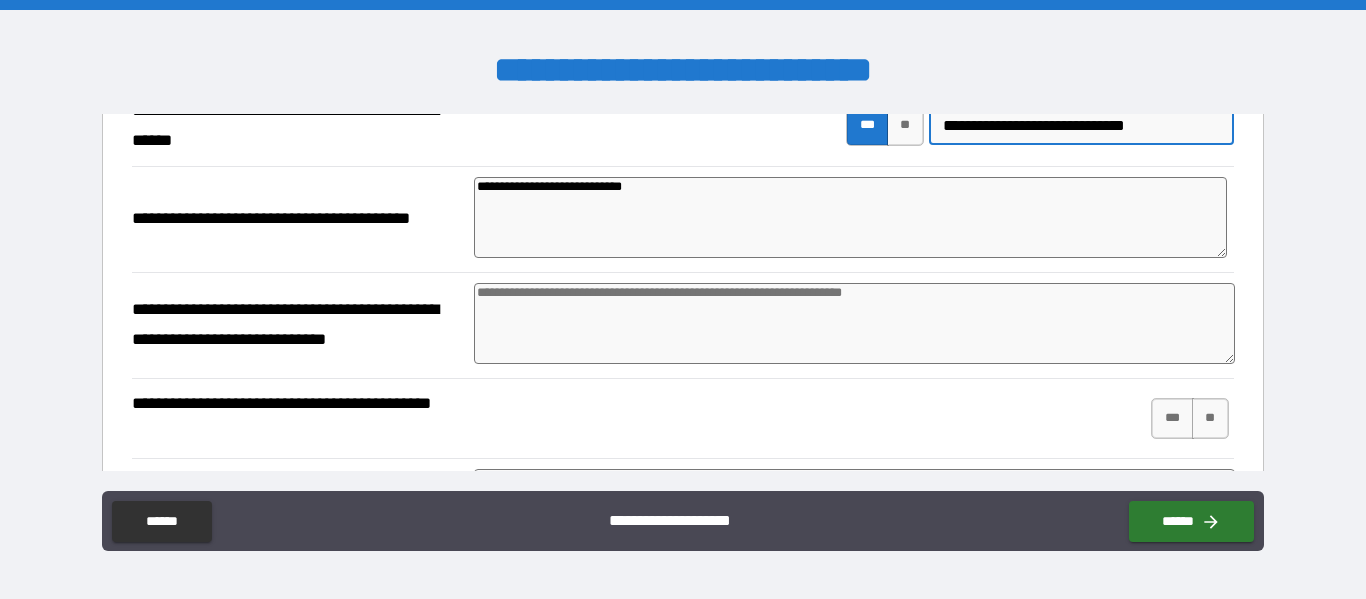 click at bounding box center (854, 323) 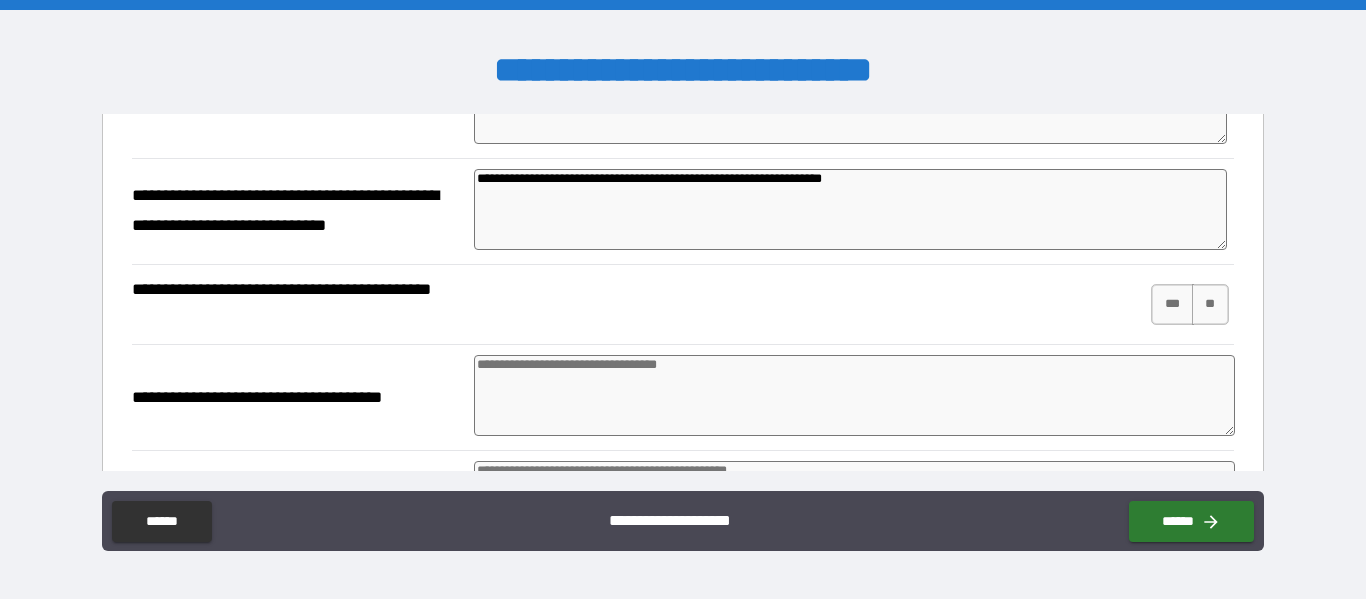scroll, scrollTop: 1199, scrollLeft: 0, axis: vertical 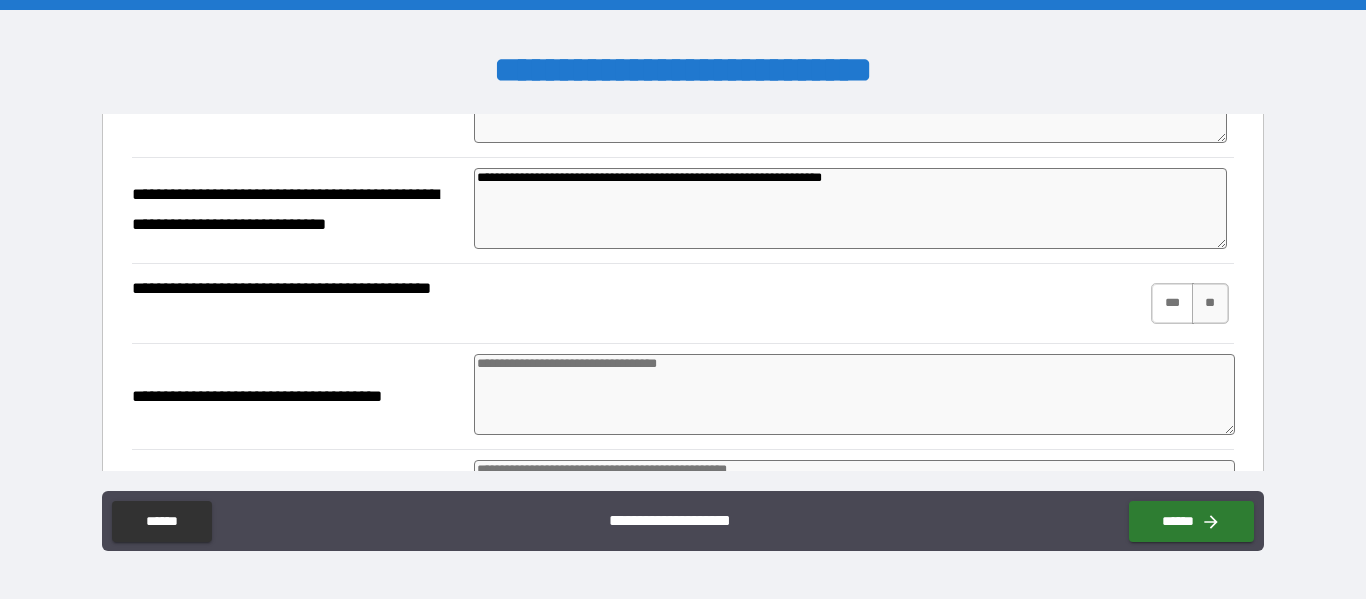 click on "***" at bounding box center (1172, 303) 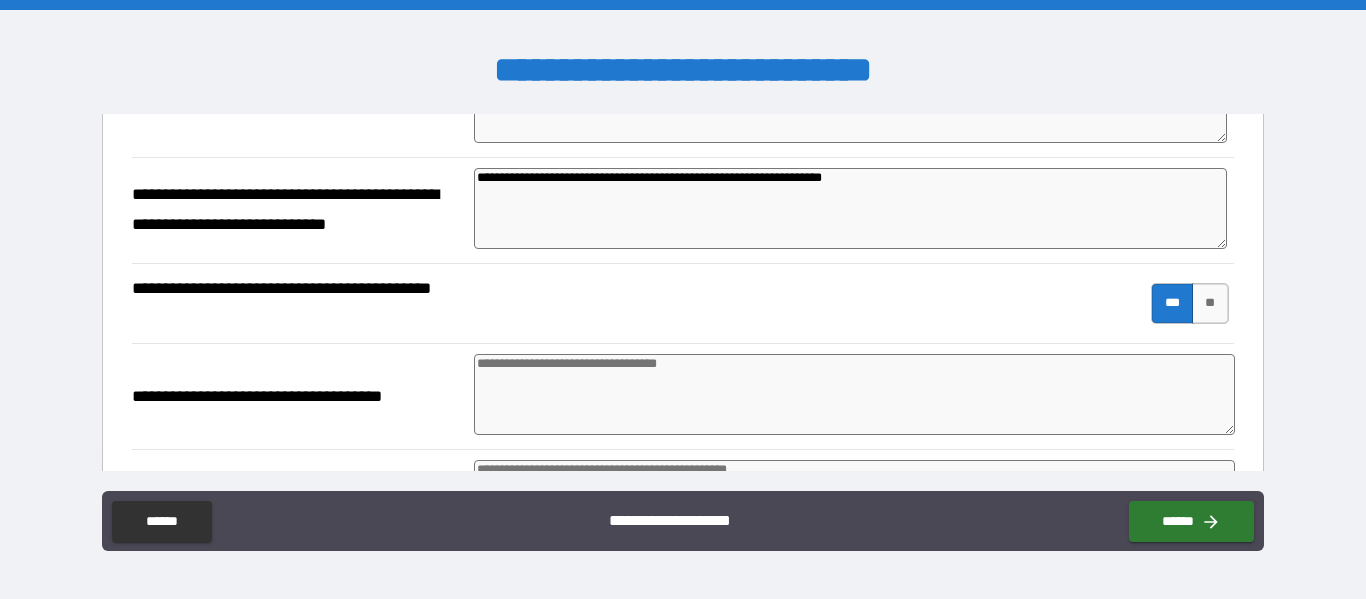 click on "**********" at bounding box center (850, 208) 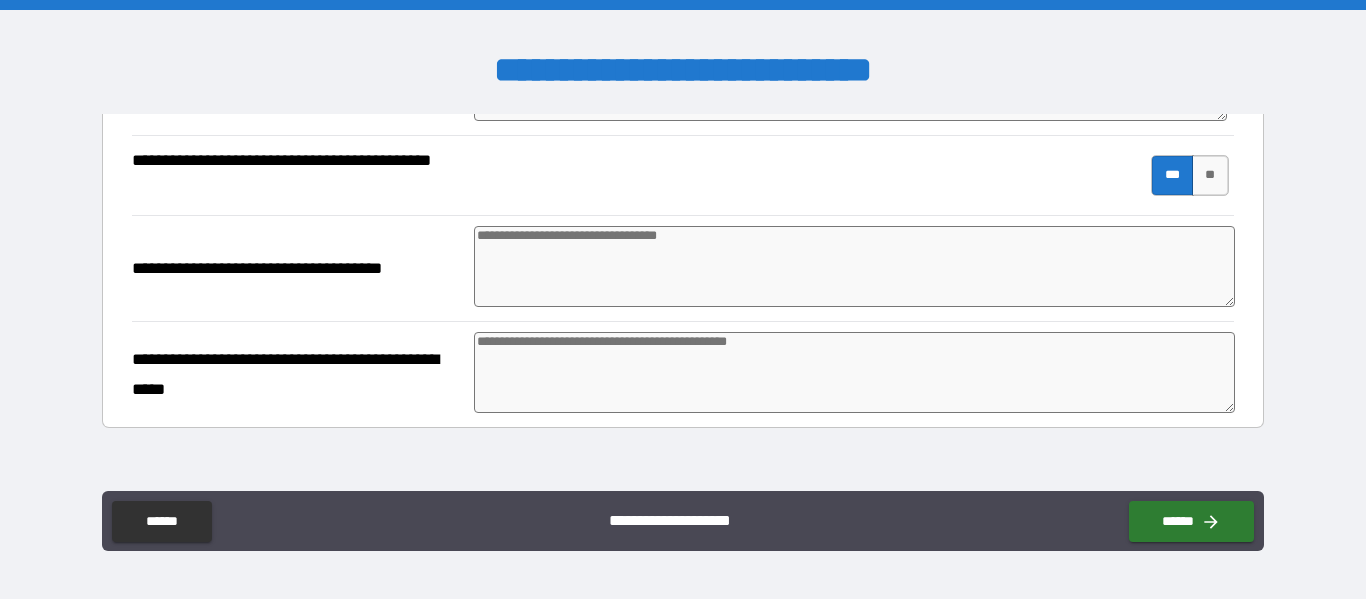 scroll, scrollTop: 1329, scrollLeft: 0, axis: vertical 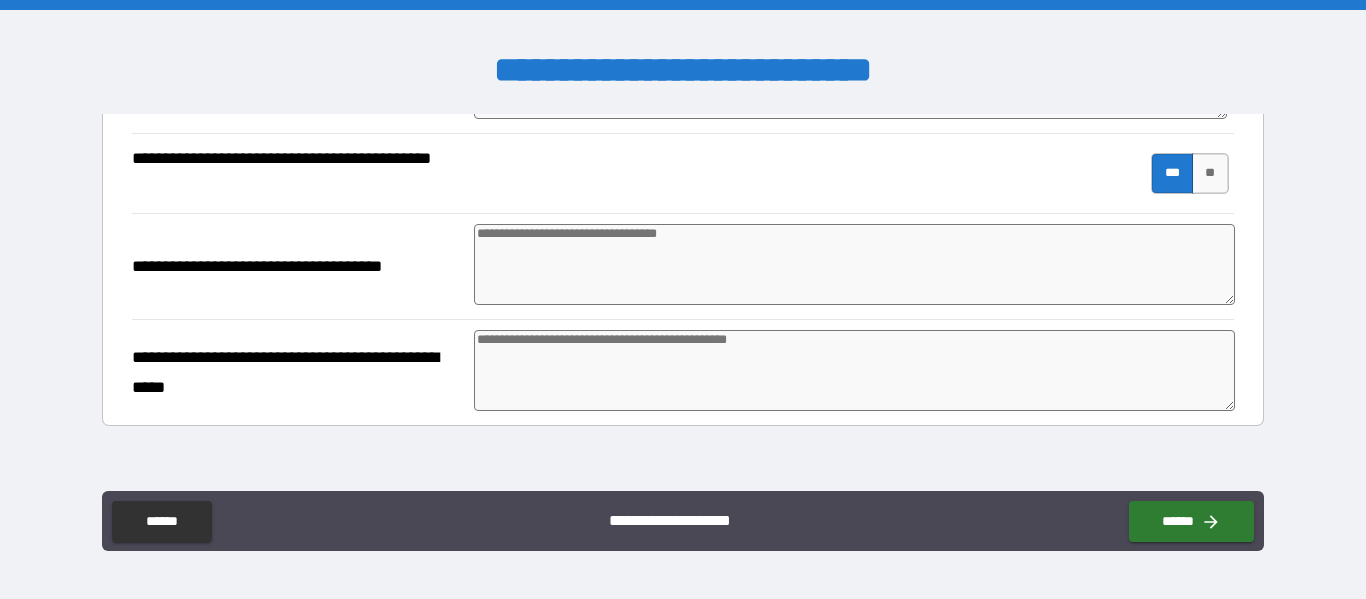 click at bounding box center [854, 264] 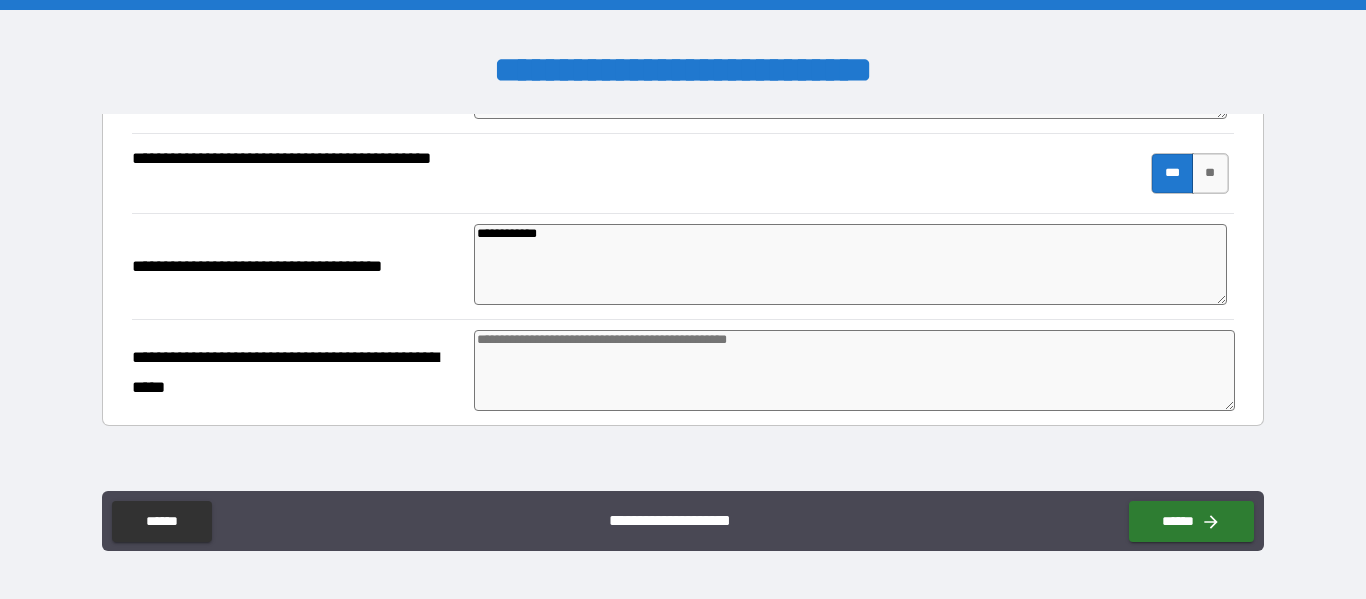 click at bounding box center (854, 370) 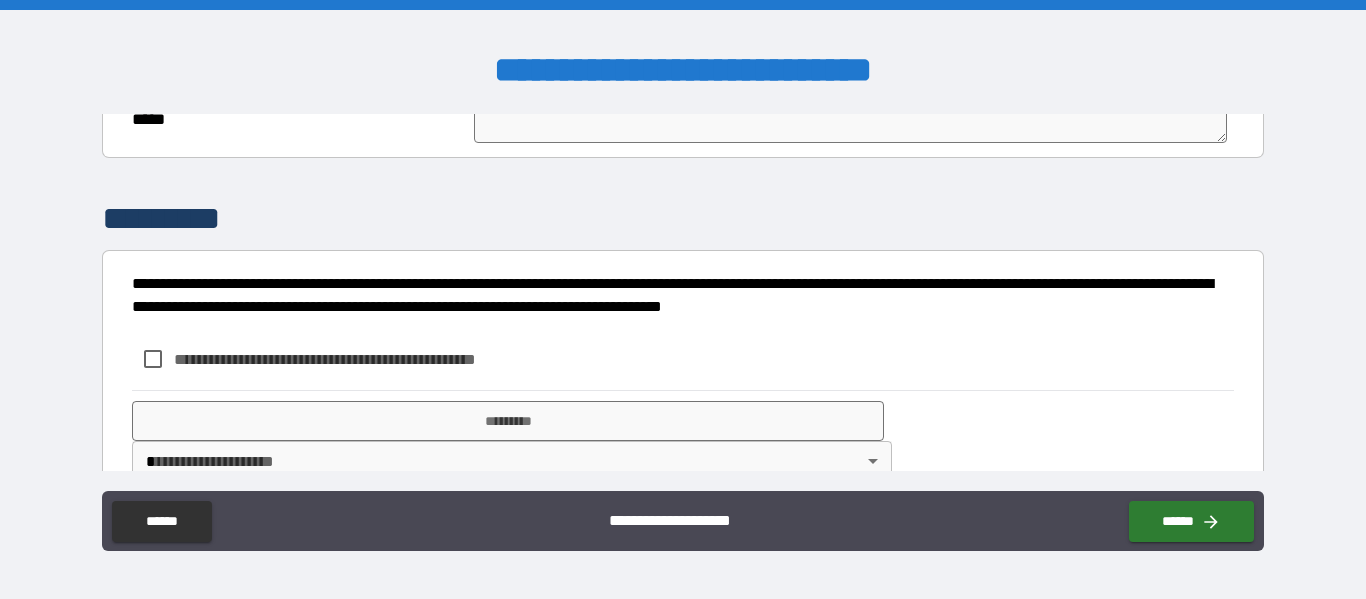 scroll, scrollTop: 1619, scrollLeft: 0, axis: vertical 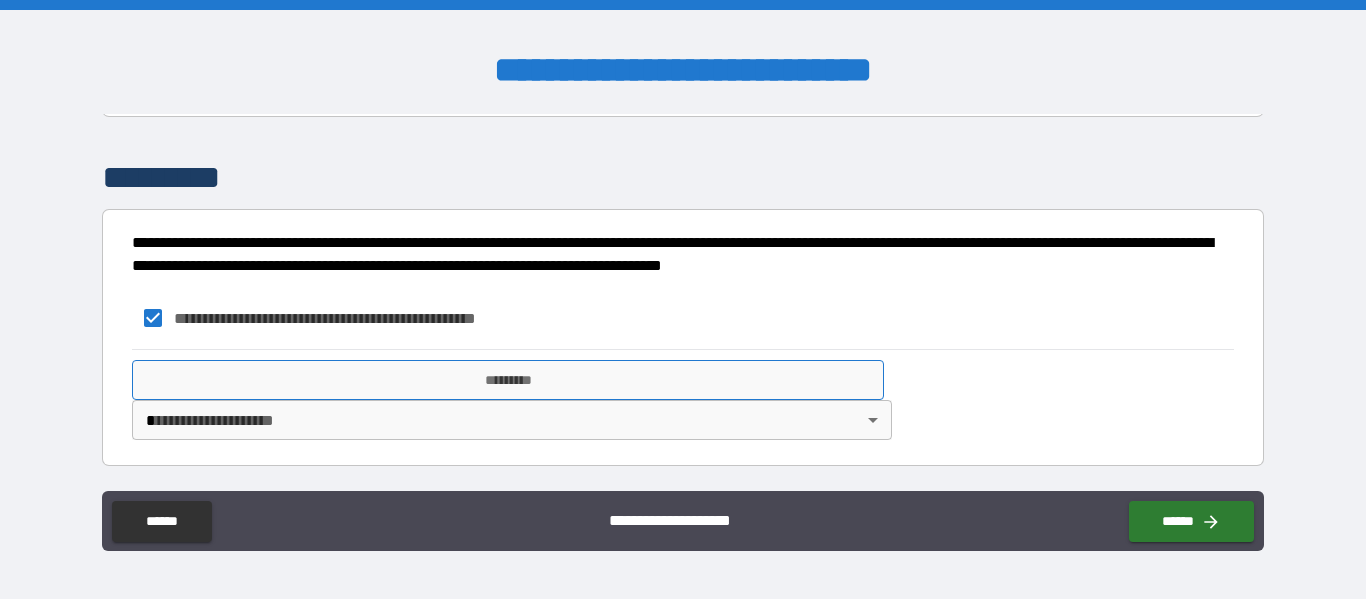 click on "*********" at bounding box center [508, 380] 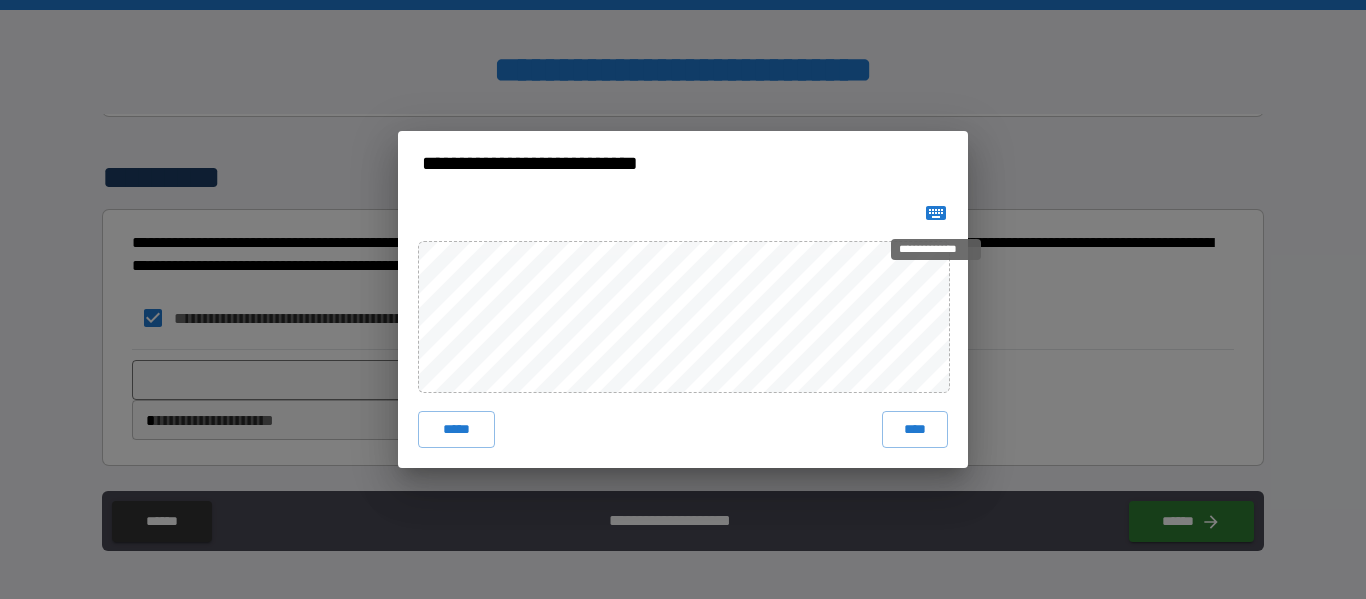 click 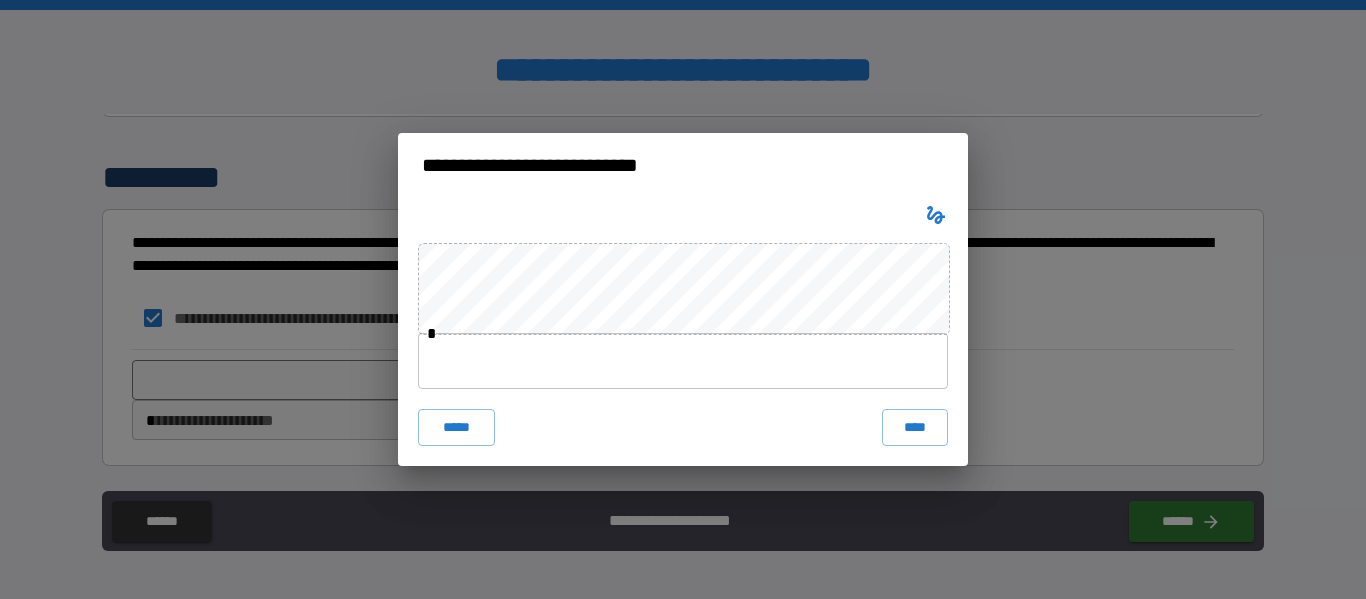 click at bounding box center [683, 361] 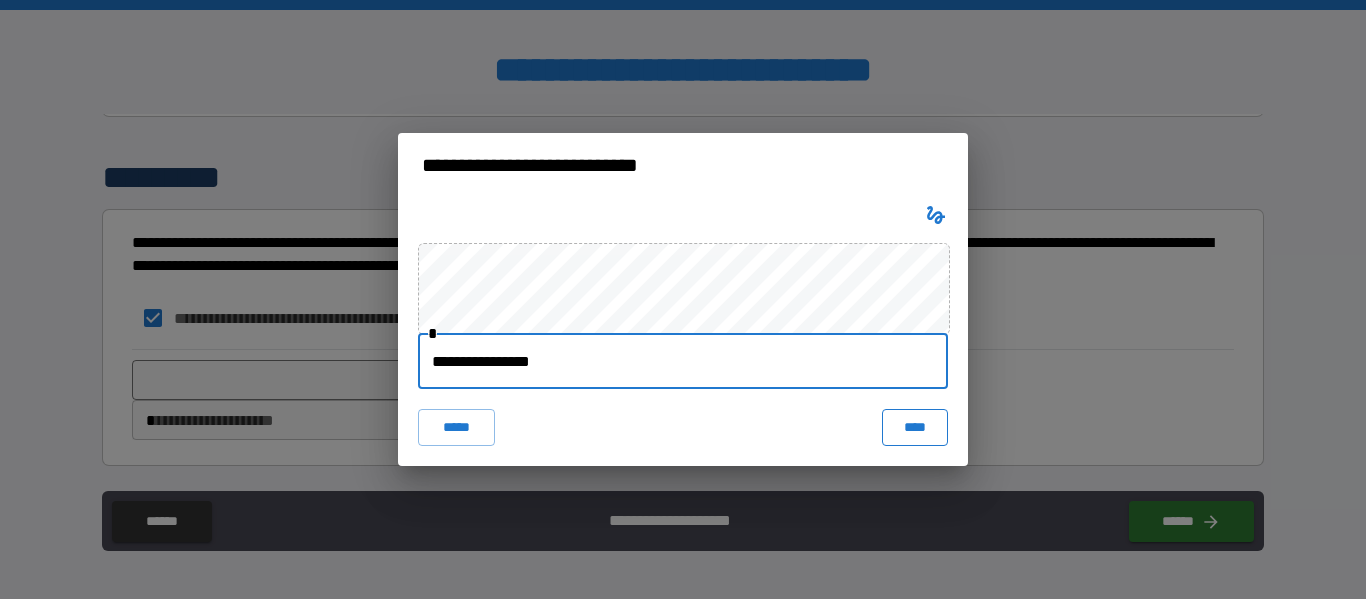 click on "****" at bounding box center [915, 427] 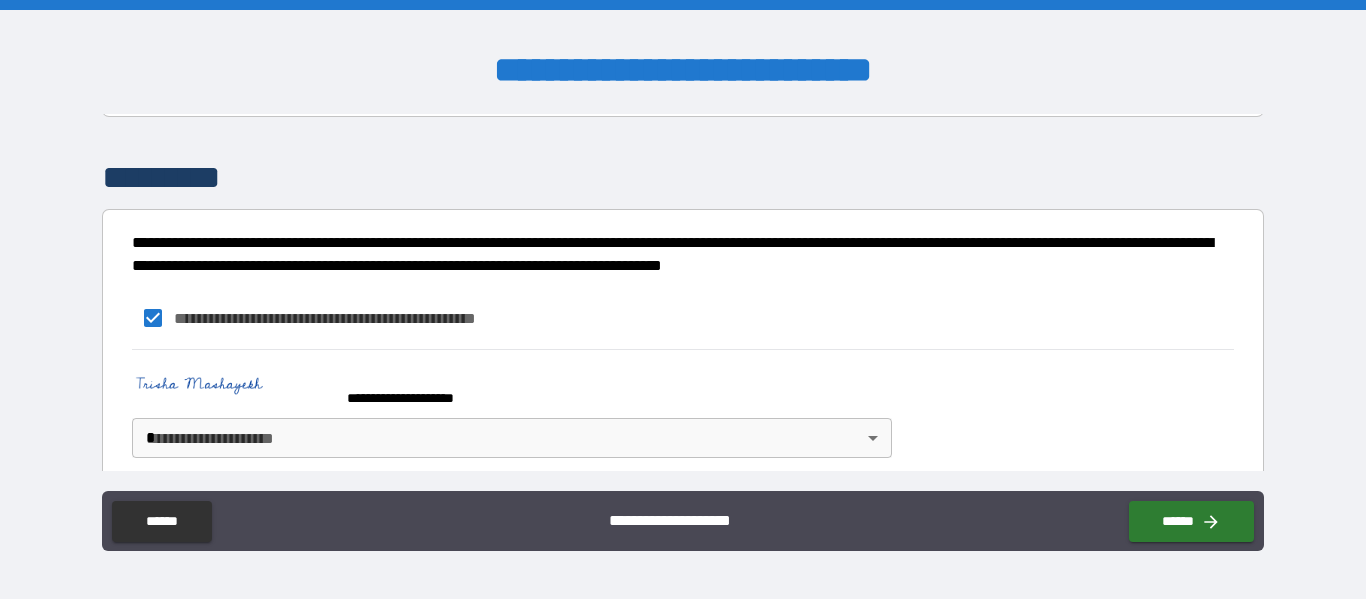 scroll, scrollTop: 1656, scrollLeft: 0, axis: vertical 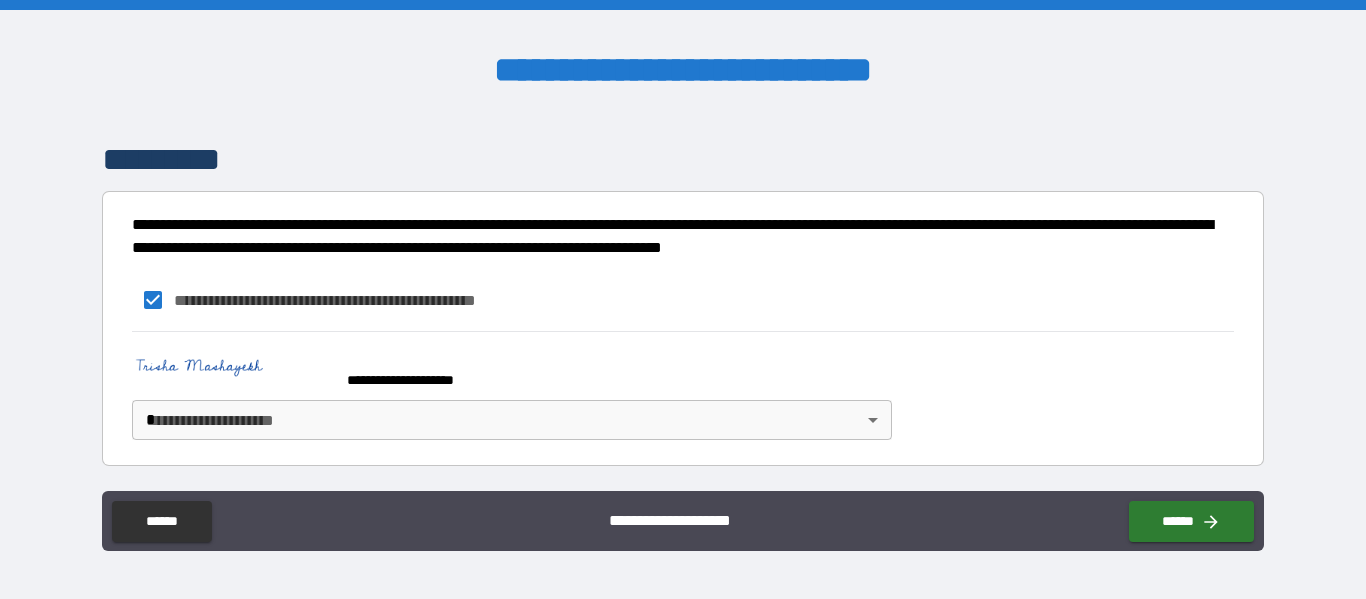 click on "**********" at bounding box center [683, 299] 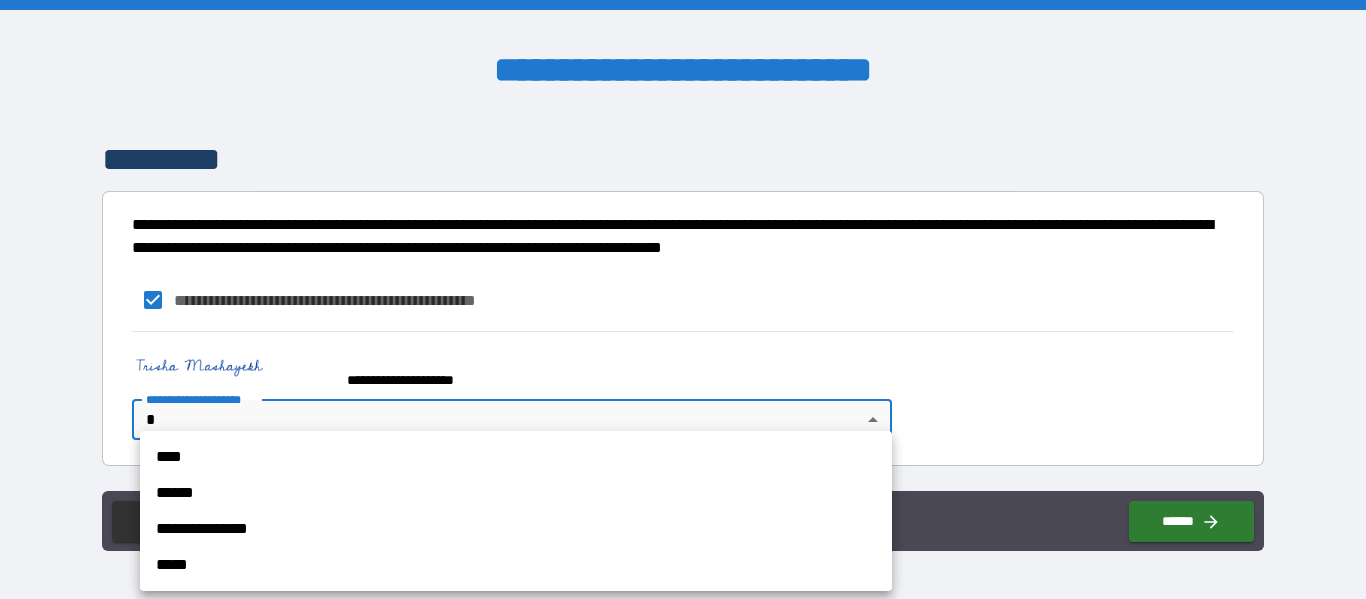 click on "****" at bounding box center [516, 457] 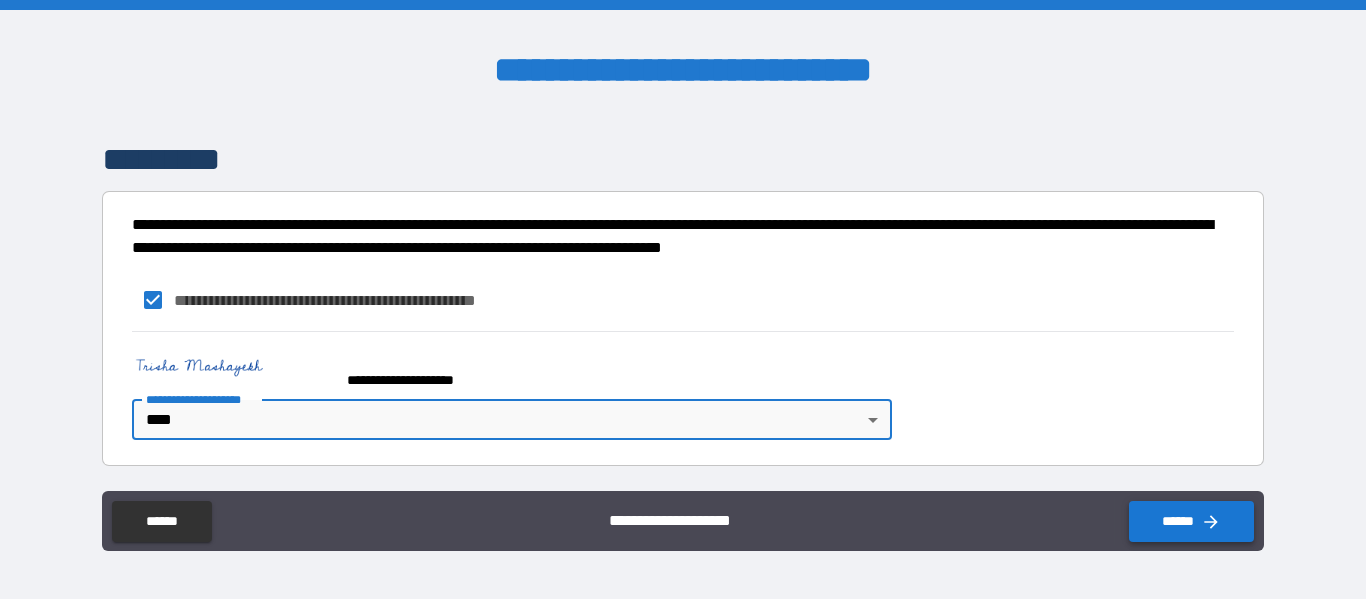 click on "******" at bounding box center [1191, 521] 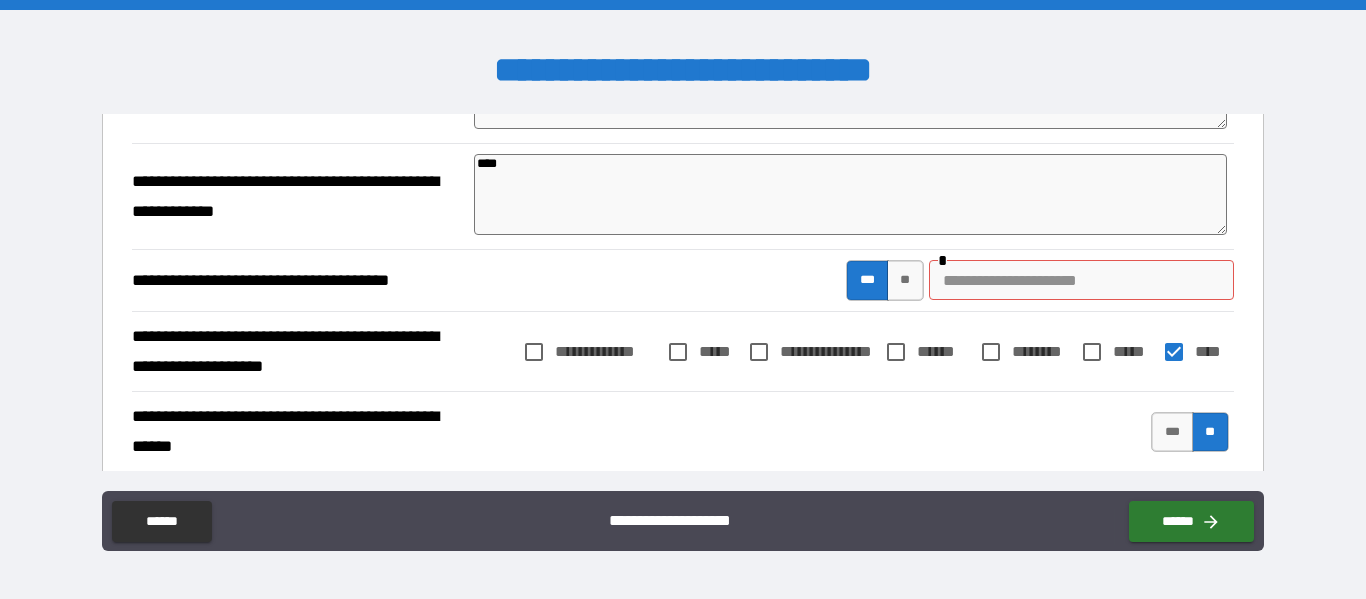 scroll, scrollTop: 226, scrollLeft: 0, axis: vertical 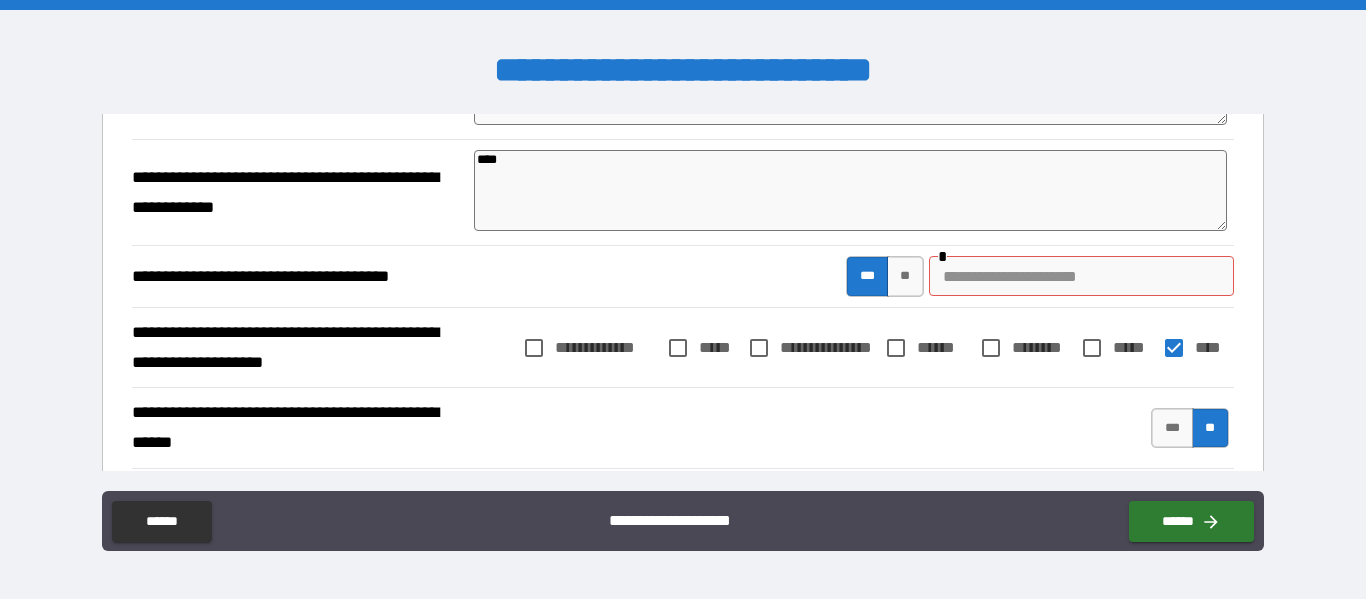 click at bounding box center [1081, 276] 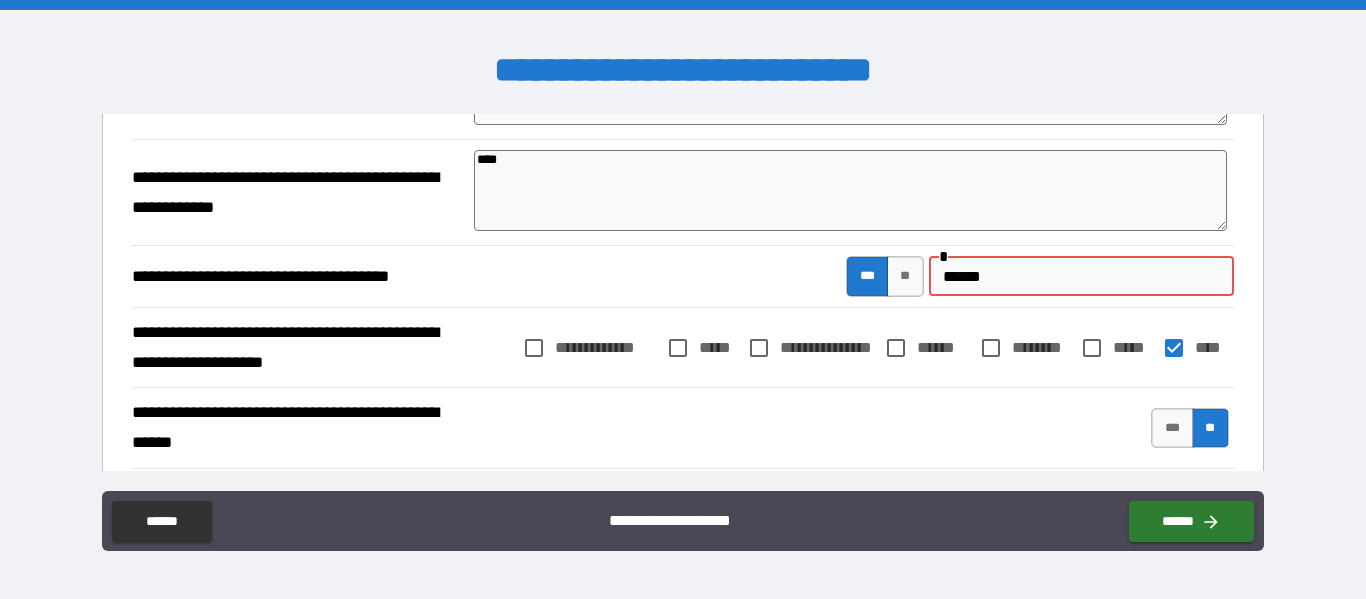 click on "******" at bounding box center [1081, 276] 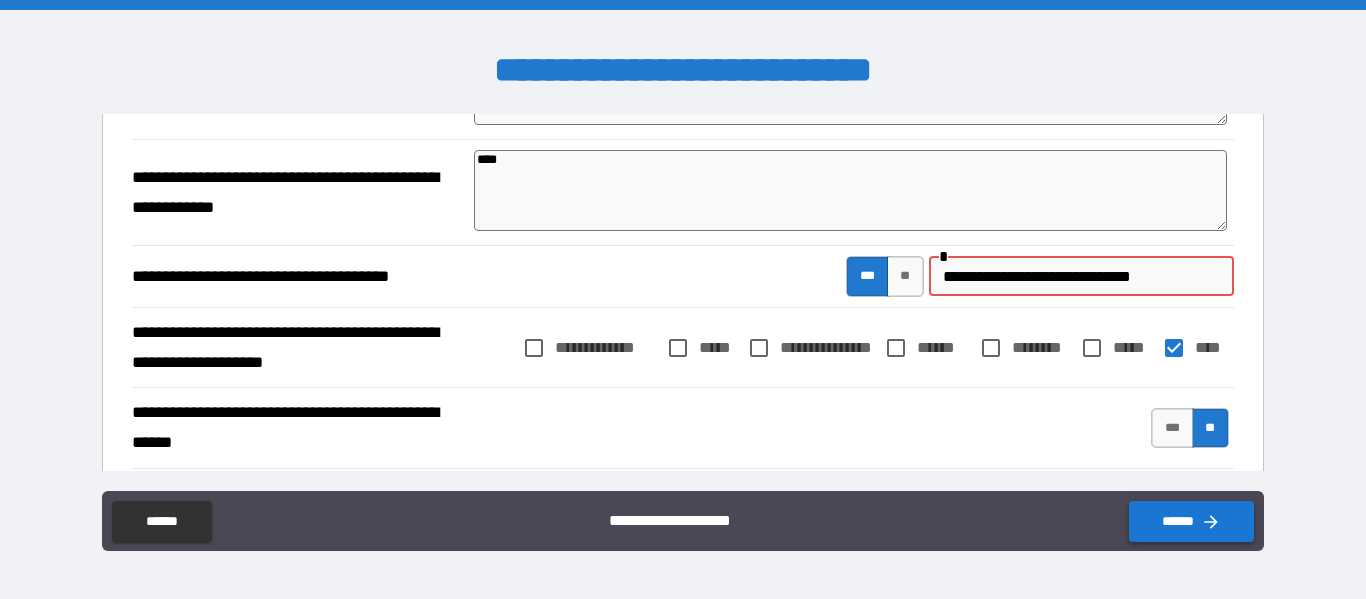 click 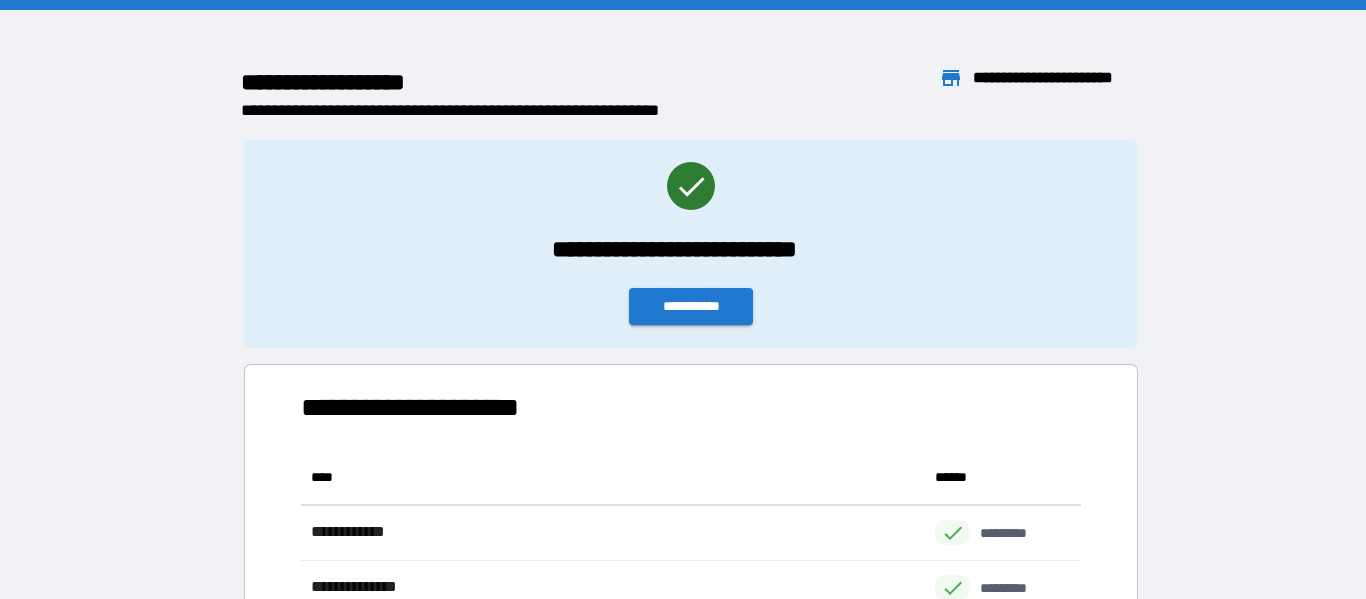 scroll, scrollTop: 1, scrollLeft: 1, axis: both 